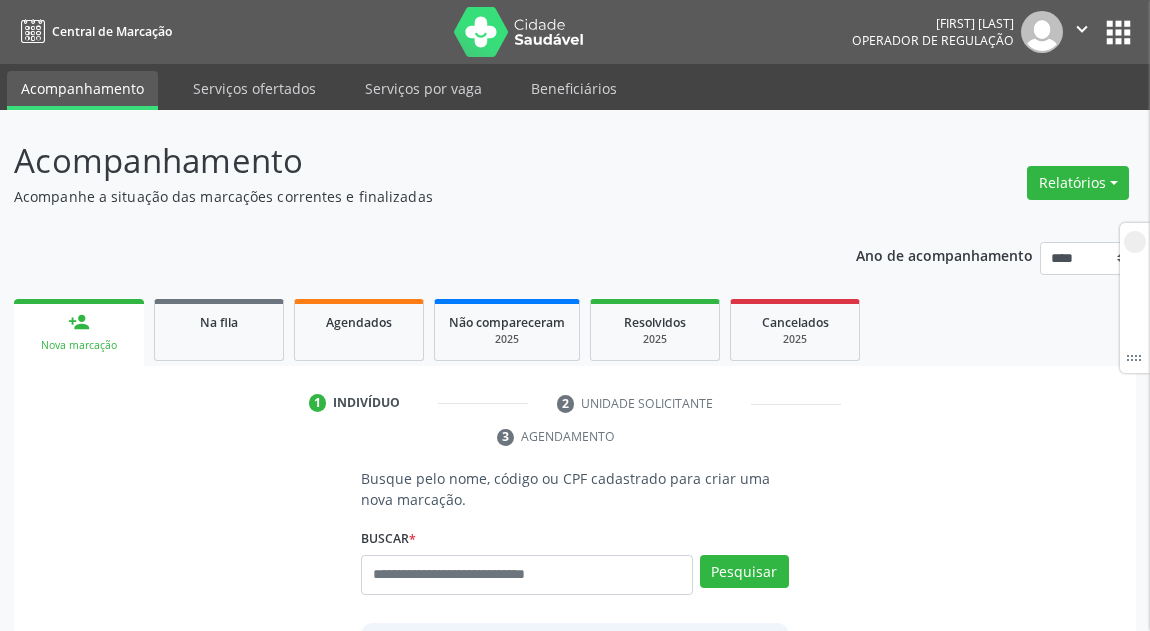 scroll, scrollTop: 0, scrollLeft: 0, axis: both 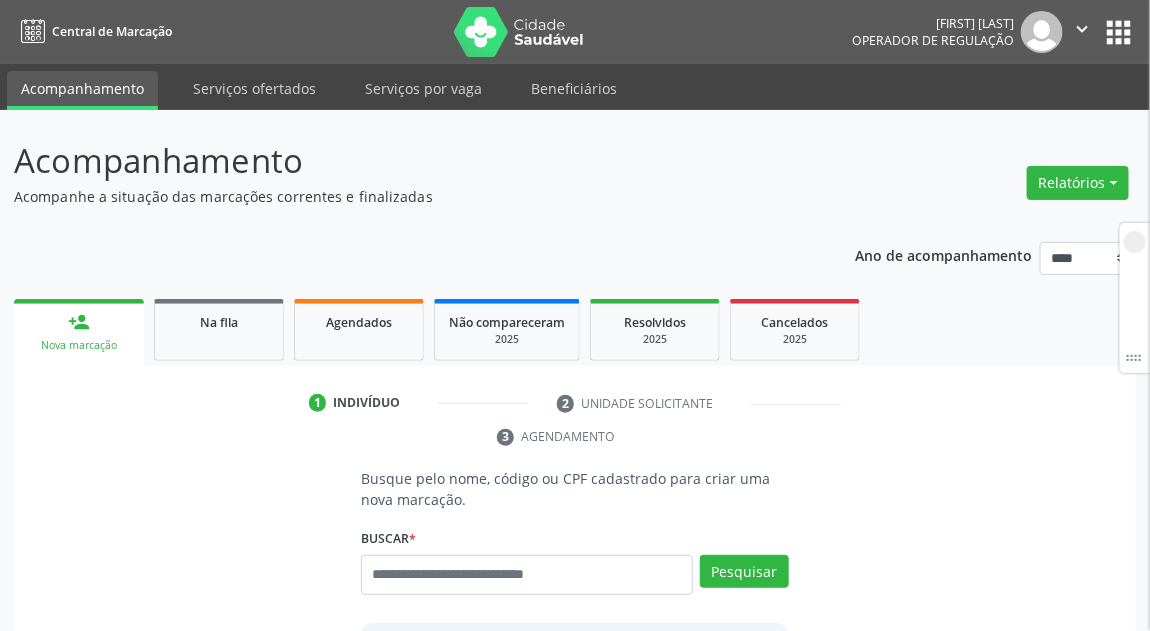 click at bounding box center [527, 575] 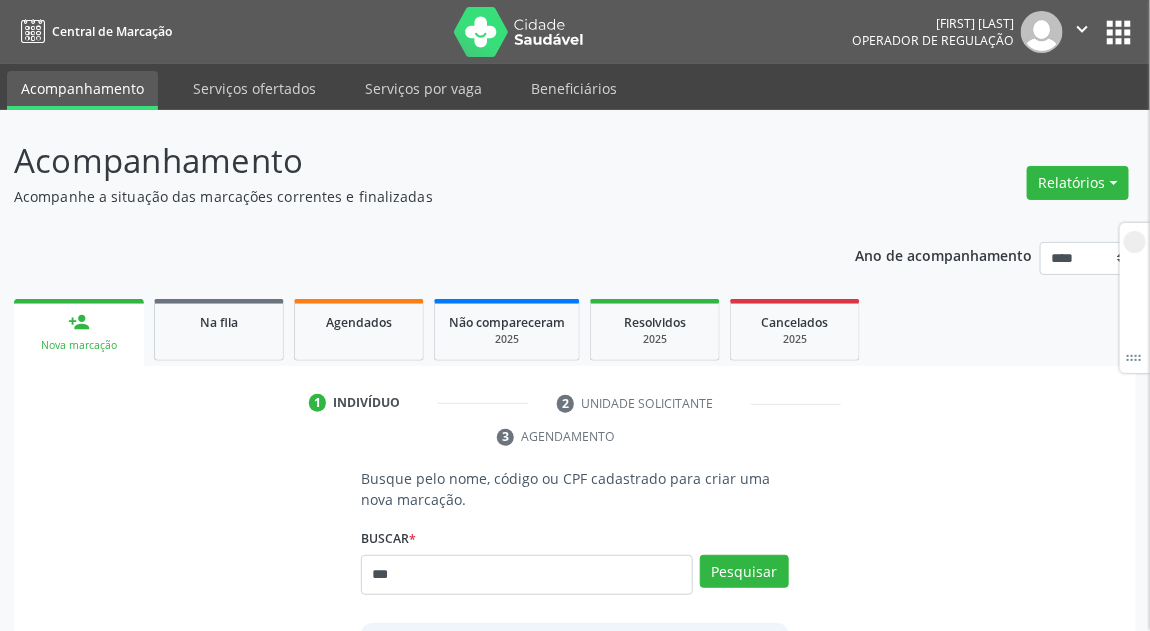 type on "***" 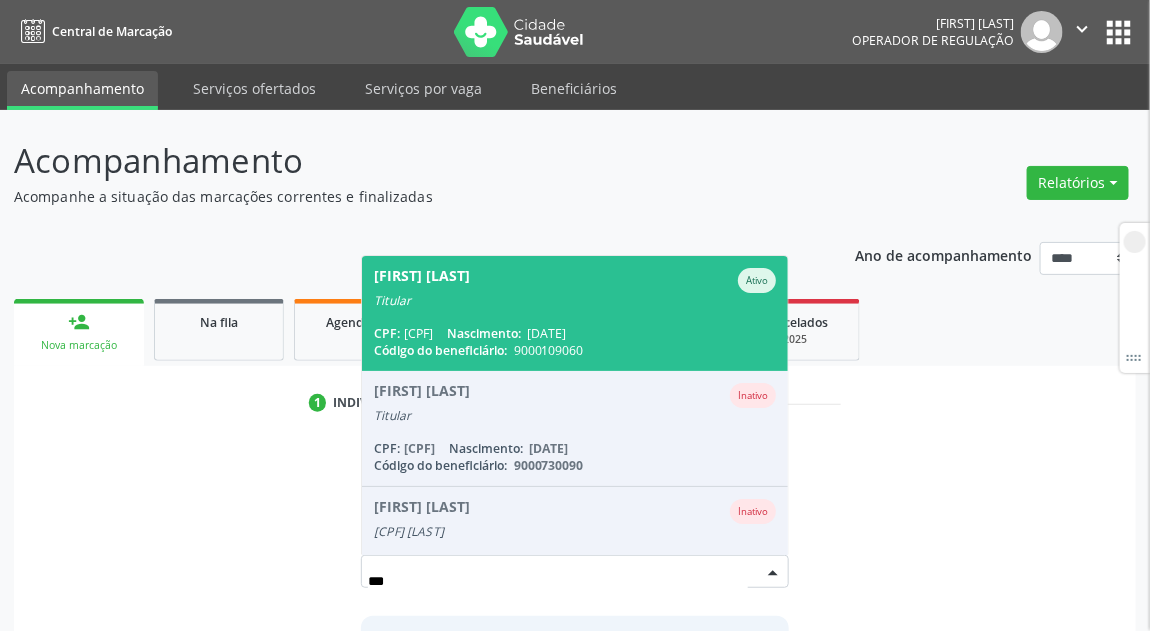 click on "CPF:
[CPF]
Nascimento:
[DATE]" at bounding box center (575, 333) 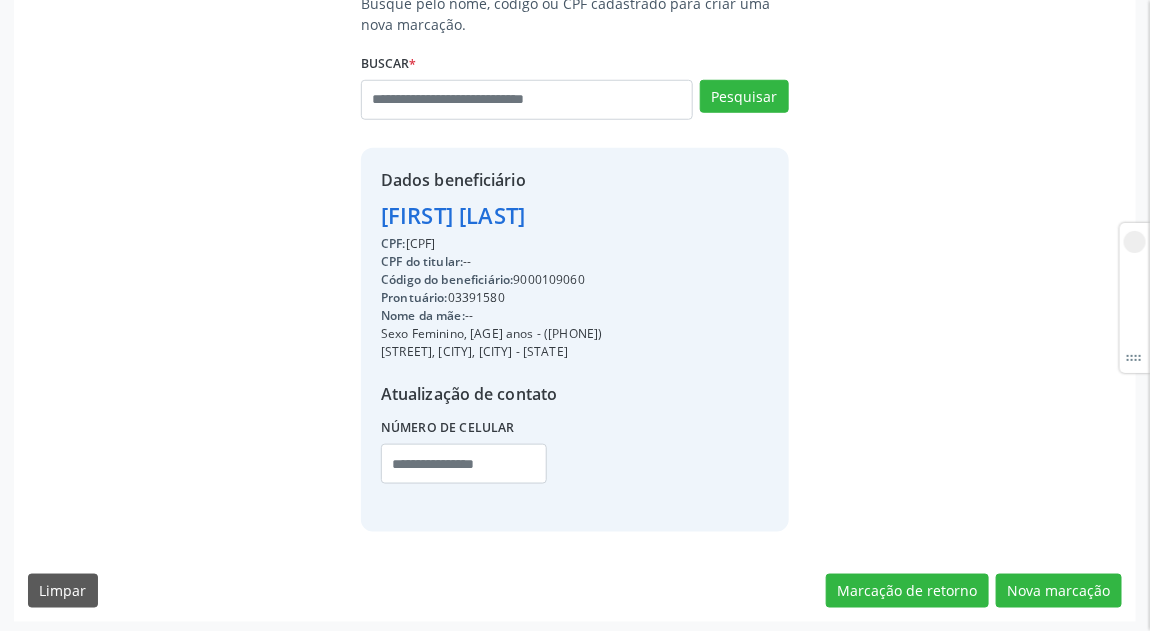 scroll, scrollTop: 480, scrollLeft: 0, axis: vertical 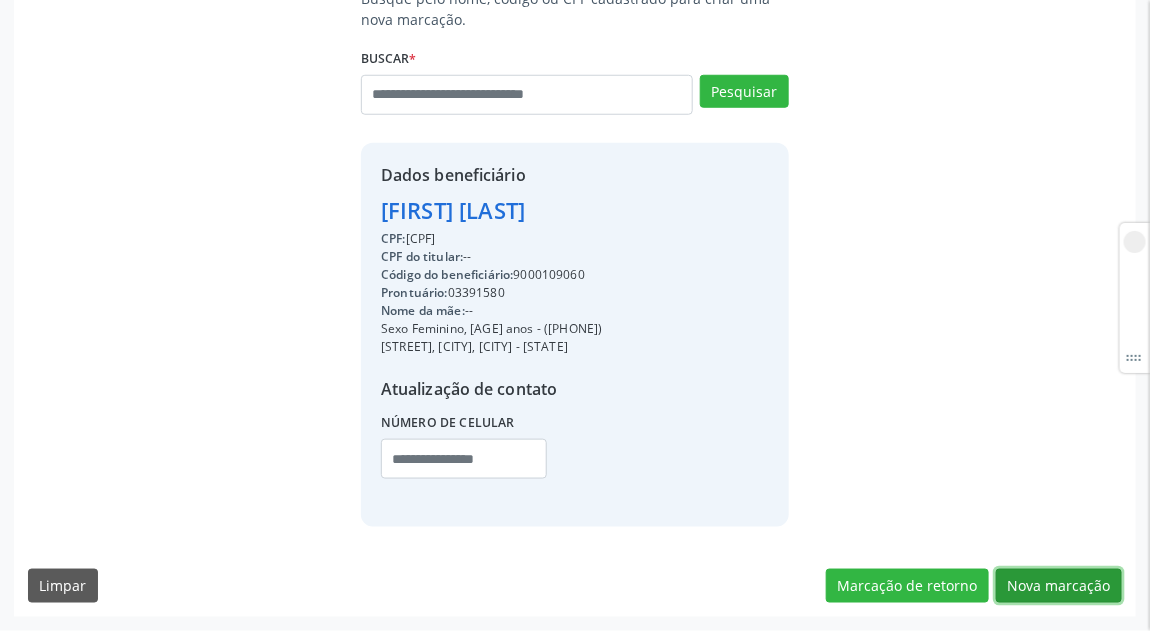 click on "Nova marcação" at bounding box center (1059, 586) 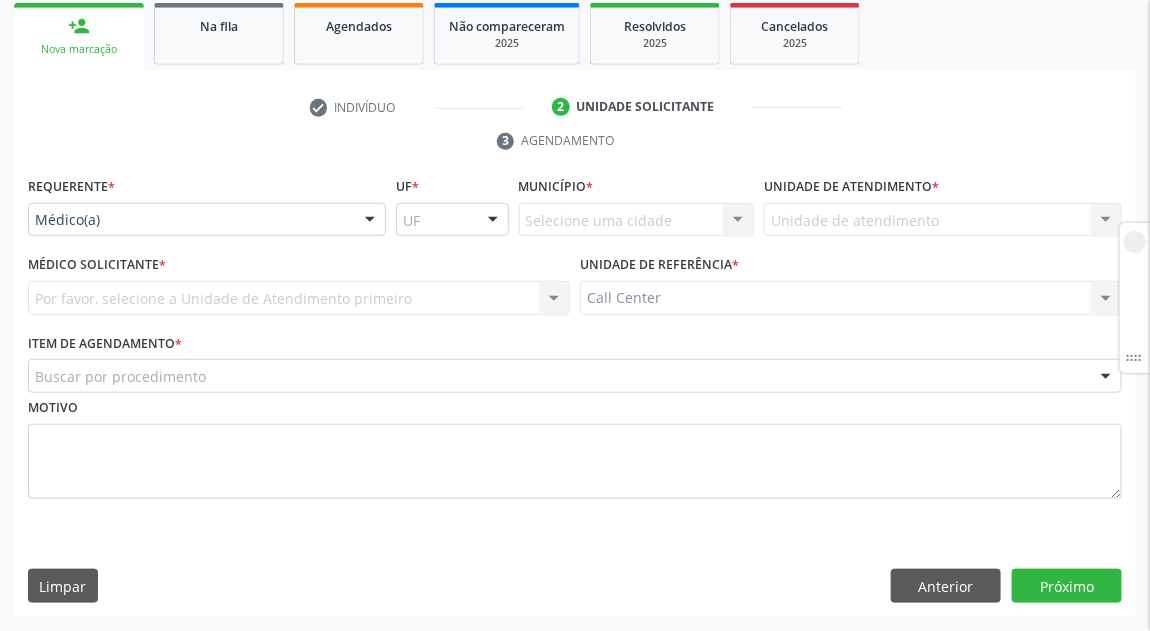 scroll, scrollTop: 297, scrollLeft: 0, axis: vertical 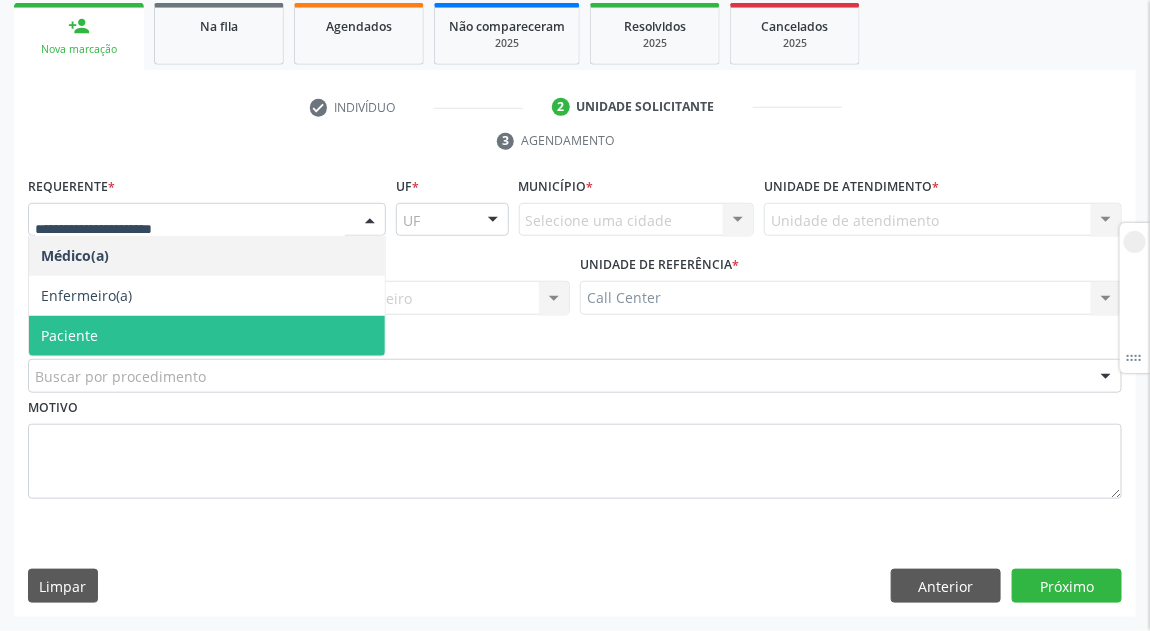 click on "Paciente" at bounding box center [207, 336] 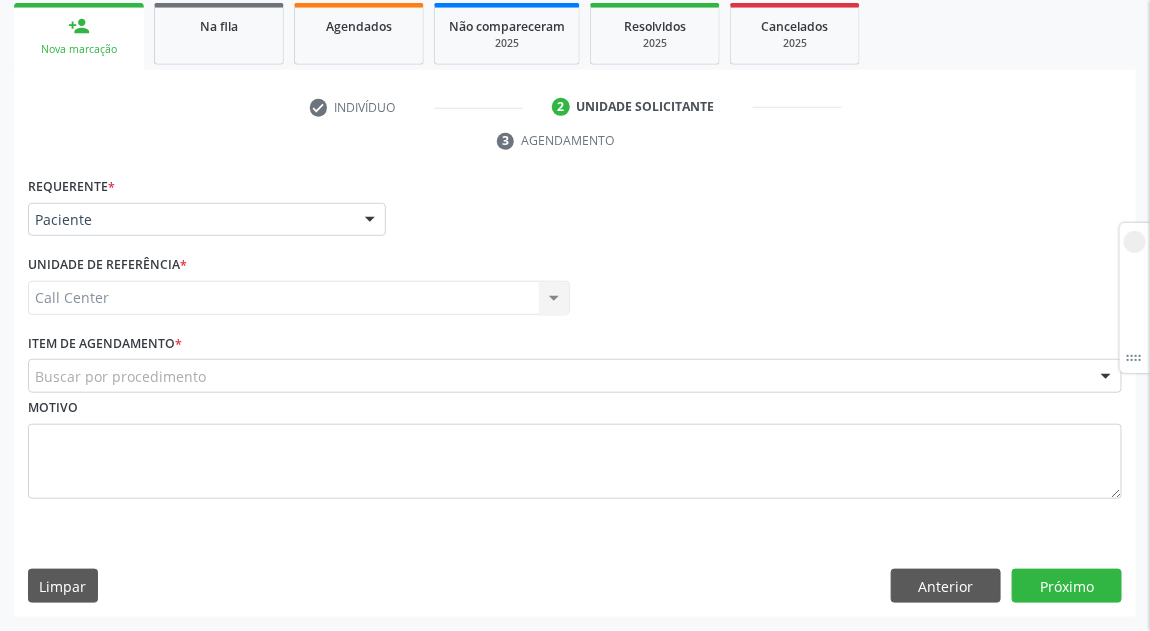 click on "Buscar por procedimento" at bounding box center (575, 376) 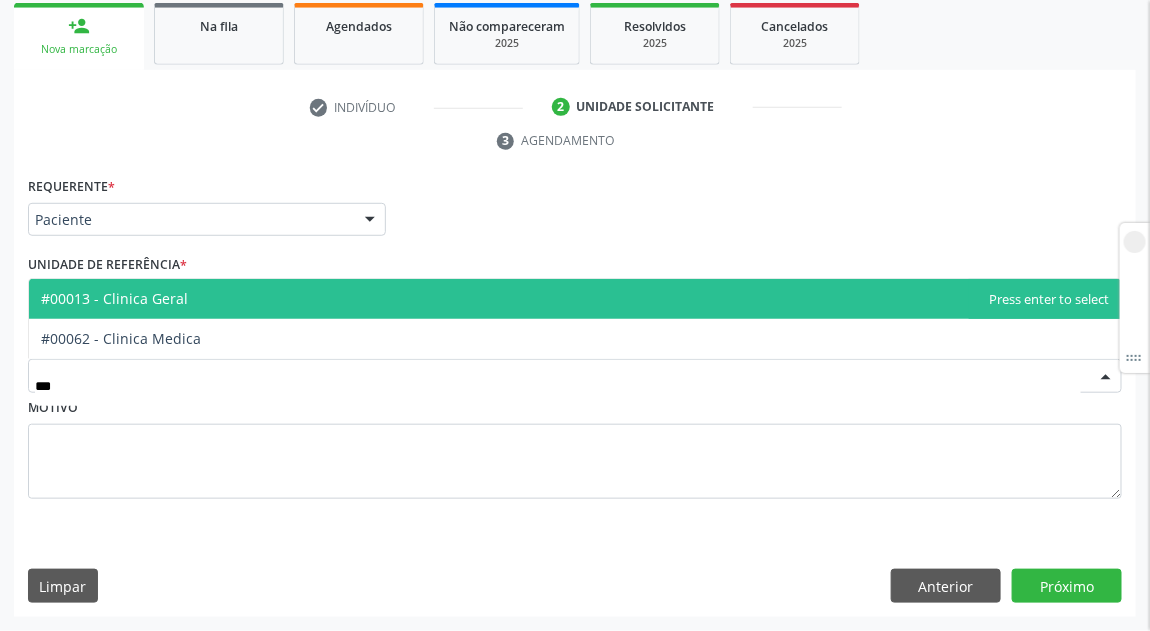 type on "****" 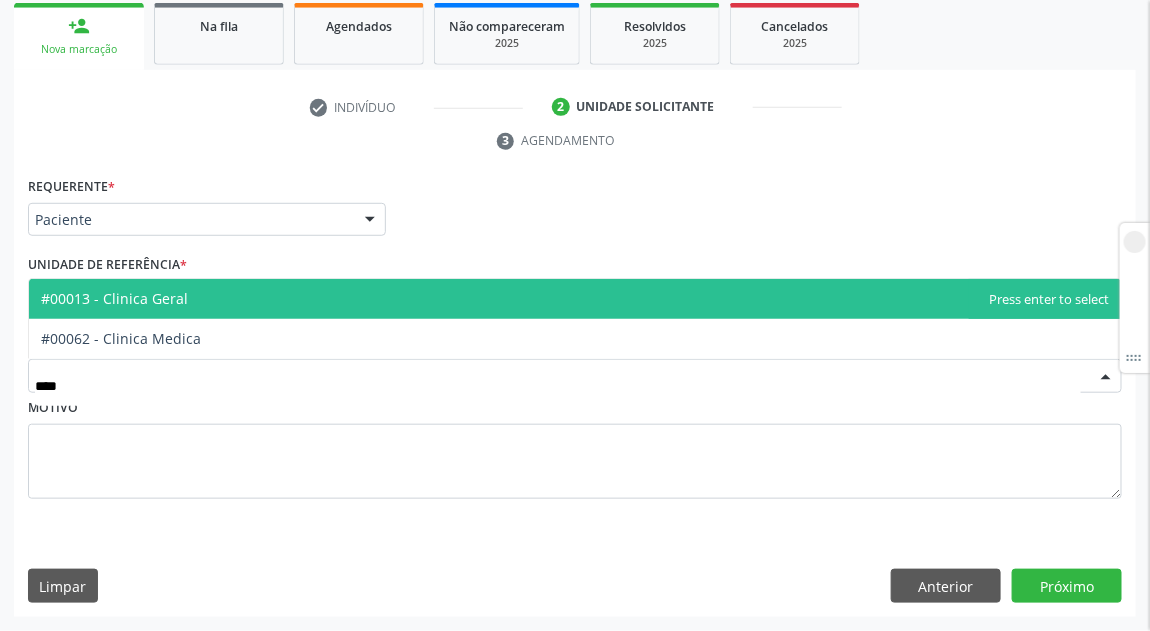 click on "#00013 - Clinica Geral" at bounding box center (575, 299) 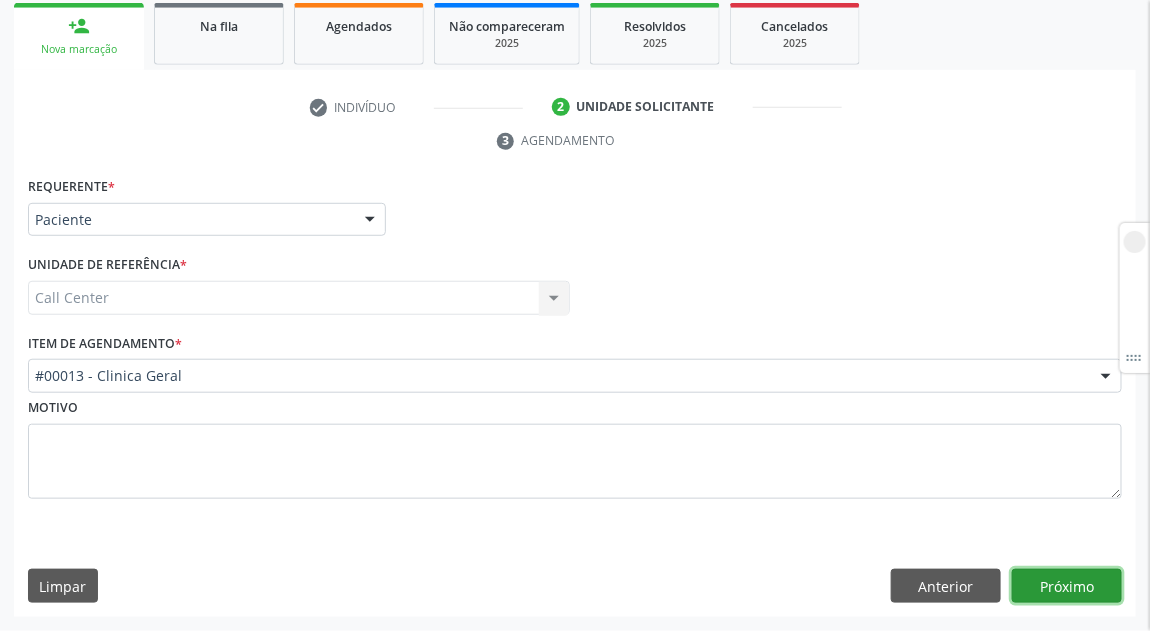 click on "Próximo" at bounding box center [1067, 586] 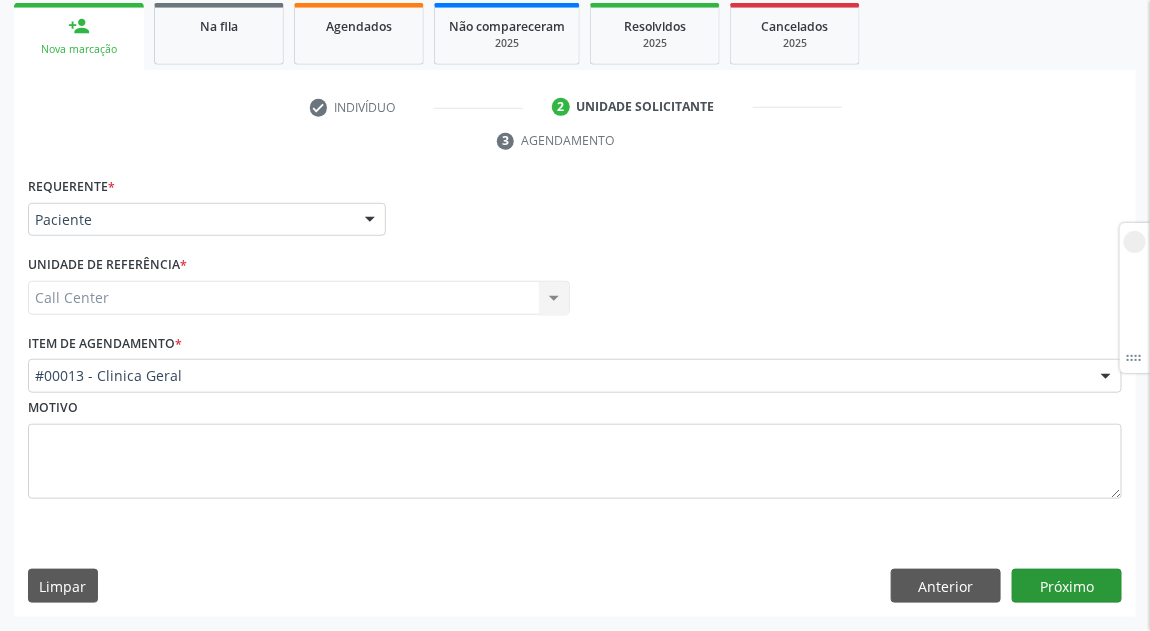 scroll, scrollTop: 271, scrollLeft: 0, axis: vertical 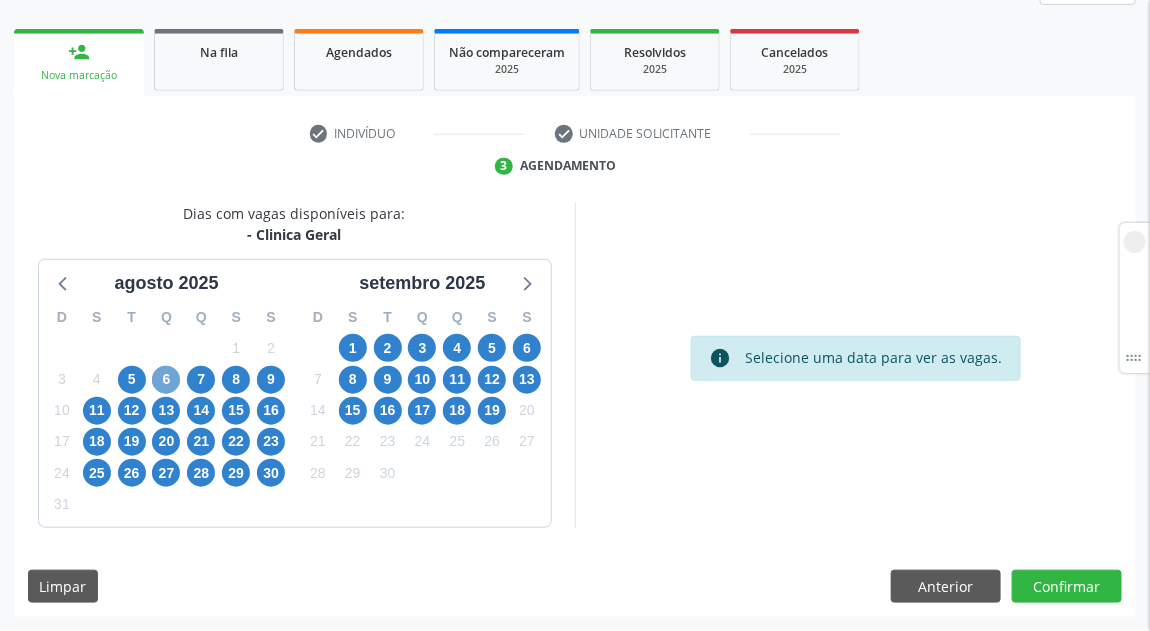 click on "6" at bounding box center [166, 380] 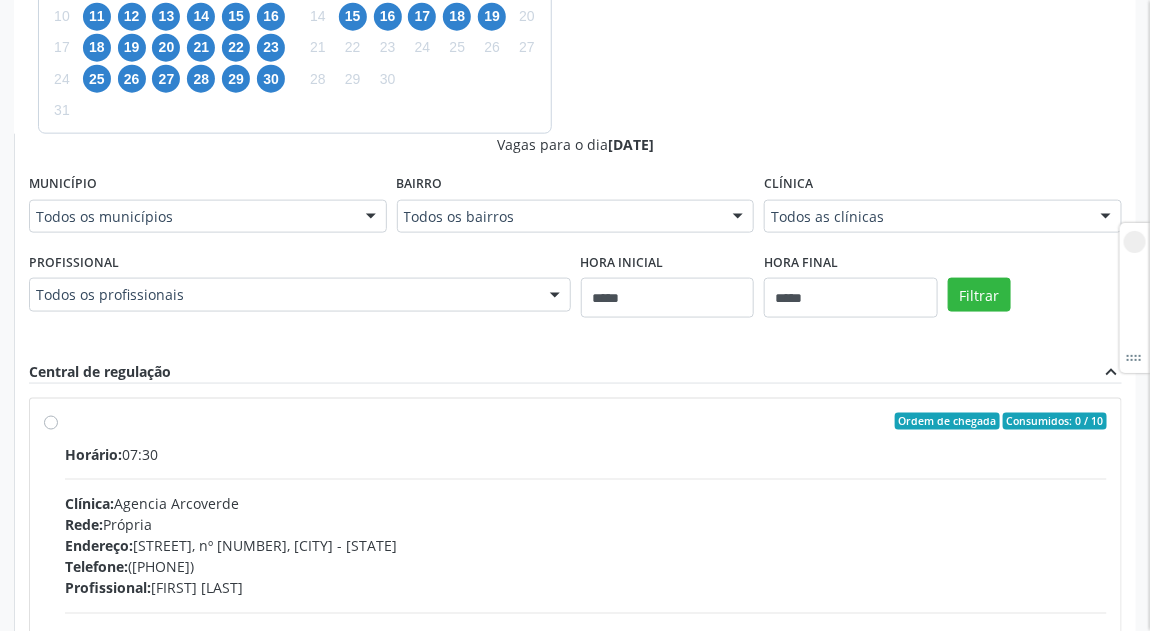 scroll, scrollTop: 721, scrollLeft: 0, axis: vertical 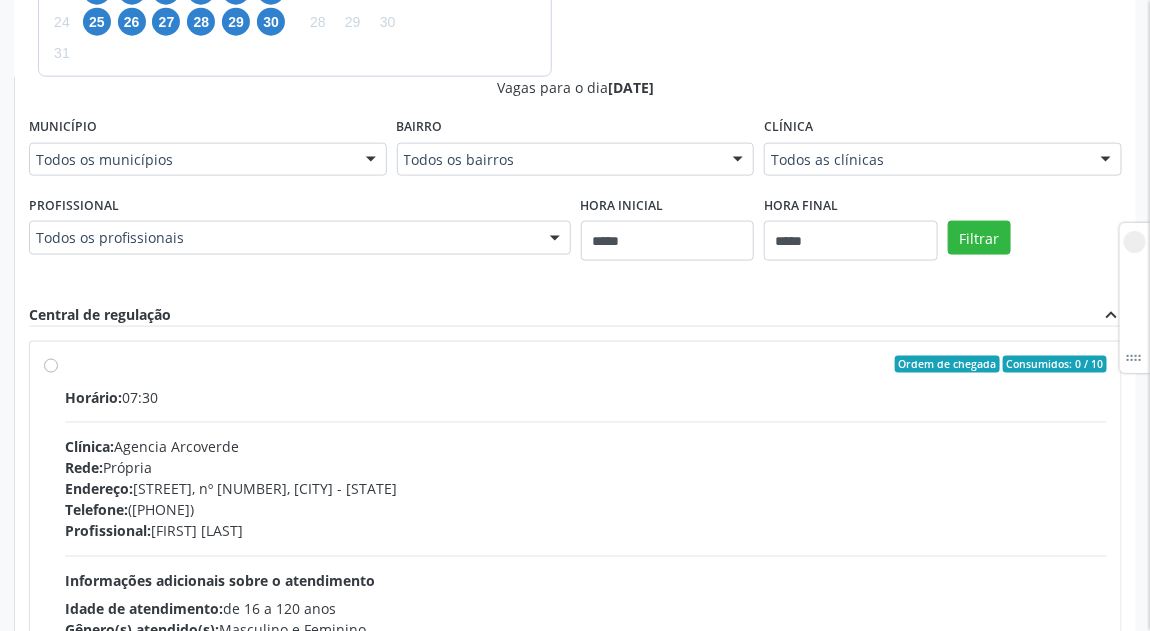 click on "Ordem de chegada
Consumidos: 0 / 10
Horário:   07:30
Clínica:  Agencia Arcoverde
Rede:
Própria
Endereço:   Rua Joaquim Nabuco, nº 251, Arcoverde - PE
Telefone:   (87) 3821-8560
Profissional:
Orestes Neves de Albuquerque
Informações adicionais sobre o atendimento
Idade de atendimento:
de 16 a 120 anos
Gênero(s) atendido(s):
Masculino e Feminino
Informações adicionais:
A partir de 16 ANOS ! !" at bounding box center (575, 509) 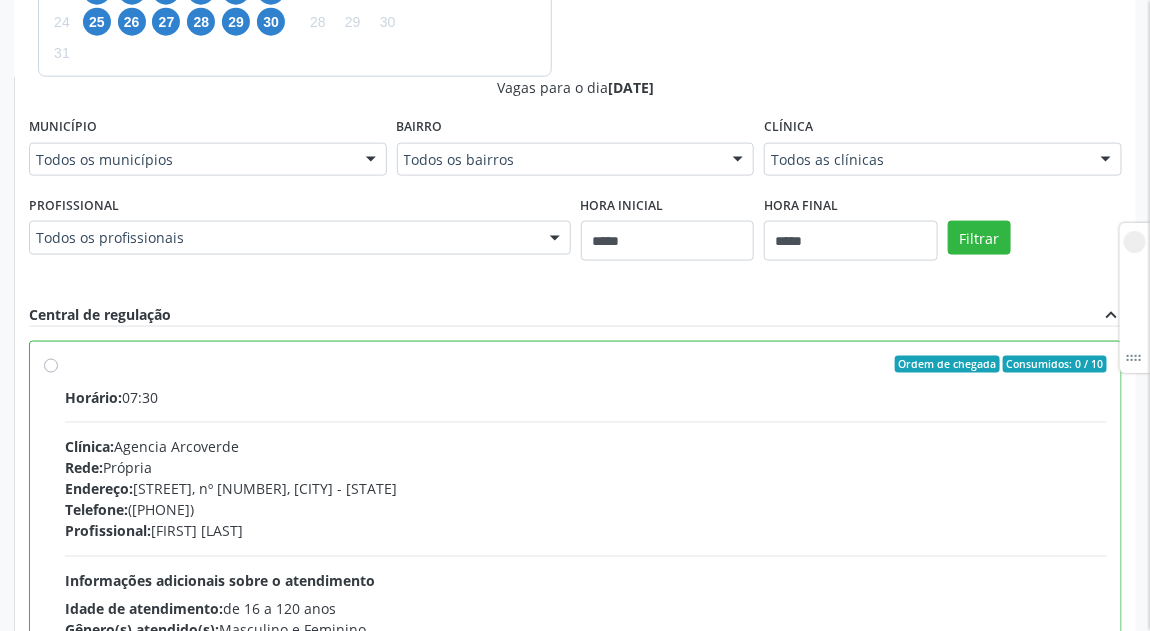 scroll, scrollTop: 300, scrollLeft: 0, axis: vertical 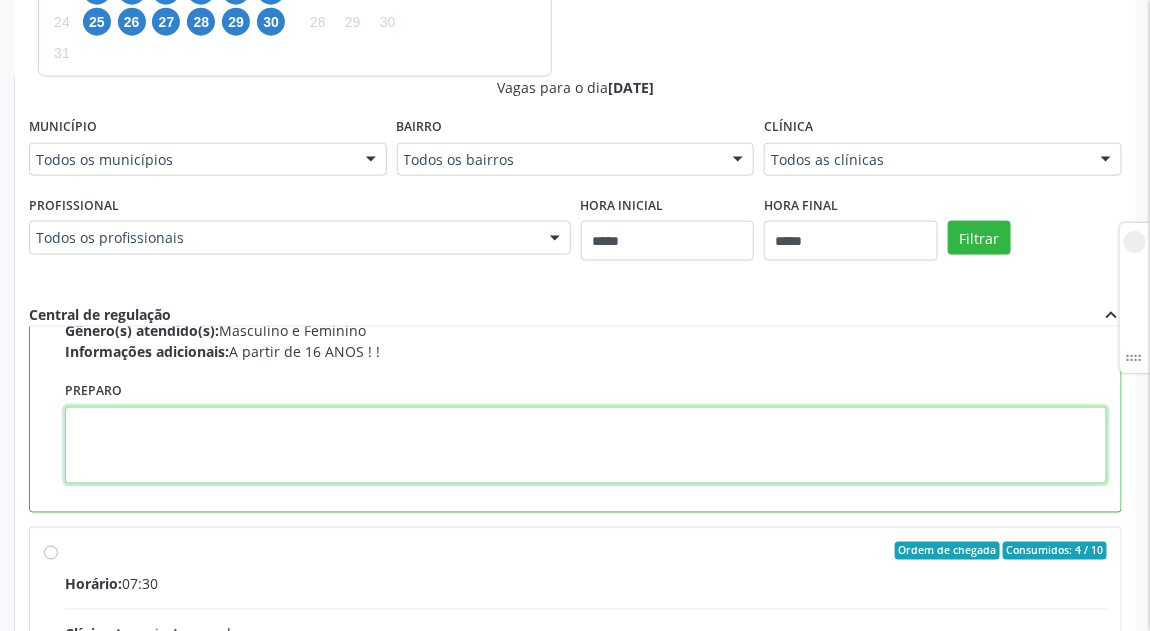 click at bounding box center [586, 445] 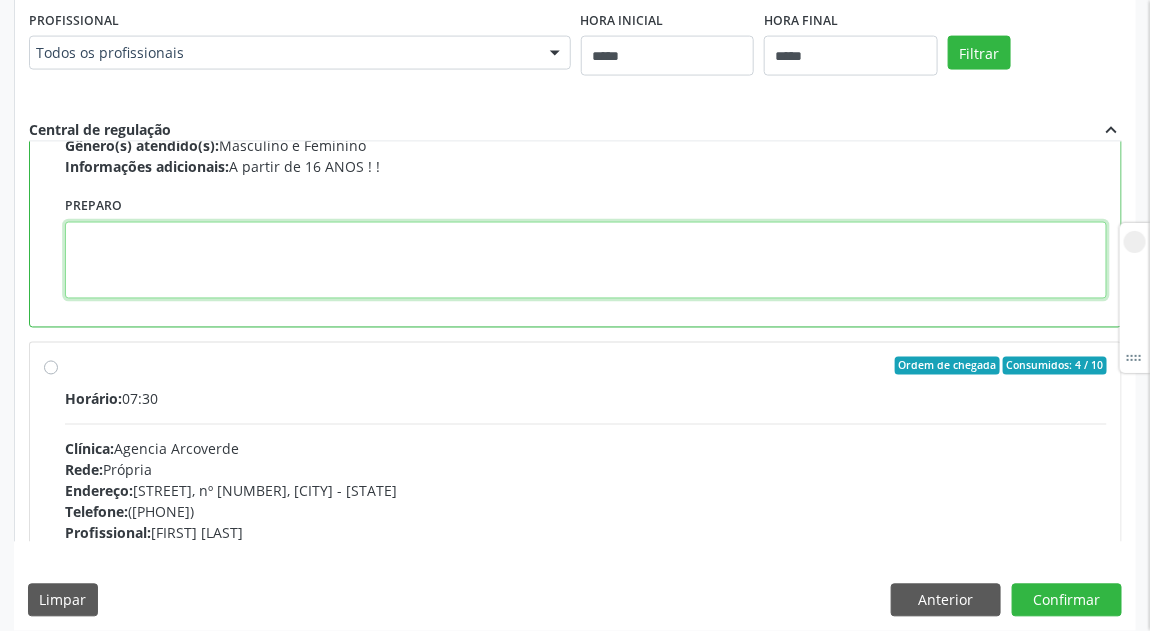 scroll, scrollTop: 921, scrollLeft: 0, axis: vertical 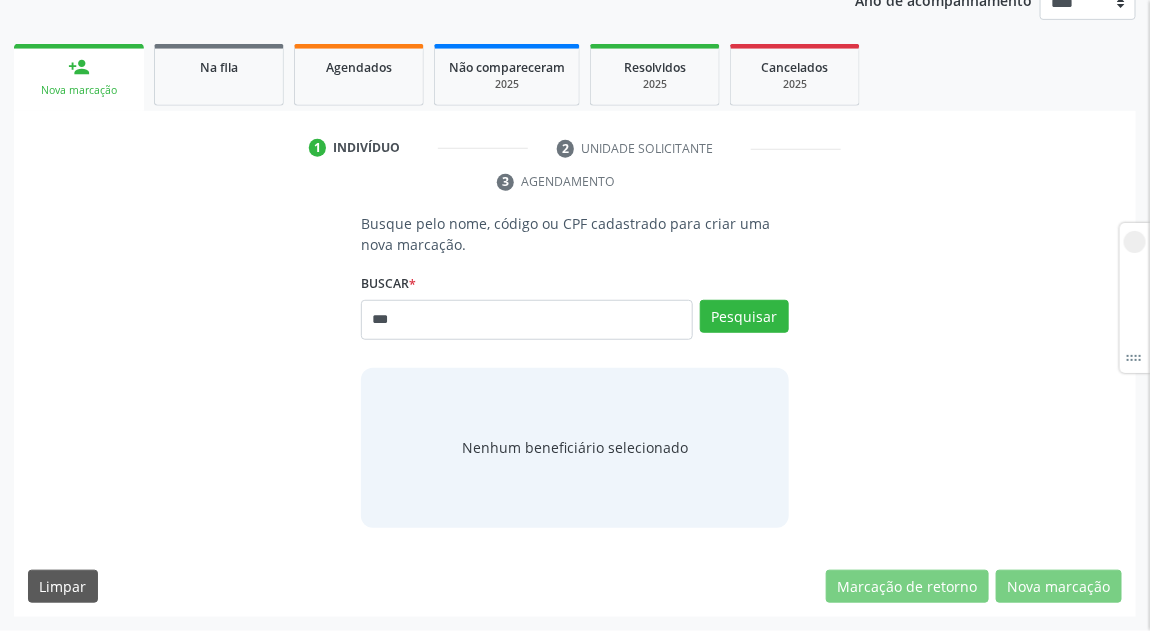 type on "***" 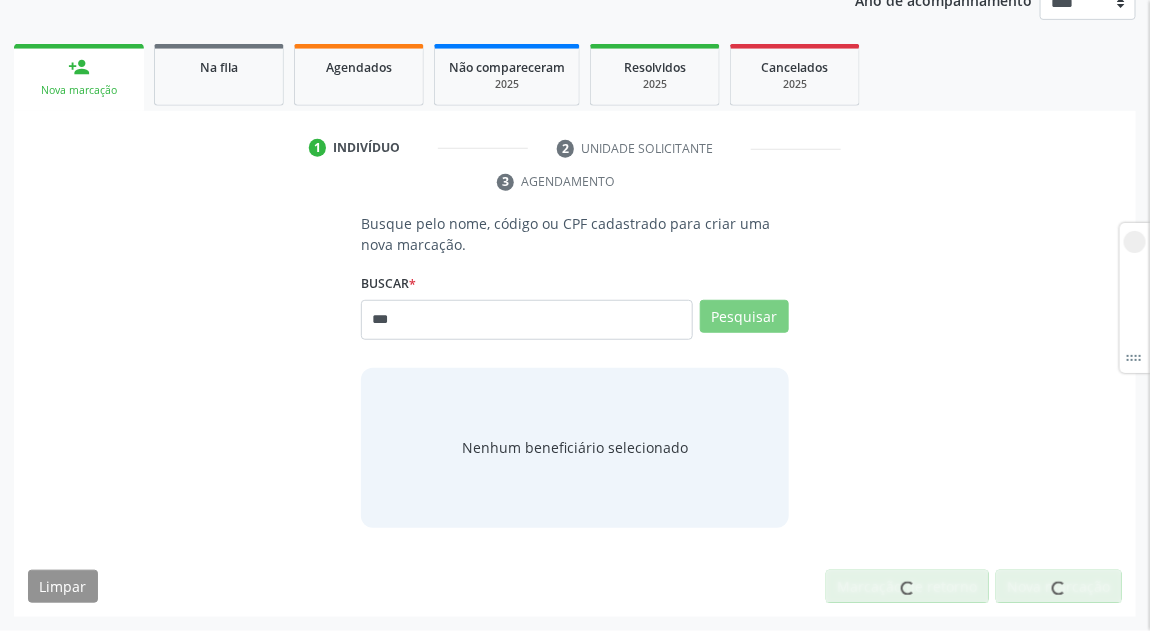 scroll, scrollTop: 249, scrollLeft: 0, axis: vertical 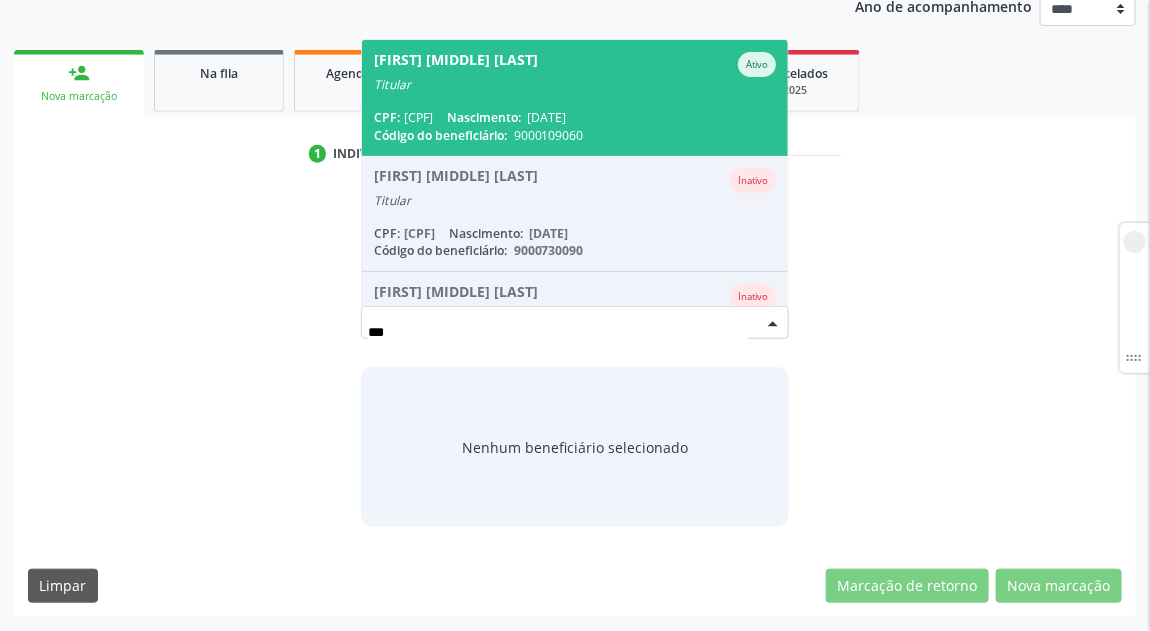 click on "CPF:
[CPF]
Nascimento:
[DATE]" at bounding box center [575, 117] 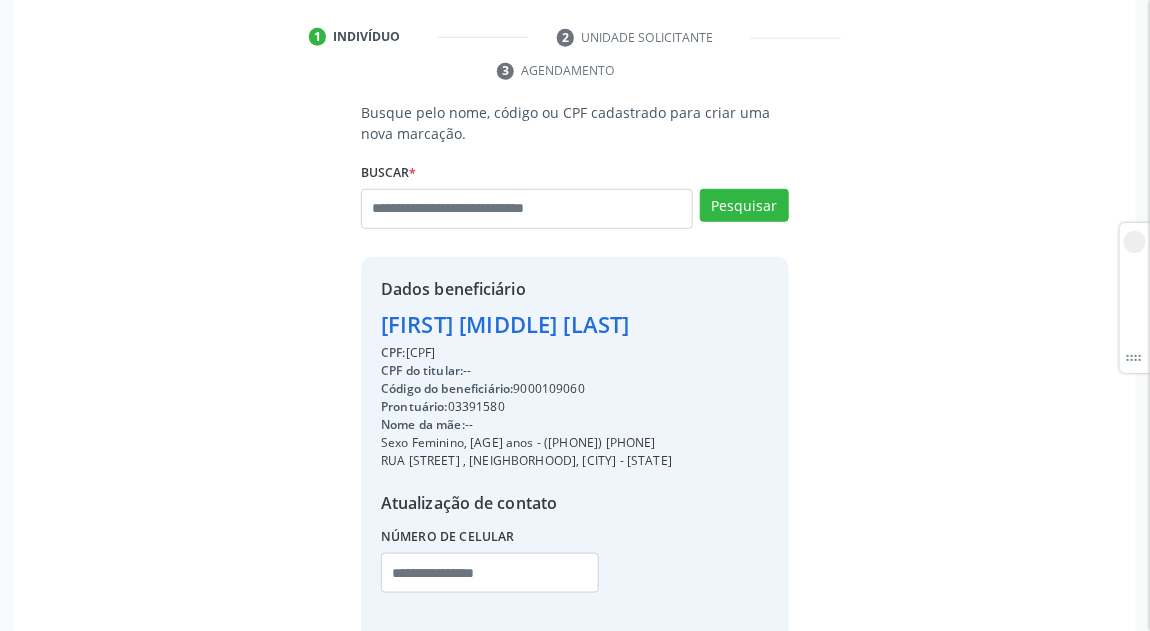 scroll, scrollTop: 480, scrollLeft: 0, axis: vertical 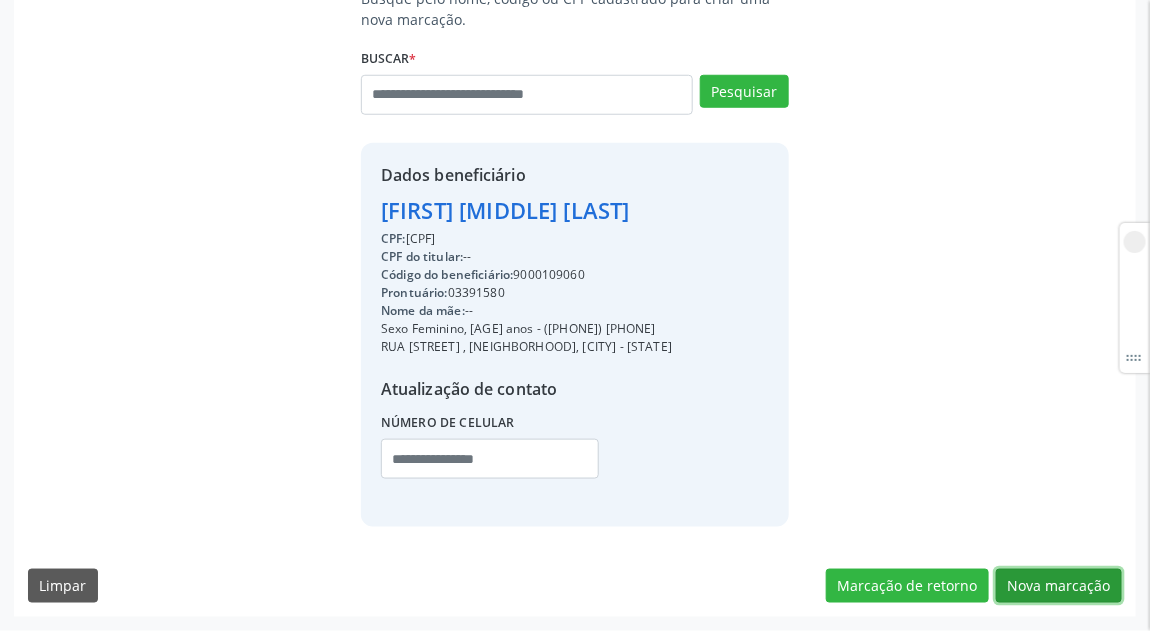 click on "Nova marcação" at bounding box center (1059, 586) 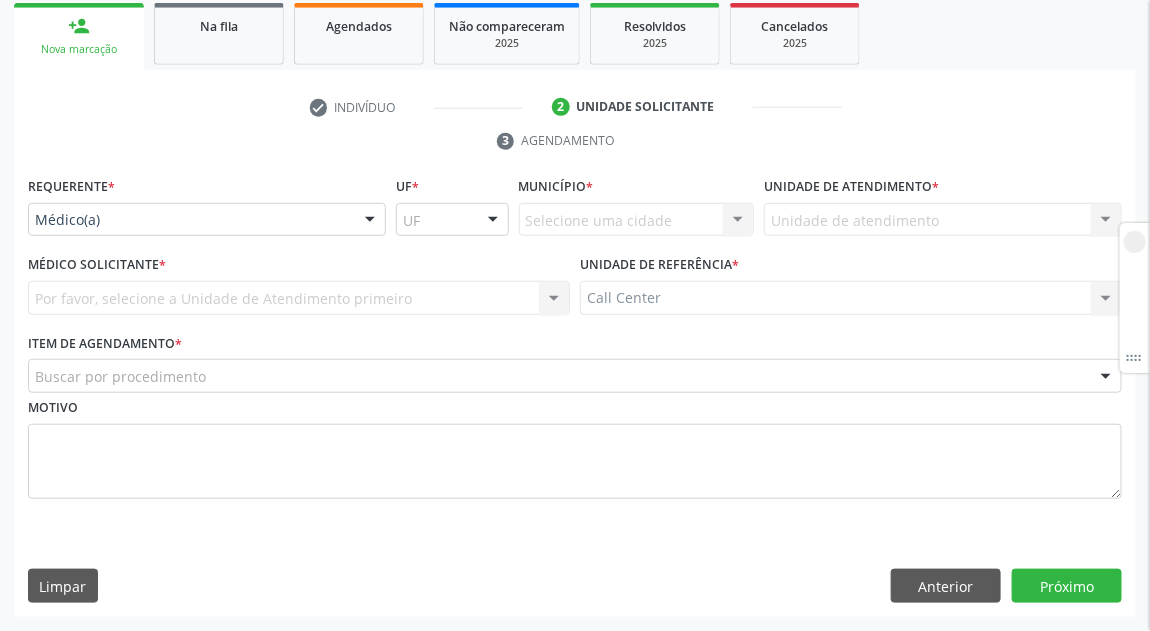 scroll, scrollTop: 297, scrollLeft: 0, axis: vertical 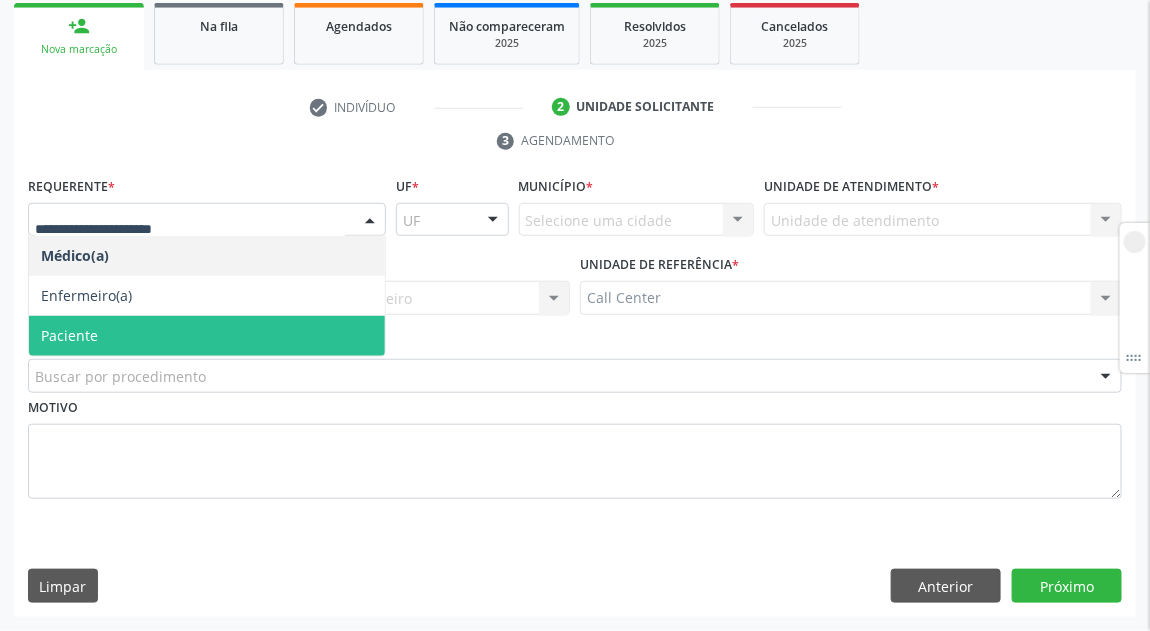 click on "Paciente" at bounding box center [207, 336] 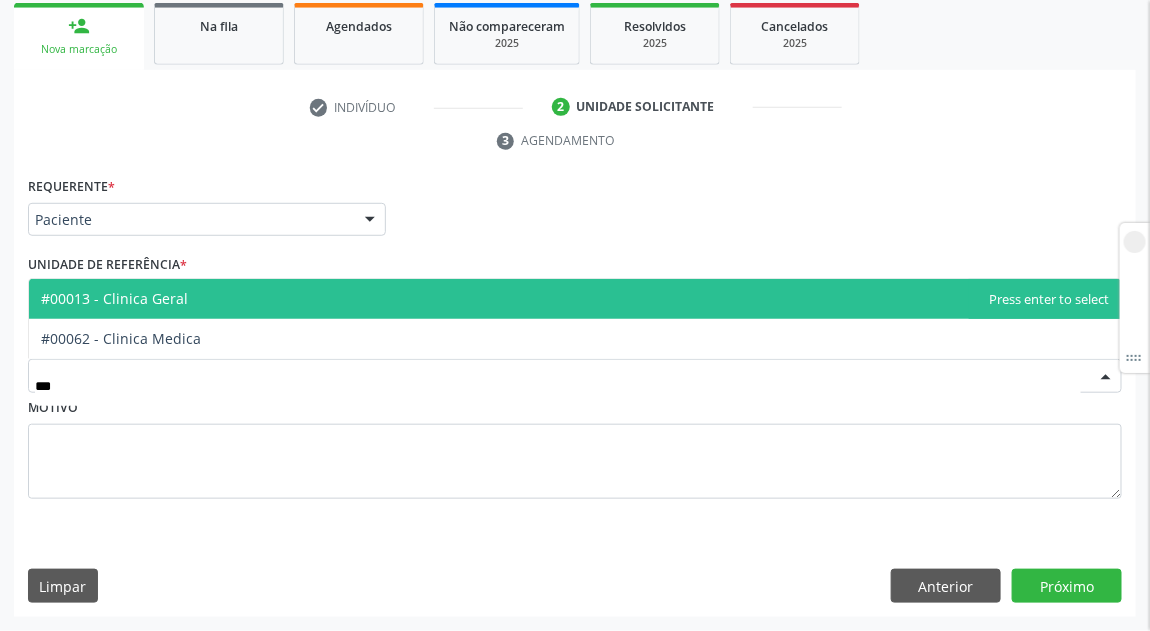 type on "****" 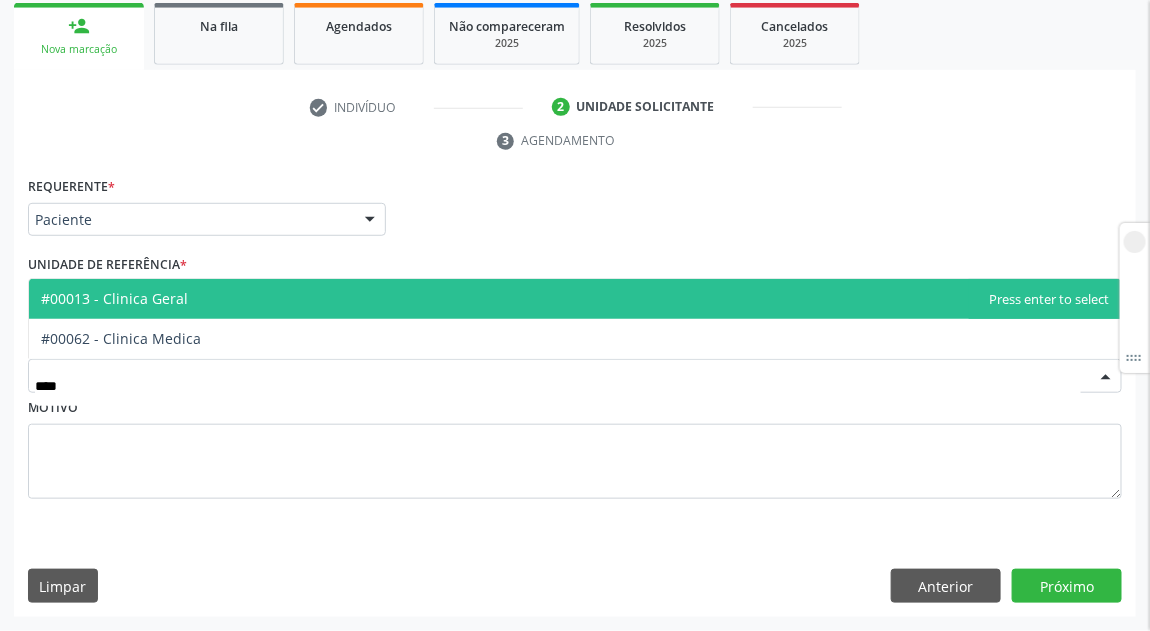 click on "#00013 - Clinica Geral" at bounding box center [575, 299] 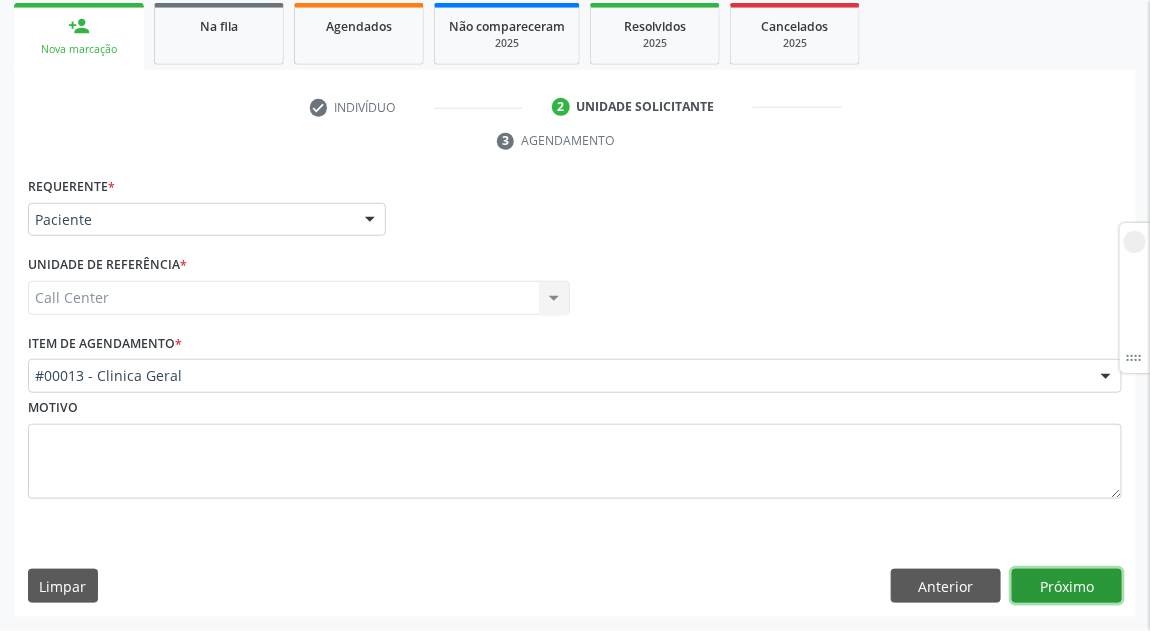 click on "Próximo" at bounding box center (1067, 586) 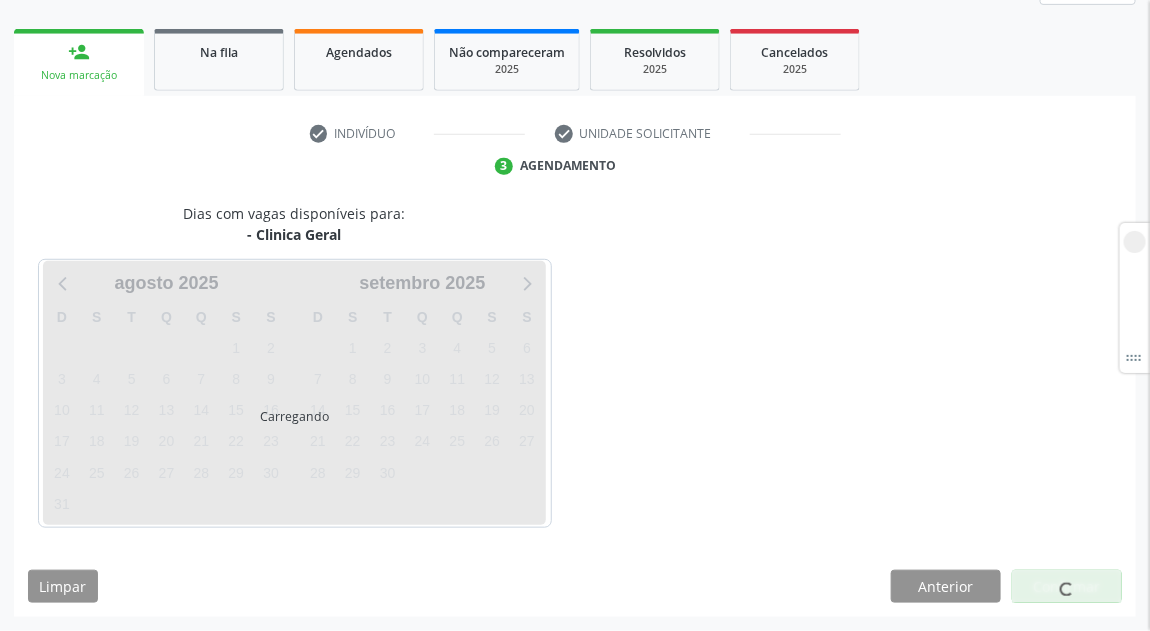scroll, scrollTop: 271, scrollLeft: 0, axis: vertical 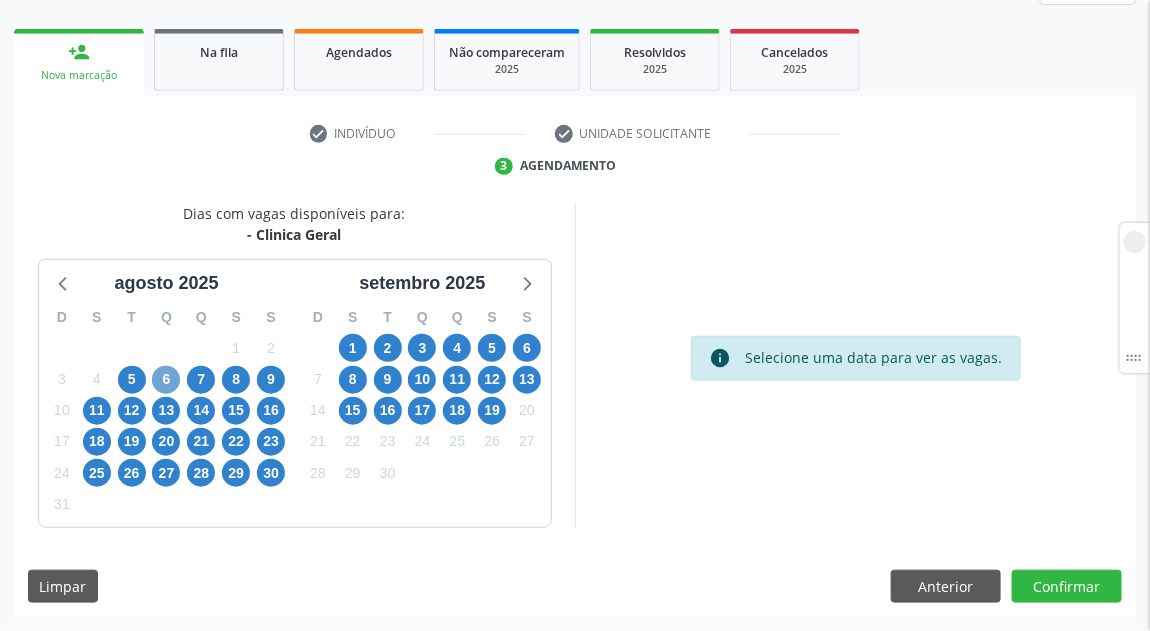 click on "6" at bounding box center [166, 380] 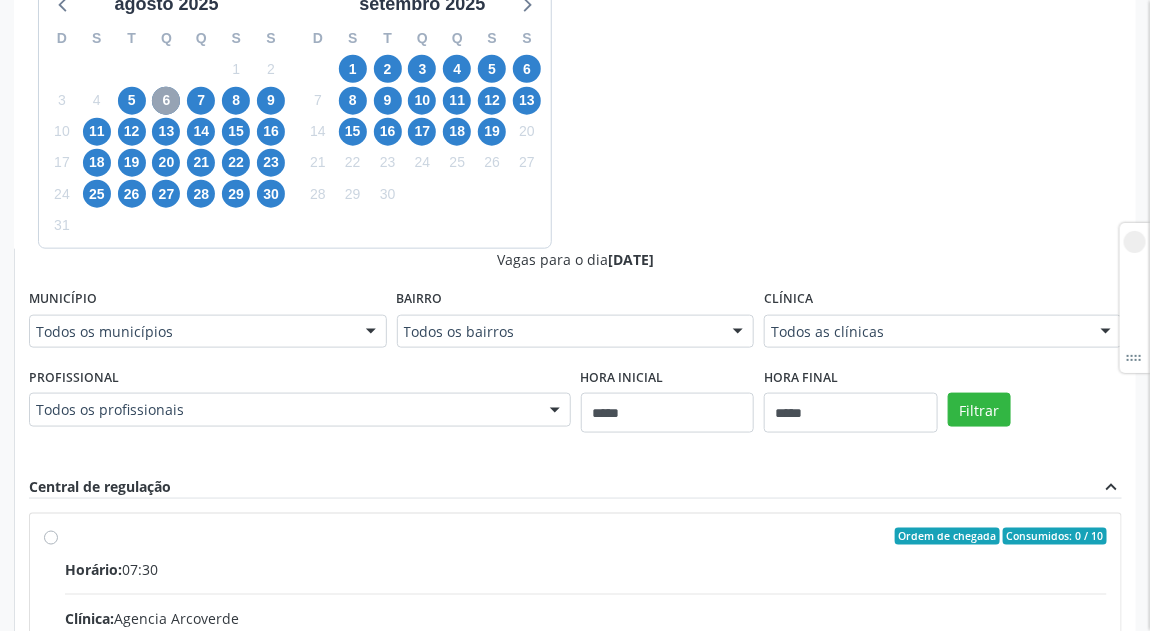 scroll, scrollTop: 721, scrollLeft: 0, axis: vertical 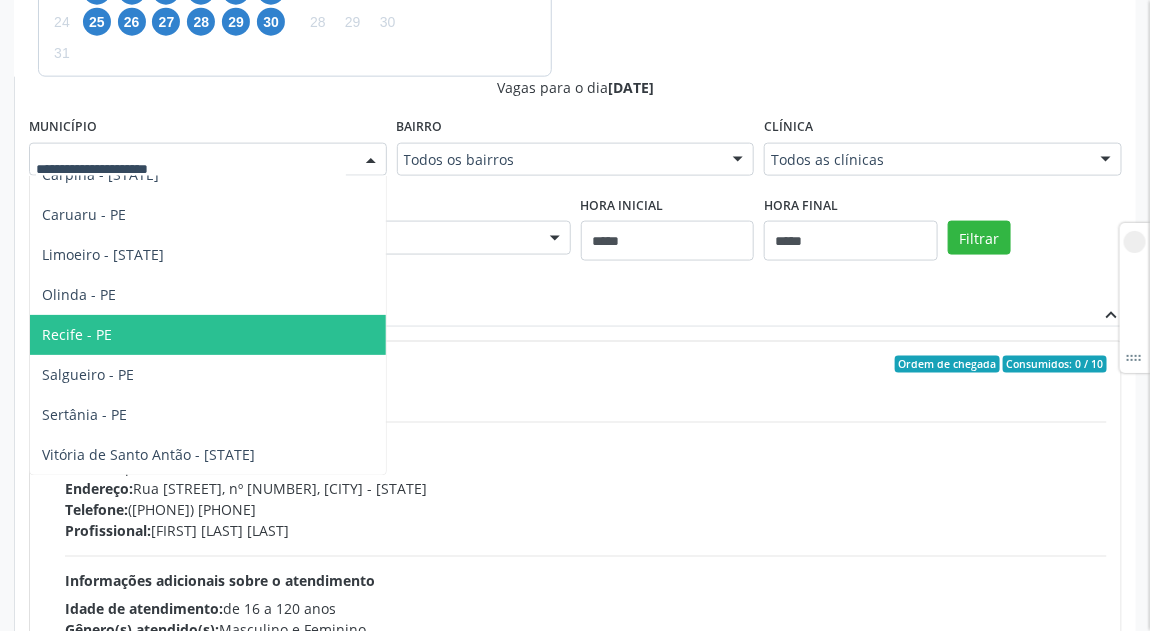click on "Recife - PE" at bounding box center [208, 335] 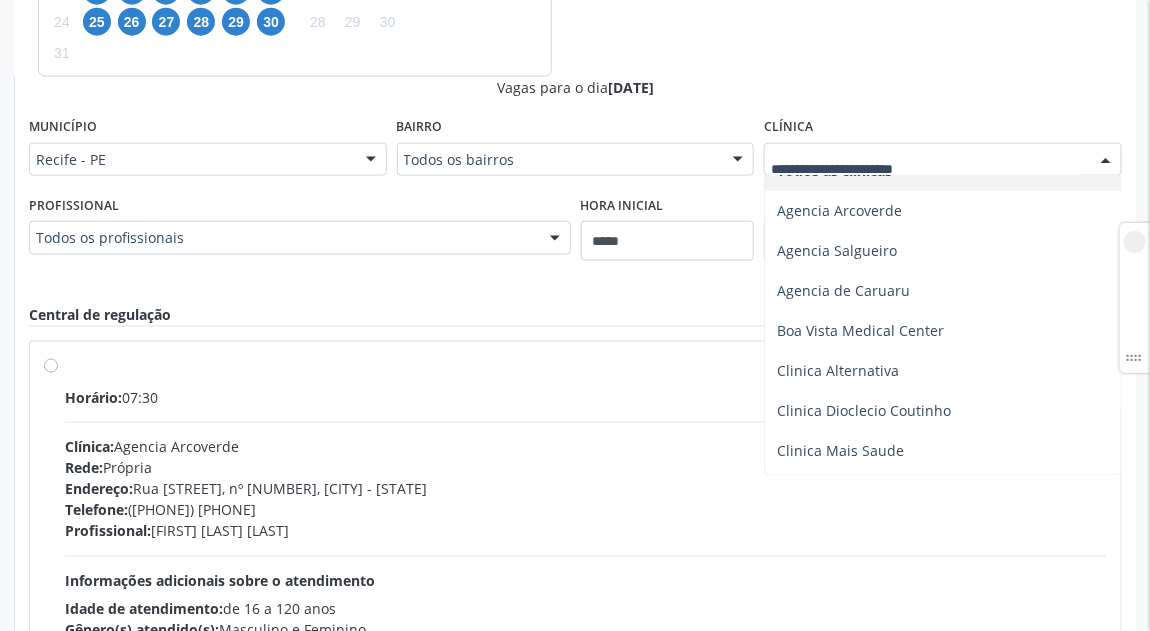 scroll, scrollTop: 0, scrollLeft: 0, axis: both 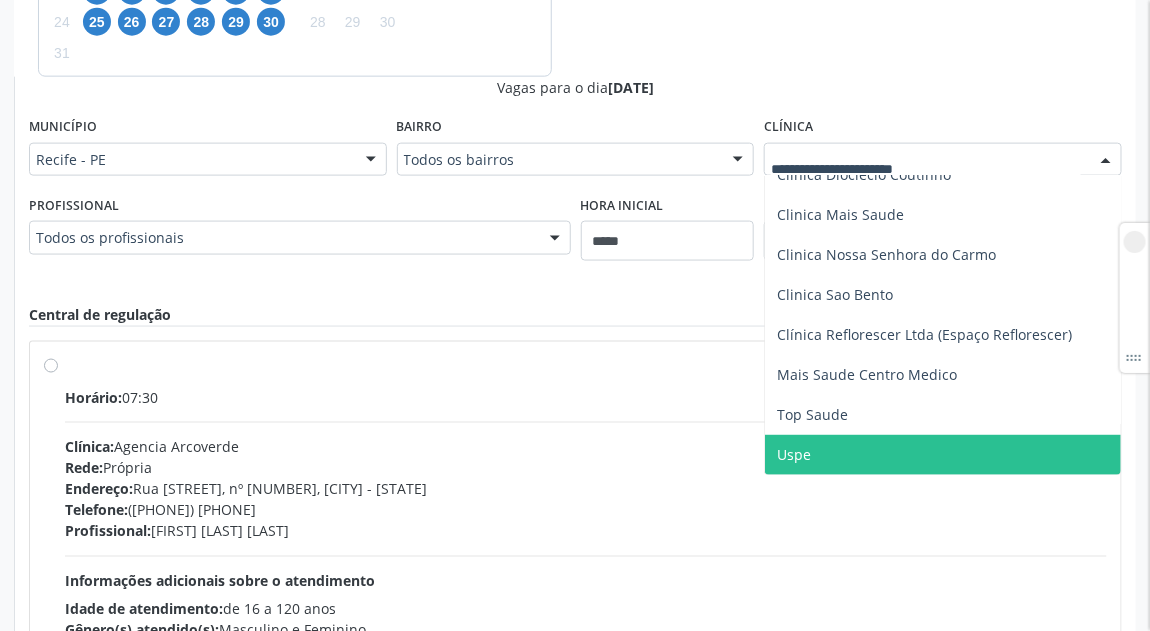 click on "Uspe" at bounding box center (943, 455) 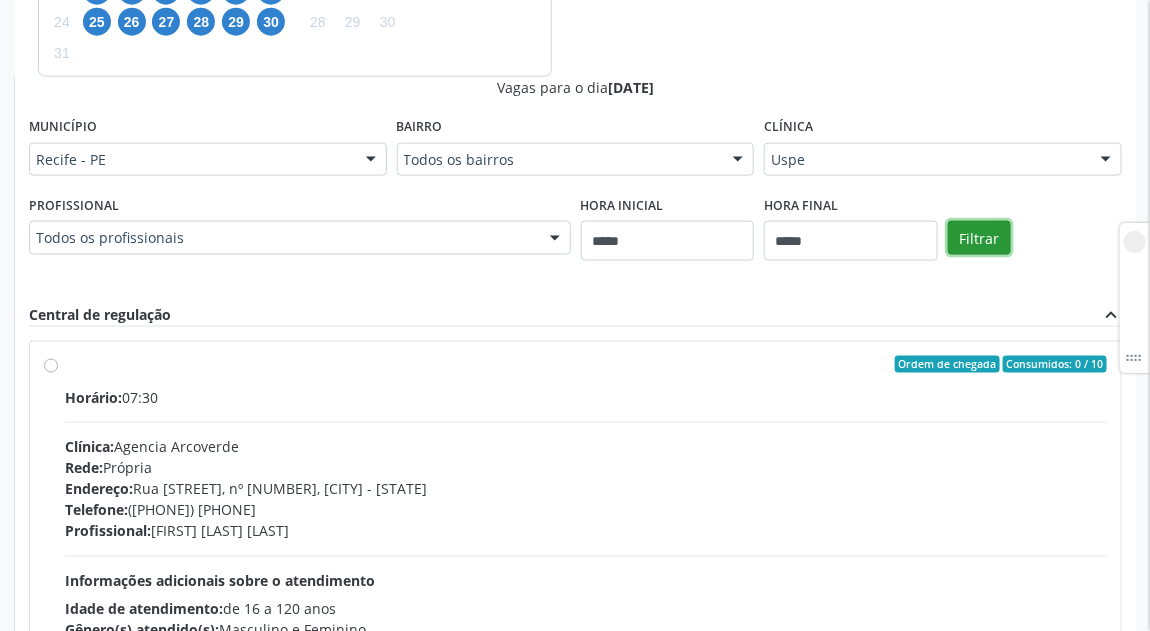 click on "Filtrar" at bounding box center (979, 238) 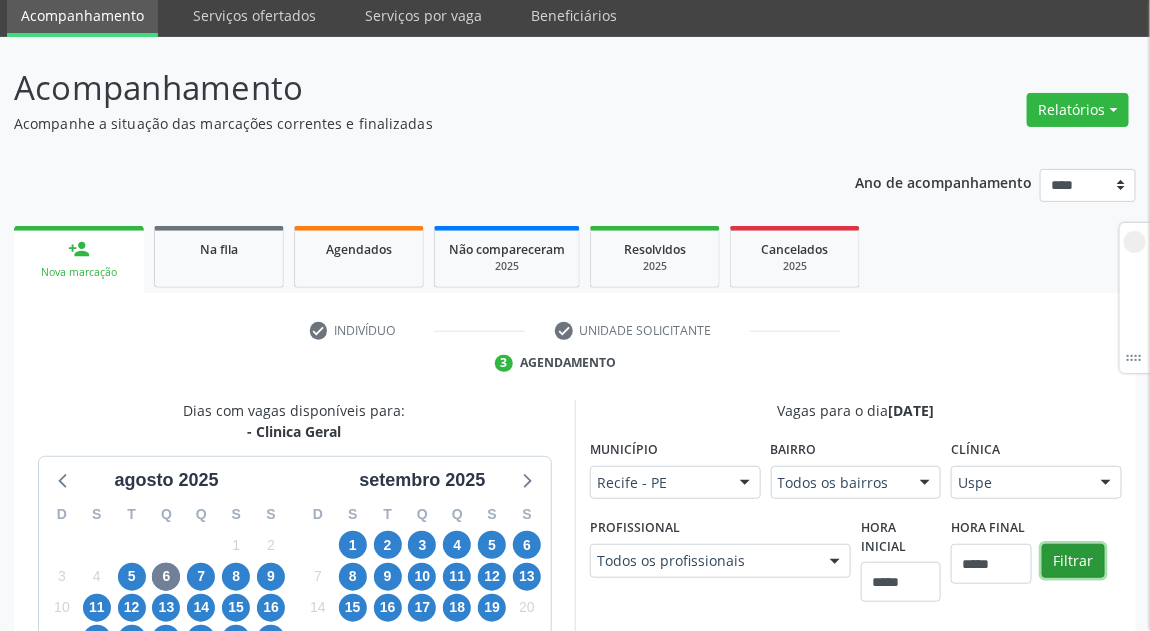 scroll, scrollTop: 0, scrollLeft: 0, axis: both 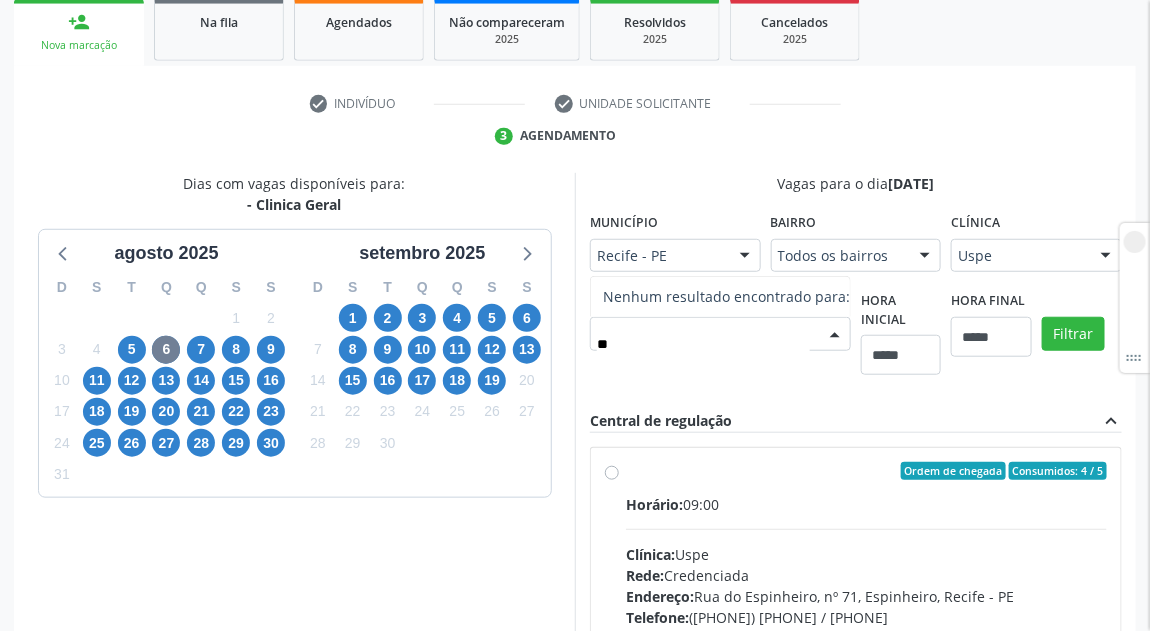 type on "*" 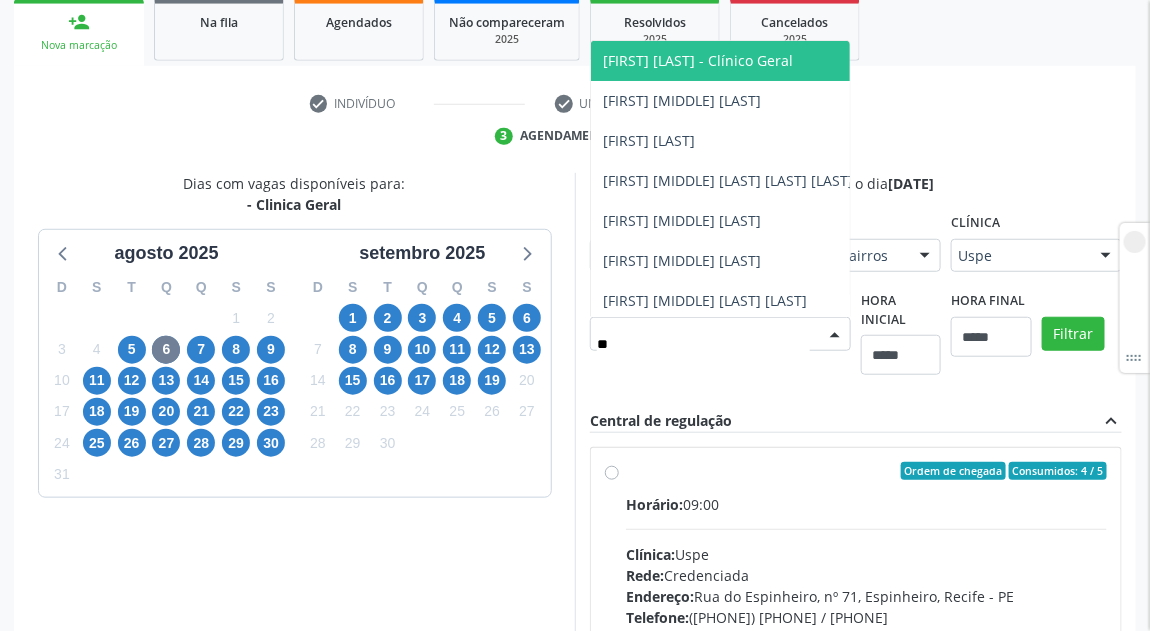 type on "*" 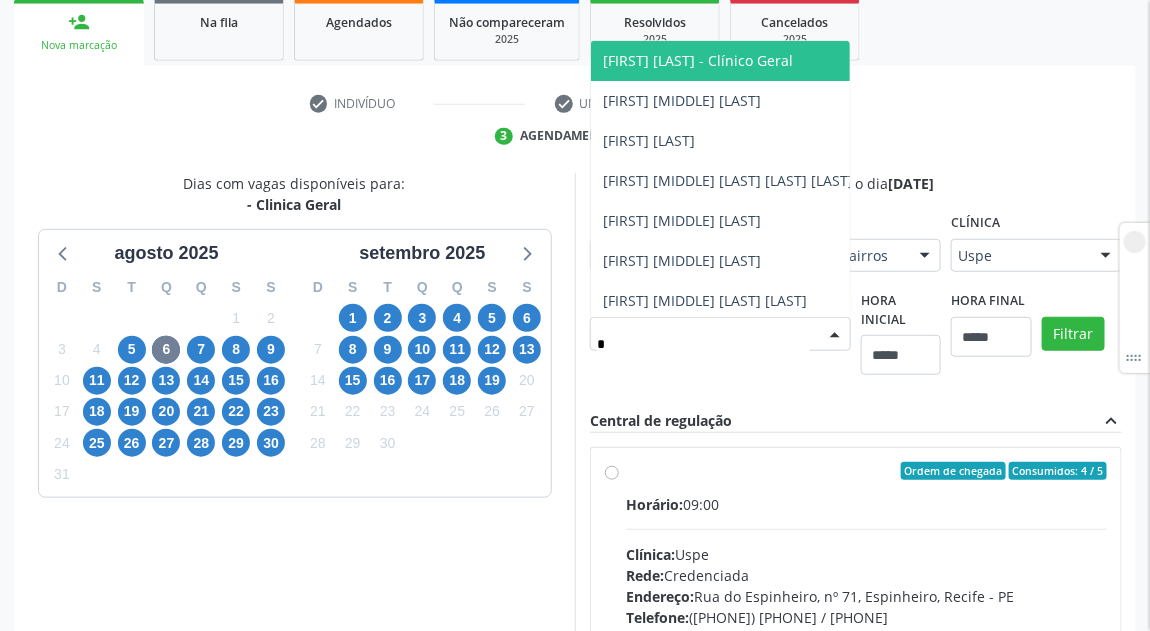 type 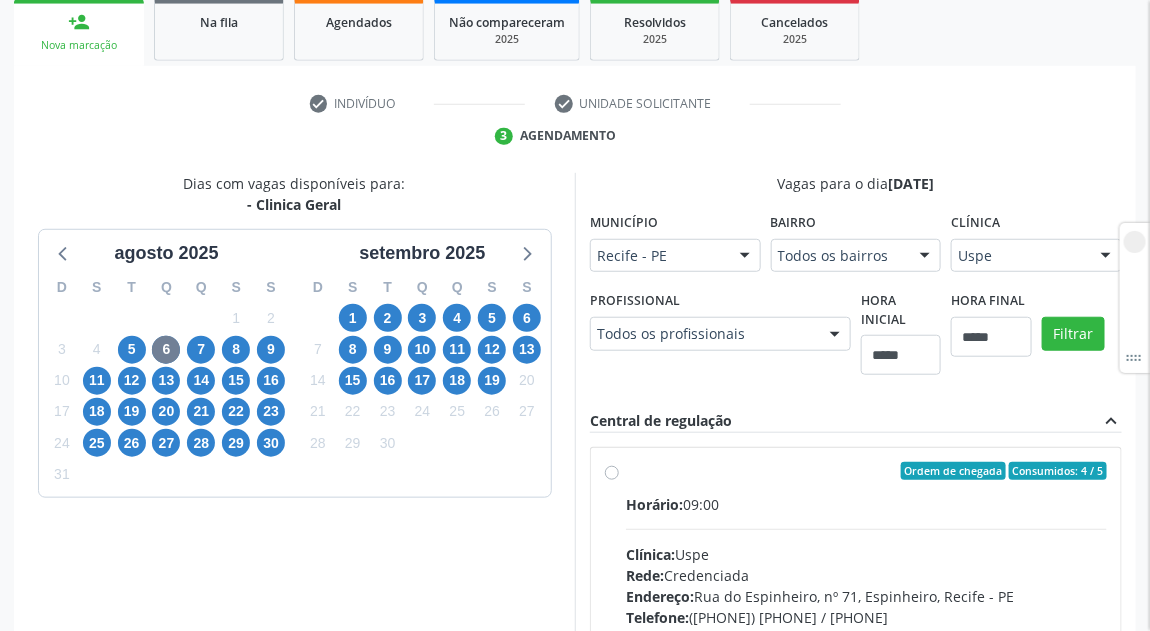 click on "Vagas para o dia
06/08/2025
Município
Recife - PE         Todos os municípios   Arcoverde - PE   Cabo de Santo Agostinho - PE   Carpina - PE   Caruaru - PE   Limoeiro - PE   Olinda - PE   Recife - PE   Salgueiro - PE   Sertânia - PE   Vitória de Santo Antão - PE
Nenhum resultado encontrado para: "   "
Não há nenhuma opção para ser exibida.
Bairro
Todos os bairros         Todos os bairros   Boa Vista   Cajá, Fone (81) 98770-9810   Casa Caiada   Centro   Espinheiro   Indianapolis   Ponto Certo
Nenhum resultado encontrado para: "   "
Não há nenhuma opção para ser exibida.
Clínica
Uspe         Todos as clínicas   Agencia Arcoverde   Agencia Salgueiro   Agencia de Caruaru   Boa Vista Medical Center   Clinica Alternativa   Clinica Dioclecio Coutinho   Clinica Mais Saude   Clinica Nossa Senhora do Carmo   Clinica Sao Bento       Top Saude   Uspe" at bounding box center [856, 503] 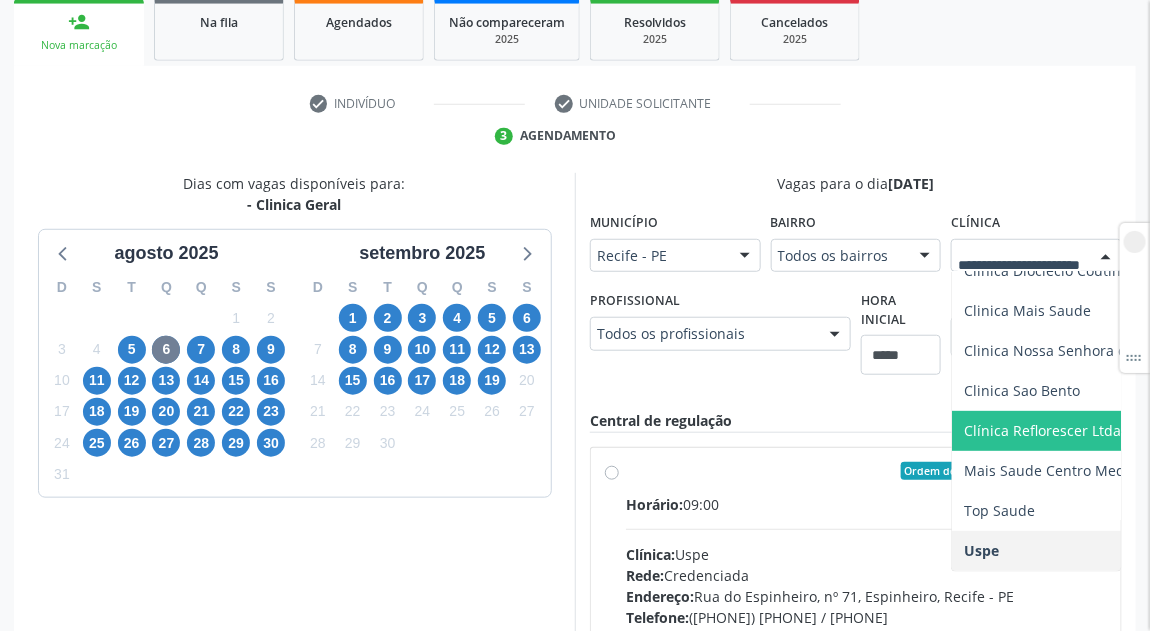 scroll, scrollTop: 283, scrollLeft: 0, axis: vertical 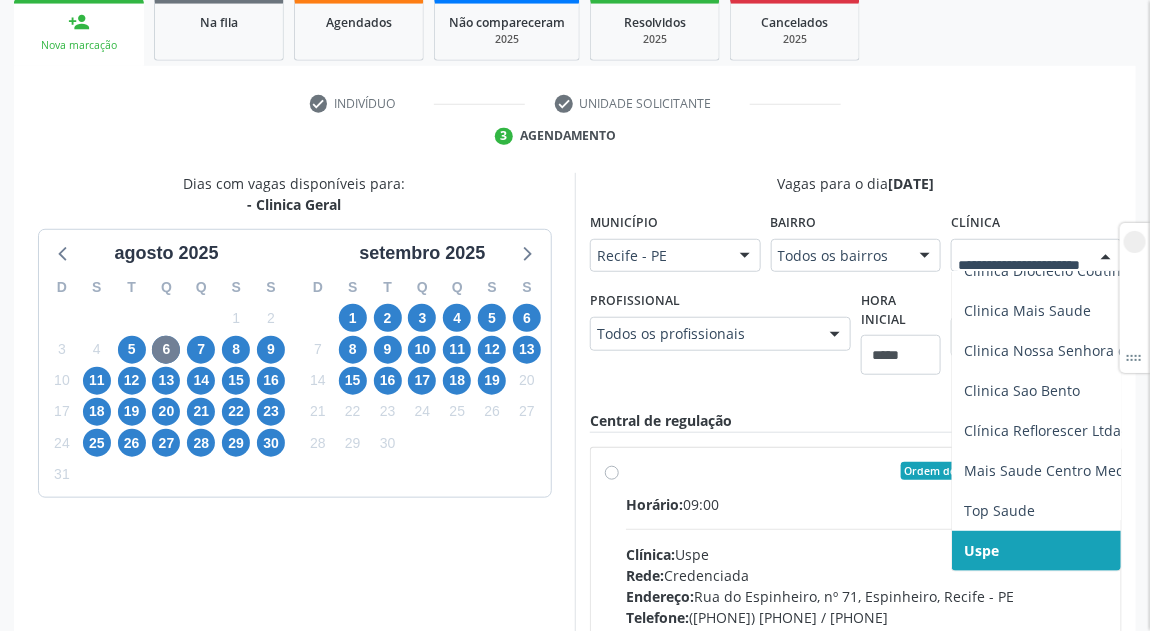 click on "Uspe" at bounding box center (1111, 551) 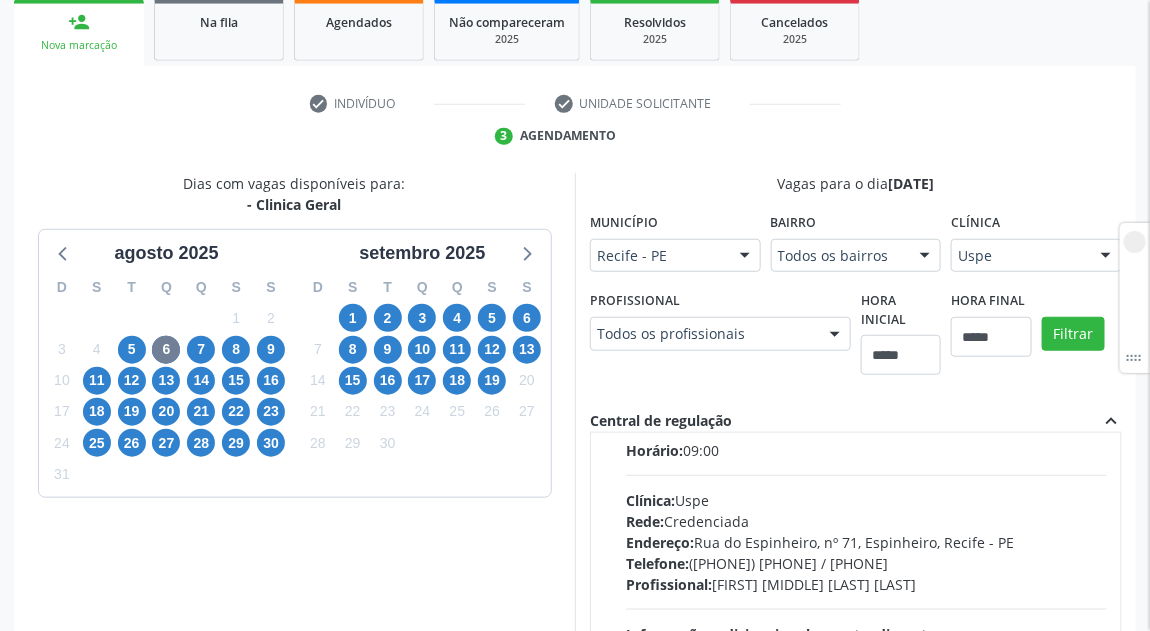 scroll, scrollTop: 0, scrollLeft: 0, axis: both 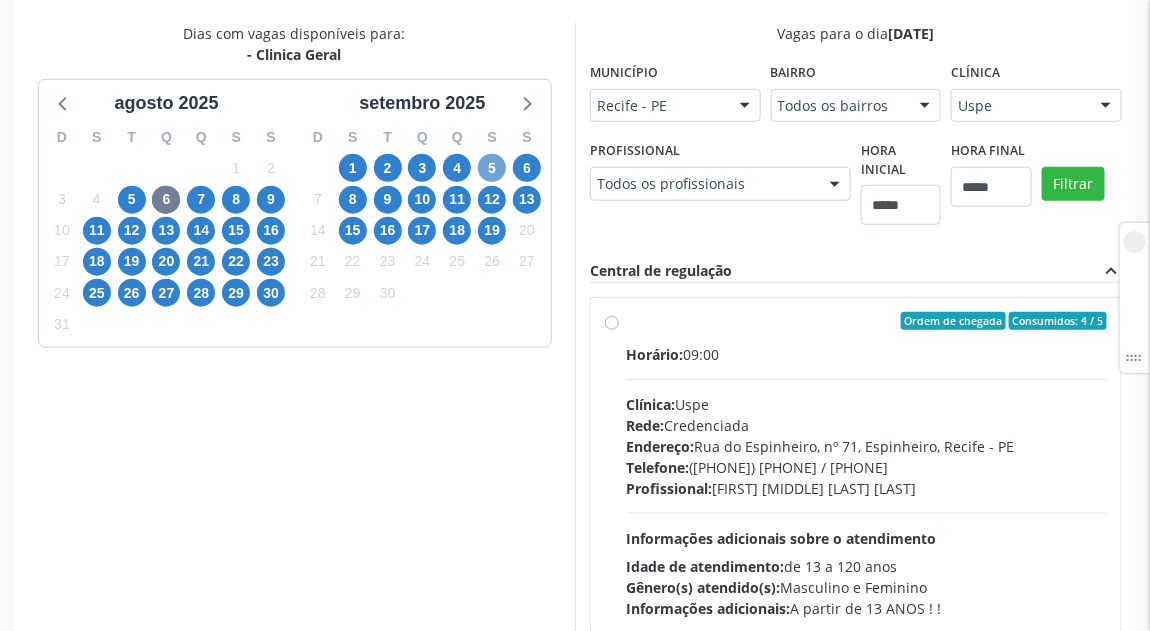 click on "5" at bounding box center (492, 168) 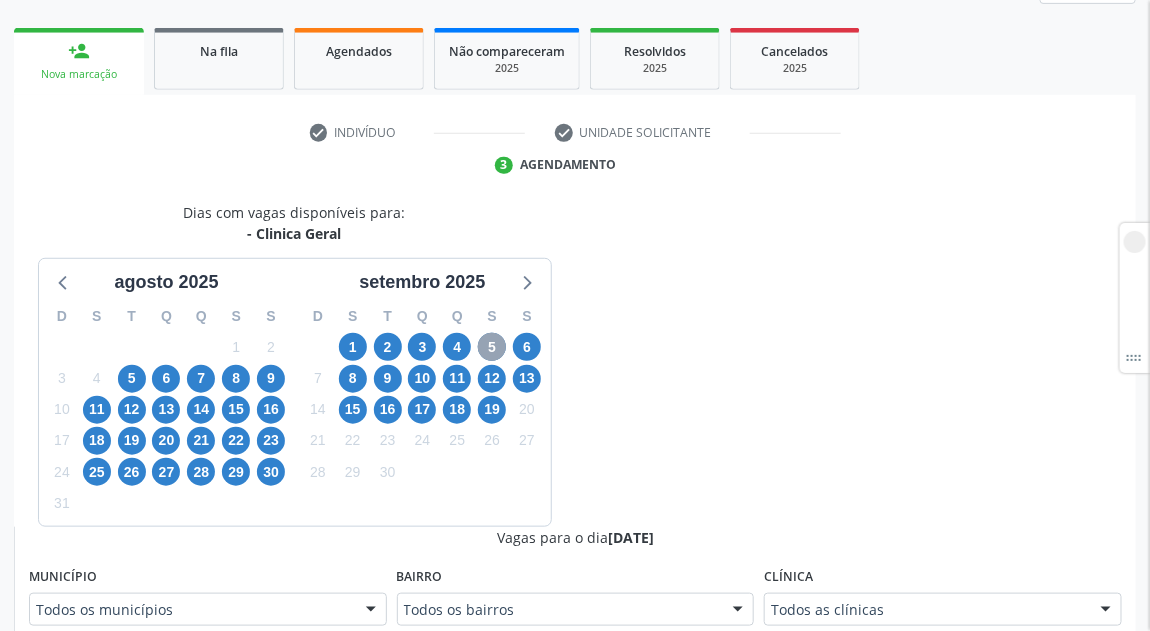 scroll, scrollTop: 450, scrollLeft: 0, axis: vertical 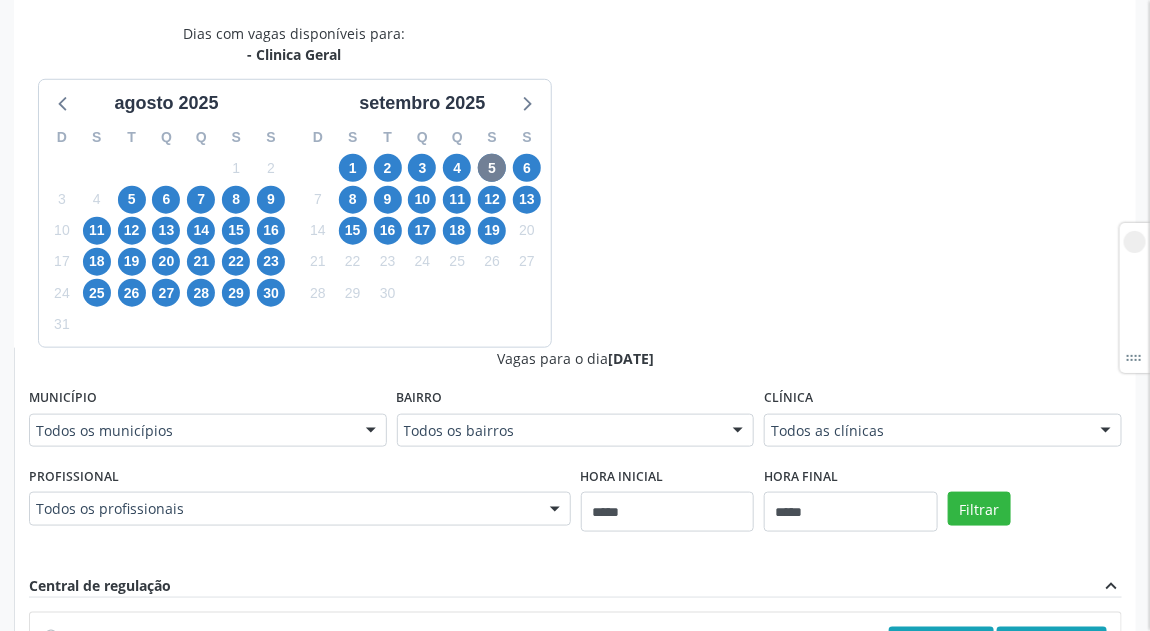click on "Município
Todos os municípios         Todos os municípios   Caruaru - PE   Limoeiro - PE   Recife - PE   Sertânia - PE
Nenhum resultado encontrado para: "   "
Não há nenhuma opção para ser exibida." at bounding box center [208, 415] 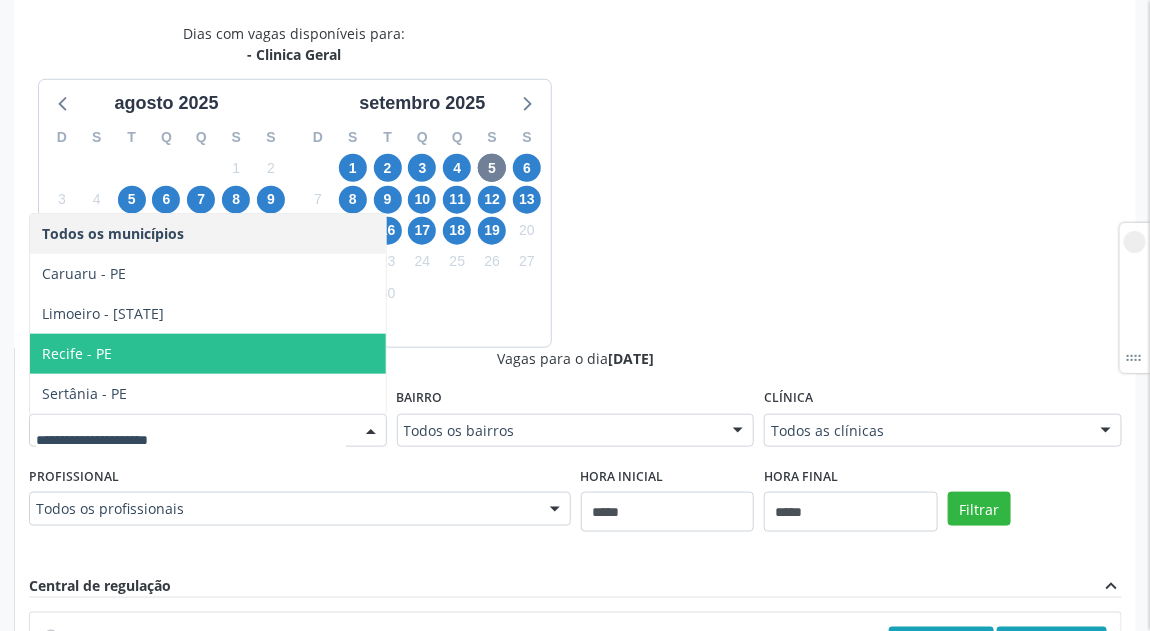click on "Recife - PE" at bounding box center (208, 354) 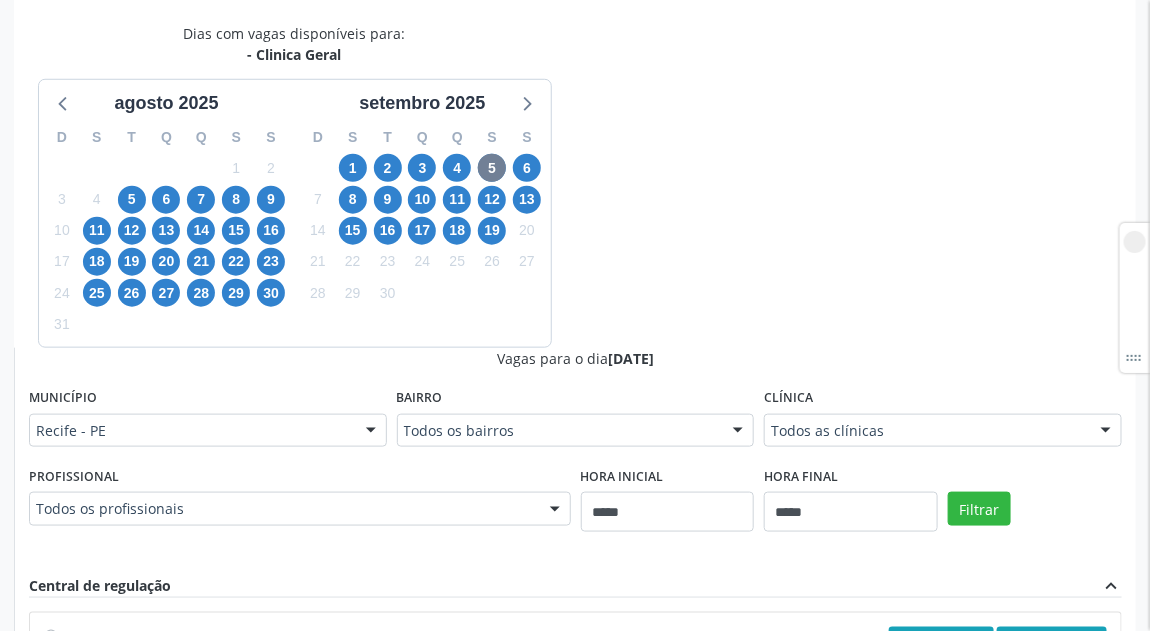 drag, startPoint x: 901, startPoint y: 442, endPoint x: 888, endPoint y: 442, distance: 13 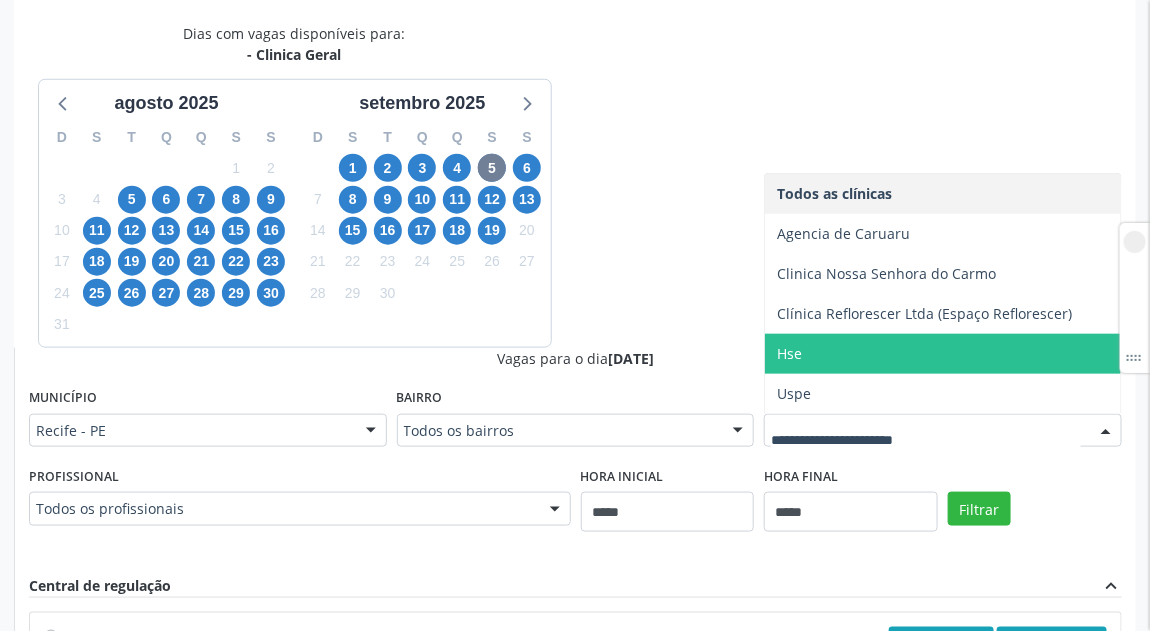click on "Hse" at bounding box center (789, 353) 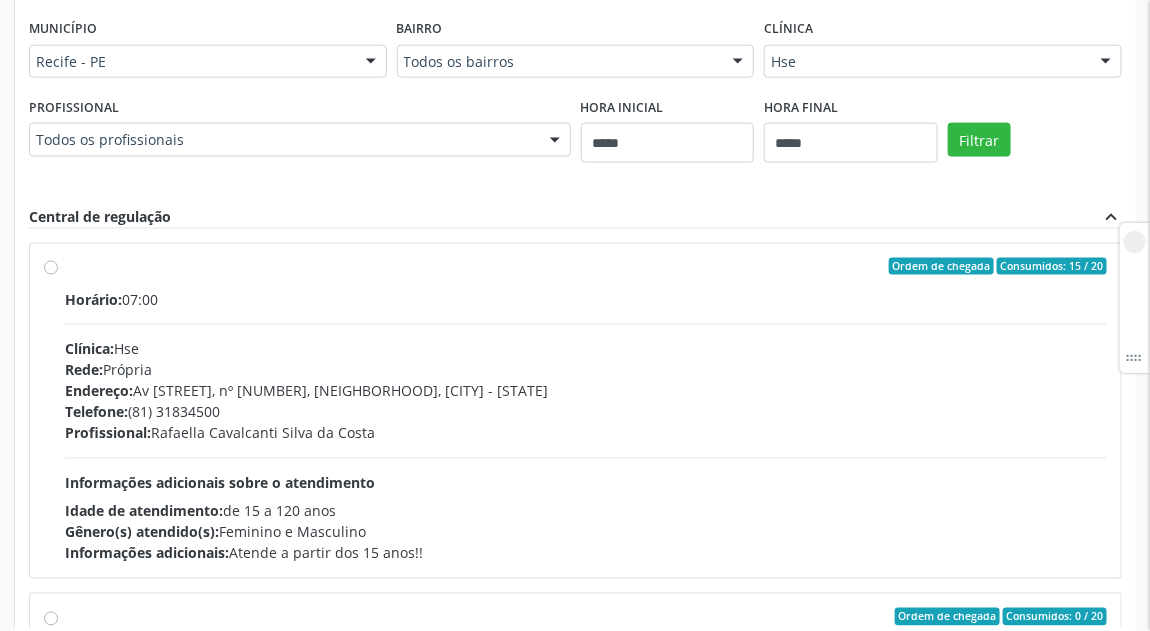 scroll, scrollTop: 621, scrollLeft: 0, axis: vertical 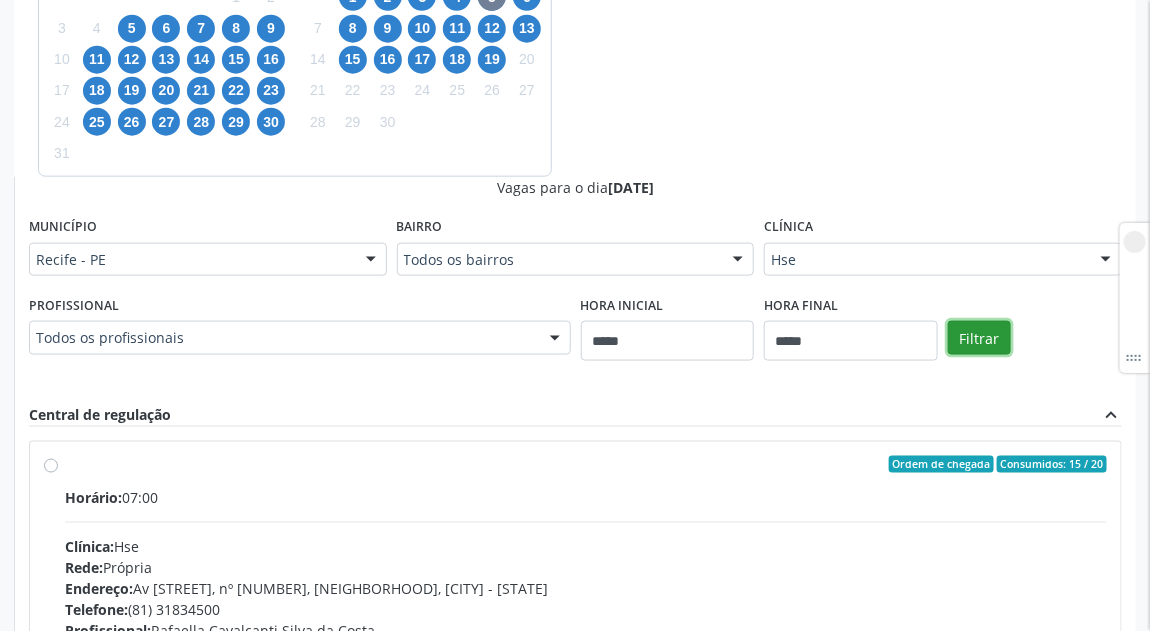 click on "Filtrar" at bounding box center [979, 338] 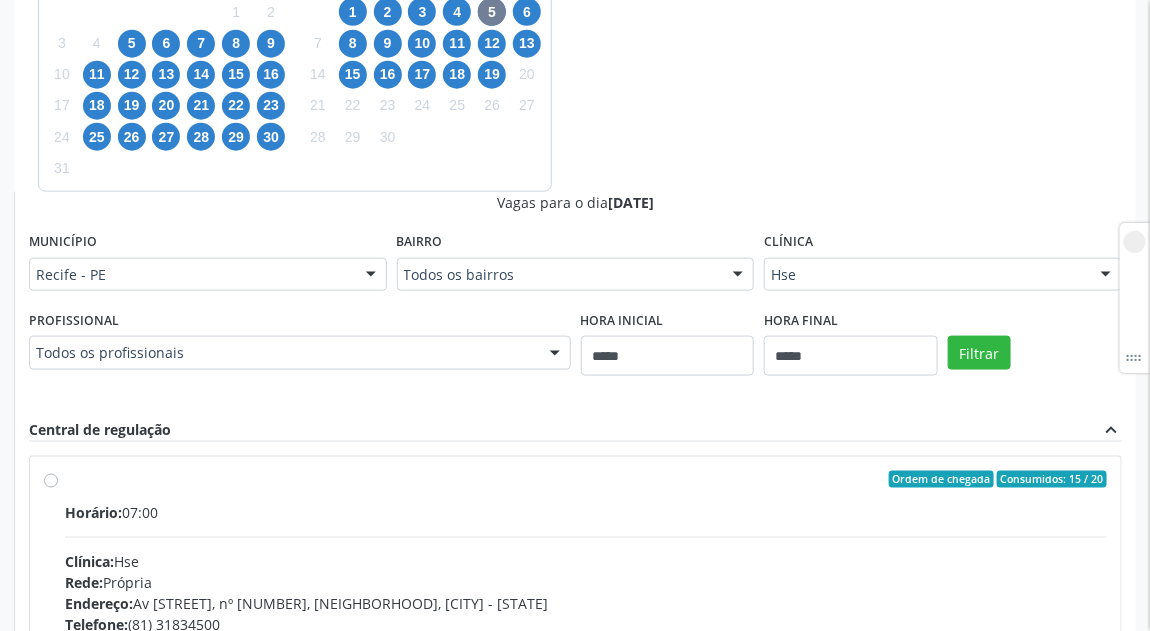 click on "Dias com vagas disponíveis para:
- Clinica Geral
agosto 2025 D S T Q Q S S 27 28 29 30 31 1 2 3 4 5 6 7 8 9 10 11 12 13 14 15 16 17 18 19 20 21 22 23 24 25 26 27 28 29 30 31 1 2 3 4 5 6 setembro 2025 D S T Q Q S S 31 1 2 3 4 5 6 7 8 9 10 11 12 13 14 15 16 17 18 19 20 21 22 23 24 25 26 27 28 29 30 1 2 3 4 5 6 7 8 9 10 11" at bounding box center [294, 29] 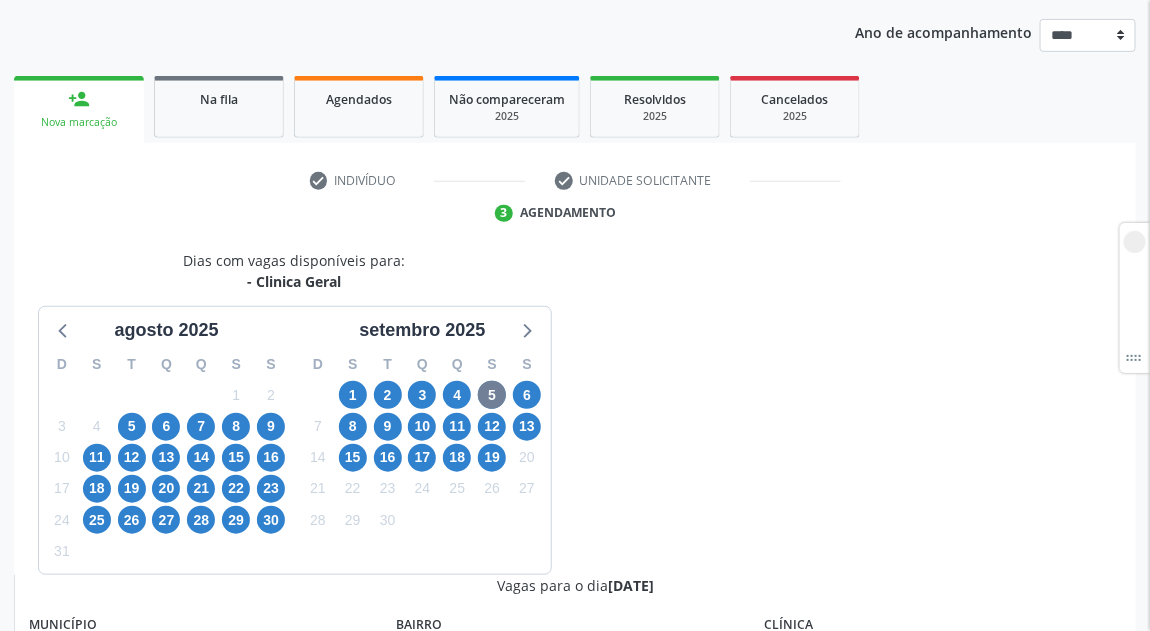 scroll, scrollTop: 456, scrollLeft: 0, axis: vertical 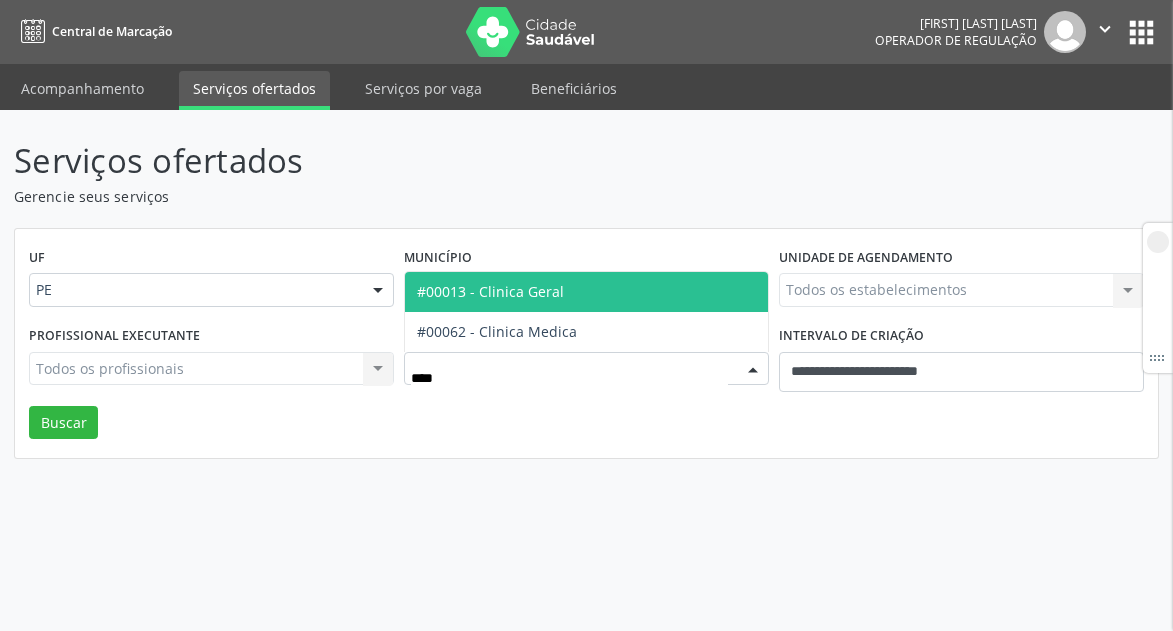 type on "*****" 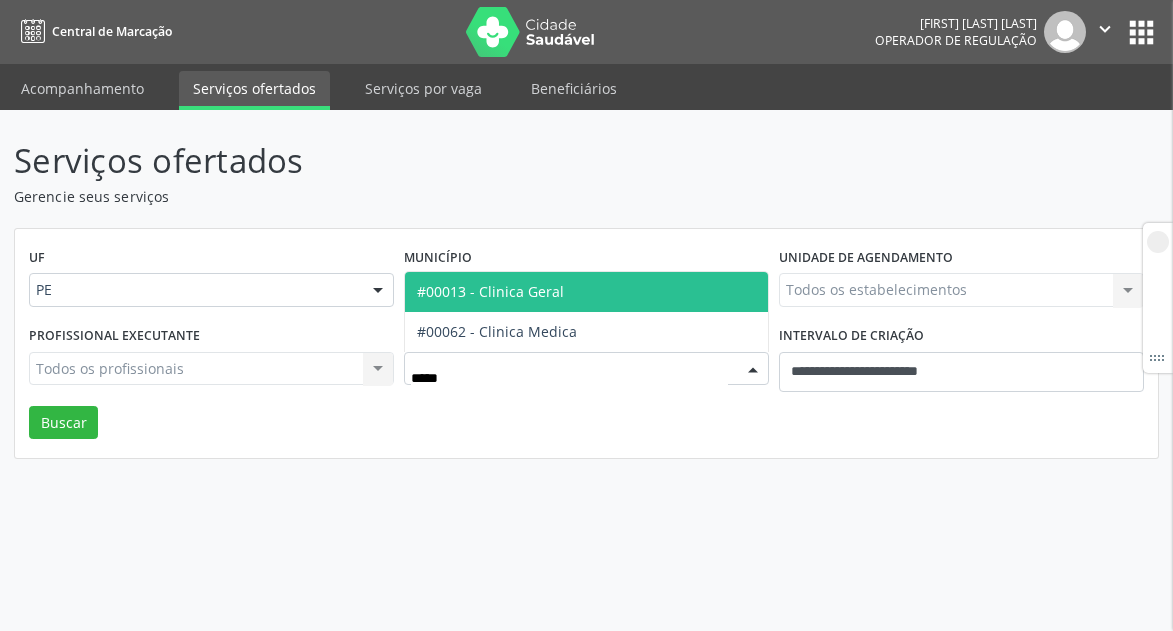 click on "#00013 - Clinica Geral" at bounding box center [586, 292] 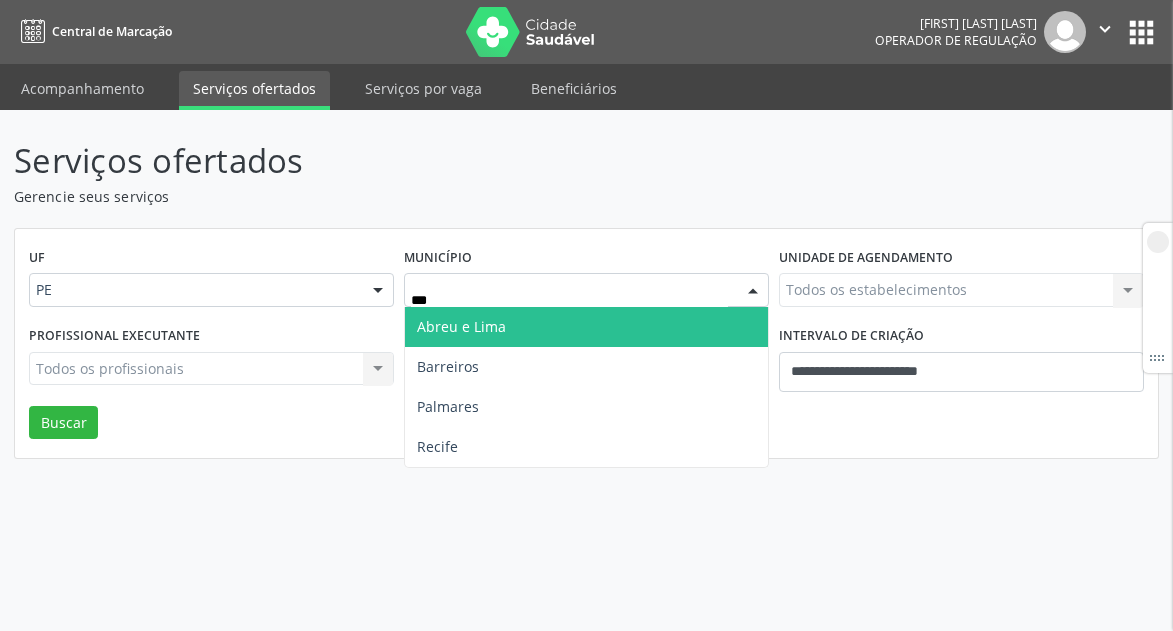 type on "****" 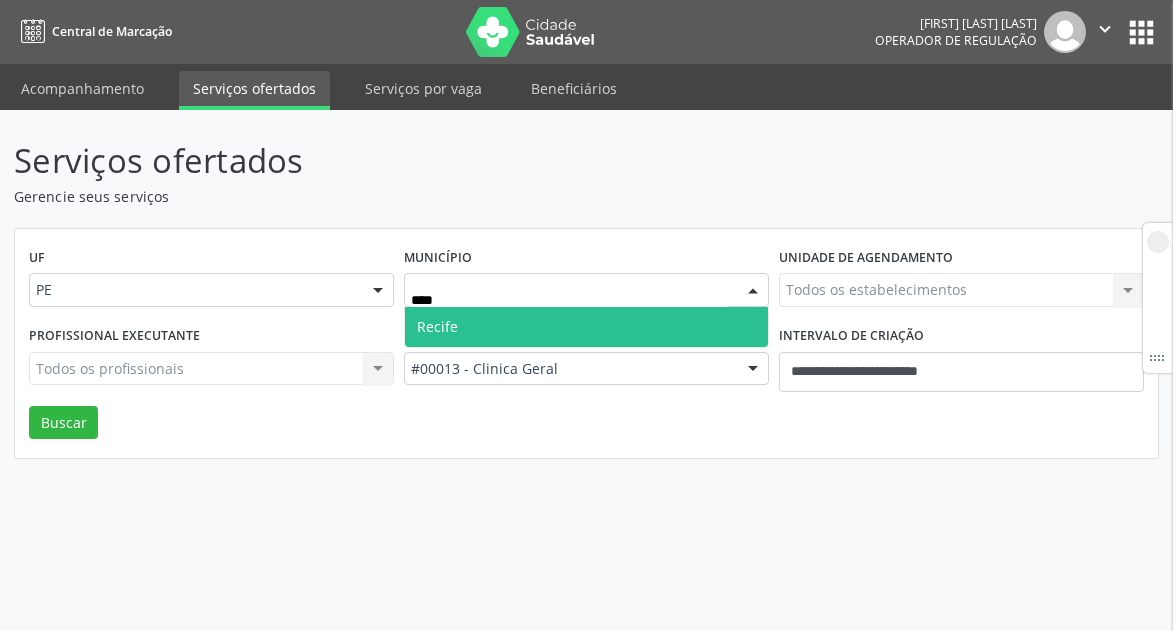 click on "Recife" at bounding box center [437, 326] 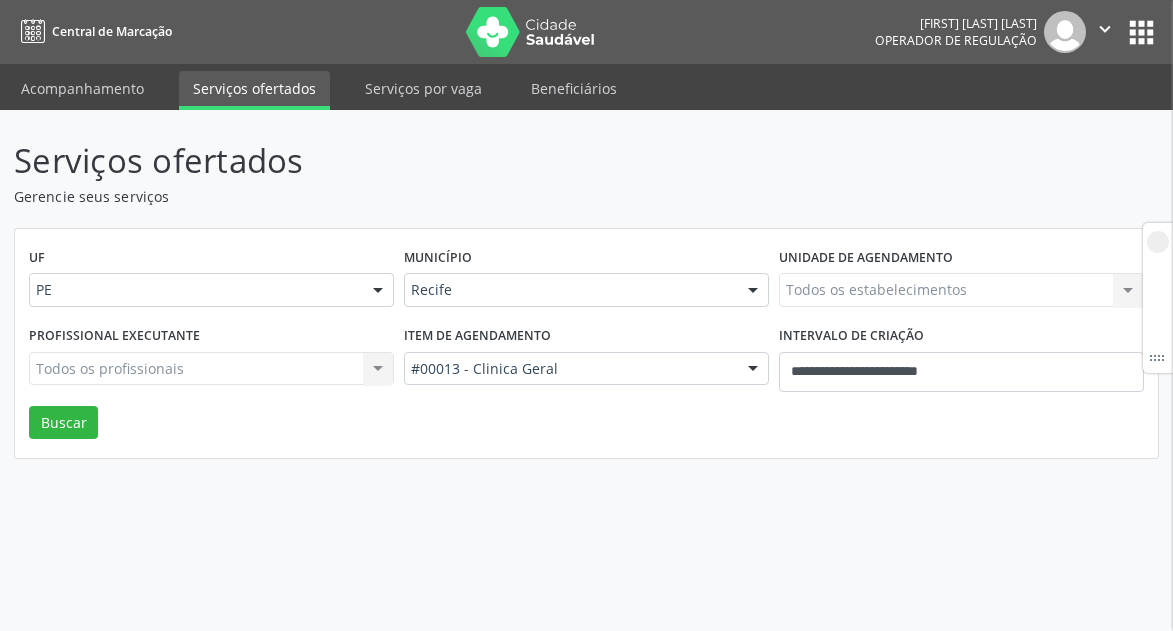 click on "Todos os estabelecimentos         Todos os estabelecimentos
Nenhum resultado encontrado para: "   "
Não há nenhuma opção para ser exibida." at bounding box center [961, 290] 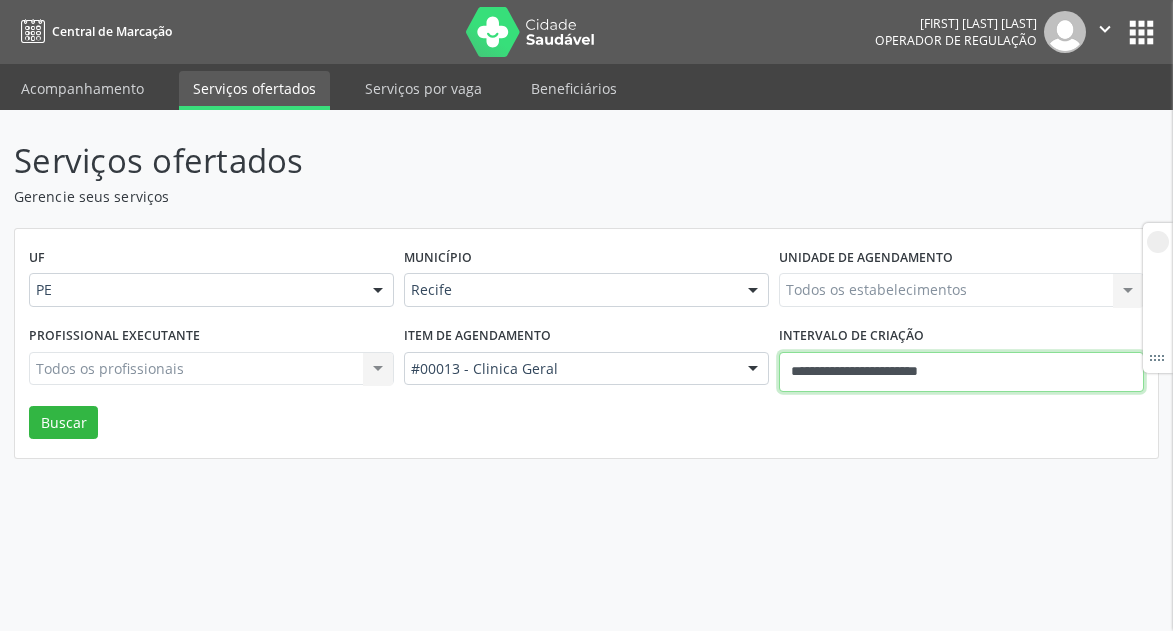 click on "**********" at bounding box center (961, 372) 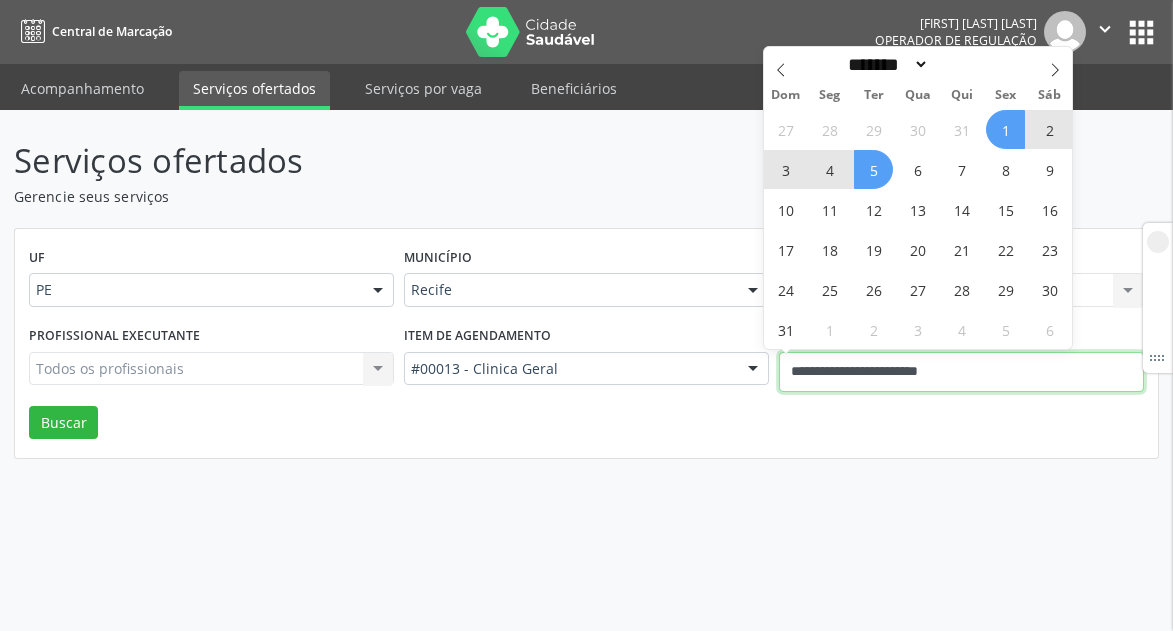type 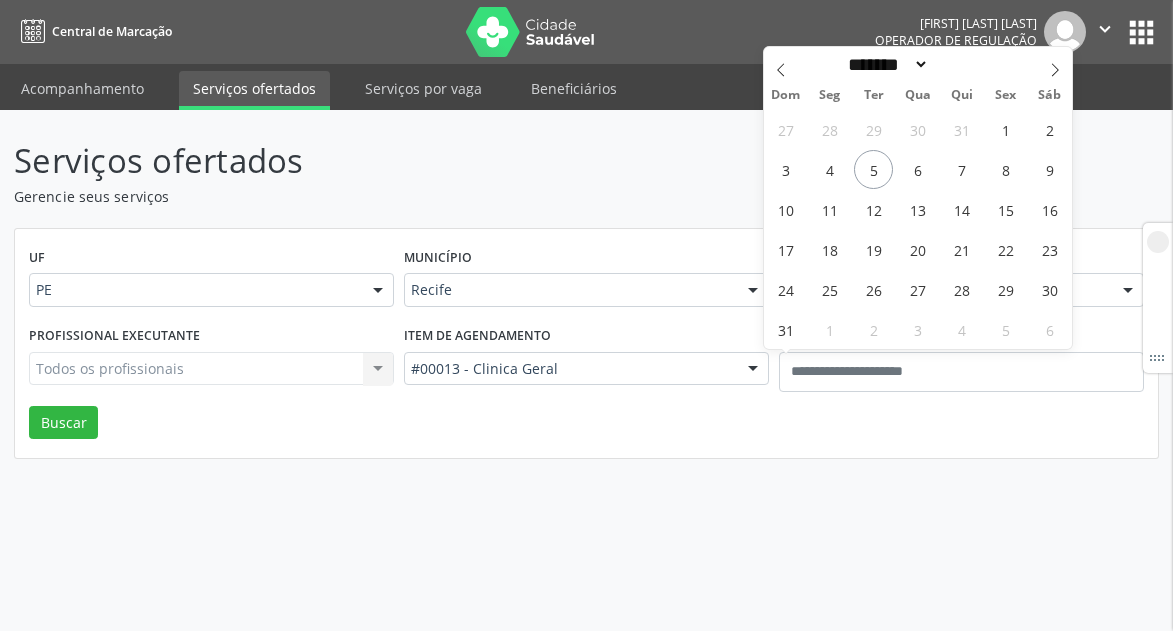 click on "UF
PE         PE
Nenhum resultado encontrado para: "   "
Não há nenhuma opção para ser exibida.
Município
Recife         Todas as cidades   Abreu e Lima   Afogados da Ingazeira   Araripina   Arcoverde   Barreiros   Bezerros   Cabo de Santo Agostinho   Camaragibe   Carpina   Caruaru   Escada   Garanhuns   Goiana   Jaboatão dos Guararapes   Limoeiro   Olinda   Ouricuri   Palmares   Paulista   Pesqueira   Petrolândia   Petrolina   Recife   Salgueiro   São José do Belmonte   São José do Egito   Serra Talhada   Sertânia   Solidão   Surubim   Tabira   Triunfo   Vitória de Santo Antão
Nenhum resultado encontrado para: "   "
Não há nenhuma opção para ser exibida.
Unidade de agendamento
Todos os estabelecimentos         Todos os estabelecimentos   Alergoimuno W Antunes Ltda   Boa Vista Medical Center   Cem Clinica de Especialidades Medicas     Cenor" at bounding box center (586, 344) 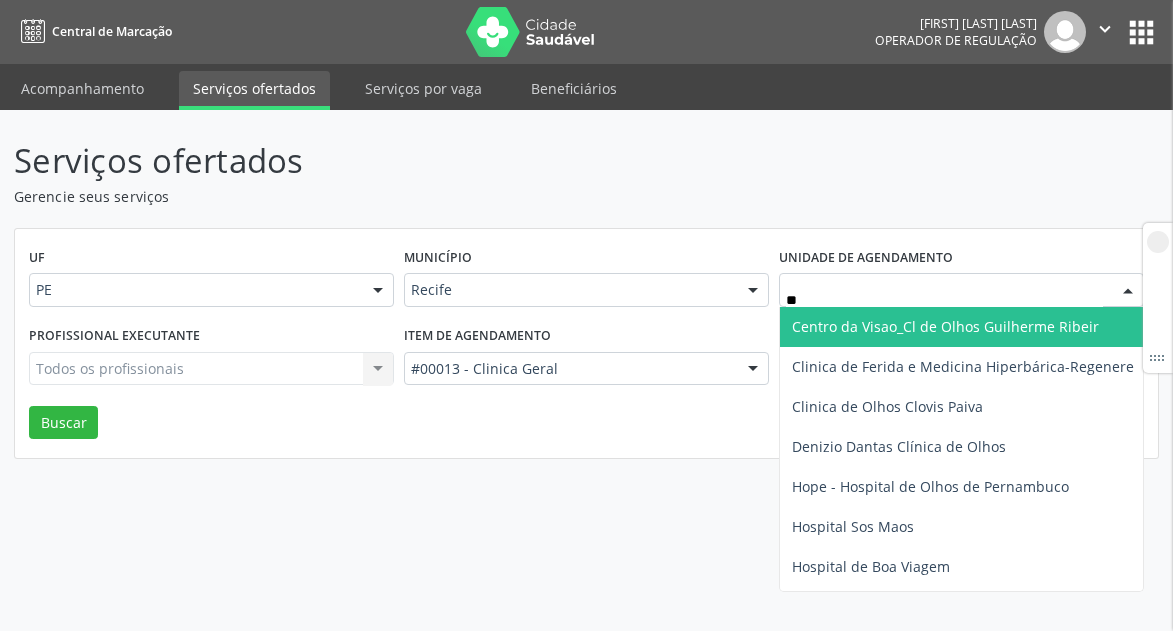 type on "***" 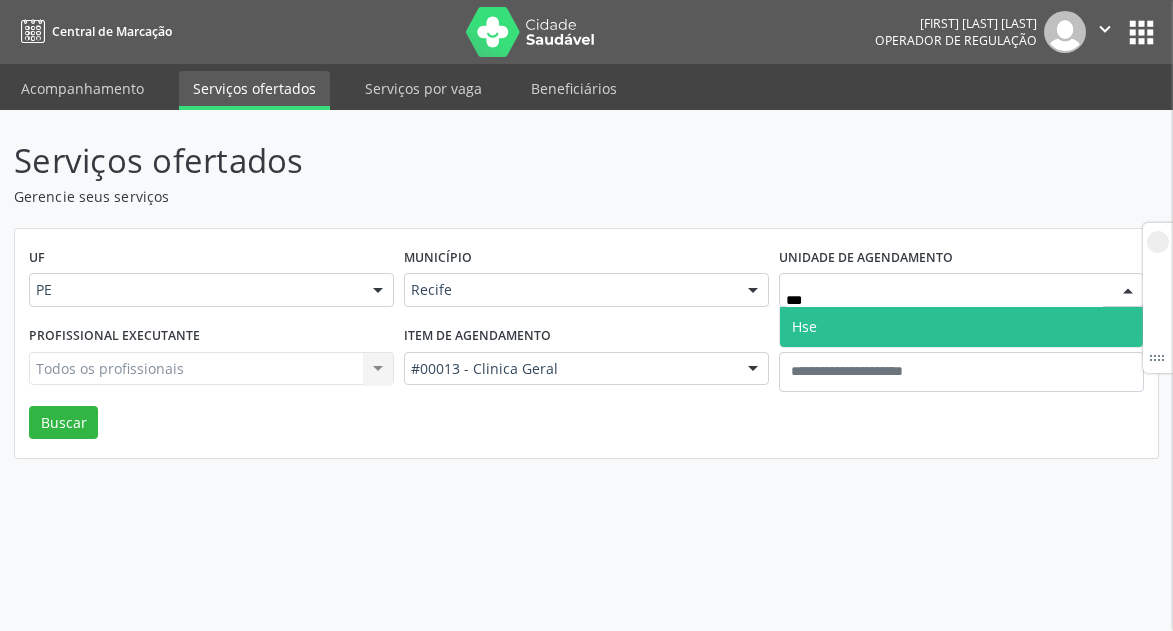 click on "Hse" at bounding box center (961, 327) 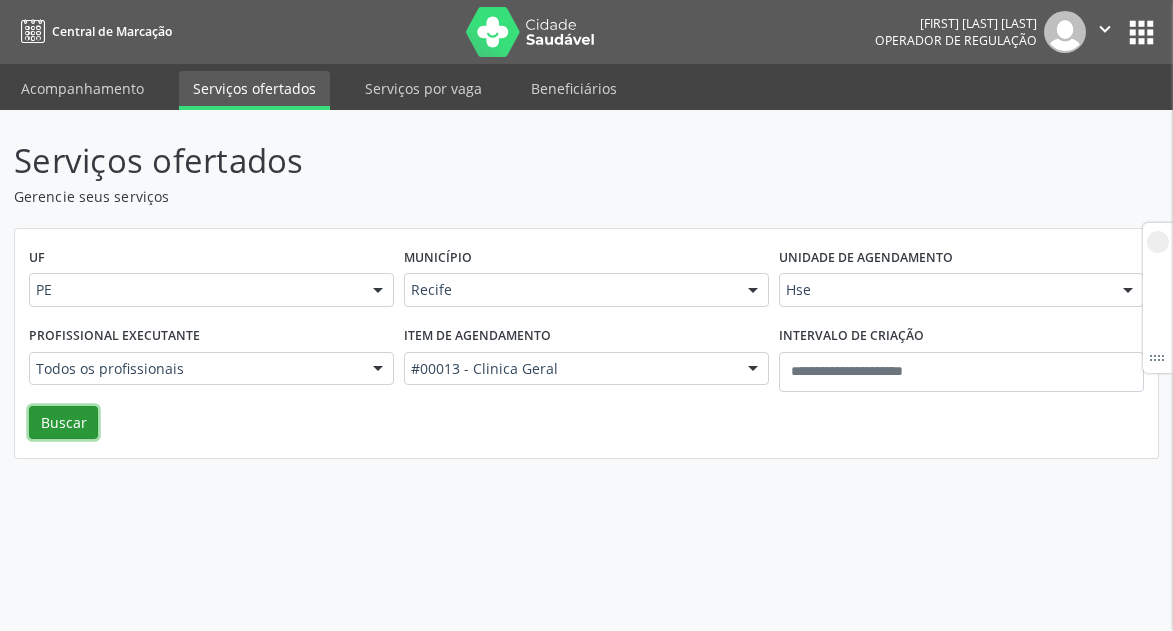 click on "Buscar" at bounding box center [63, 423] 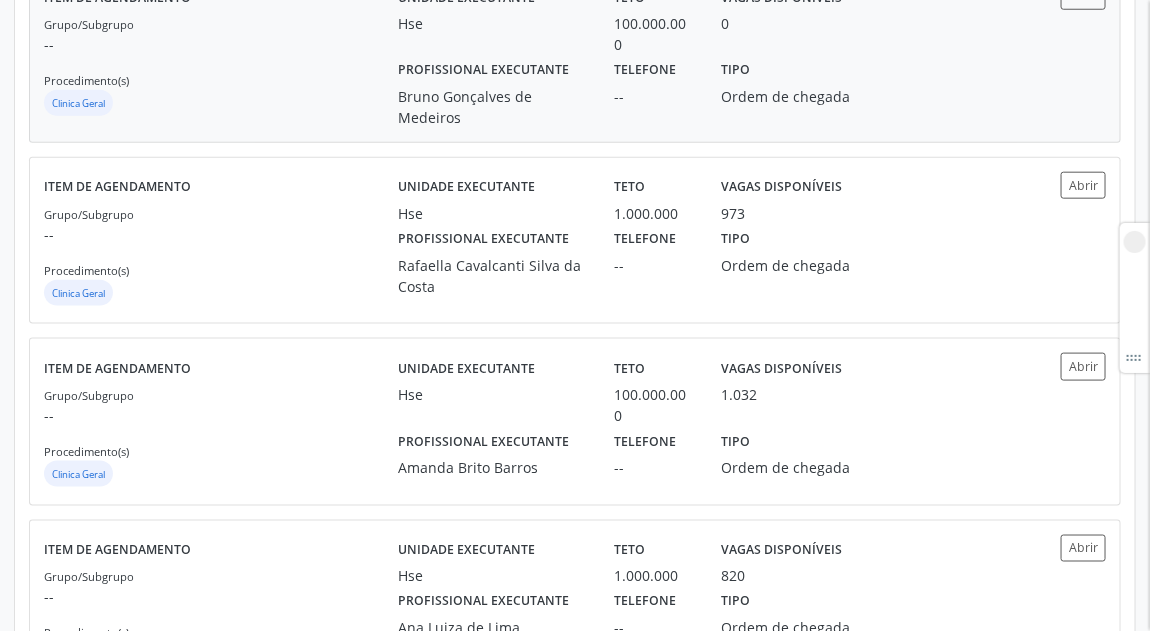scroll, scrollTop: 600, scrollLeft: 0, axis: vertical 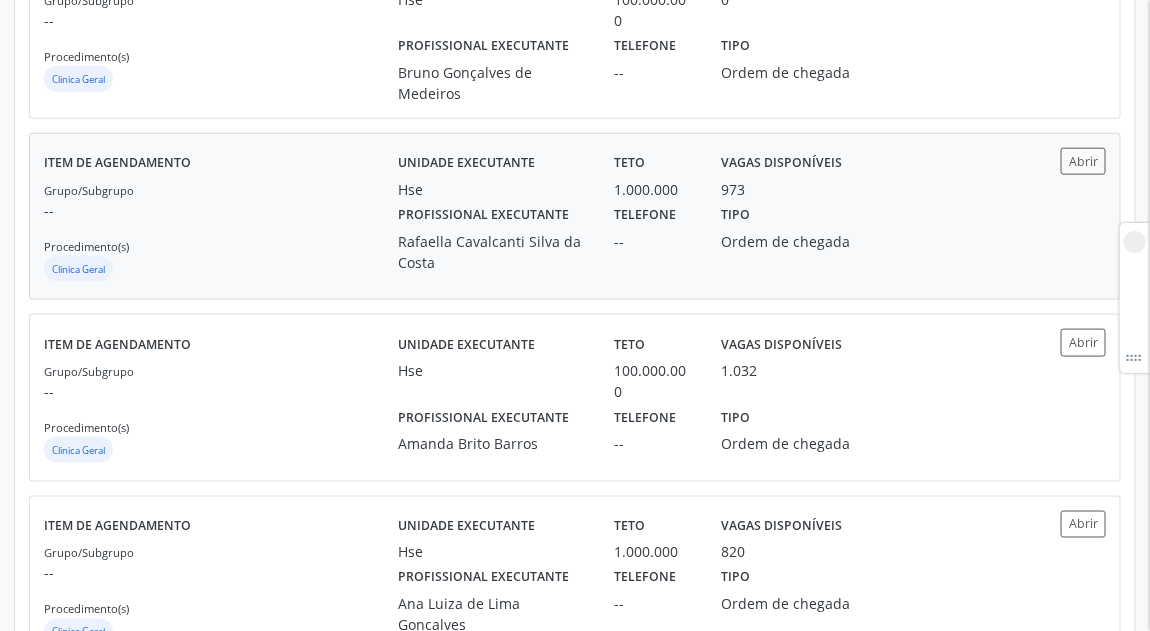 click on "Rafaella Cavalcanti Silva da Costa" at bounding box center (492, 252) 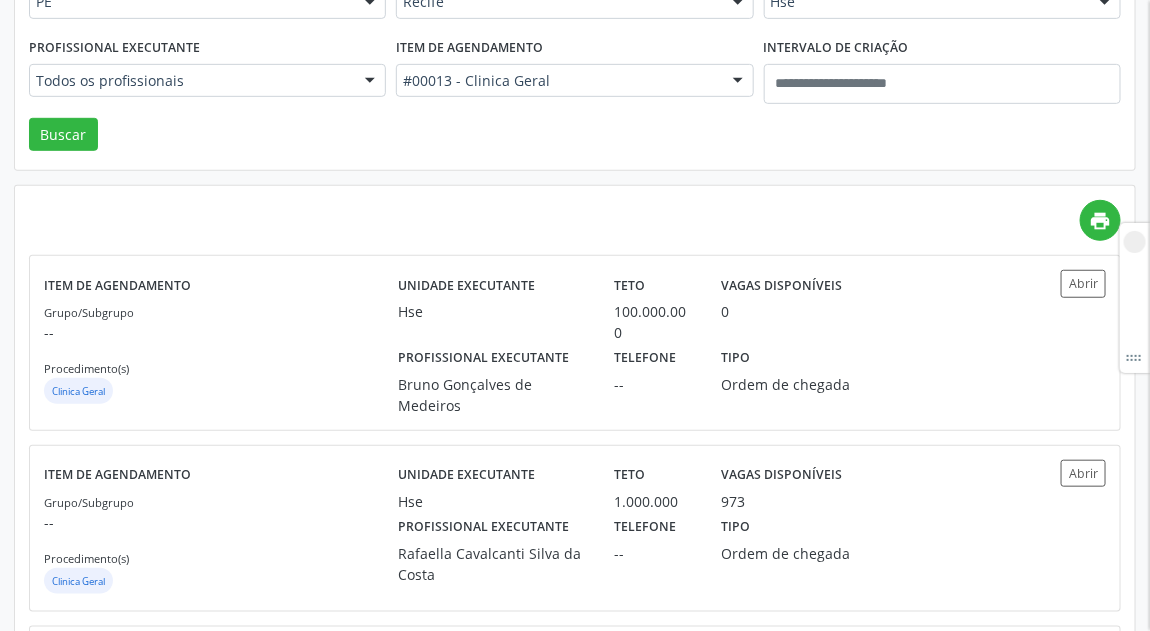 scroll, scrollTop: 0, scrollLeft: 0, axis: both 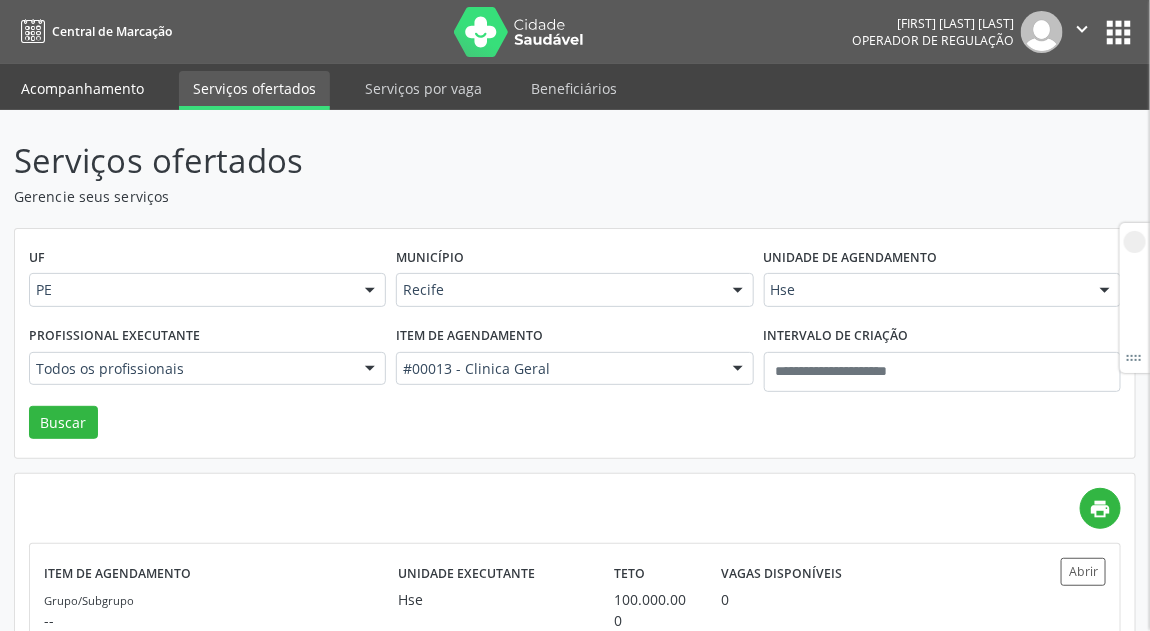 click on "Acompanhamento" at bounding box center (82, 88) 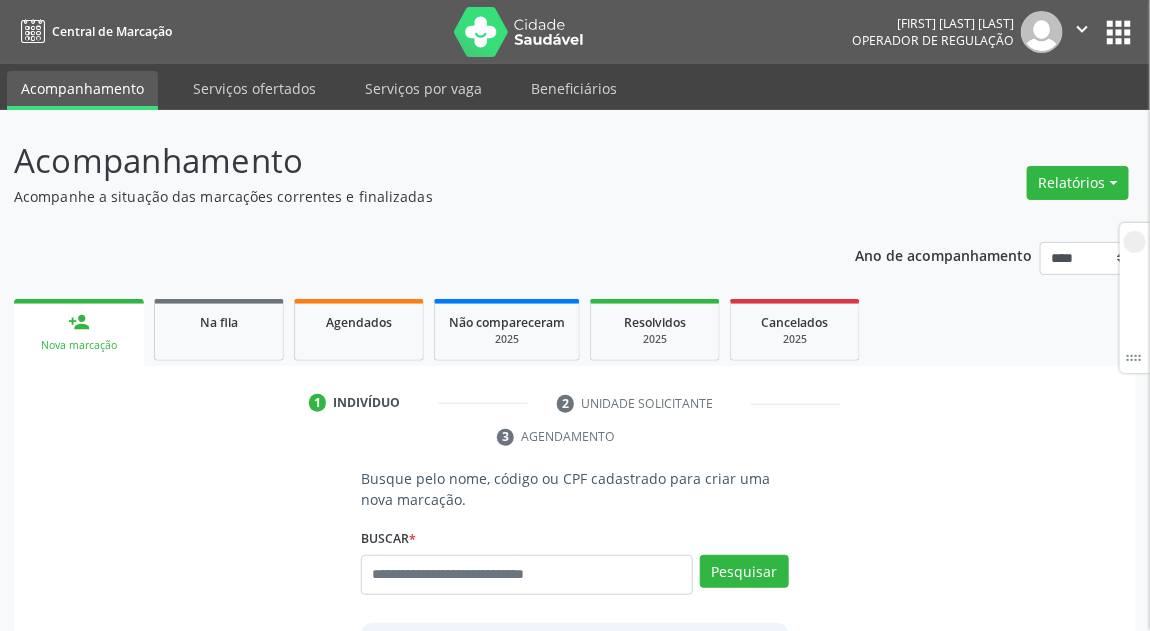 click at bounding box center (527, 575) 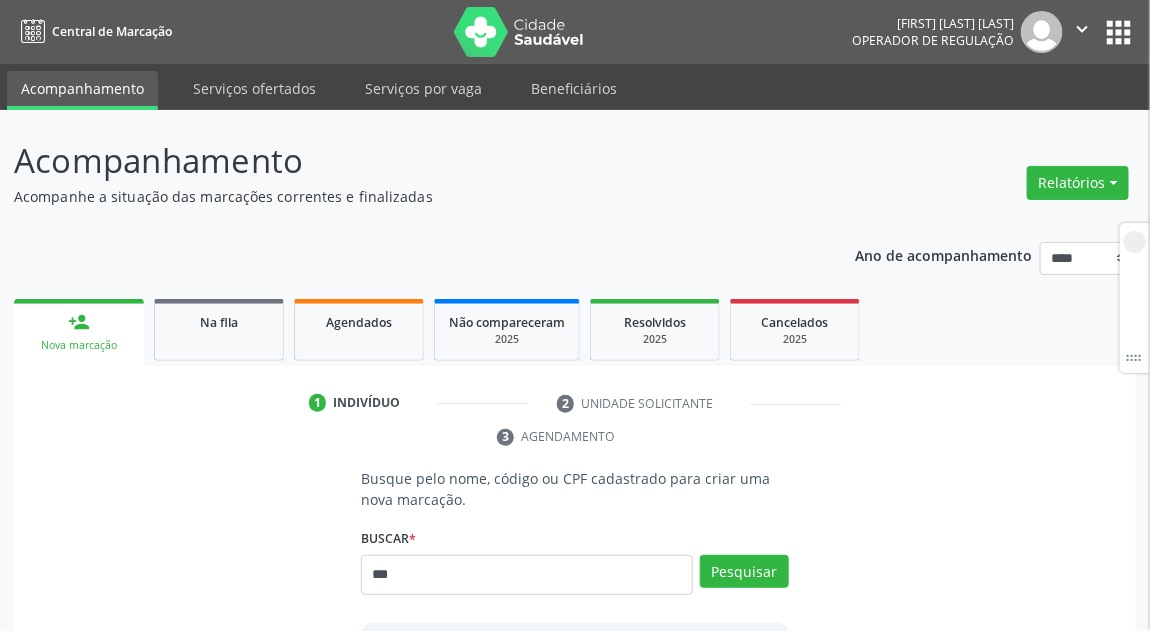 type on "***" 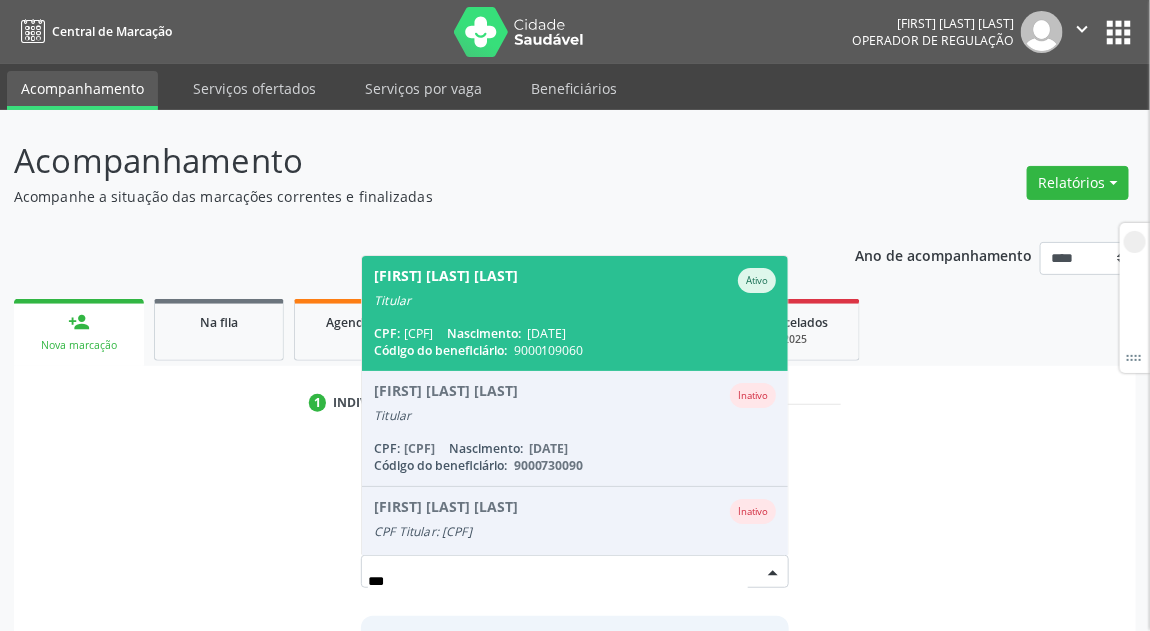 click on "Adahira Marques Pereira
Ativo" at bounding box center (575, 280) 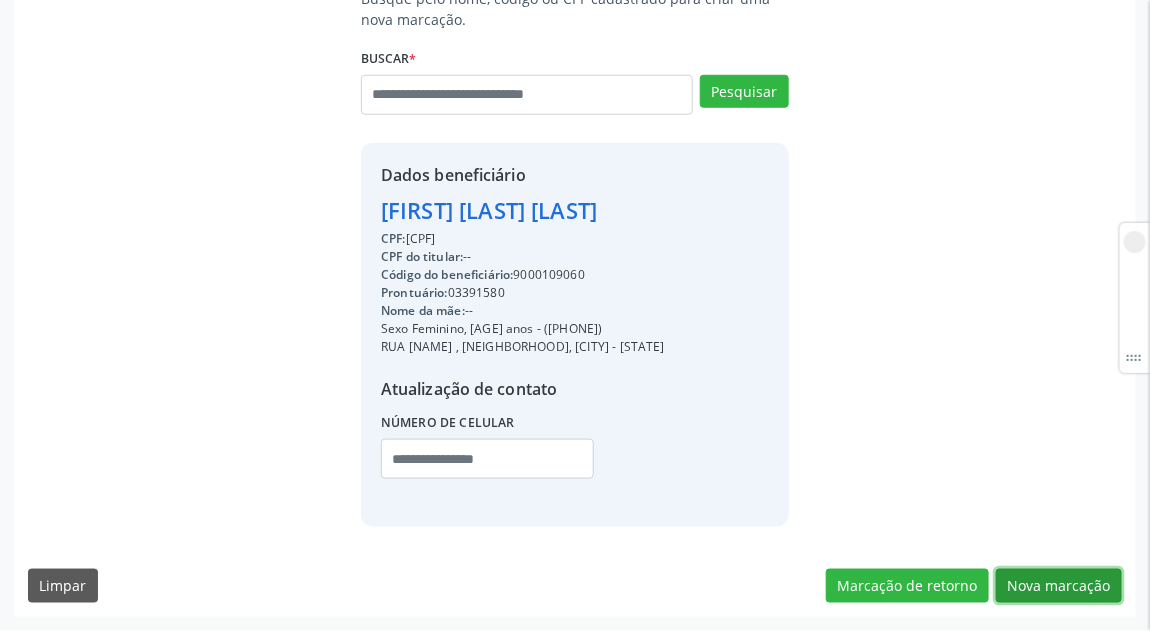 click on "Nova marcação" at bounding box center (1059, 586) 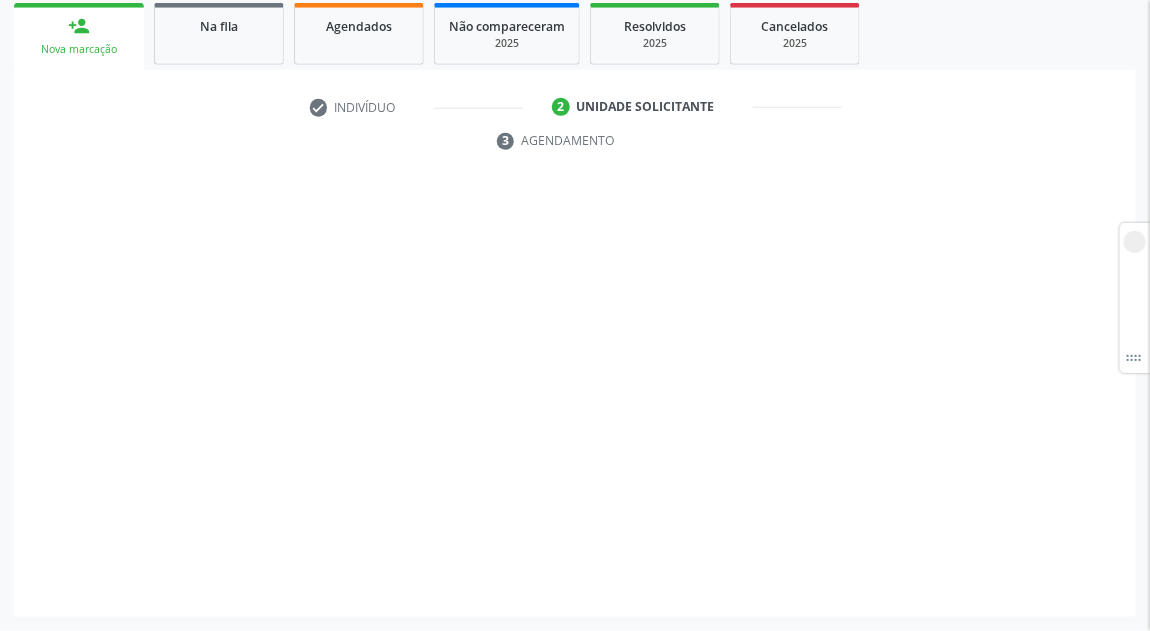 scroll, scrollTop: 297, scrollLeft: 0, axis: vertical 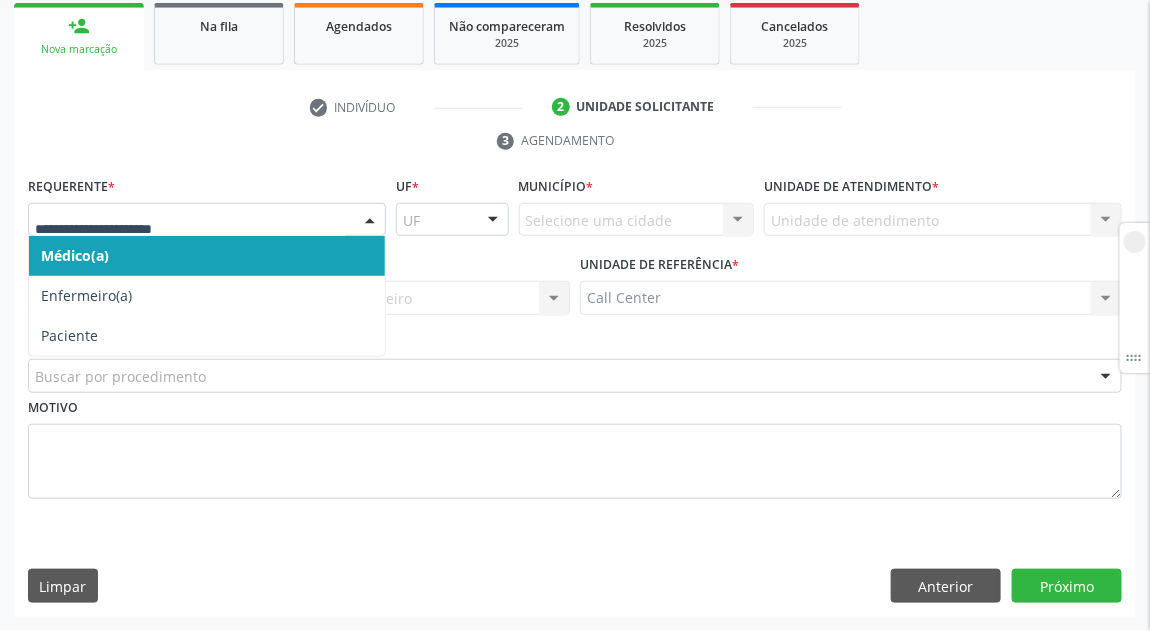 click at bounding box center [207, 220] 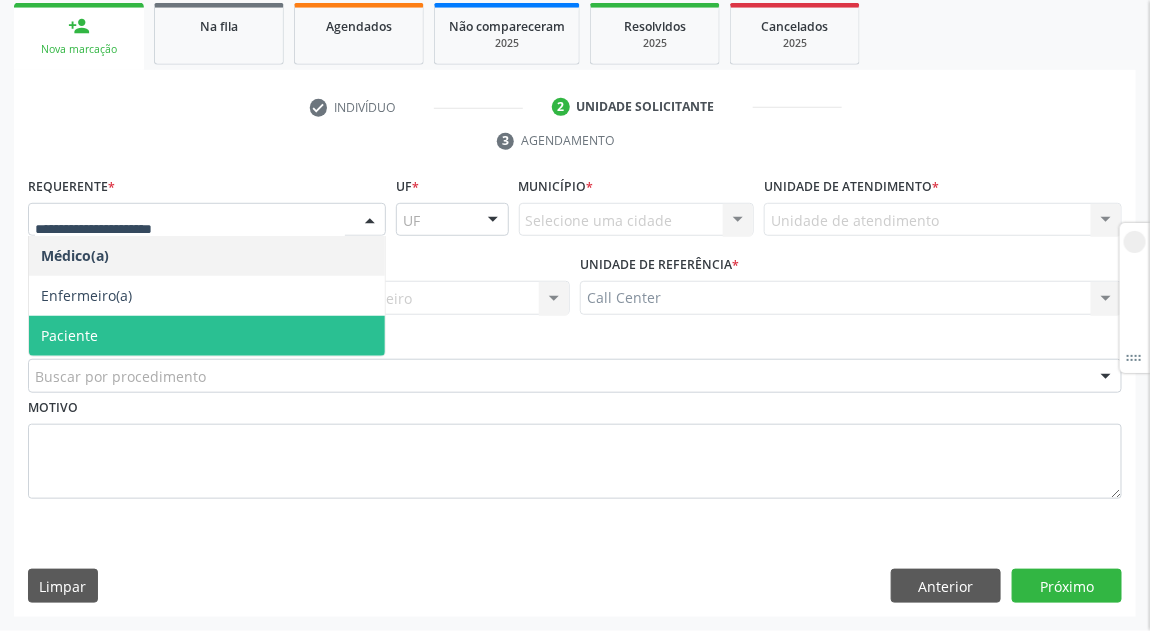 click on "Paciente" at bounding box center (207, 336) 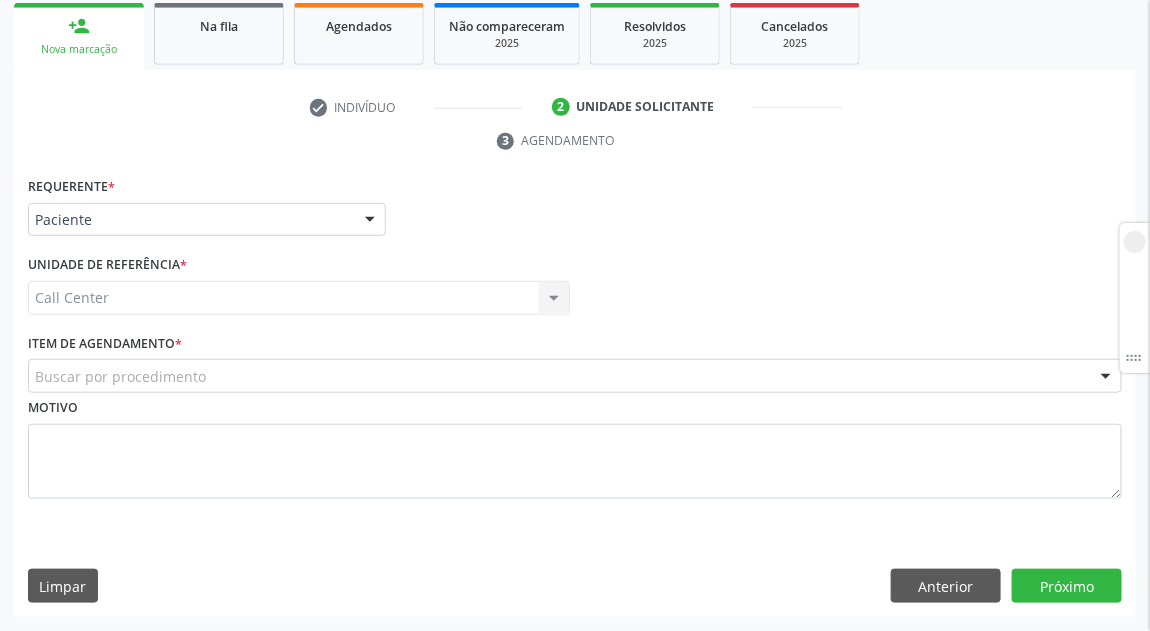 click on "Buscar por procedimento" at bounding box center [575, 376] 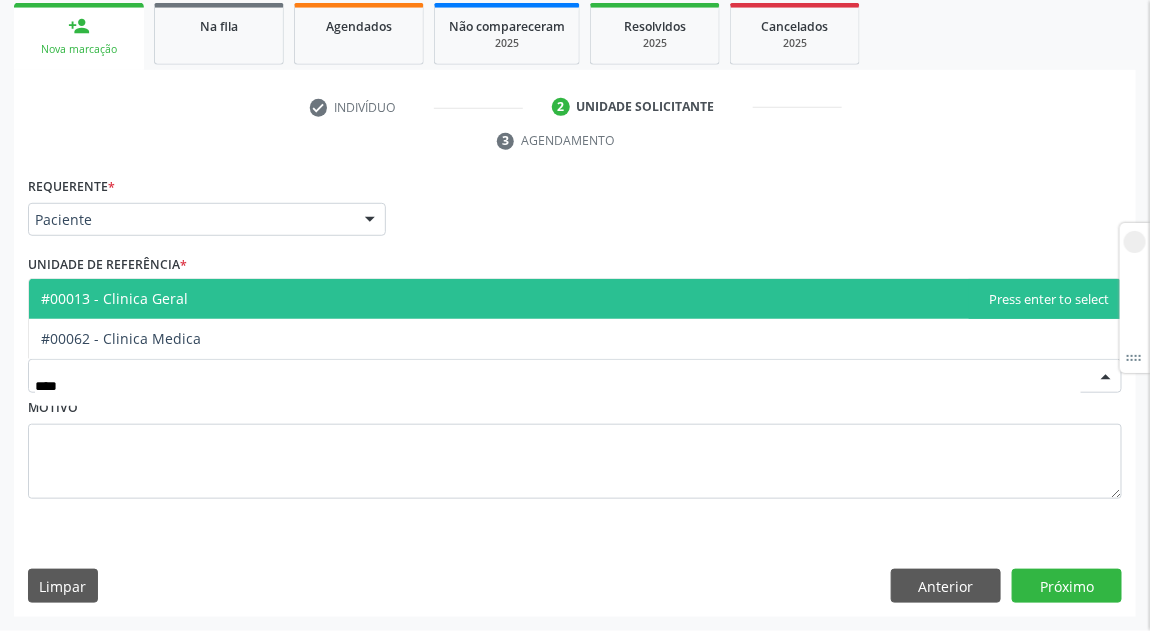 type on "*****" 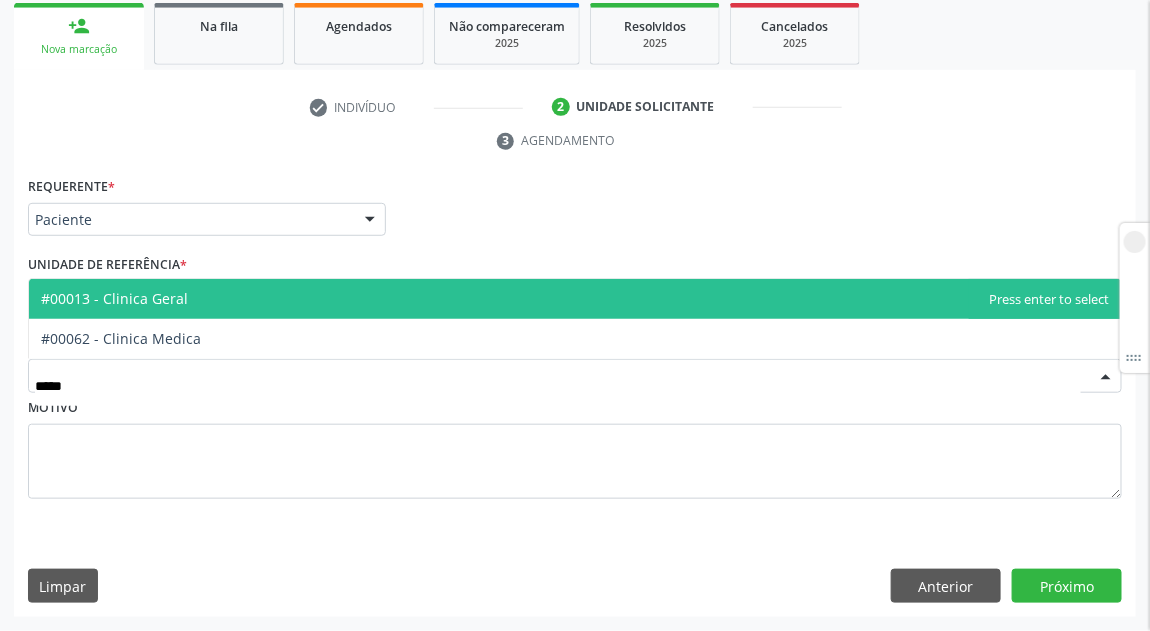 click on "#00013 - Clinica Geral" at bounding box center (575, 299) 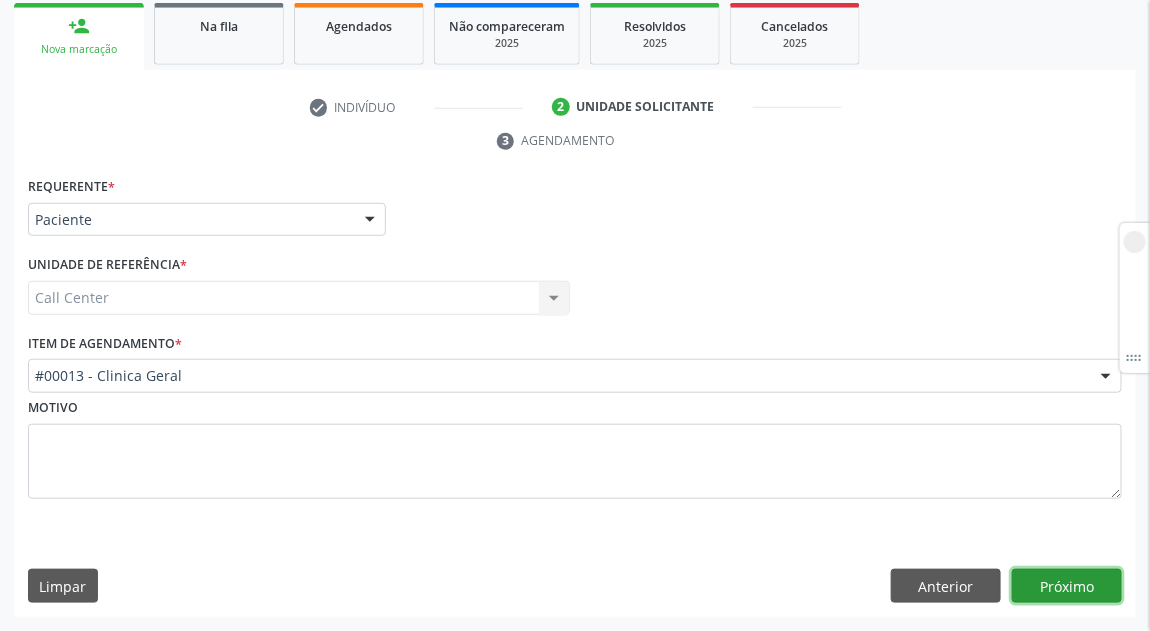 click on "Próximo" at bounding box center (1067, 586) 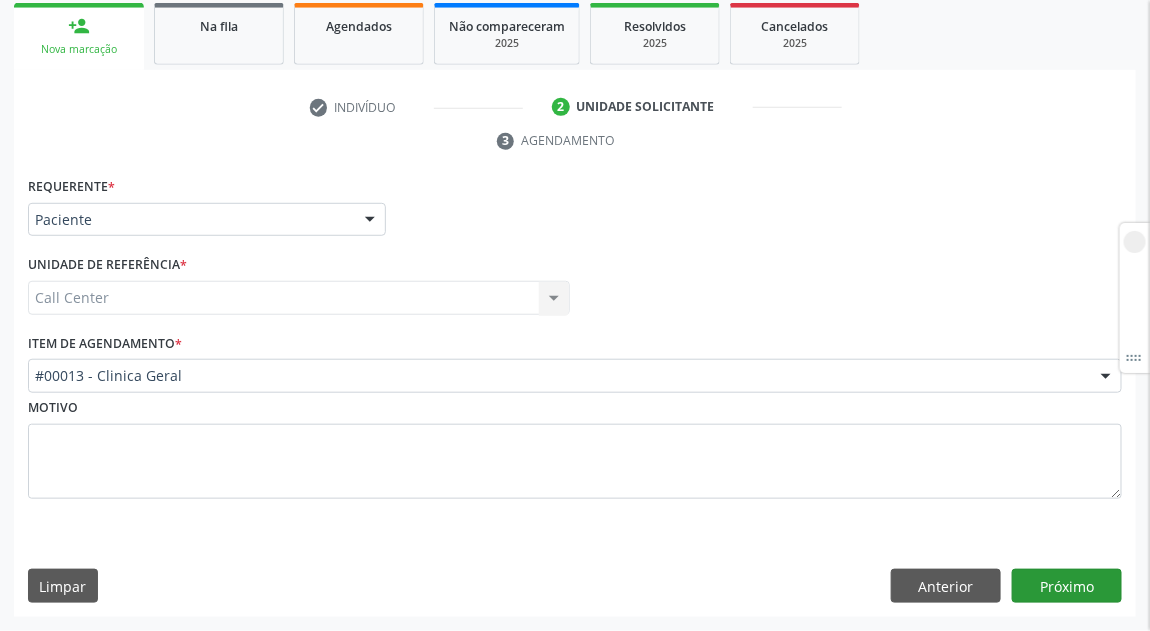 scroll, scrollTop: 271, scrollLeft: 0, axis: vertical 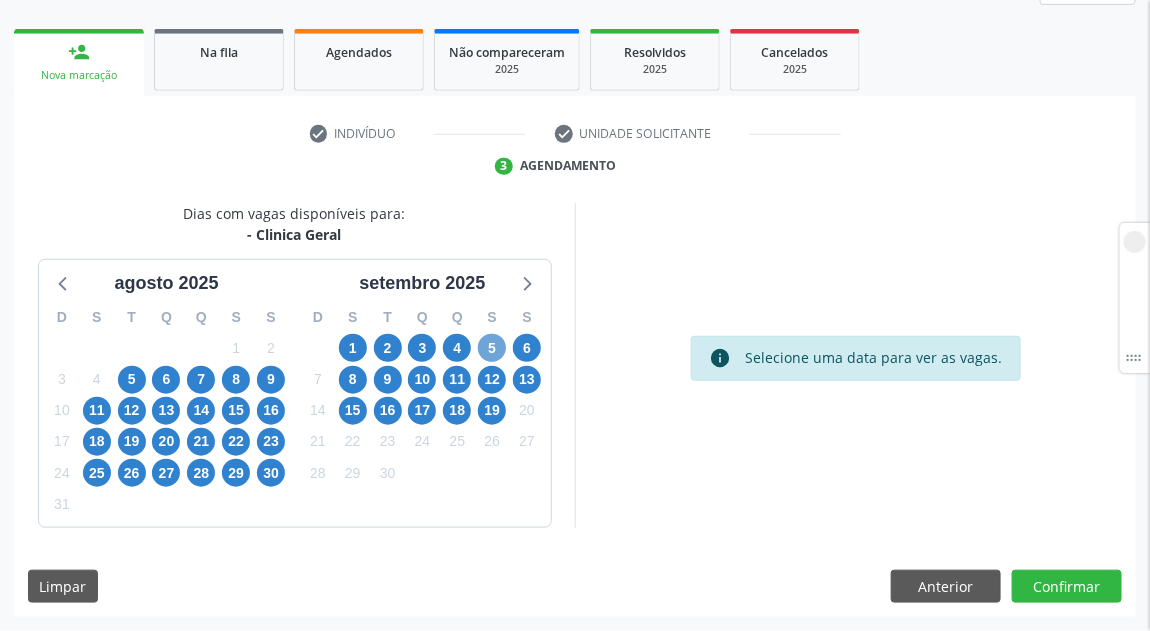 click on "5" at bounding box center (492, 348) 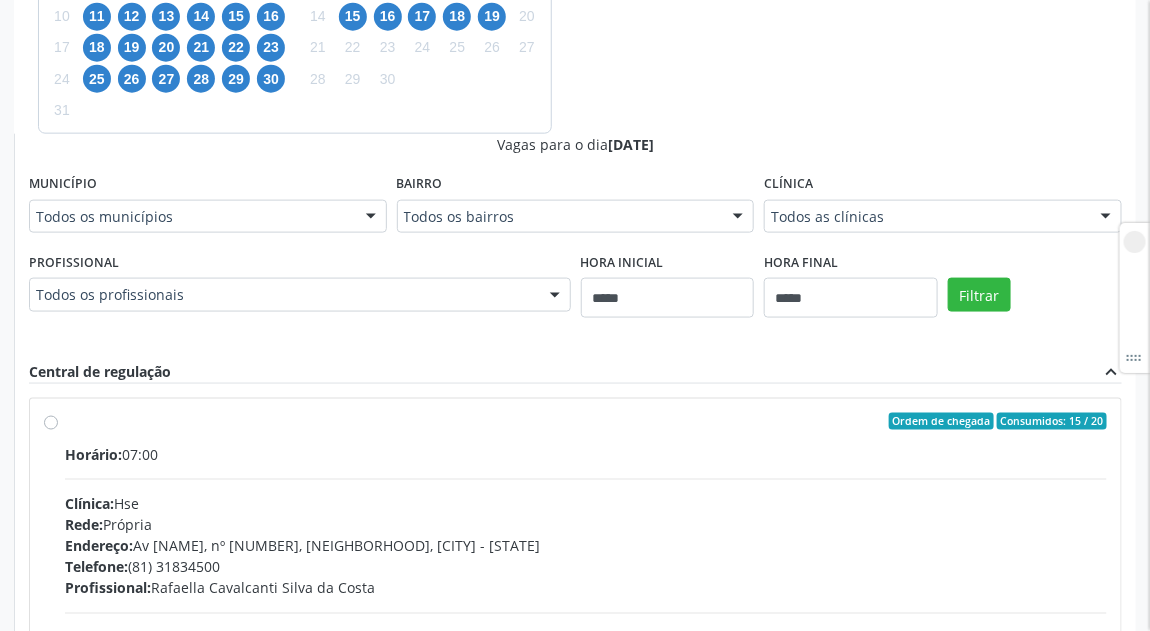 scroll, scrollTop: 721, scrollLeft: 0, axis: vertical 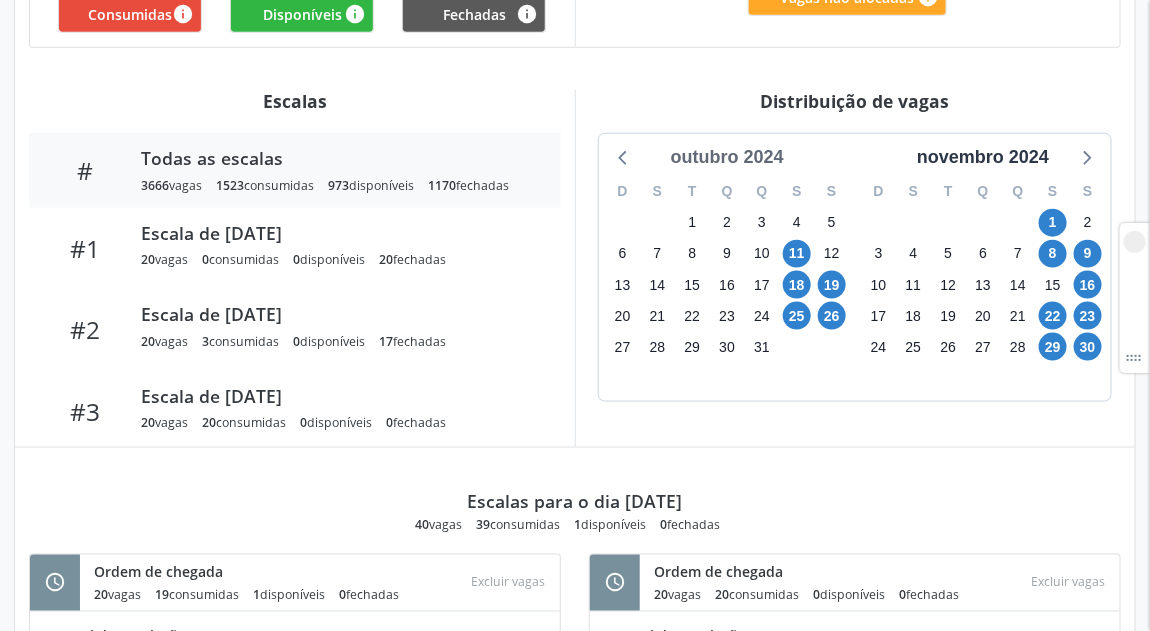 click on "outubro 2024" at bounding box center (727, 157) 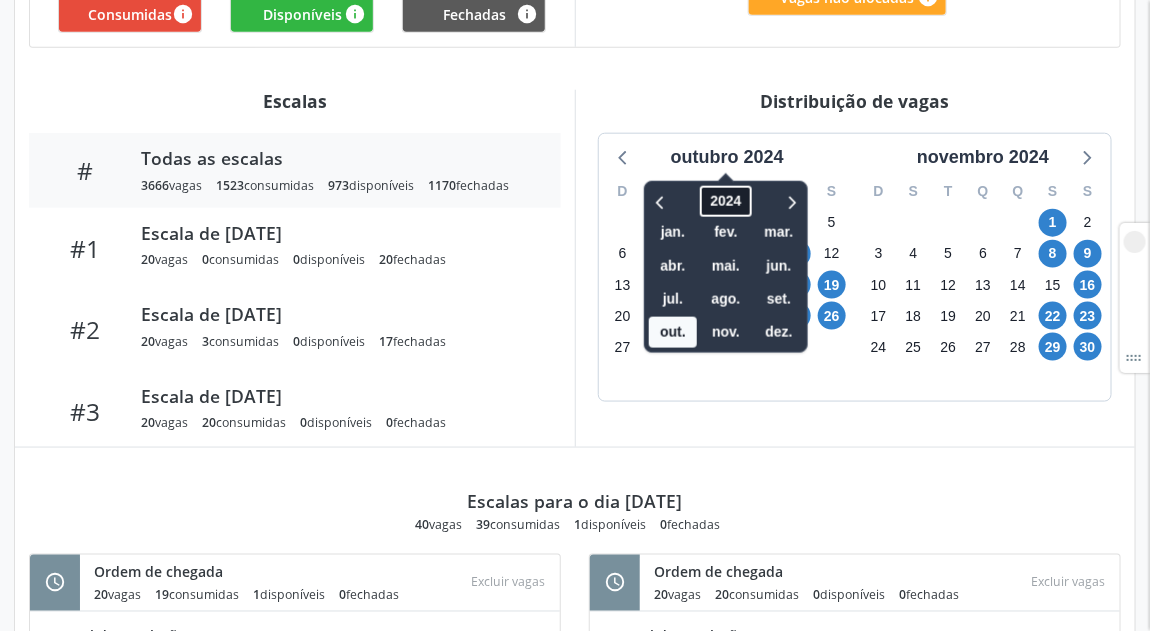 click on "2024" at bounding box center (725, 201) 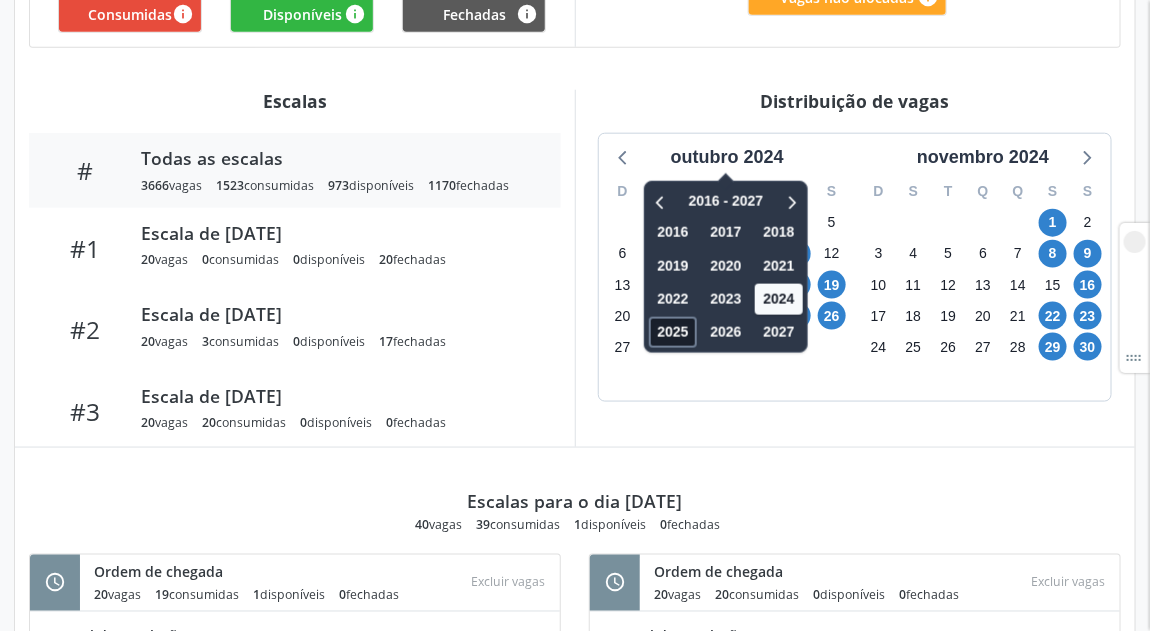 click on "2025" at bounding box center (673, 332) 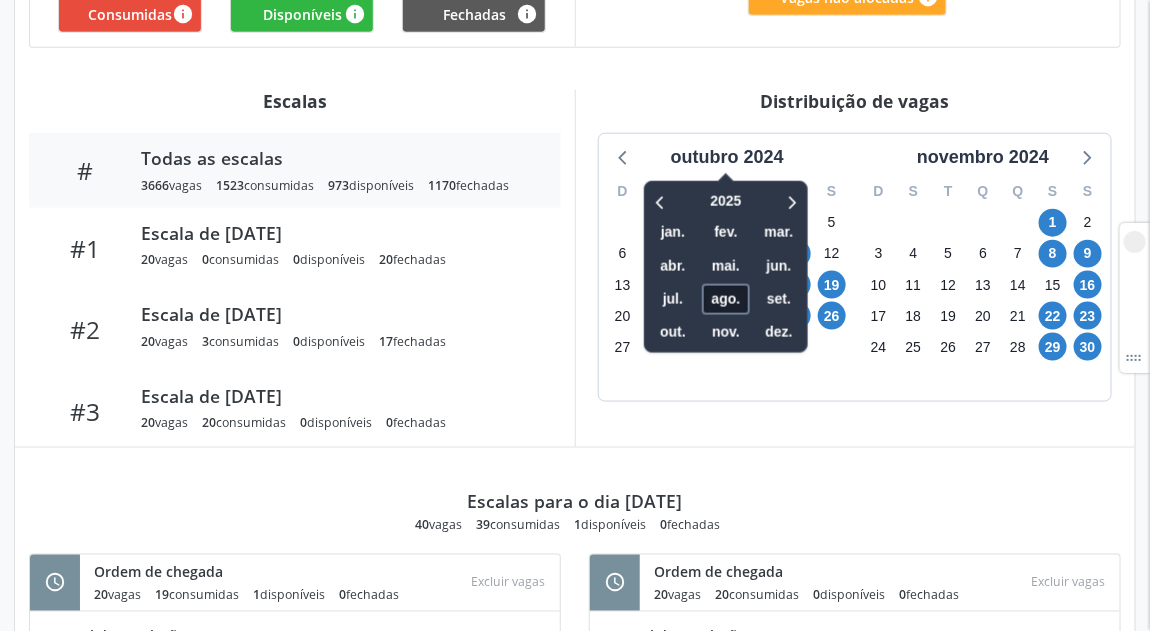 click on "ago." at bounding box center (726, 299) 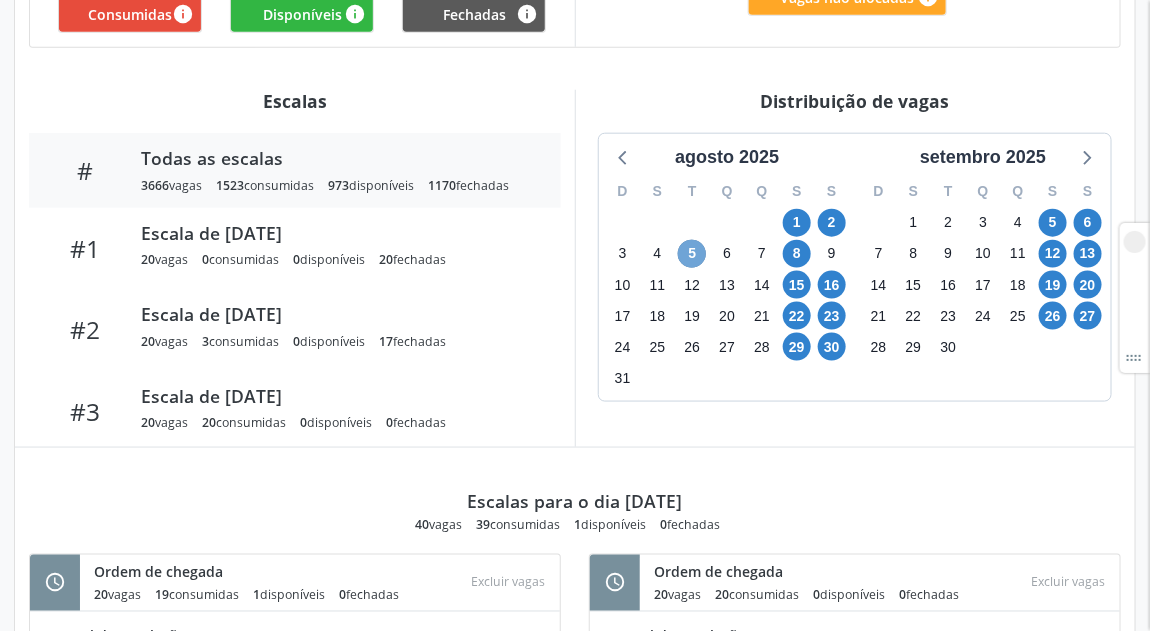 click on "5" at bounding box center [692, 254] 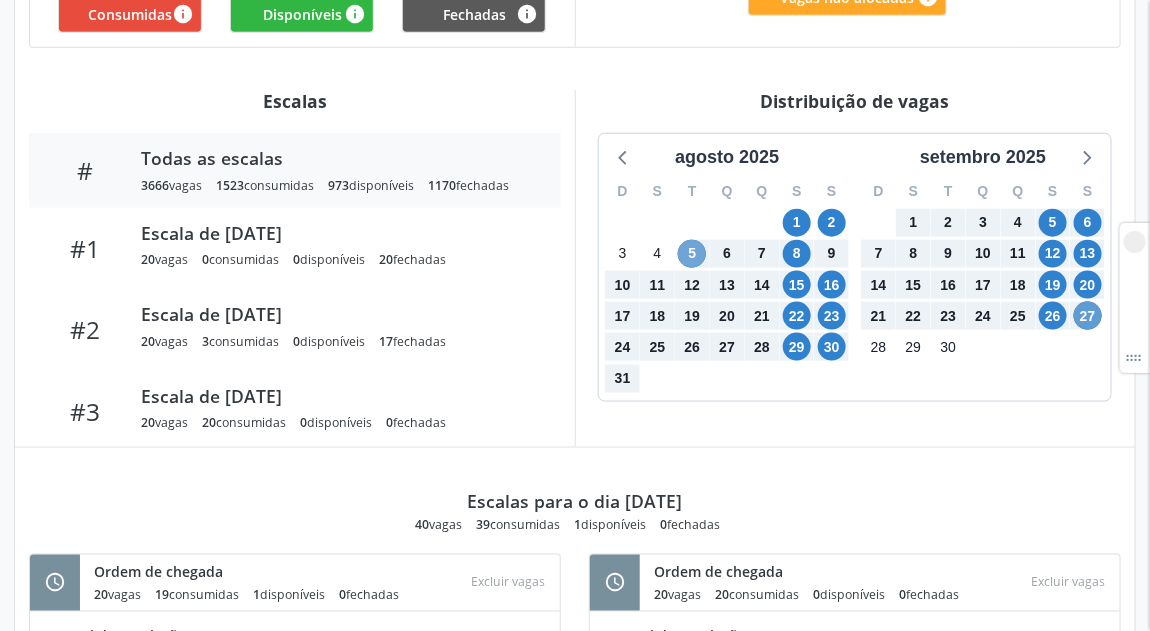 drag, startPoint x: 691, startPoint y: 241, endPoint x: 1087, endPoint y: 310, distance: 401.96643 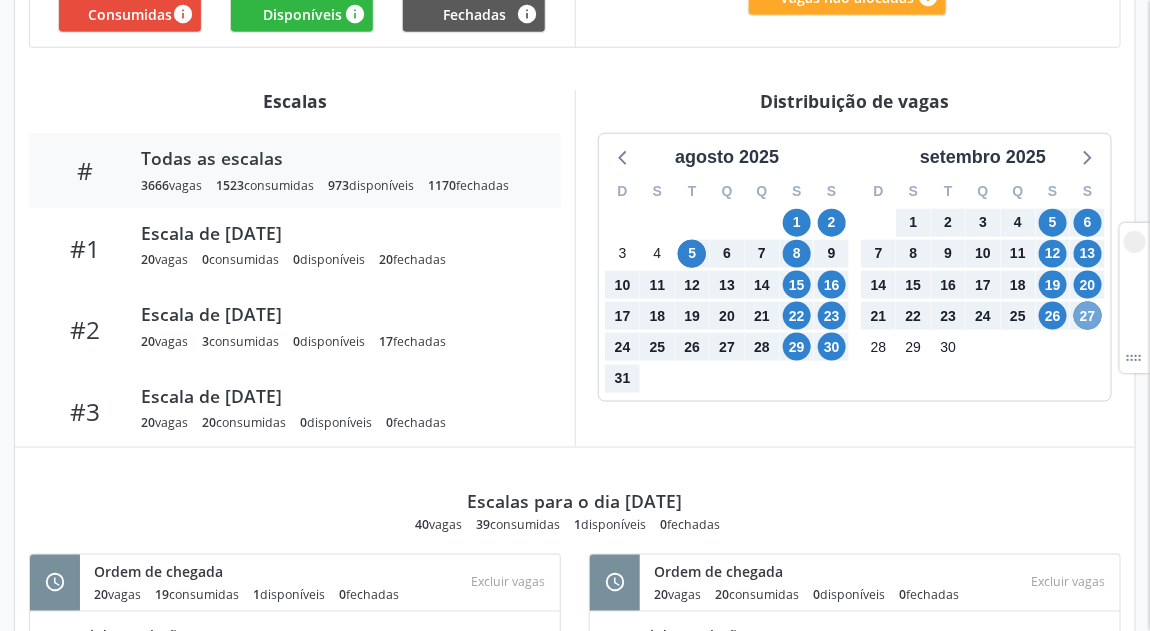 click on "27" at bounding box center (1088, 316) 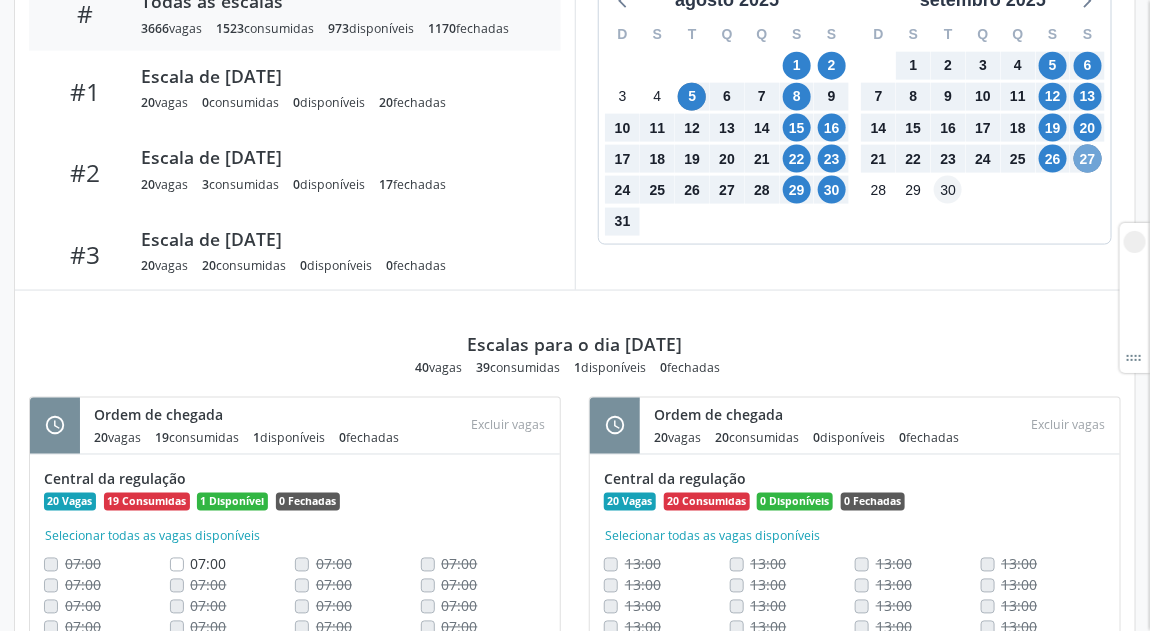 scroll, scrollTop: 1050, scrollLeft: 0, axis: vertical 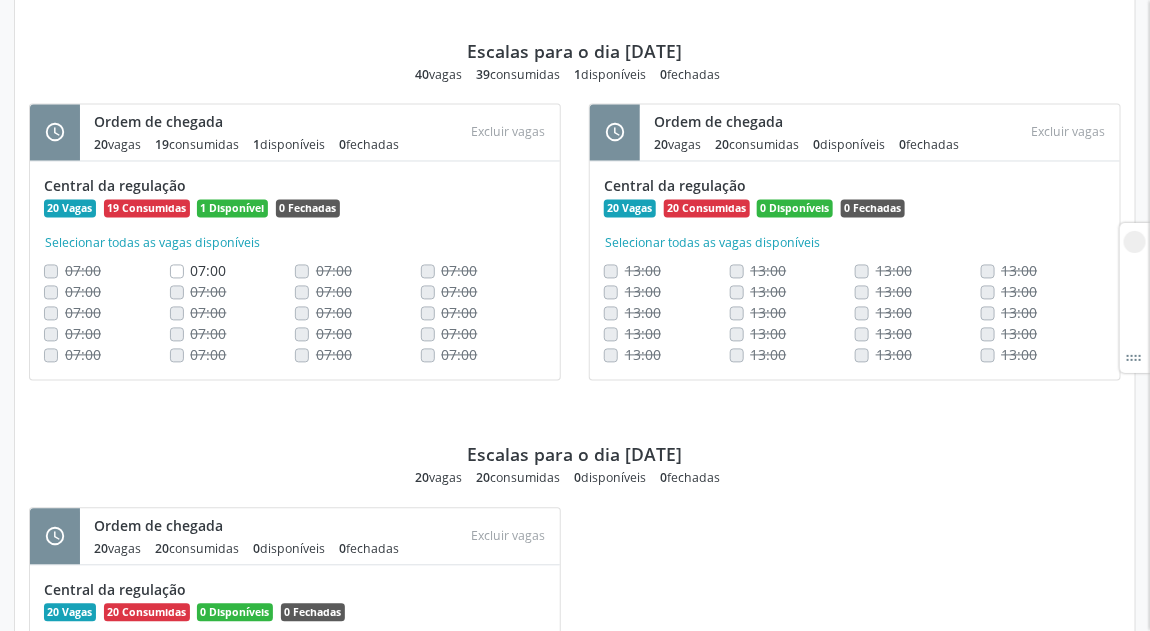 drag, startPoint x: 576, startPoint y: 73, endPoint x: 652, endPoint y: 76, distance: 76.05919 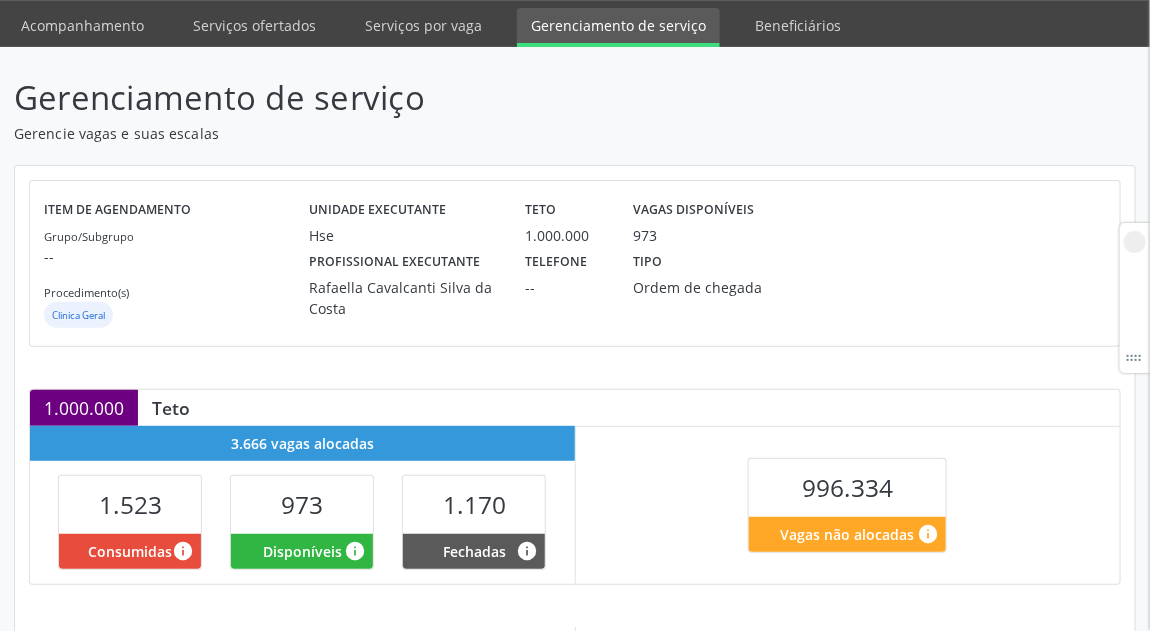scroll, scrollTop: 0, scrollLeft: 0, axis: both 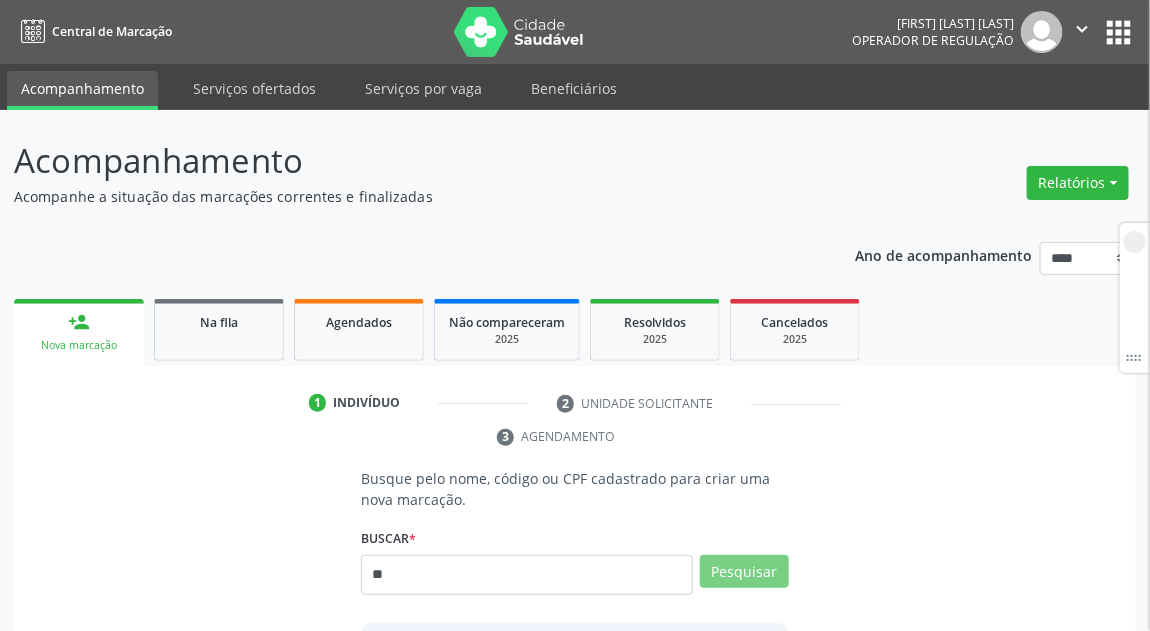 type on "*" 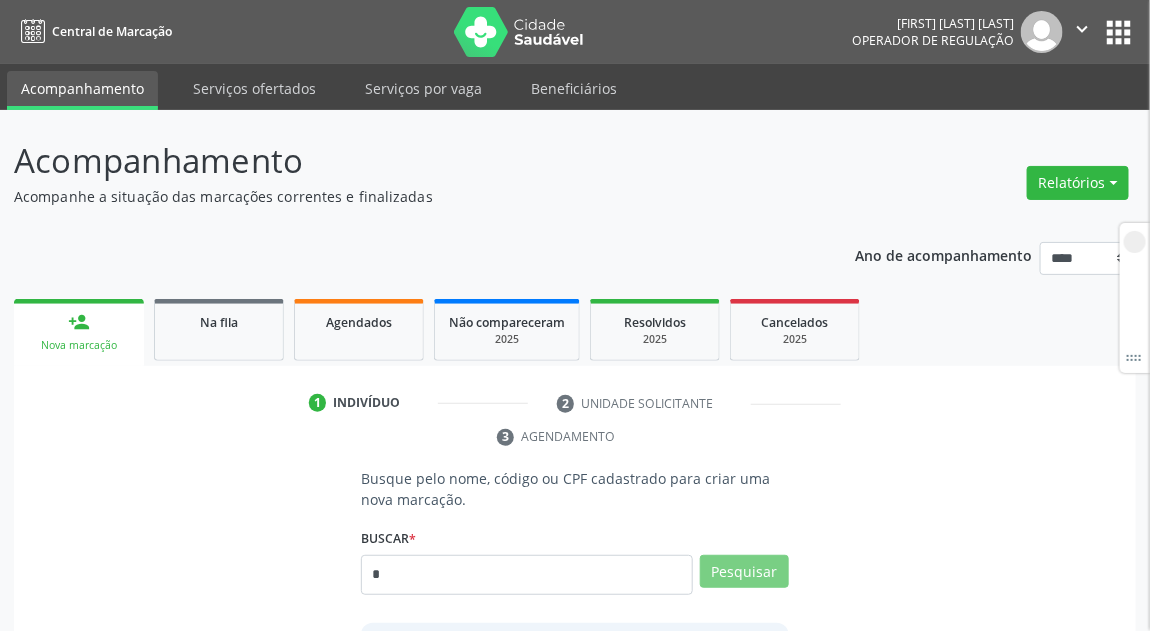 type 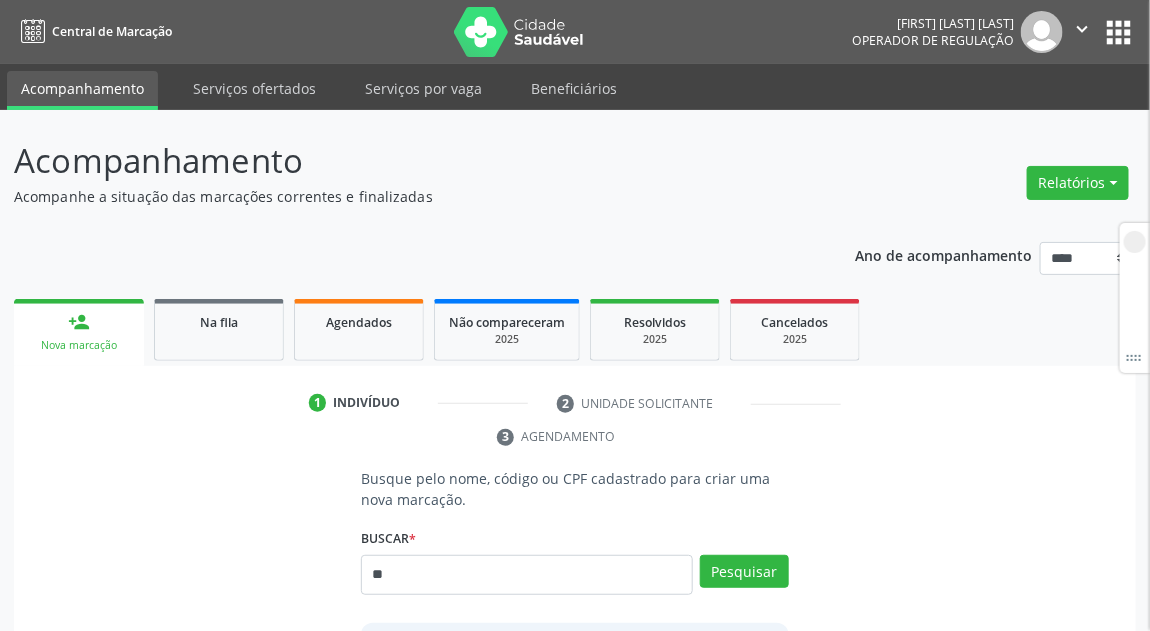 type on "*" 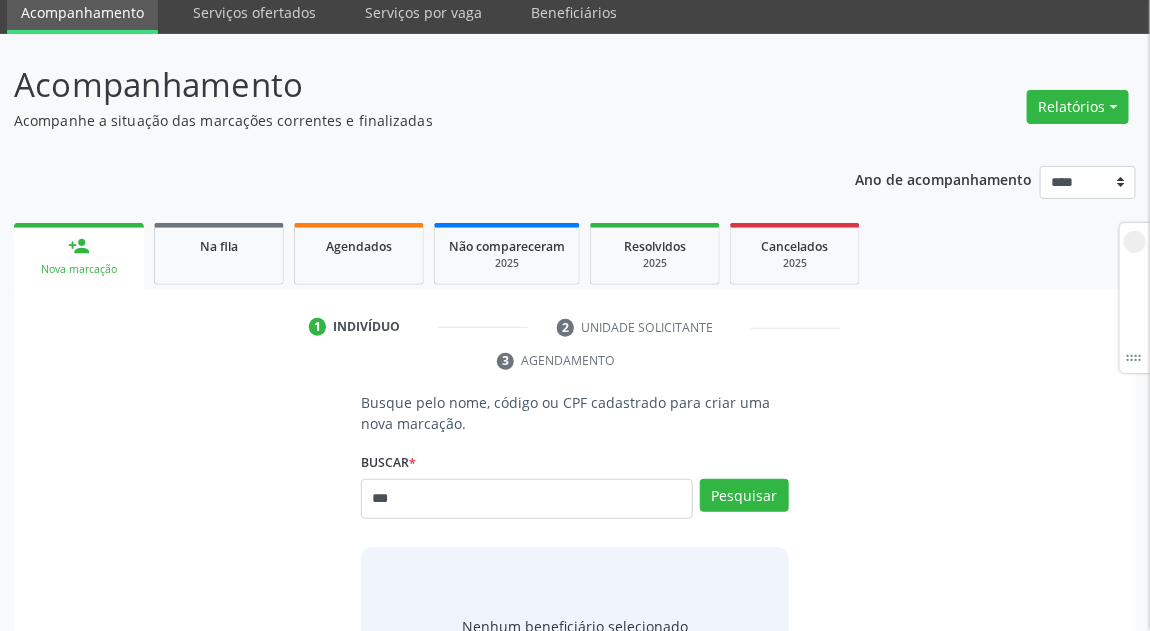 scroll, scrollTop: 150, scrollLeft: 0, axis: vertical 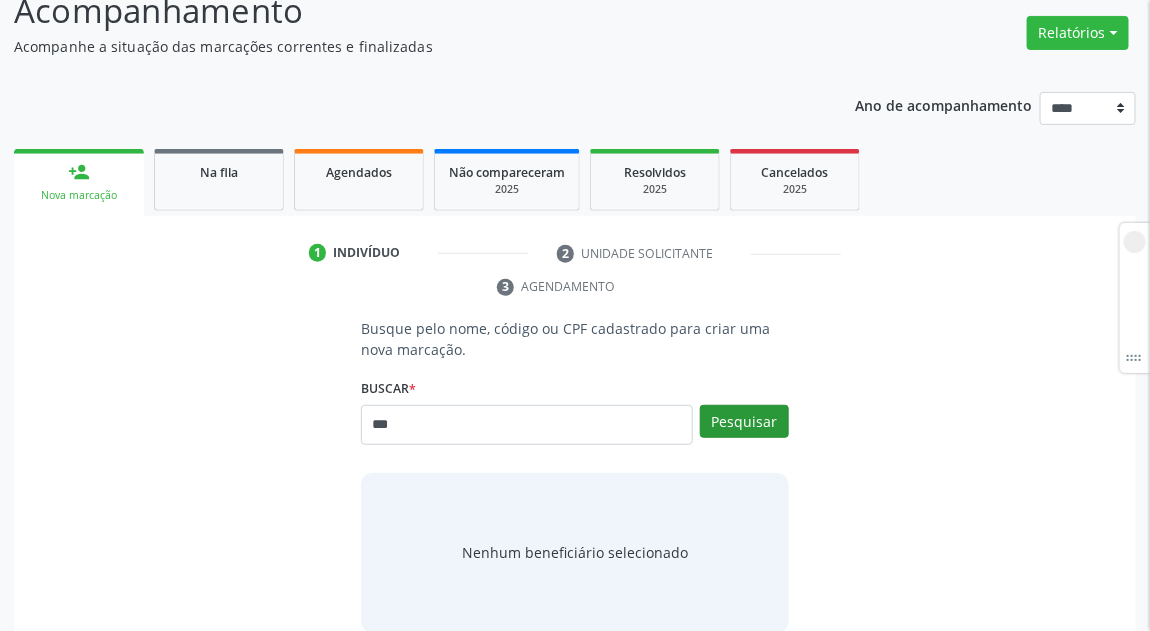 type on "***" 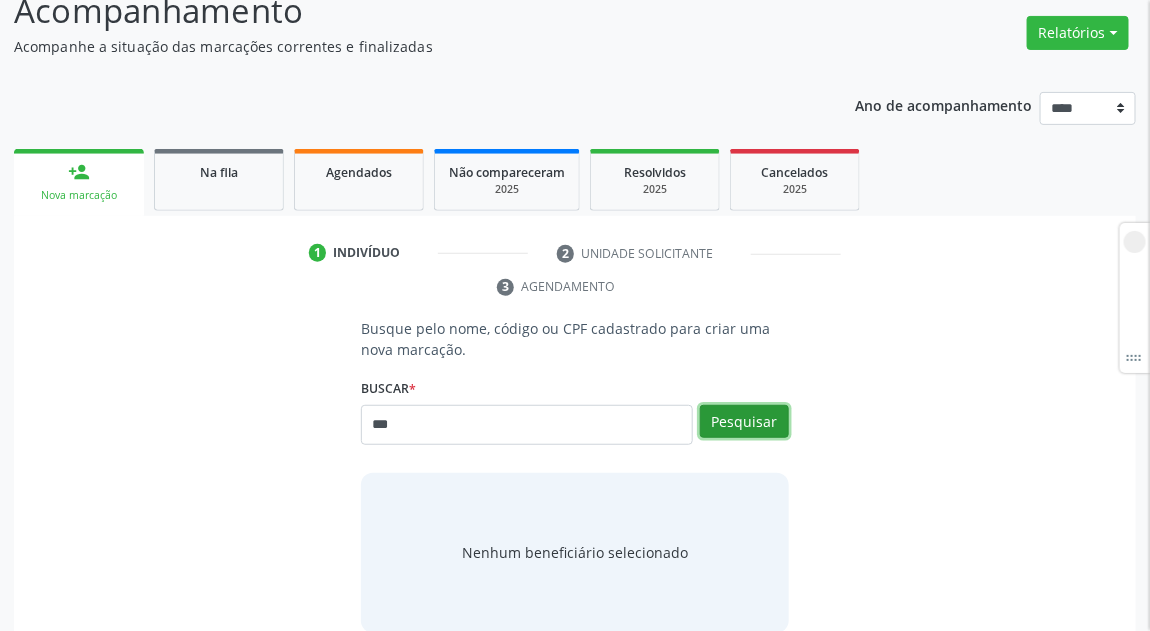 click on "Pesquisar" at bounding box center (744, 422) 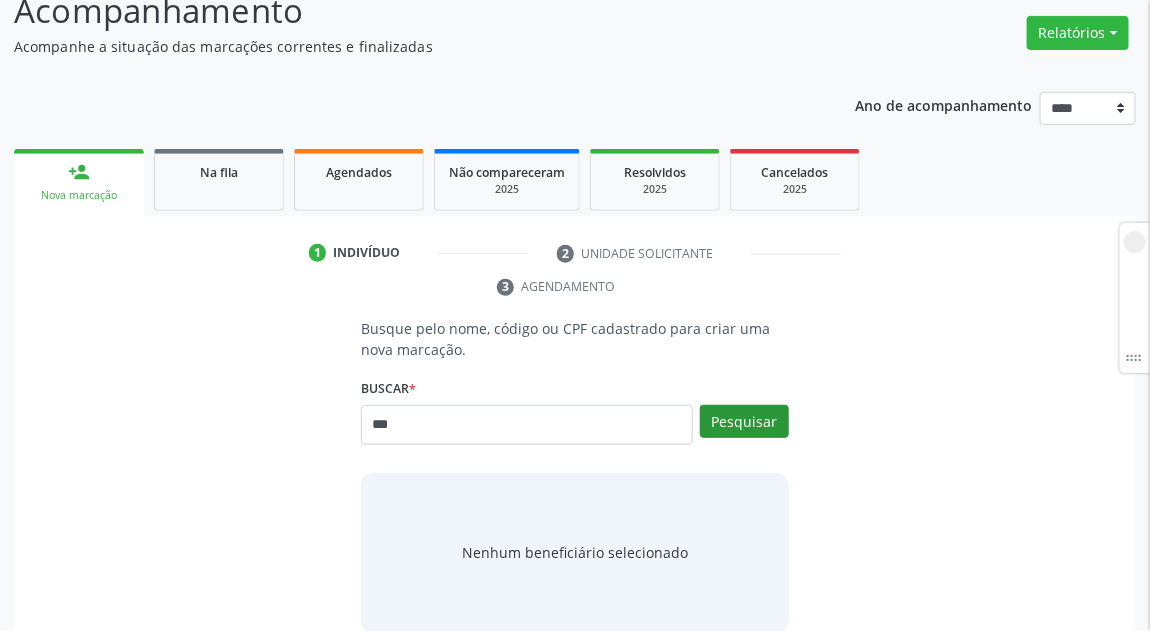 type on "***" 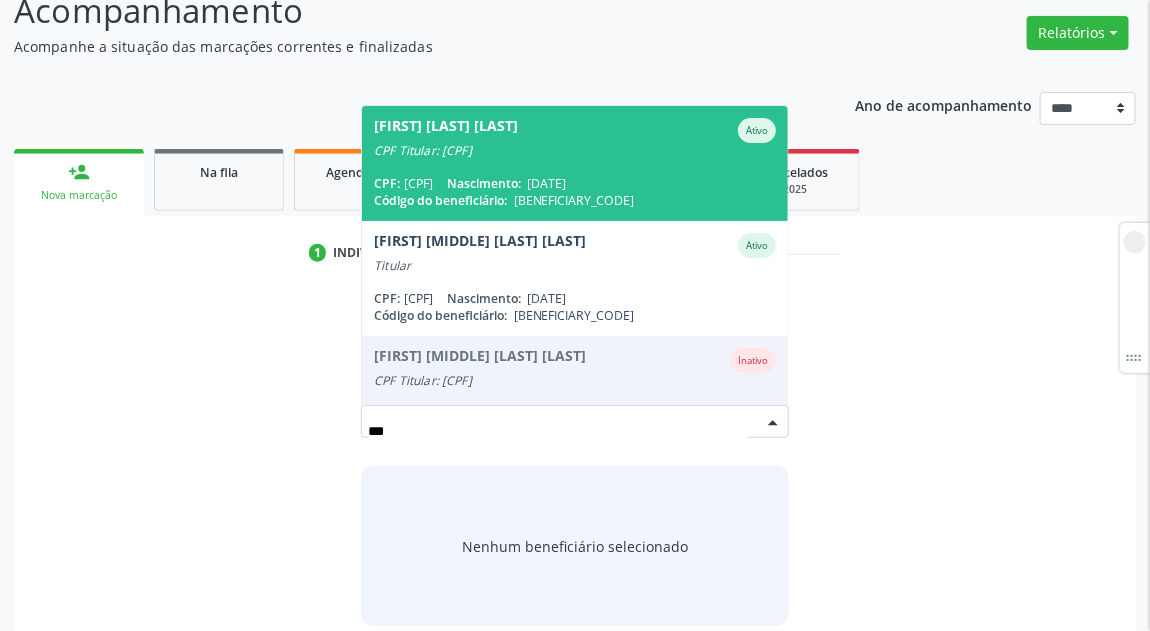 click on "***" at bounding box center [558, 432] 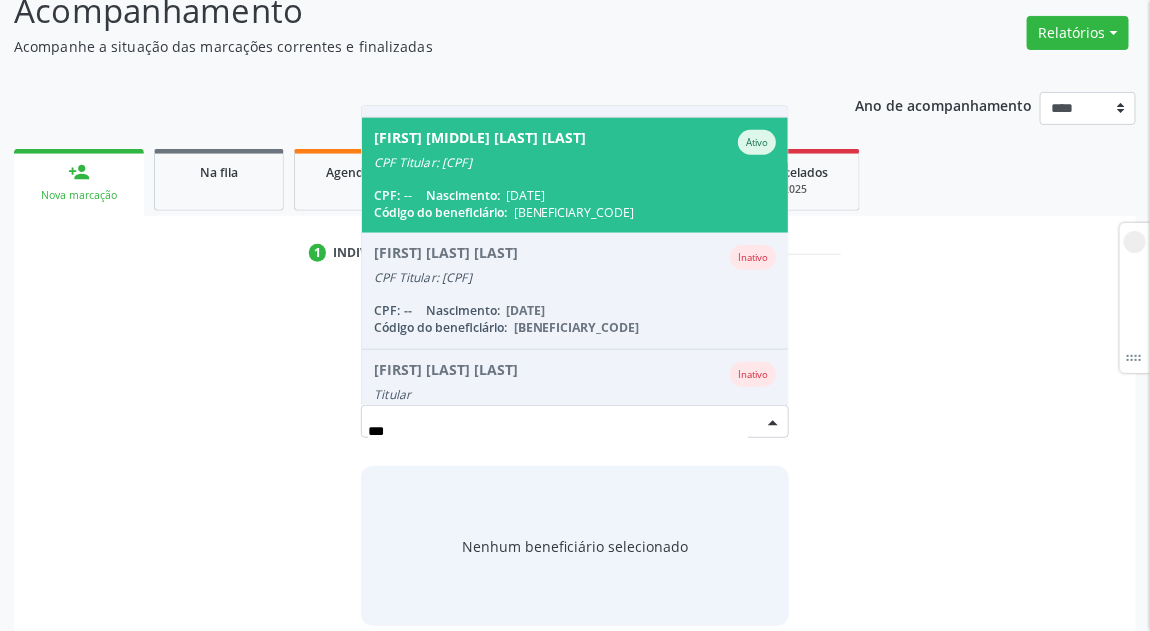 scroll, scrollTop: 450, scrollLeft: 0, axis: vertical 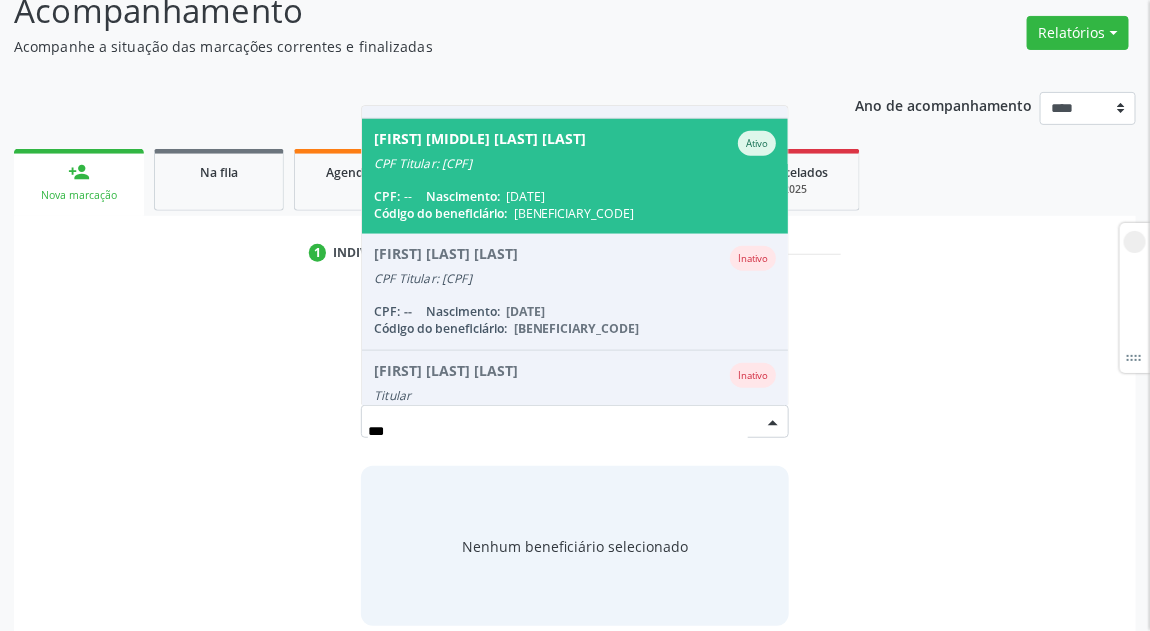 click on "Alba Lucia Antunes da Silva
Ativo
CPF Titular: 541.338.404-10
CPF:
--
Nascimento:
13/03/1967
Código do beneficiário:
9000345147" at bounding box center [575, 176] 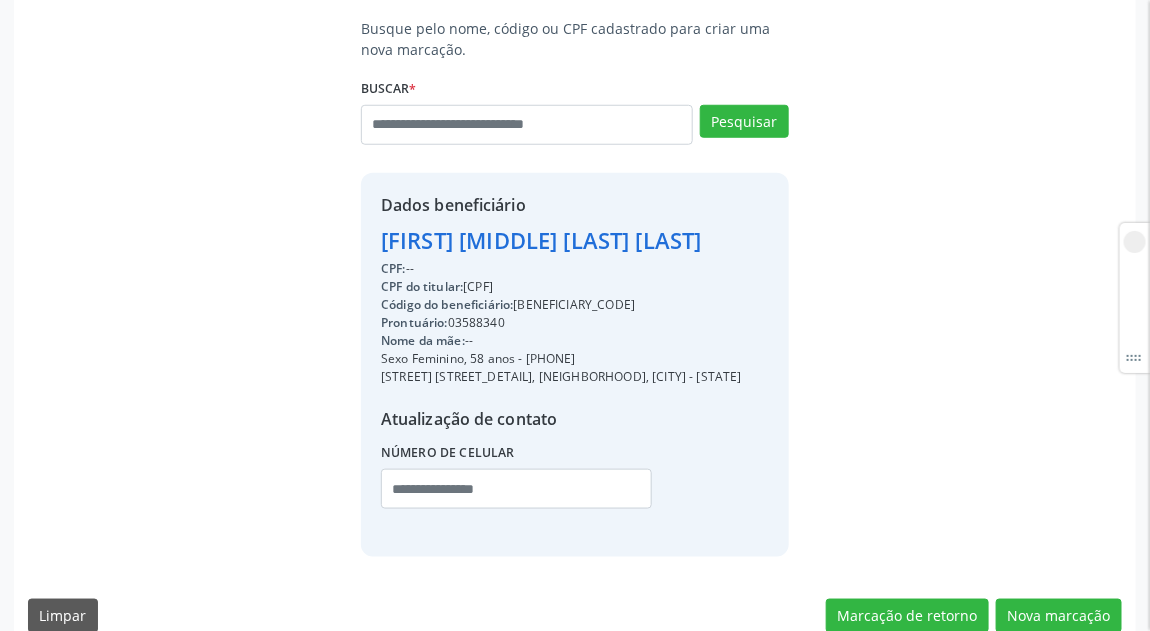 scroll, scrollTop: 498, scrollLeft: 0, axis: vertical 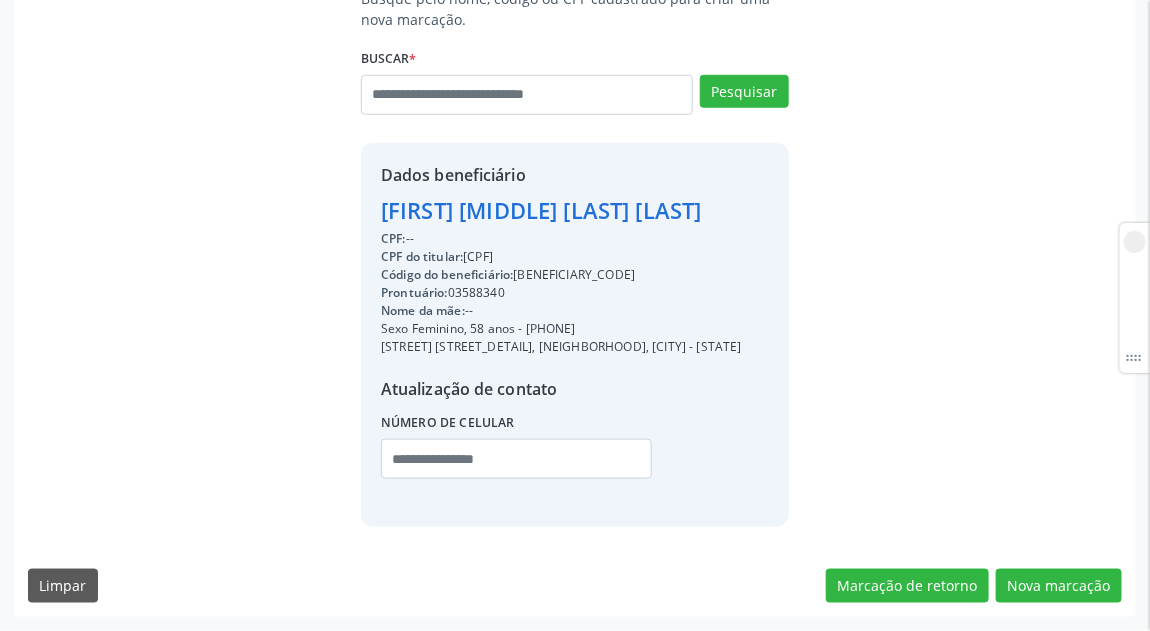 drag, startPoint x: 454, startPoint y: 312, endPoint x: 534, endPoint y: 312, distance: 80 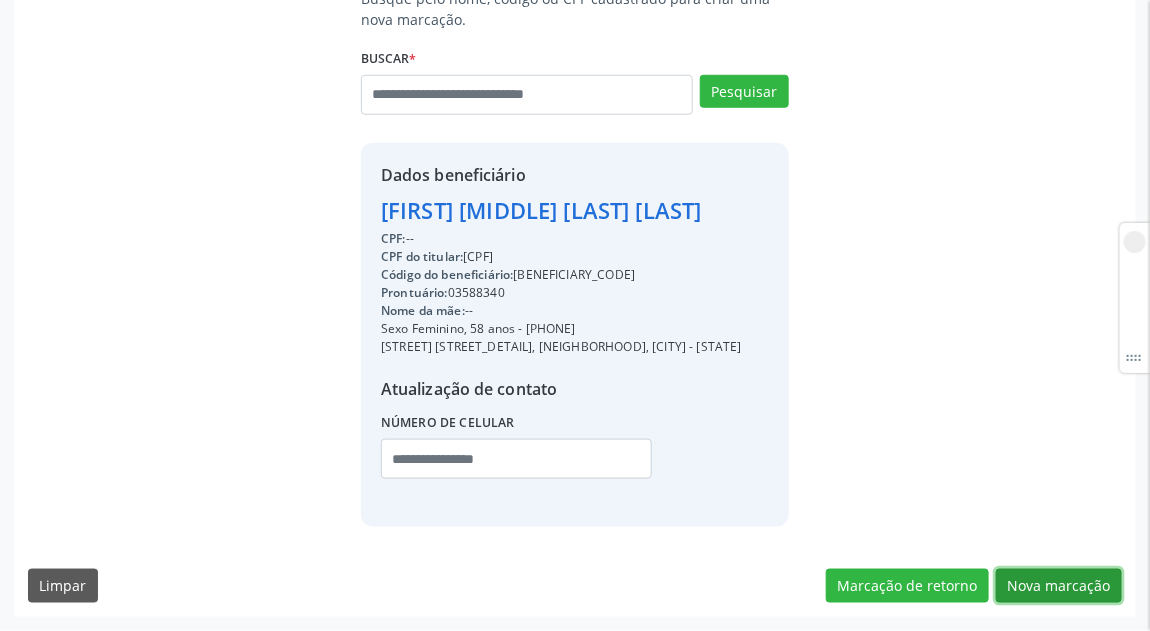 click on "Nova marcação" at bounding box center (1059, 586) 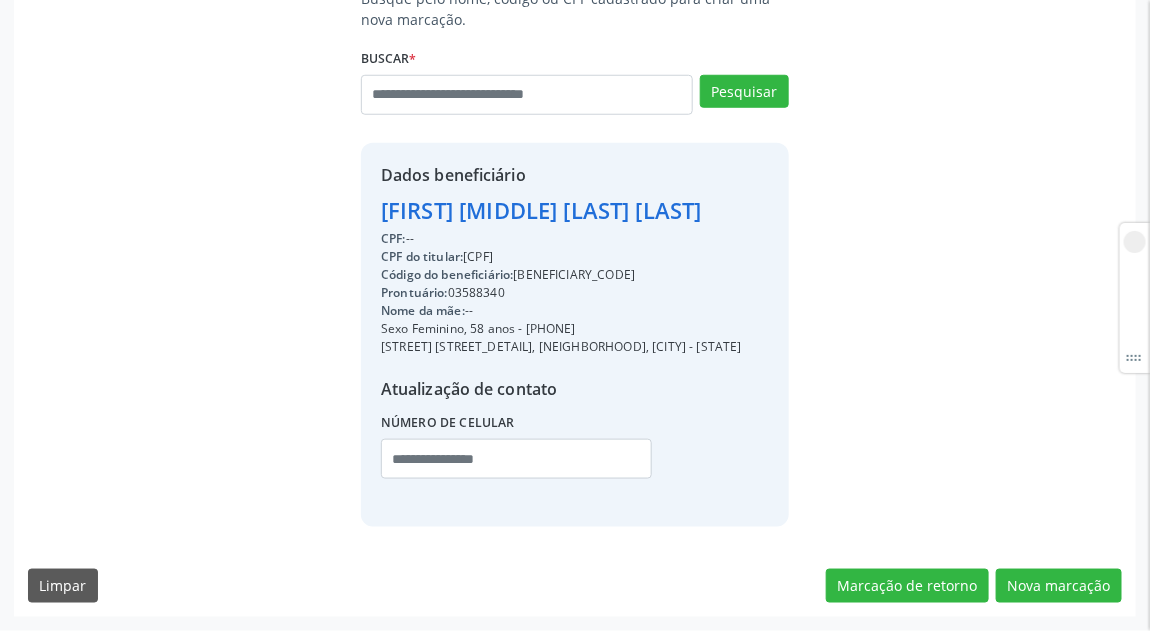 scroll, scrollTop: 297, scrollLeft: 0, axis: vertical 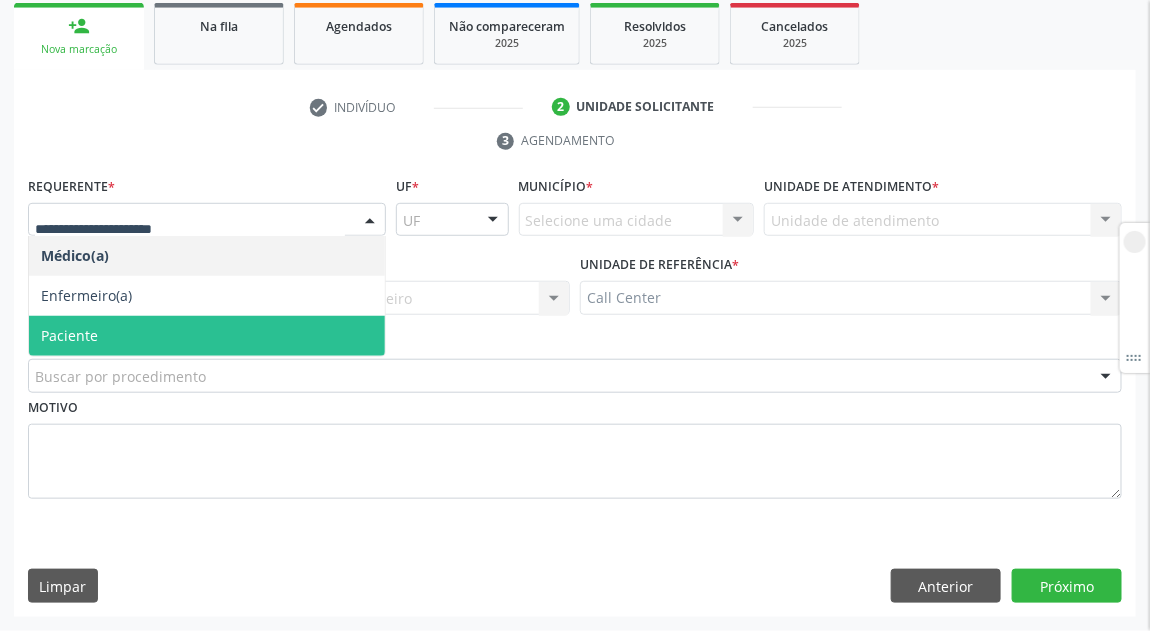 click on "Paciente" at bounding box center (207, 336) 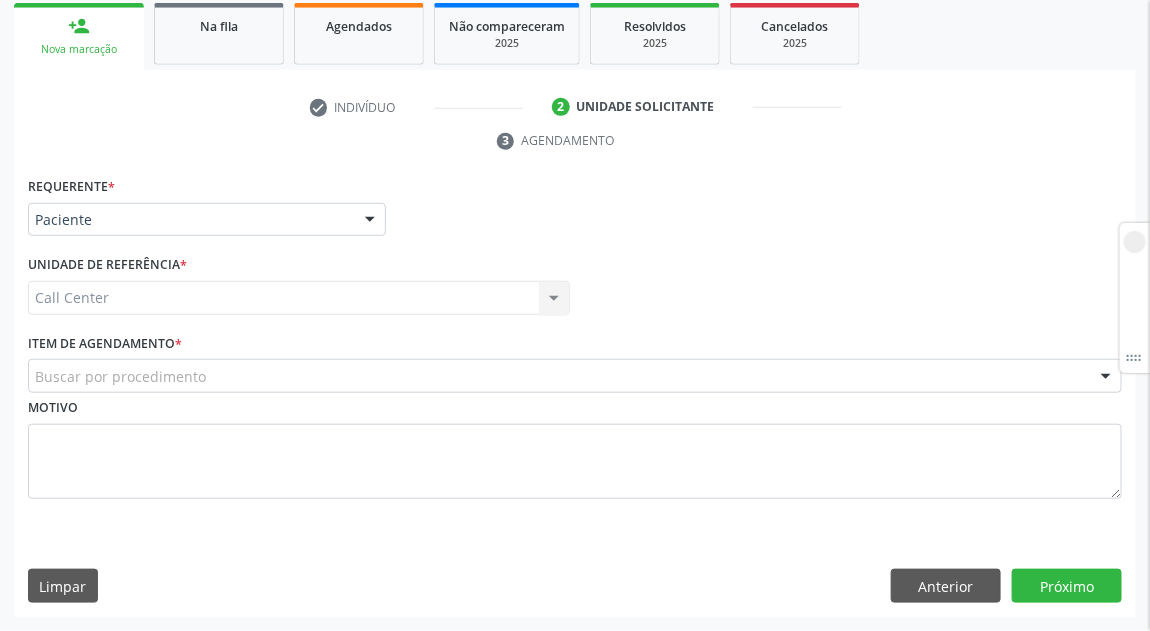 click on "Buscar por procedimento
#0000 - Alergologia   #0001 - Angiologia   #00077 - Arritmologia   #0002 - Cardiologia   #0004 - Cirurgia Abdominal   #00067 - Cirurgia Bariatrica   #0005 - Cirurgia Cabeça e Pescoço   #0007 - Cirurgia Cardiaca   #0008 - Cirurgia Geral   #0009 - Cirurgia Ginecologica   #00010 - Cirurgia Mastologia Oncologica   #00011 - Cirurgia Pediatrica   #00012 - Cirurgia Plastica   #00061 - Cirurgia Toracica   #0003 - Cirurgia geral oncológica   #00092 - Cirurgia geral oncológica   #00079 - Cirurgião Dermatológico   #00013 - Clinica Geral   #00062 - Clinica Medica   #00073 - Consulta de Enfermagem - Hiperdia   #00070 - Consulta de Enfermagem - Preventivo   #00071 - Consulta de Enfermagem - Pré-Natal   #00072 - Consulta de Enfermagem - Puericultura   #00014 - Dermatologia   #00066 - Endocinologia   #00015 - Endocrino Diabetes   #00016 - Endocrinologia   #00017 - Fisioterapia   #00018 - Fisioterapia Cirurgica   #00019 - Fonoaudiologia" at bounding box center (575, 376) 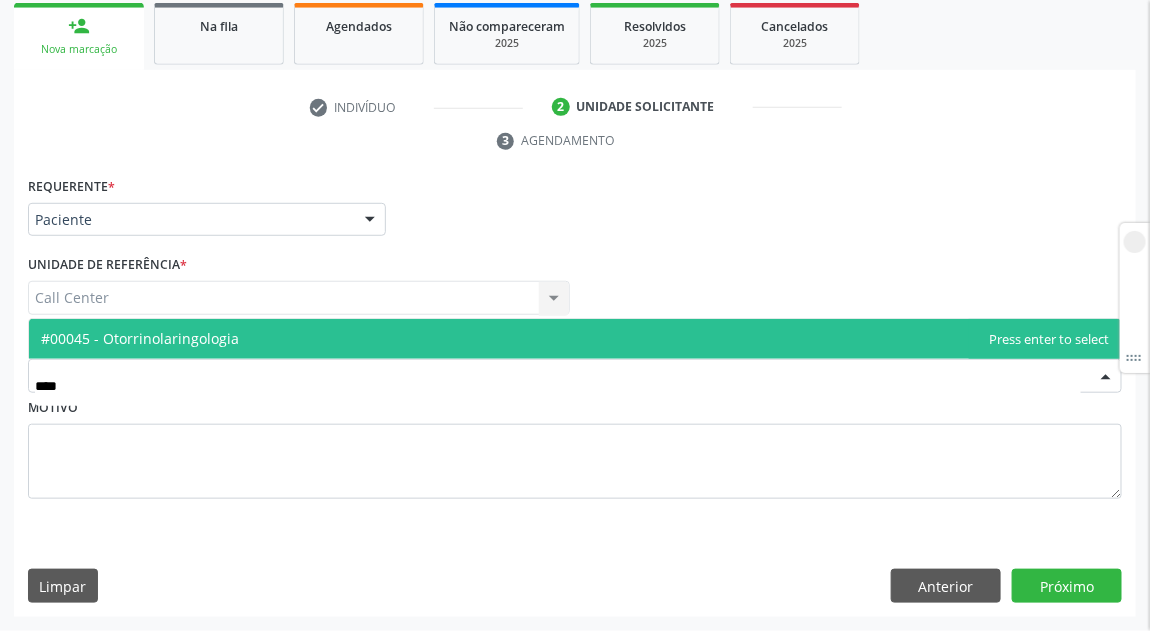 type on "*****" 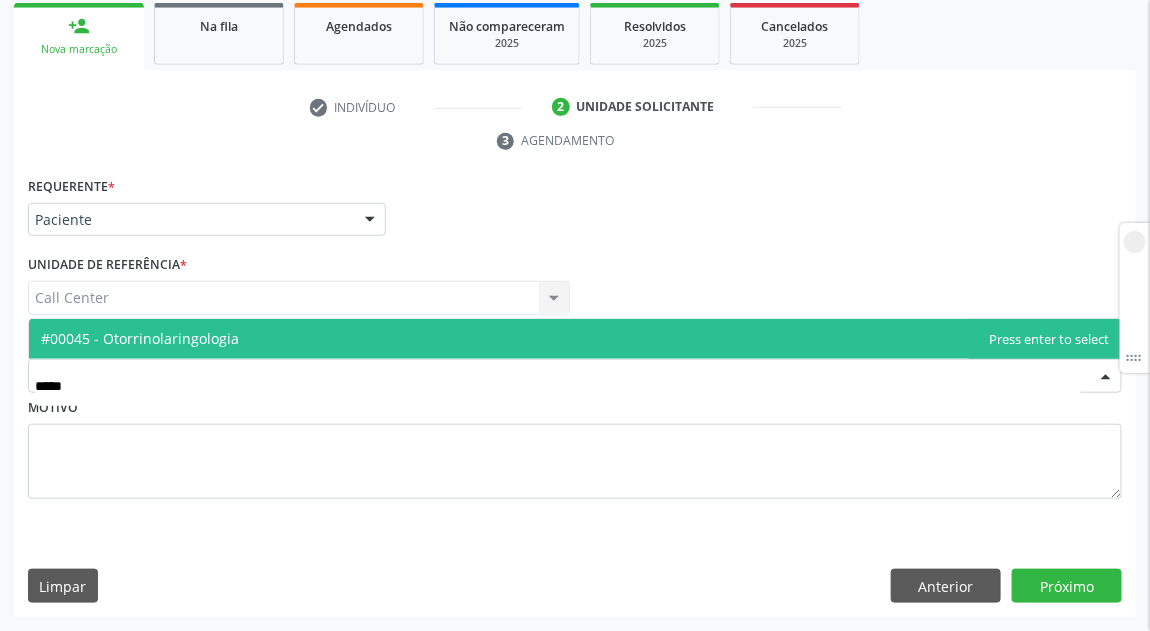 click on "#00045 - Otorrinolaringologia" at bounding box center (575, 339) 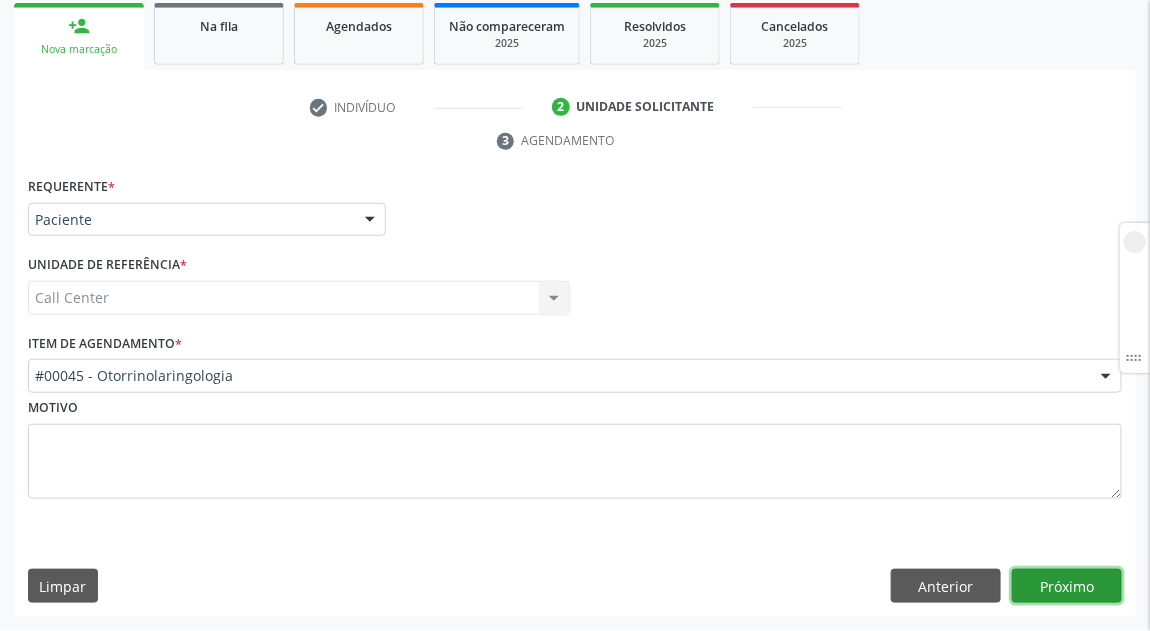 click on "Próximo" at bounding box center (1067, 586) 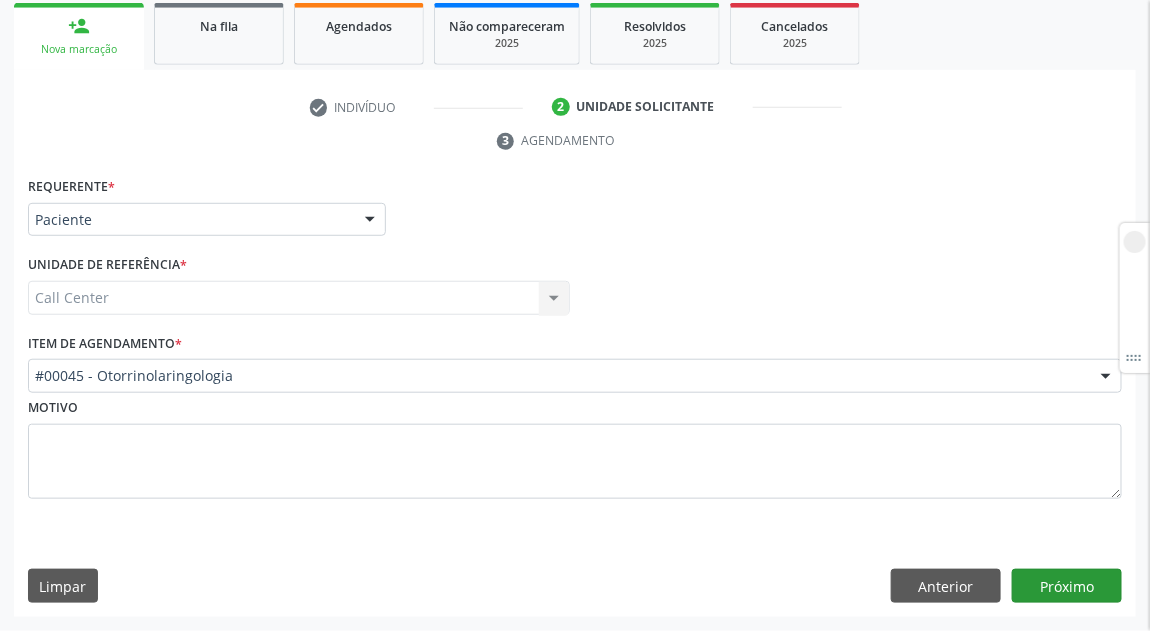 scroll, scrollTop: 271, scrollLeft: 0, axis: vertical 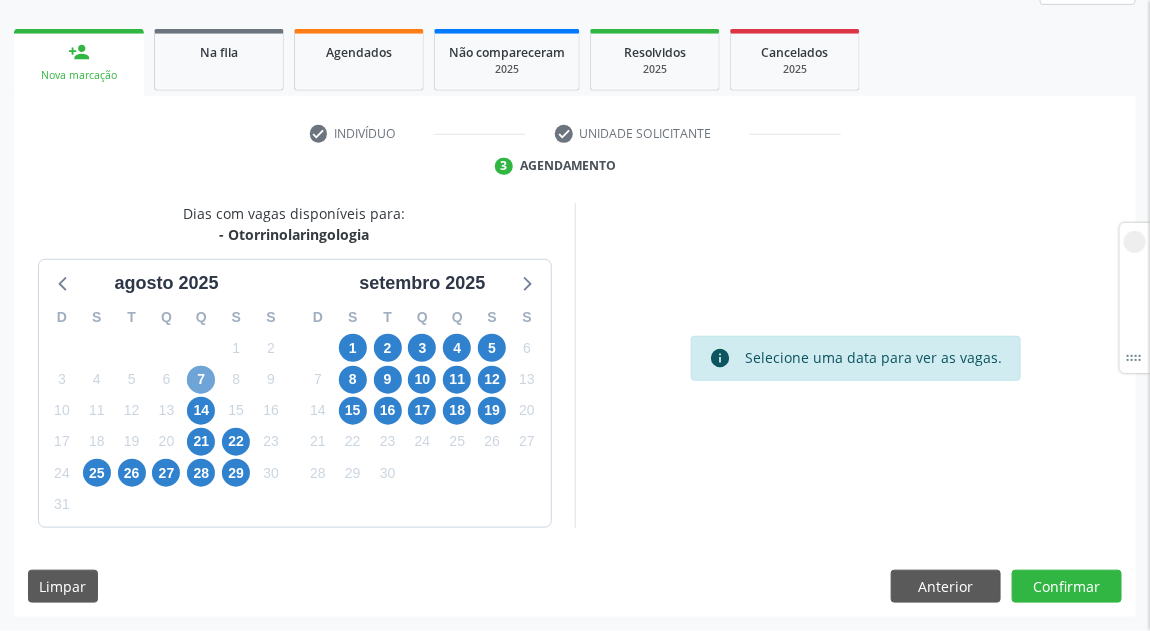 click on "7" at bounding box center [201, 380] 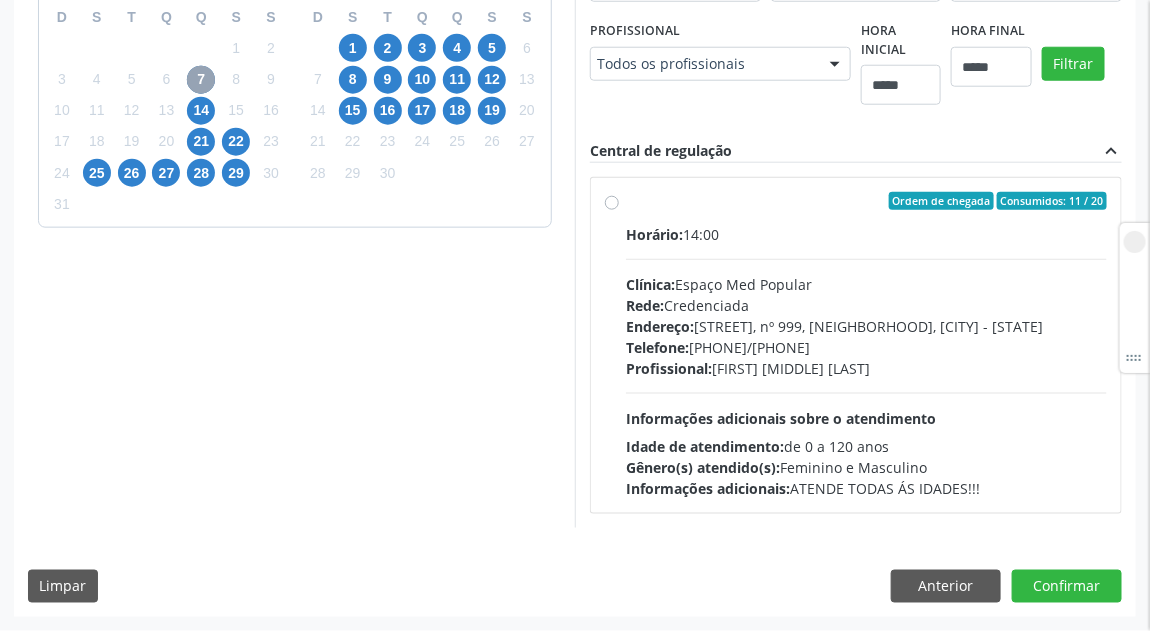 scroll, scrollTop: 871, scrollLeft: 0, axis: vertical 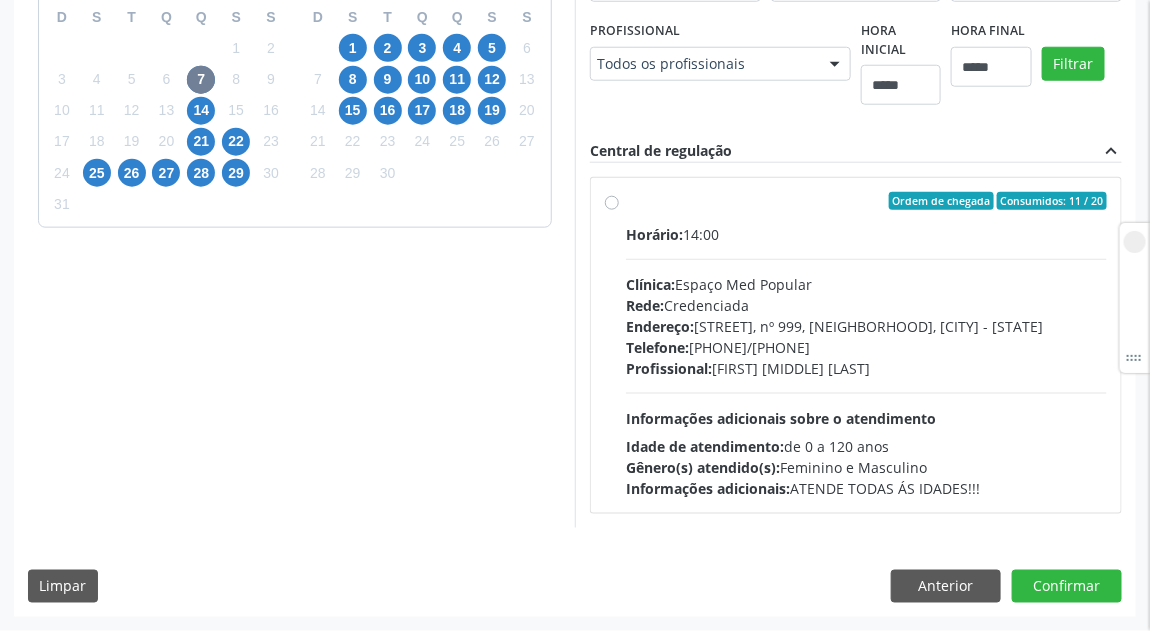 click on "Ordem de chegada
Consumidos: 11 / 20
Horário:   14:00
Clínica:  Espaço Med Popular
Rede:
Credenciada
Endereço:   Avenida Presidente Getulio Vargas, nº 999, Bairro Novo, Olinda - PE
Telefone:   (81)33184421/(81)992379388
Profissional:
Francisco Jóse Madeiro Monteiro
Informações adicionais sobre o atendimento
Idade de atendimento:
de 0 a 120 anos
Gênero(s) atendido(s):
Feminino e Masculino
Informações adicionais:
ATENDE TODAS ÁS IDADES!!!" at bounding box center (866, 345) 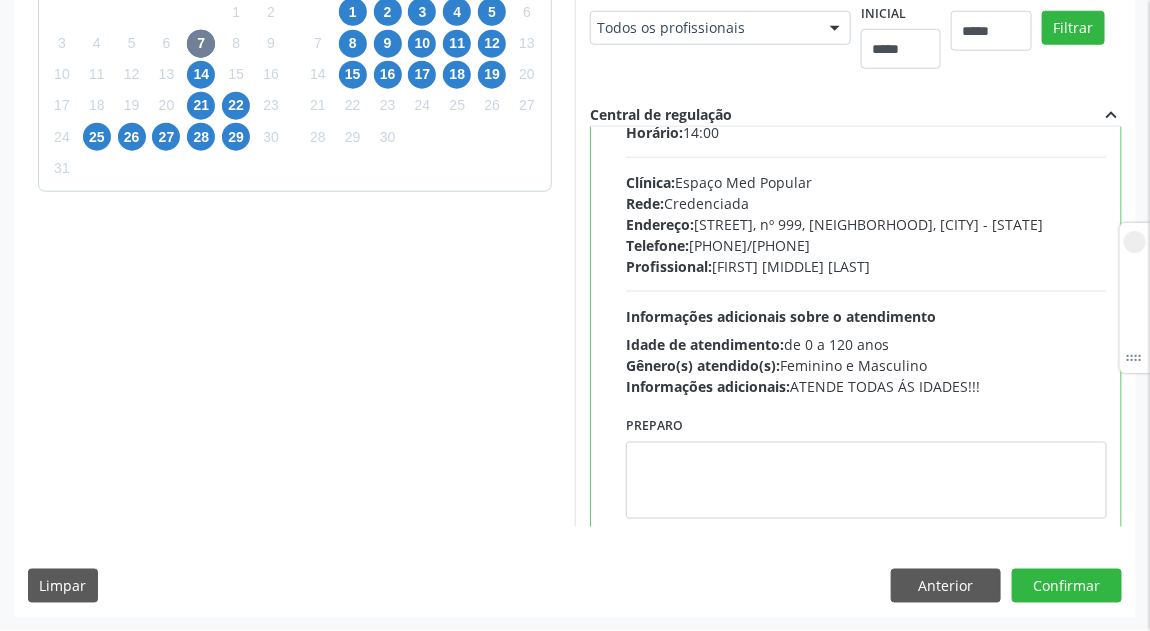 scroll, scrollTop: 102, scrollLeft: 0, axis: vertical 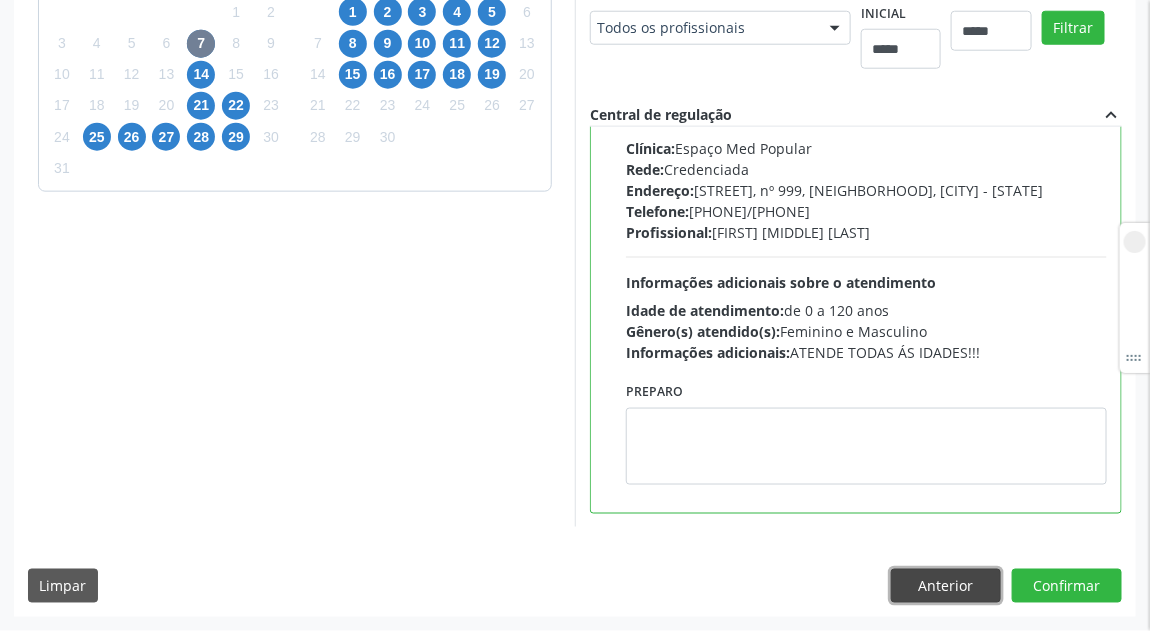 click on "Anterior" at bounding box center (946, 586) 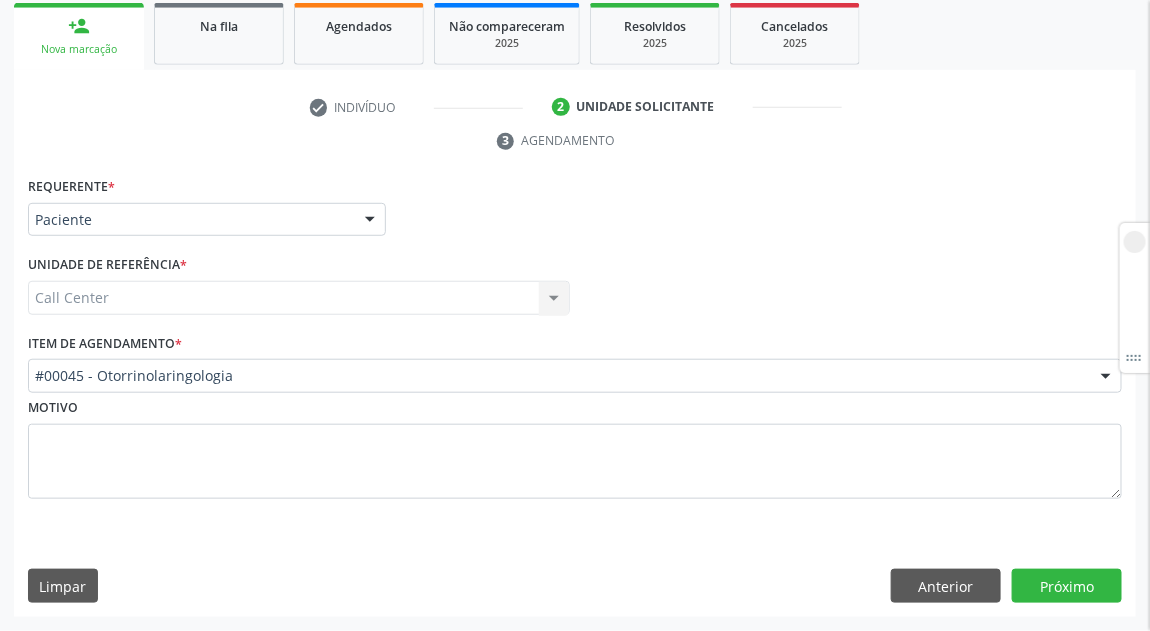 scroll, scrollTop: 297, scrollLeft: 0, axis: vertical 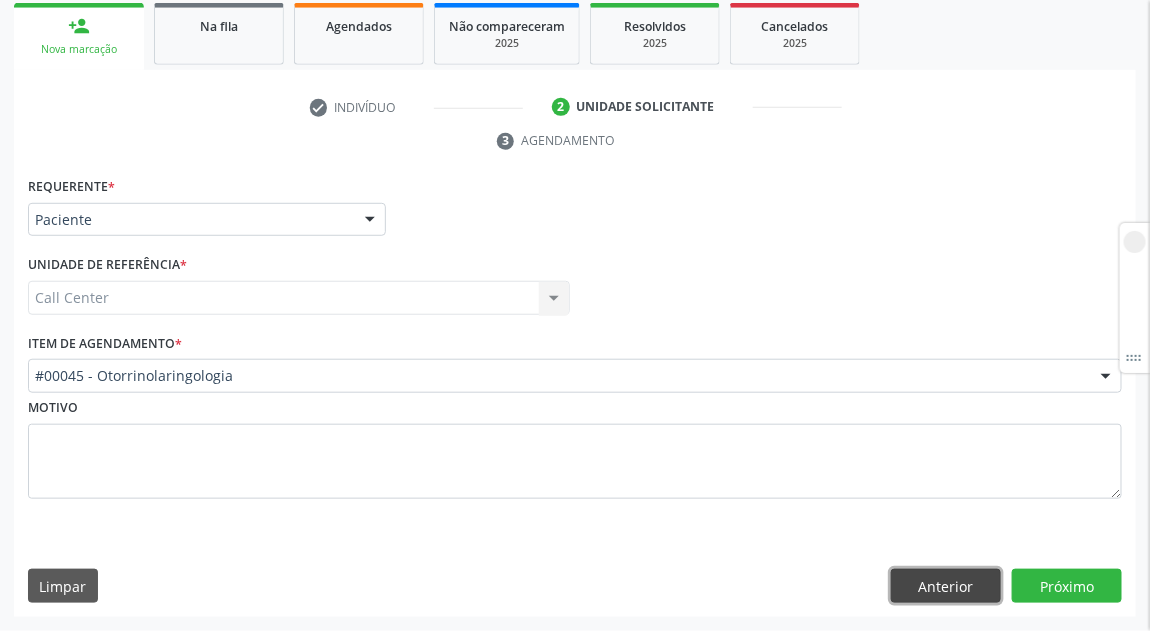 click on "Anterior" at bounding box center (946, 586) 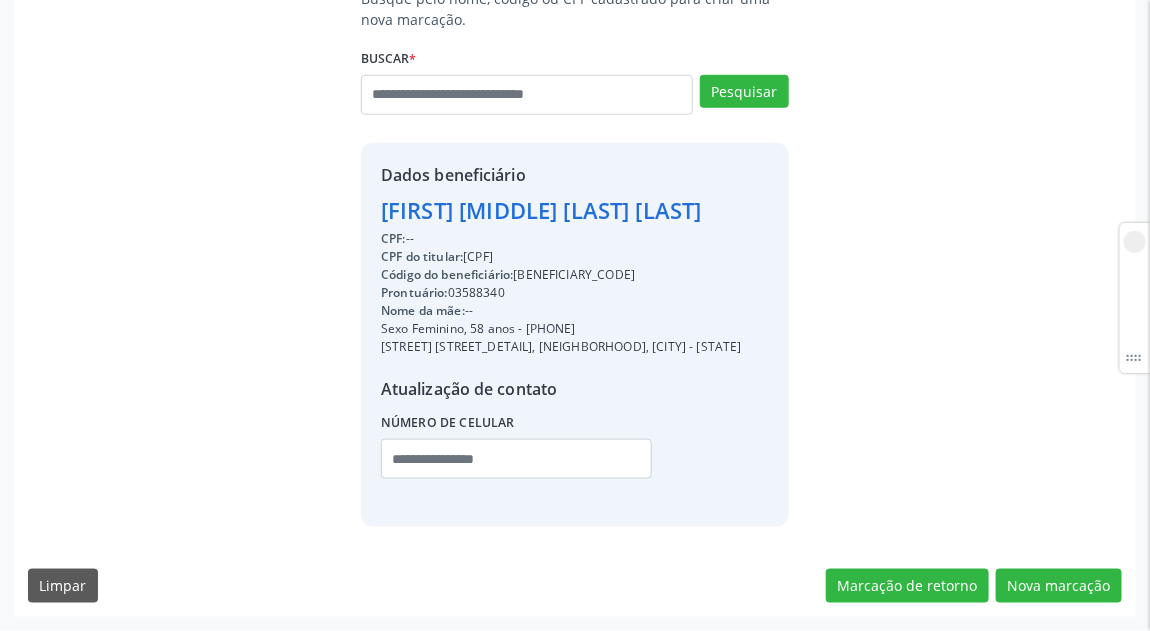 scroll, scrollTop: 498, scrollLeft: 0, axis: vertical 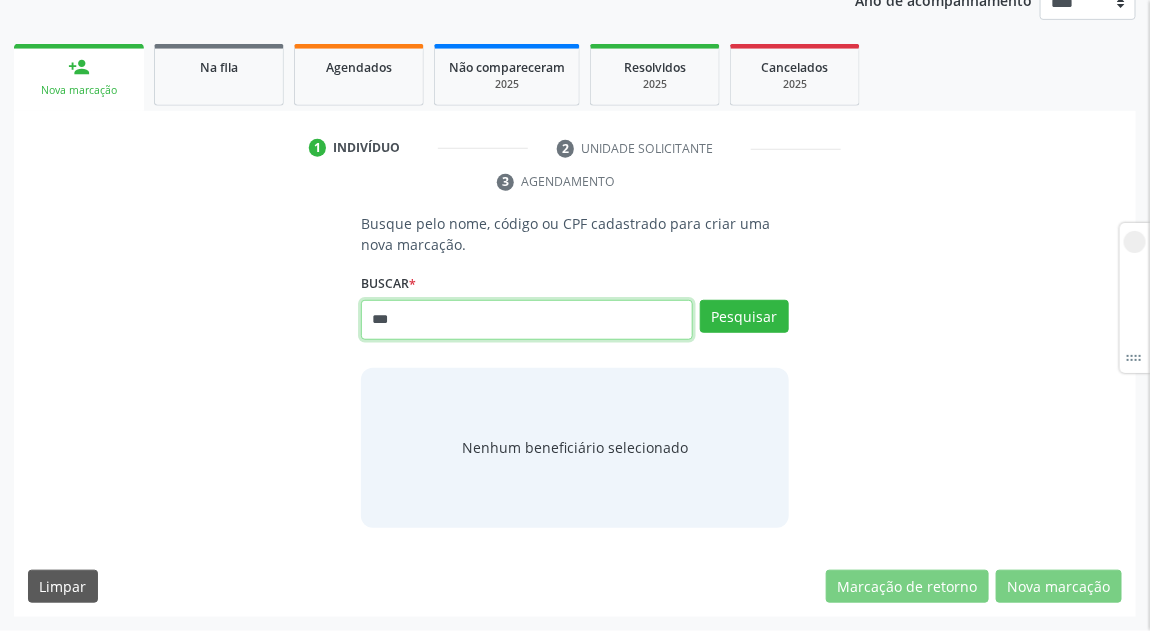type on "***" 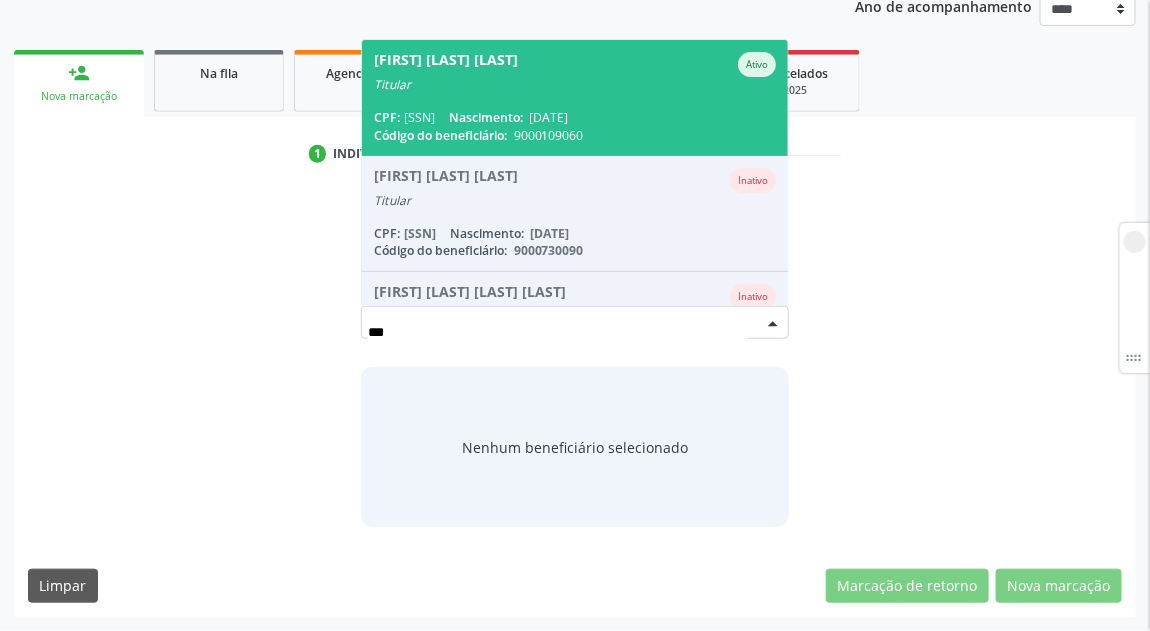 scroll, scrollTop: 249, scrollLeft: 0, axis: vertical 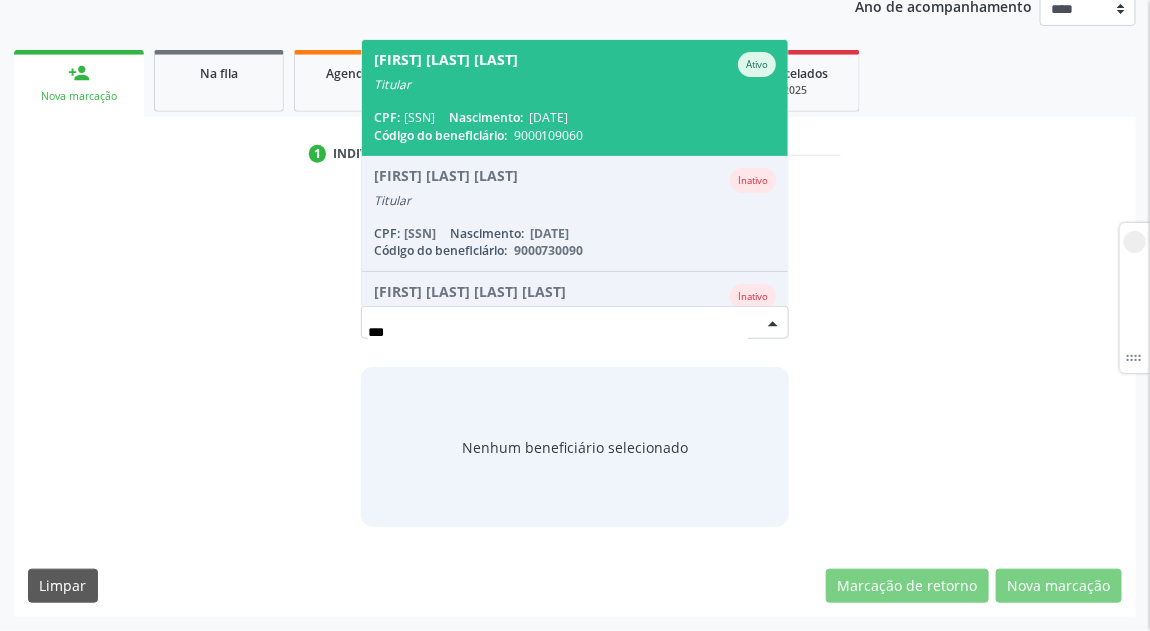 click on "[SSN]
[DATE]
[DATE]" at bounding box center (575, 117) 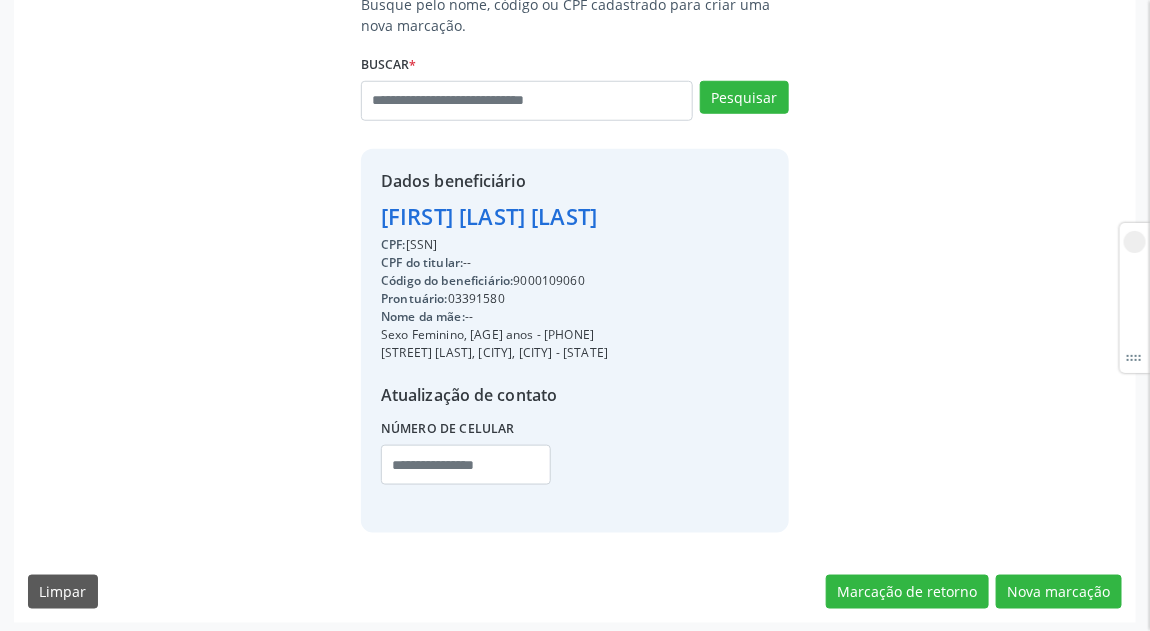 scroll, scrollTop: 480, scrollLeft: 0, axis: vertical 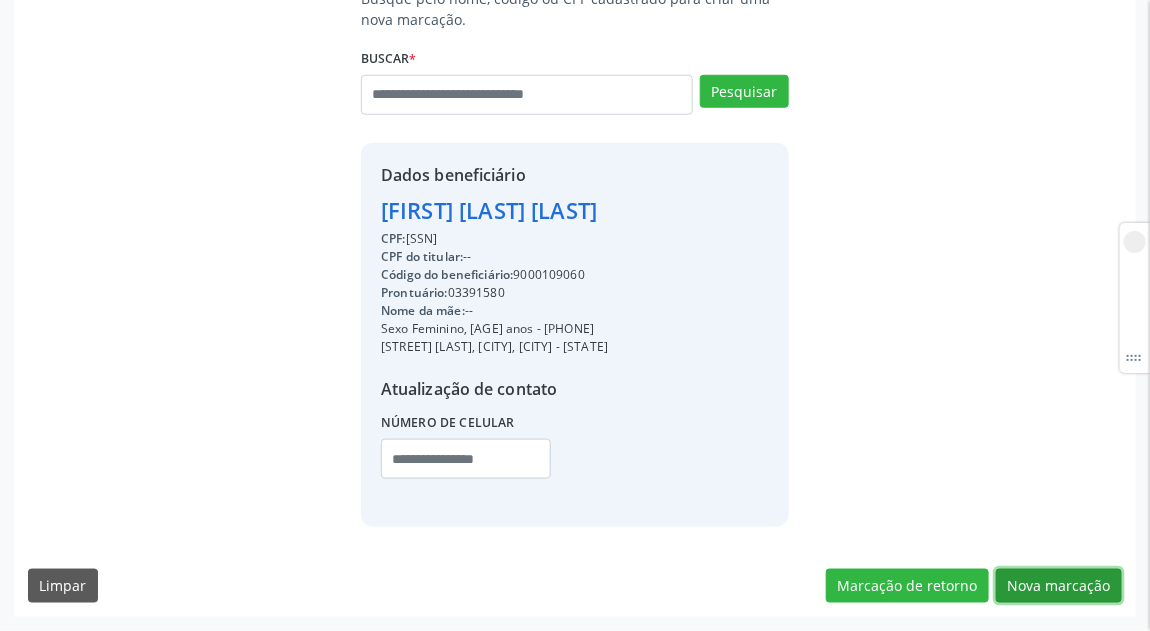 click on "Nova marcação" at bounding box center (1059, 586) 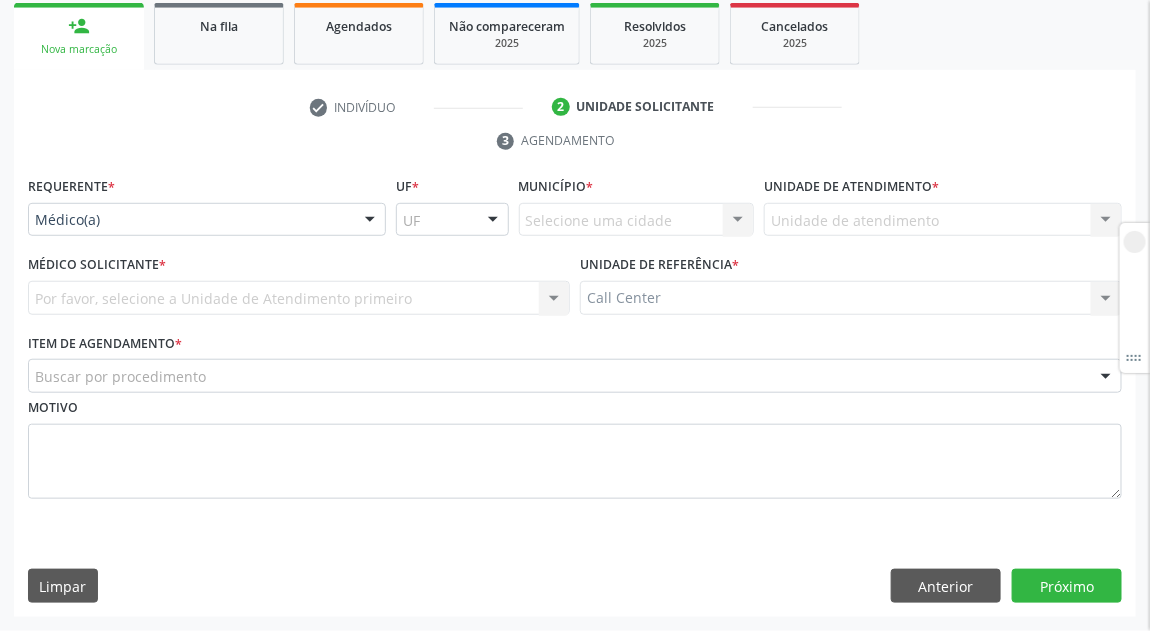 scroll, scrollTop: 297, scrollLeft: 0, axis: vertical 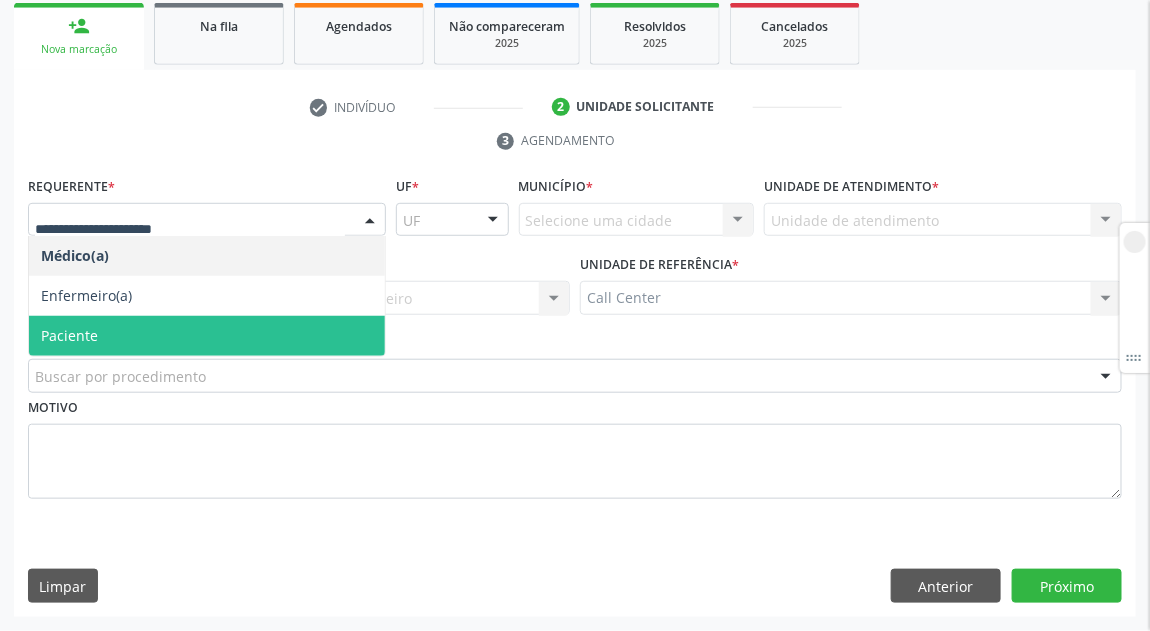 click on "Paciente" at bounding box center (207, 336) 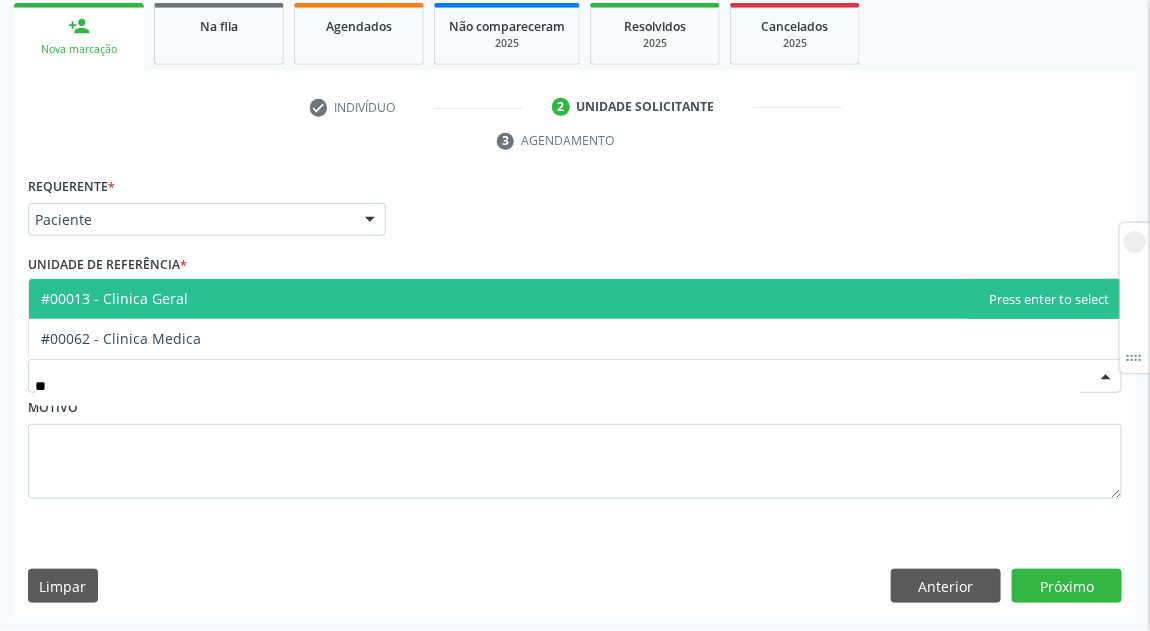 type on "*" 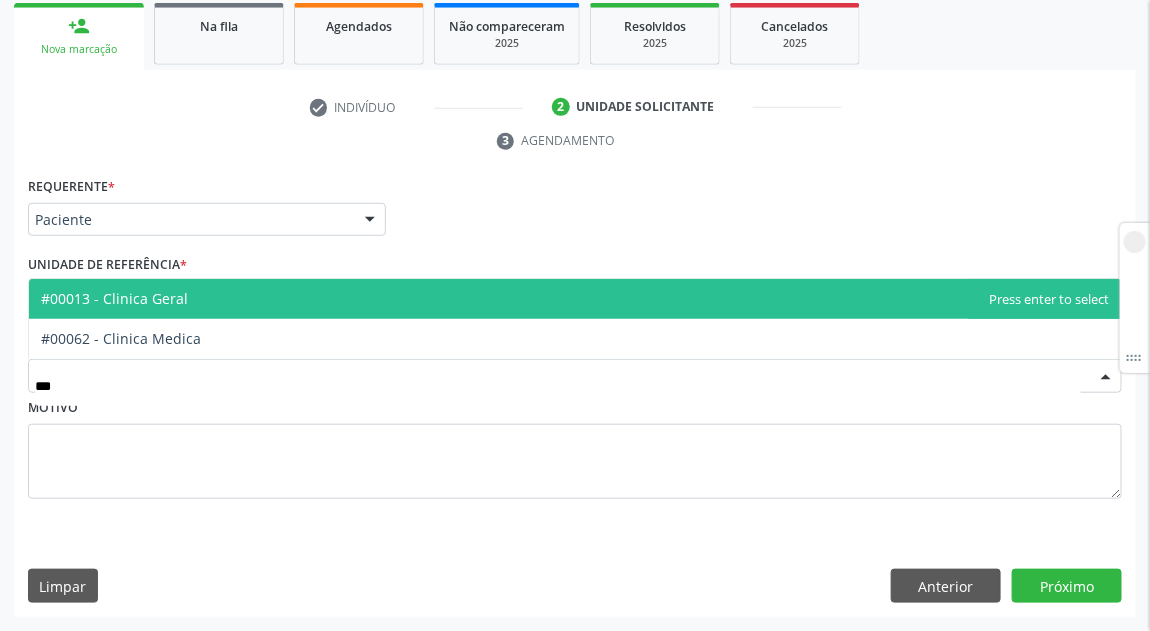 click on "#00013 - Clinica Geral" at bounding box center [114, 298] 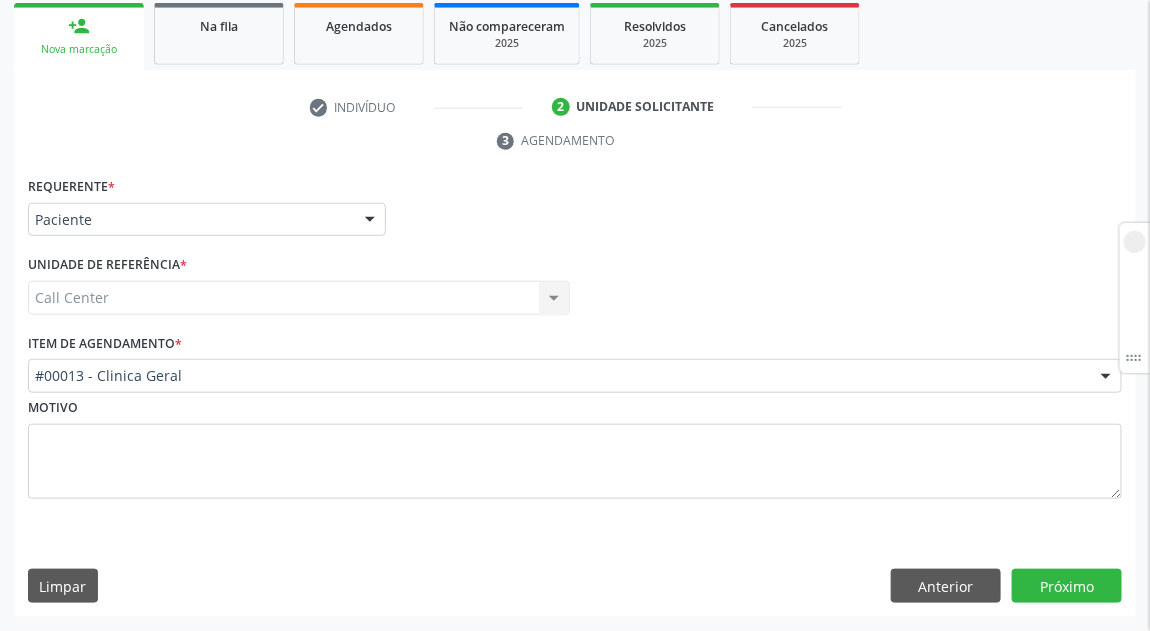 click on "Requerente
*
Paciente         Médico(a)   Enfermeiro(a)   Paciente
Nenhum resultado encontrado para: "   "
Não há nenhuma opção para ser exibida.
UF
UF
PE
Nenhum resultado encontrado para: "   "
Não há nenhuma opção para ser exibida.
Município
Selecione uma cidade
Nenhum resultado encontrado para: "   "
Não há nenhuma opção para ser exibida.
Médico Solicitante
Por favor, selecione a Unidade de Atendimento primeiro
Nenhum resultado encontrado para: "   "
Não há nenhuma opção para ser exibida.
Unidade de referência
*
Call Center         Call Center
Nenhum resultado encontrado para: "   "
Não há nenhuma opção para ser exibida.
*" at bounding box center [575, 394] 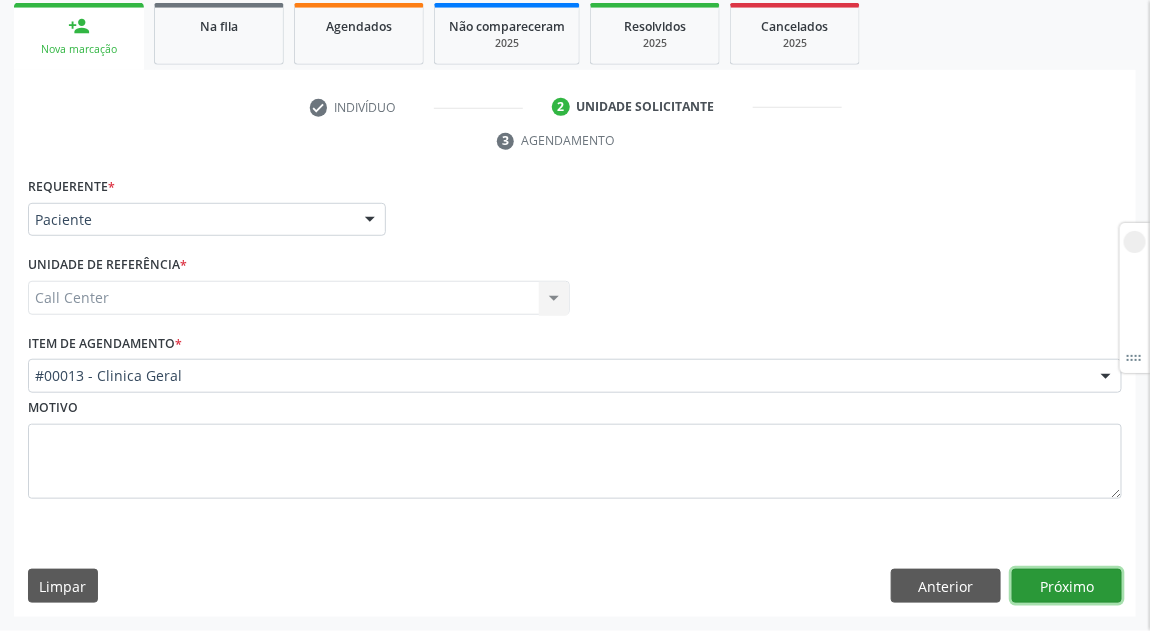 click on "Próximo" at bounding box center [1067, 586] 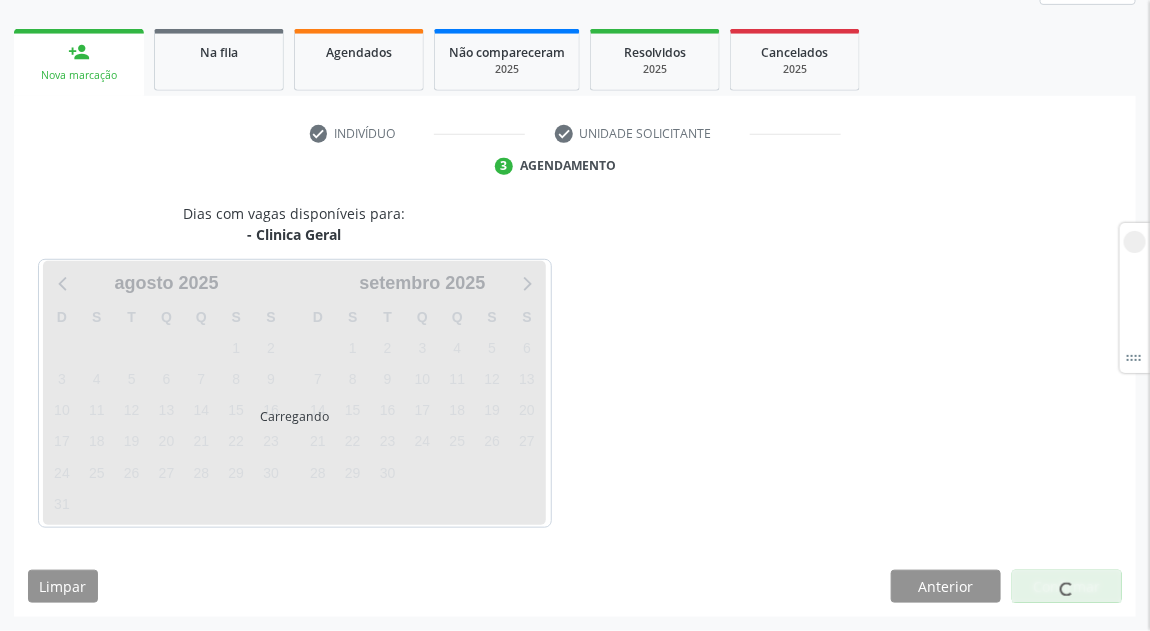 scroll, scrollTop: 271, scrollLeft: 0, axis: vertical 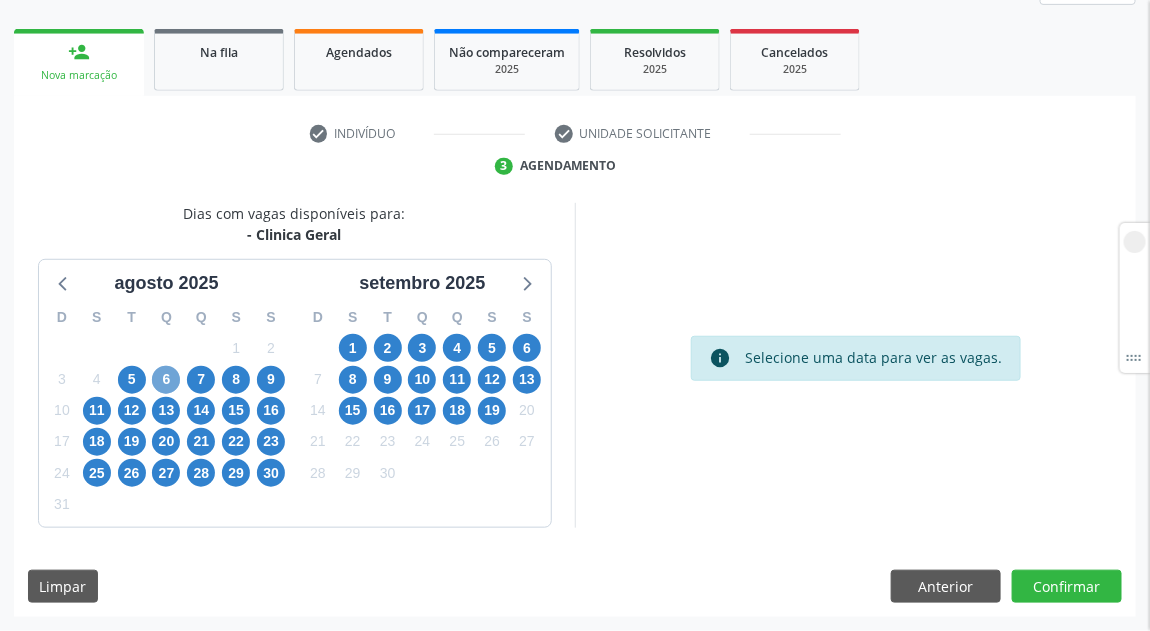click on "6" at bounding box center (166, 380) 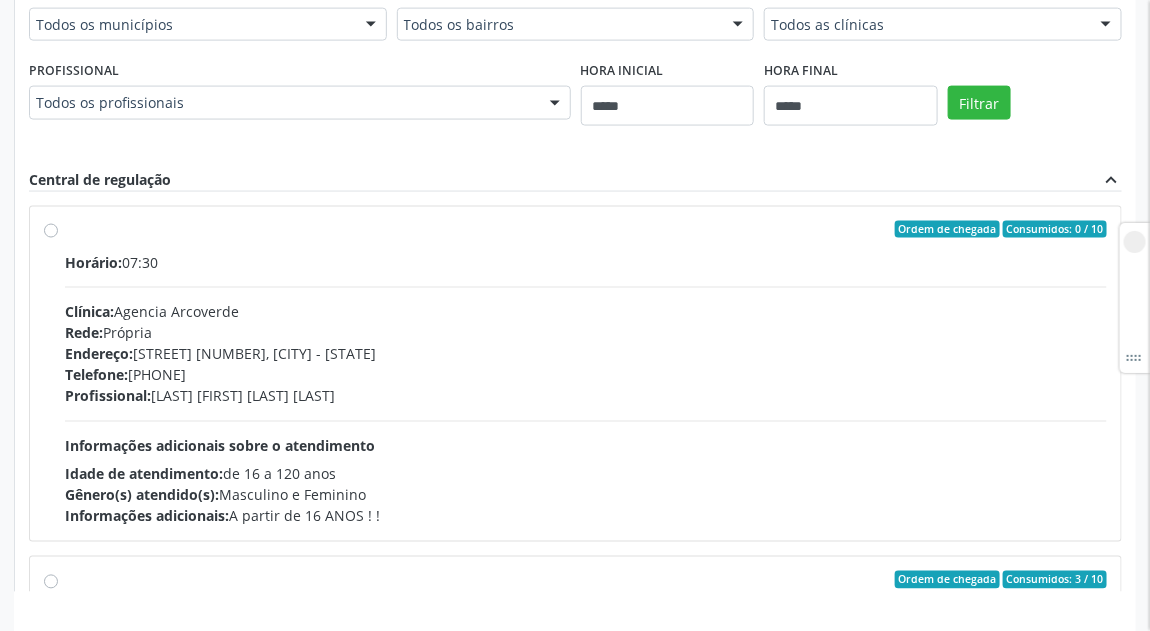 scroll, scrollTop: 871, scrollLeft: 0, axis: vertical 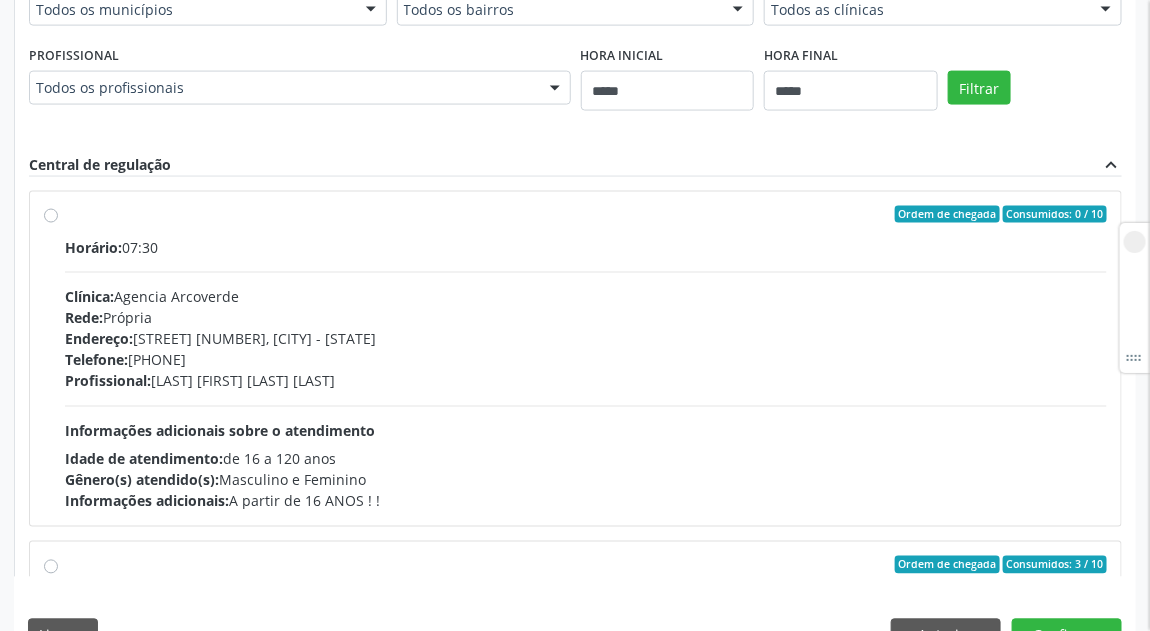 click on "Ordem de chegada
Consumidos: 0 / 10
Horário:   07:30
Clínica:  Agencia Arcoverde
Rede:
Própria
Endereço:   Rua Joaquim Nabuco, nº 251, Arcoverde - PE
Telefone:   (87) 3821-8560
Profissional:
Orestes Neves de Albuquerque
Informações adicionais sobre o atendimento
Idade de atendimento:
de 16 a 120 anos
Gênero(s) atendido(s):
Masculino e Feminino
Informações adicionais:
A partir de 16 ANOS ! !" at bounding box center [586, 359] 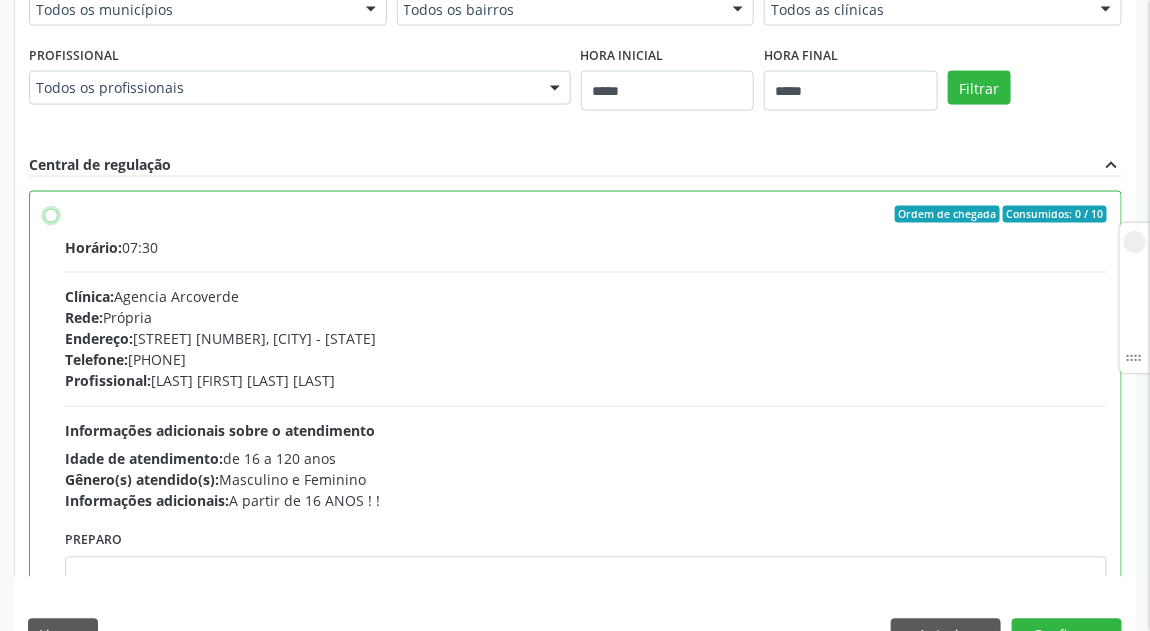 scroll, scrollTop: 150, scrollLeft: 0, axis: vertical 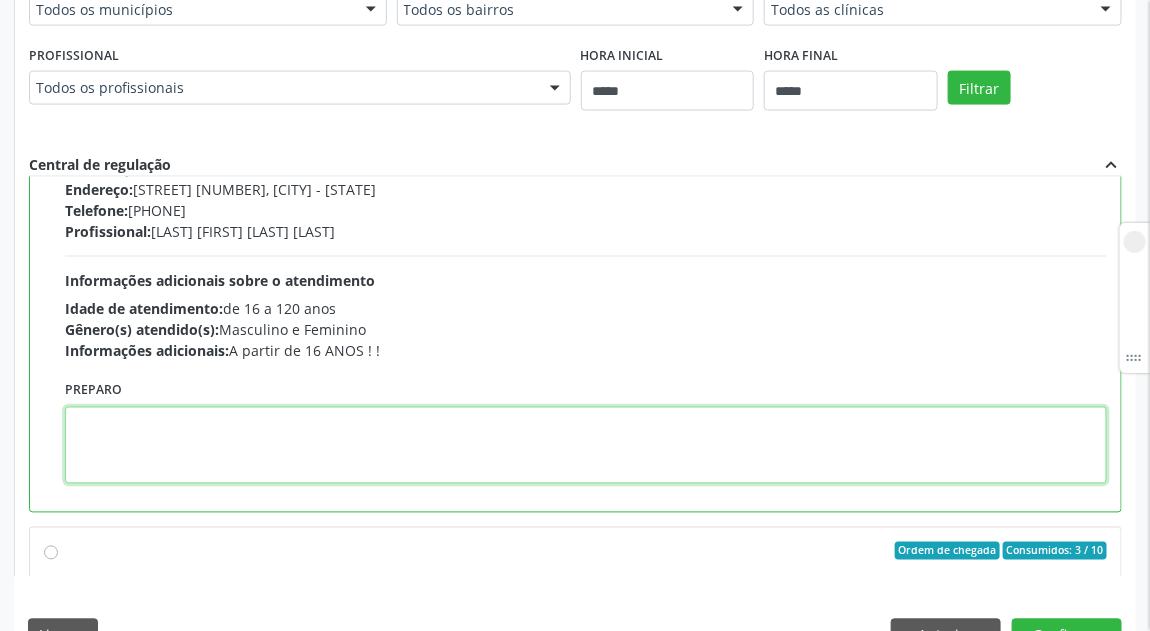 click at bounding box center [586, 445] 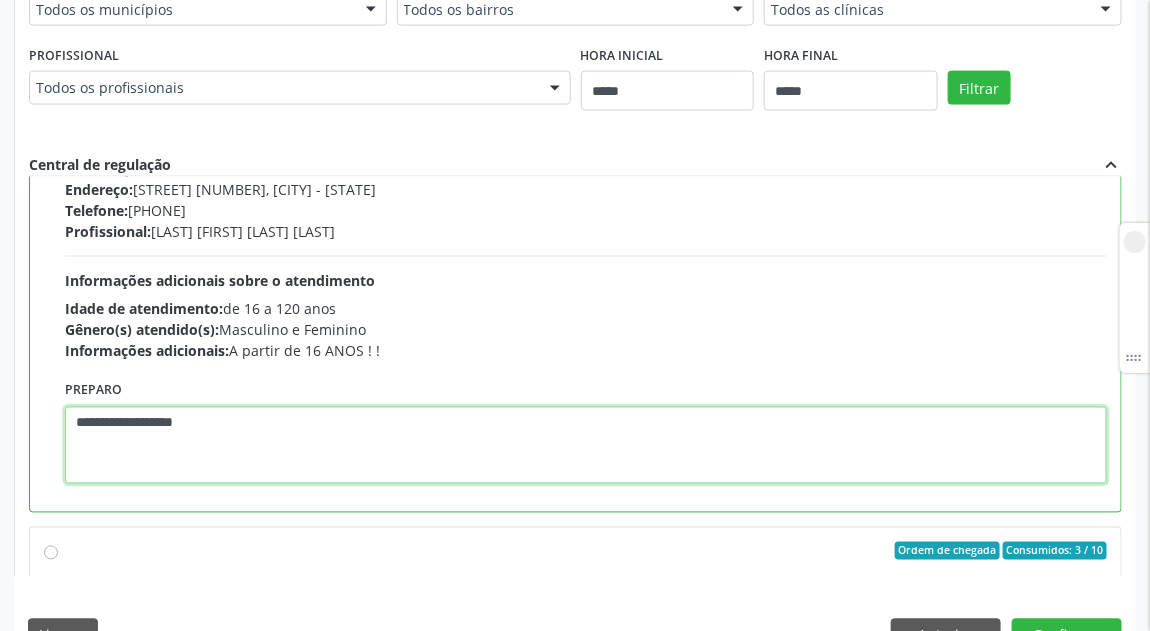 type on "**********" 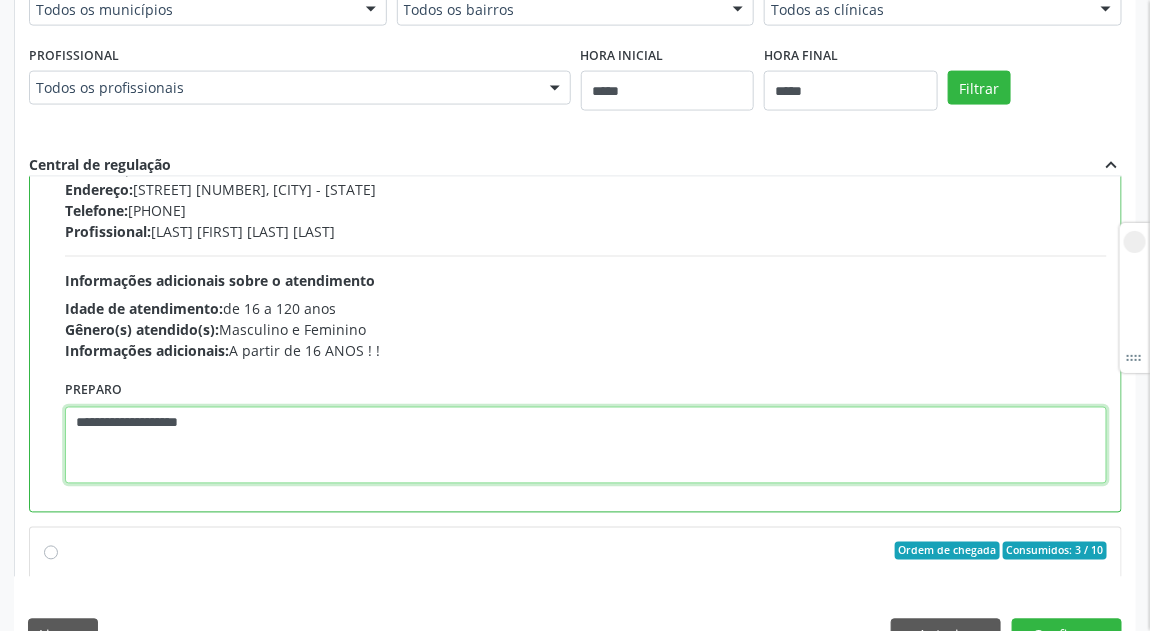 drag, startPoint x: 261, startPoint y: 427, endPoint x: 76, endPoint y: 424, distance: 185.02432 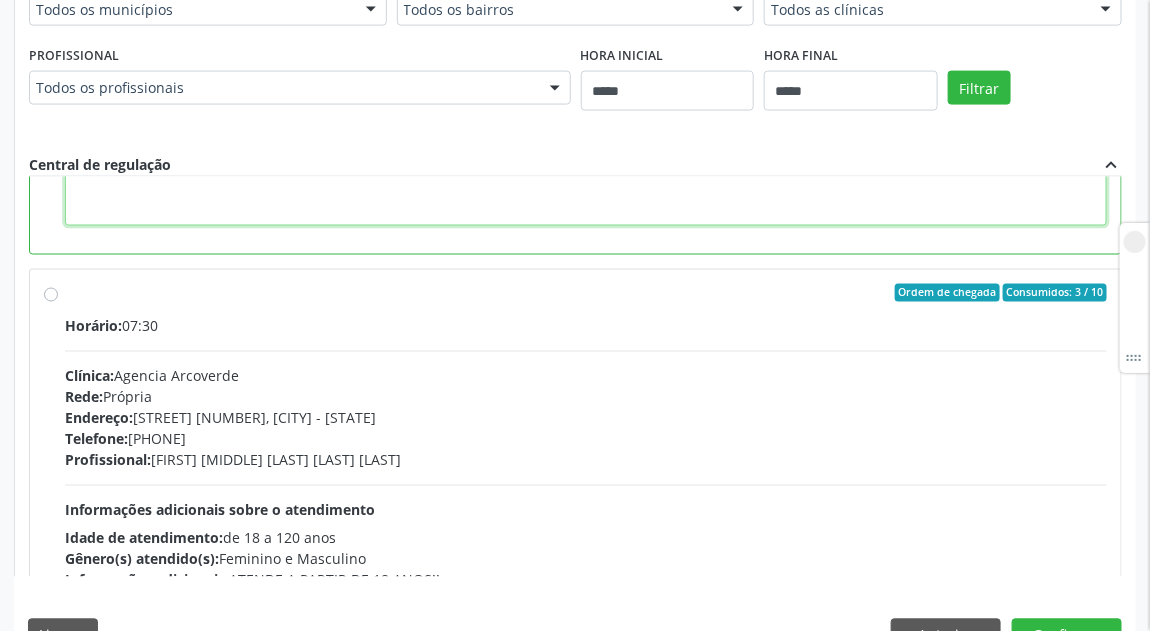 scroll, scrollTop: 450, scrollLeft: 0, axis: vertical 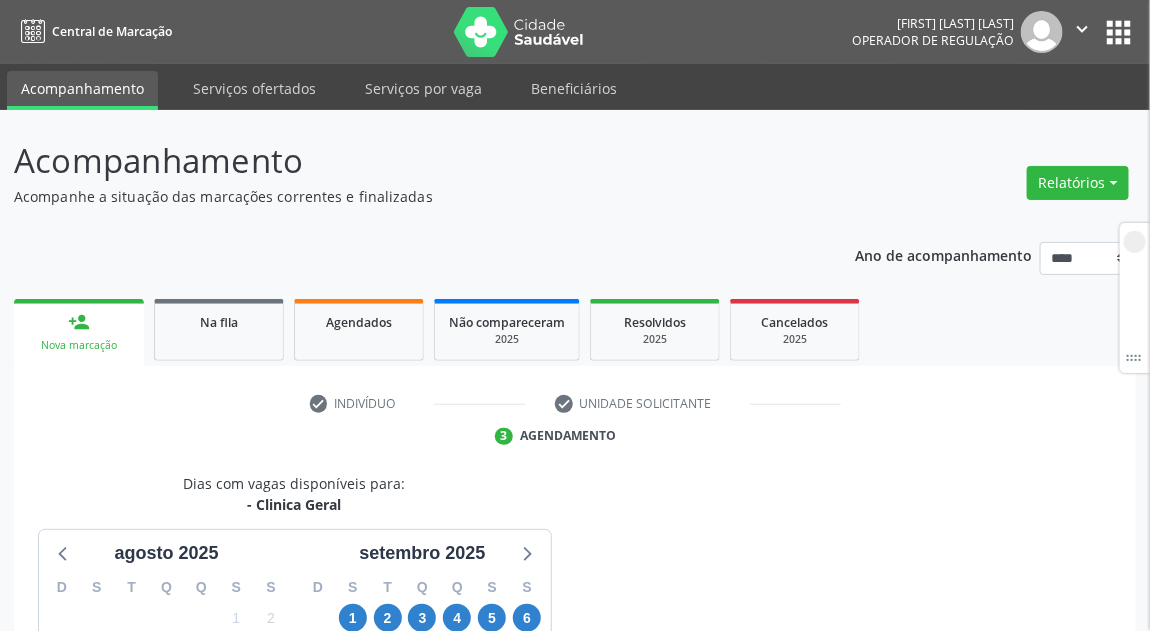 type 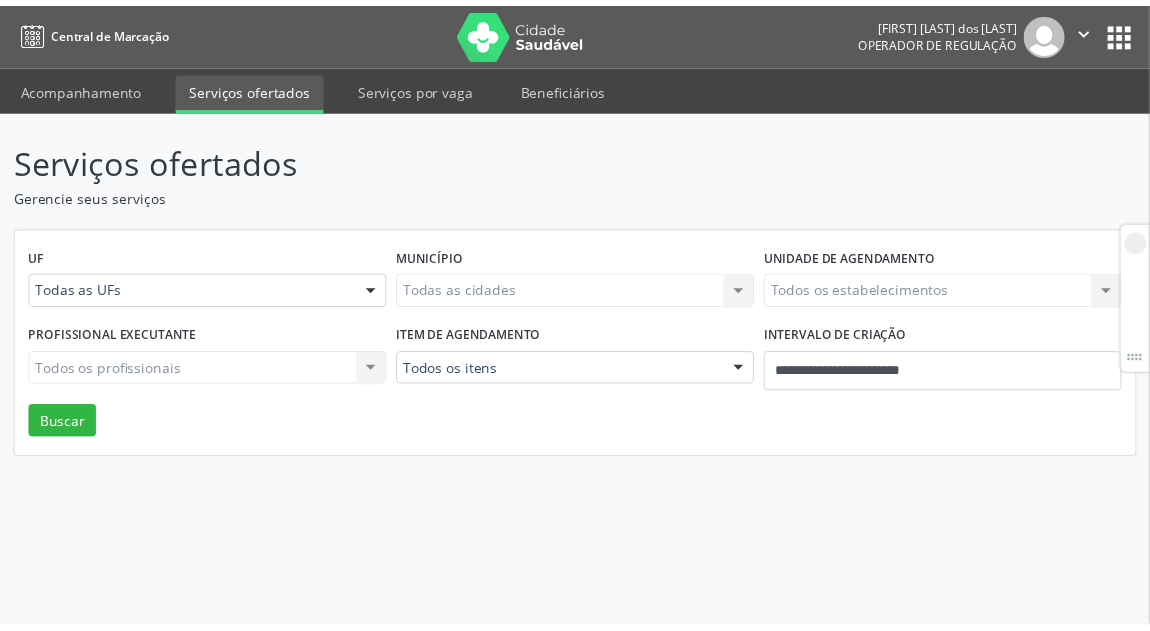 scroll, scrollTop: 0, scrollLeft: 0, axis: both 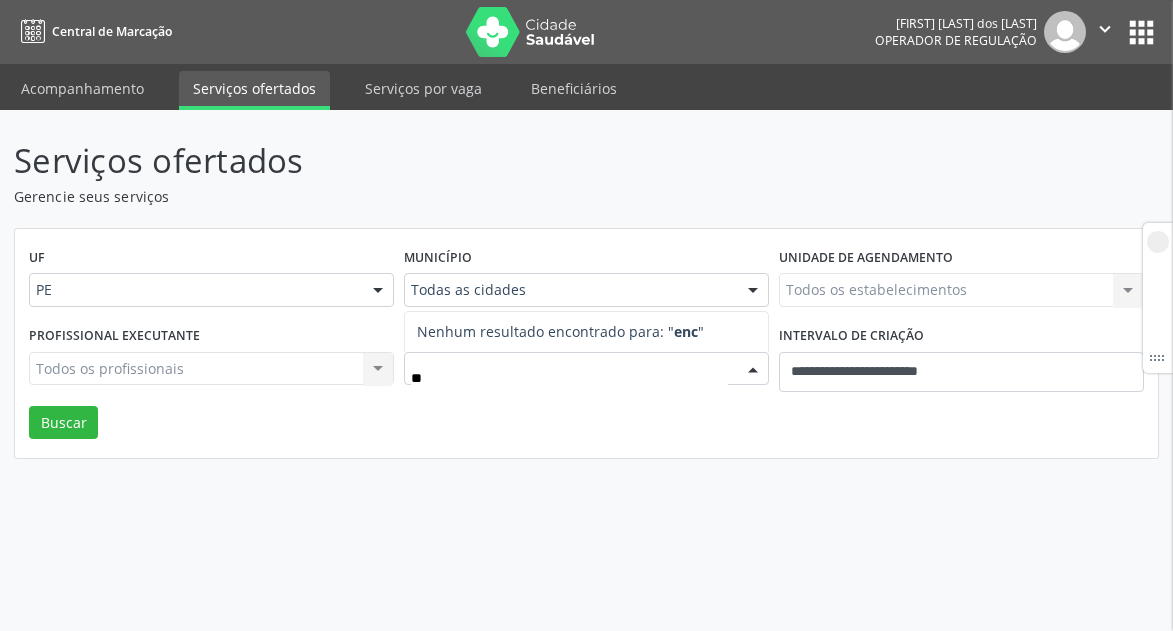 type on "*" 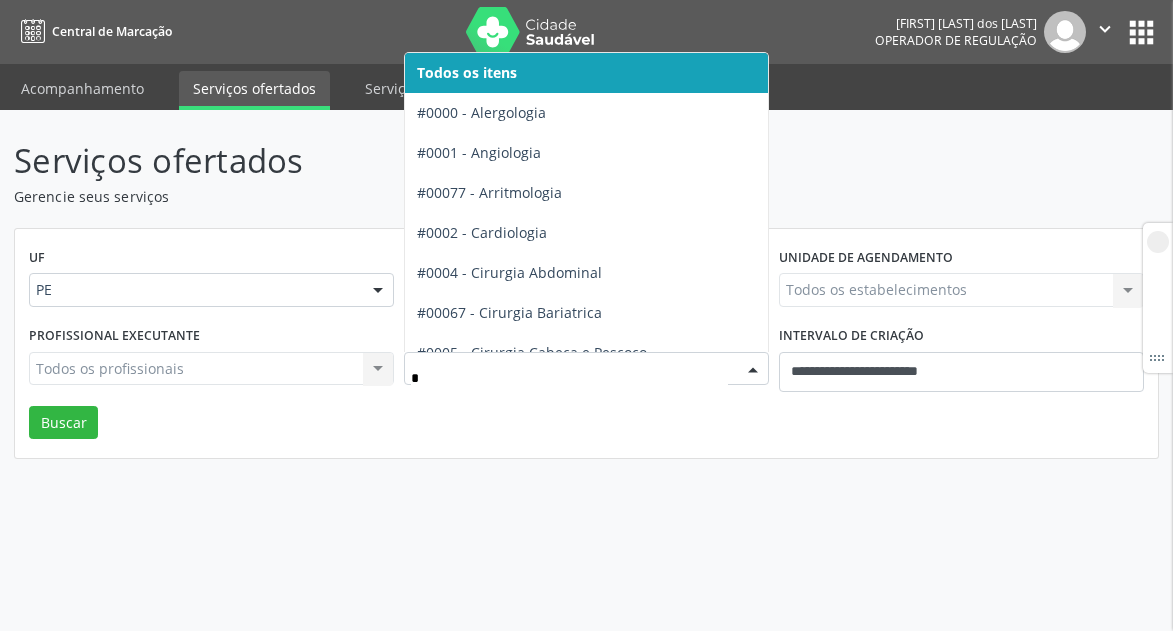 type on "**" 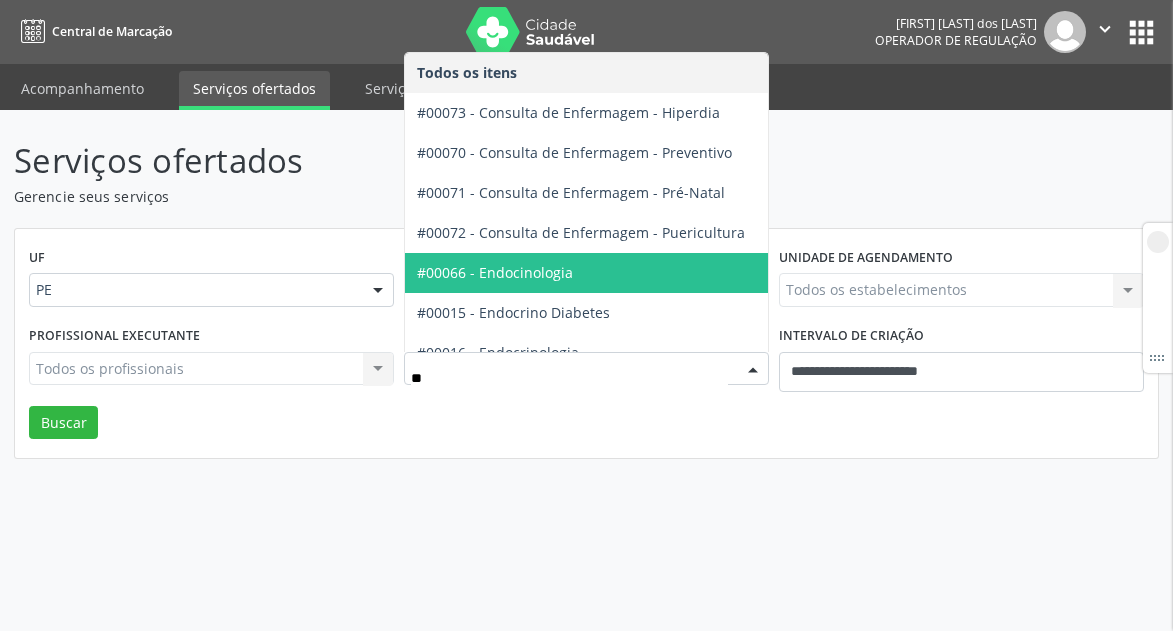click on "#00066 - Endocinologia" at bounding box center [495, 272] 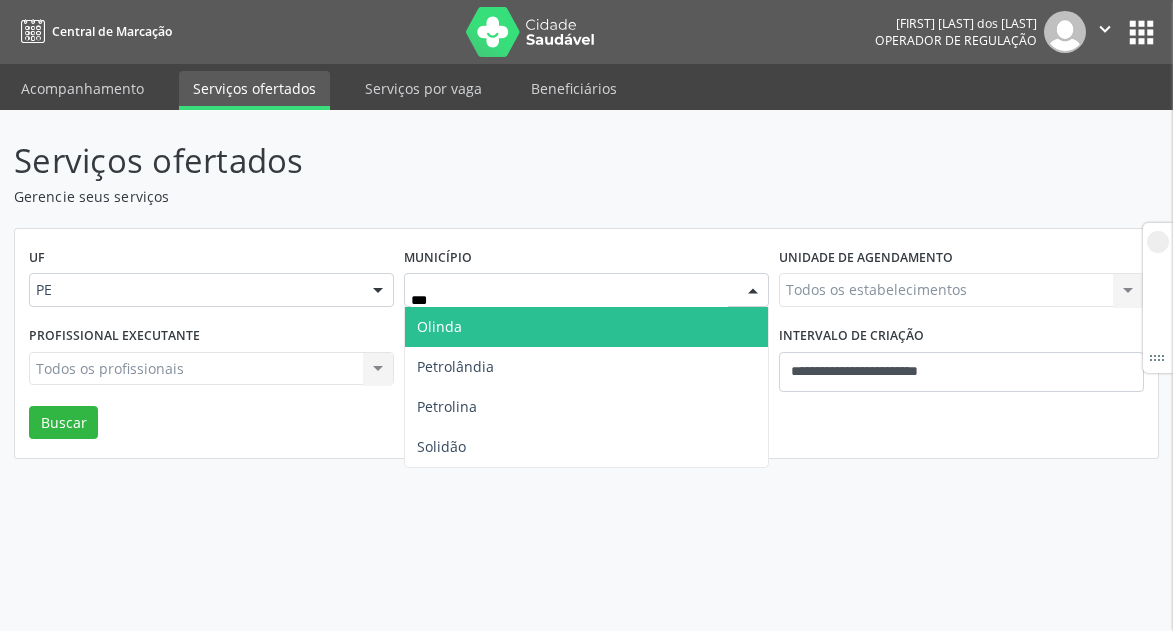 type on "****" 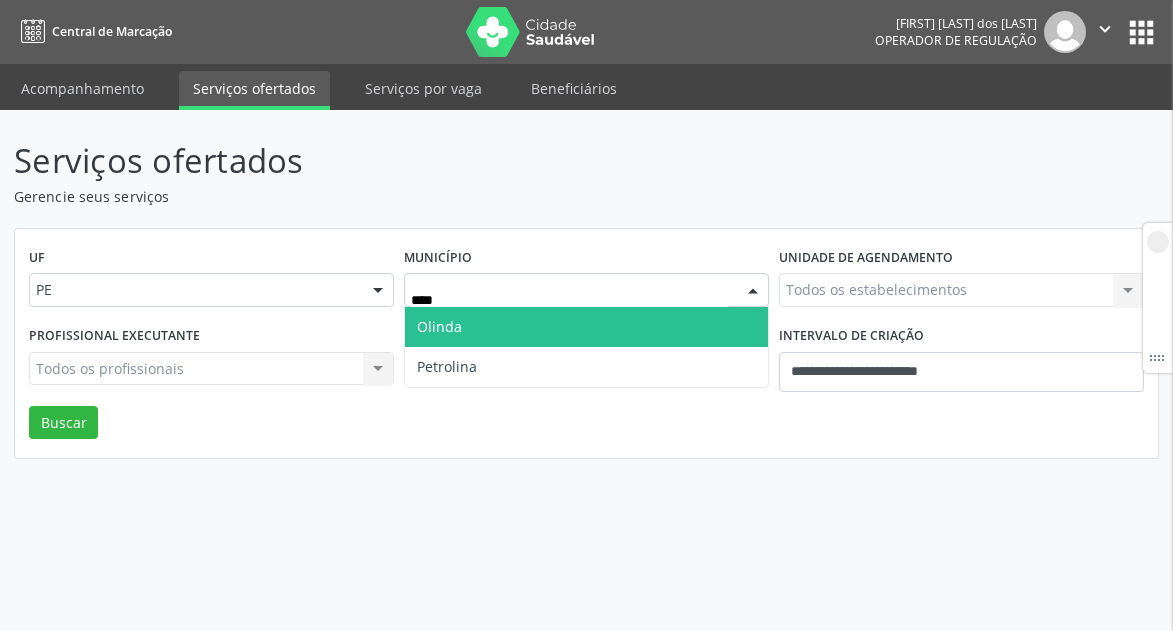 click on "Olinda" at bounding box center [439, 326] 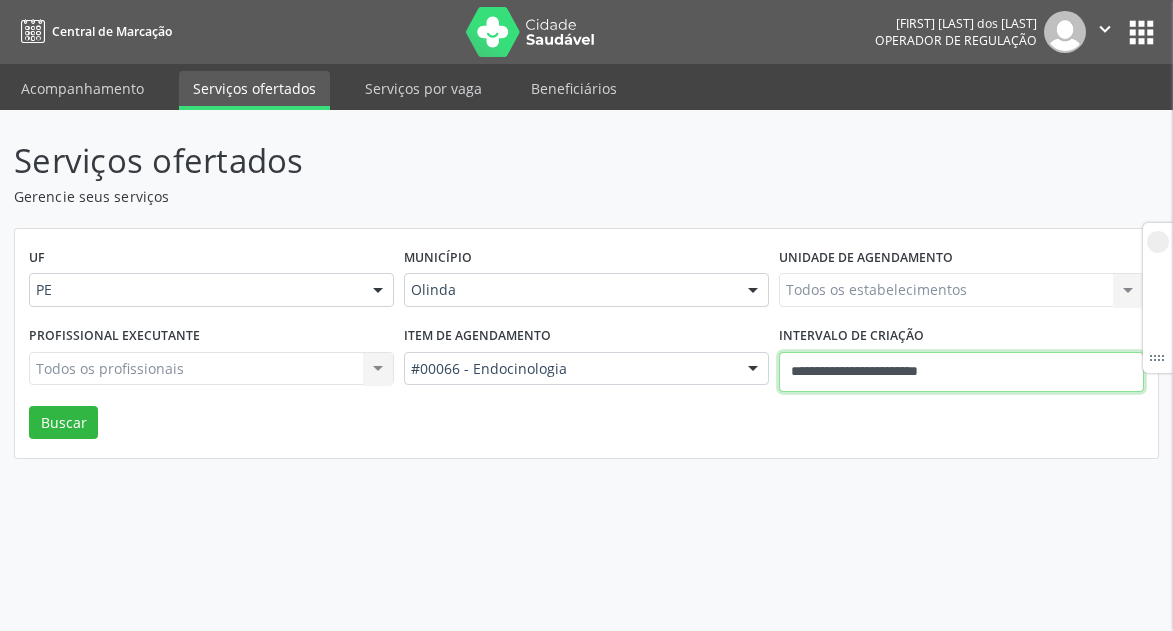click on "**********" at bounding box center [961, 372] 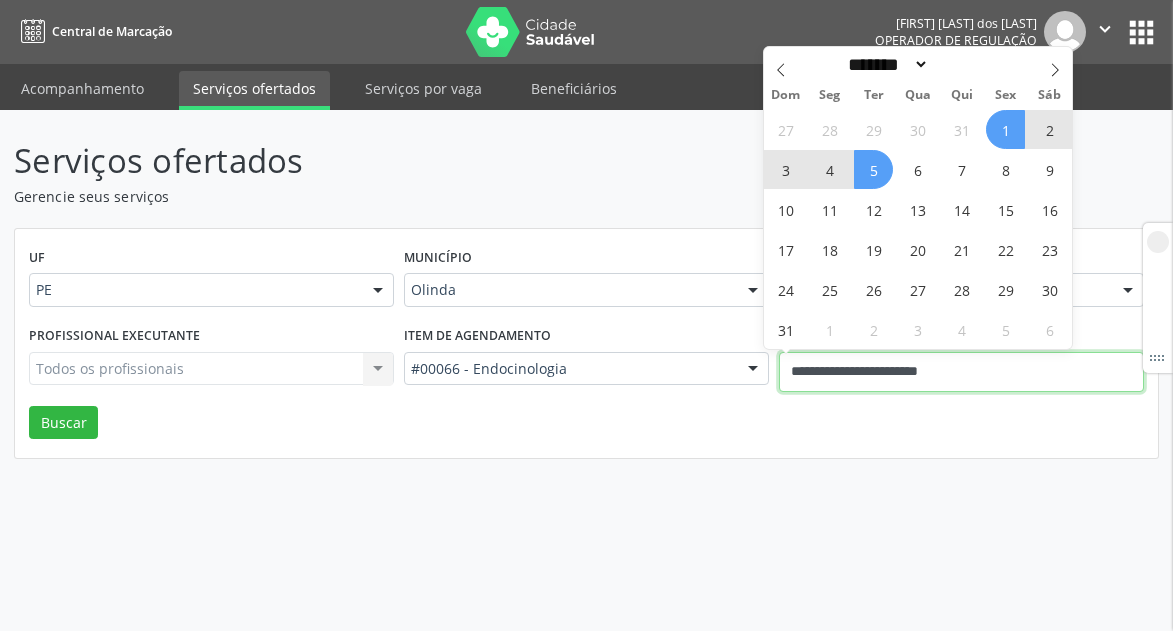type 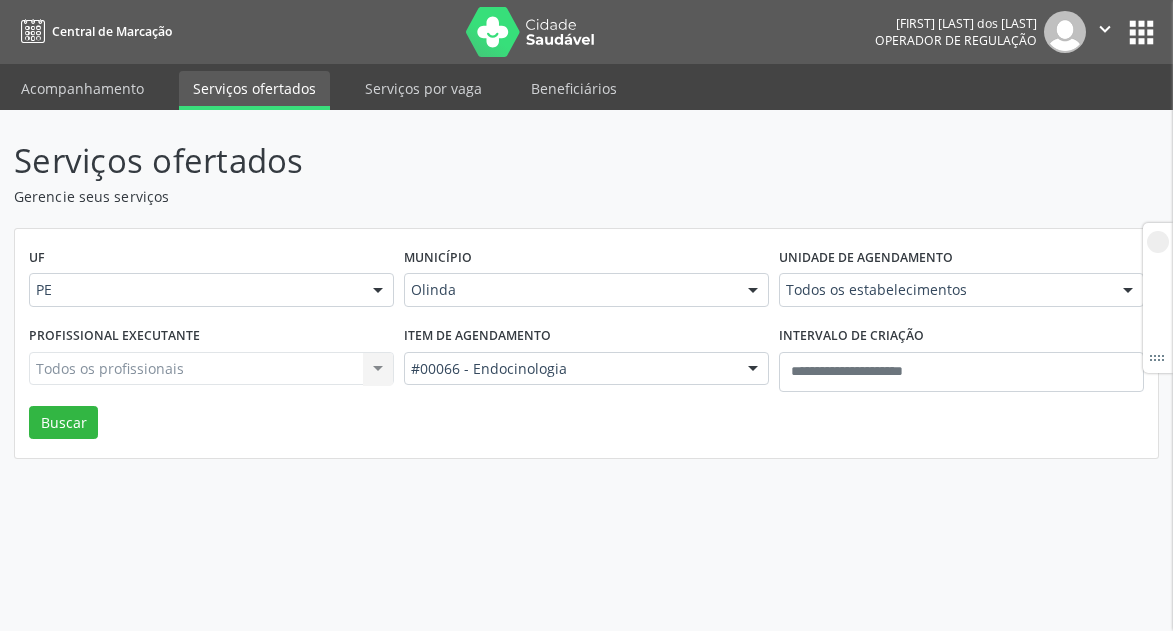 click on "Serviços ofertados
Gerencie seus serviços
UF
PE         PE
Nenhum resultado encontrado para: "   "
Não há nenhuma opção para ser exibida.
Município
Olinda         Todas as cidades   Abreu e Lima   Afogados da Ingazeira   Araripina   Arcoverde   Barreiros   Bezerros   Cabo de Santo Agostinho   Camaragibe   Carpina   Caruaru   Escada   Garanhuns   Goiana   Jaboatão dos Guararapes   Limoeiro   Olinda   Ouricuri   Palmares   Paulista   Pesqueira   Petrolândia   Petrolina   Recife   Salgueiro   São José do Belmonte   São José do Egito   Serra Talhada   Sertânia   Solidão   Surubim   Tabira   Triunfo   Vitória de Santo Antão
Nenhum resultado encontrado para: "   "
Não há nenhuma opção para ser exibida.
Unidade de agendamento
Todos os estabelecimentos         Todos os estabelecimentos   Centro Medico Sinergia   Clinica Sao Bento     Cope Olinda" at bounding box center (586, 370) 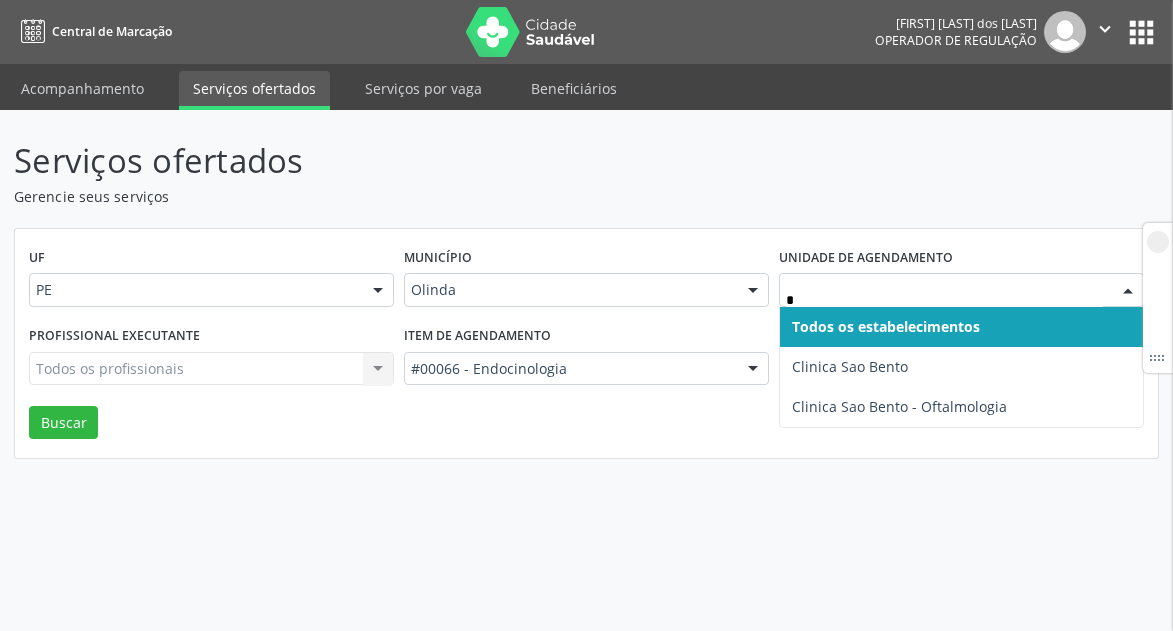 type on "**" 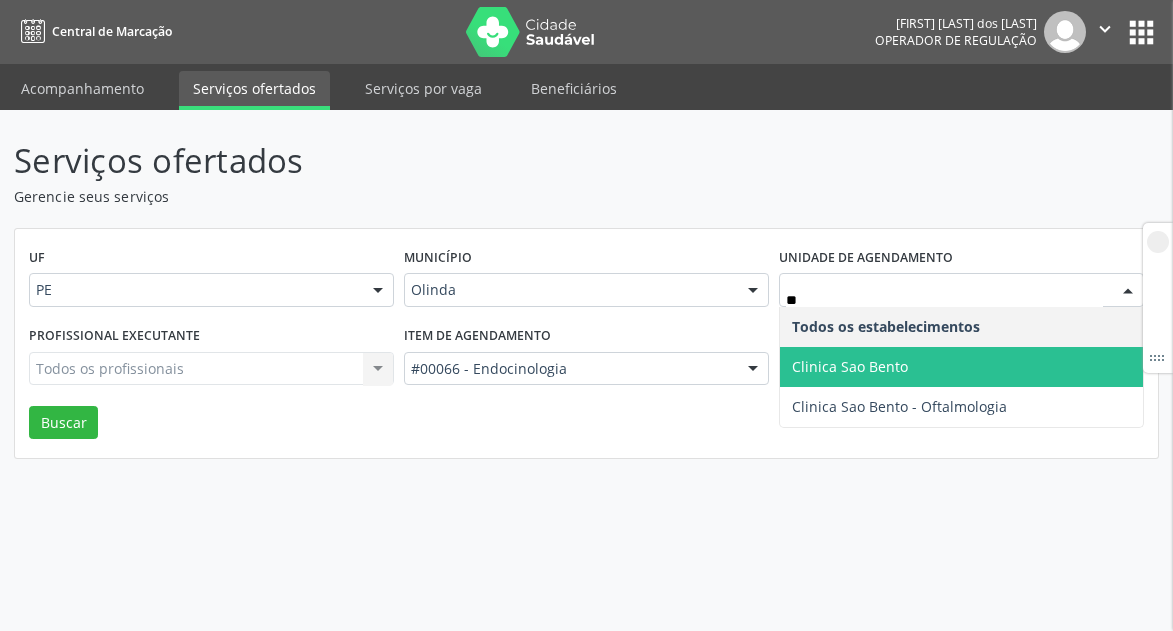 click on "Clinica Sao Bento" at bounding box center (850, 366) 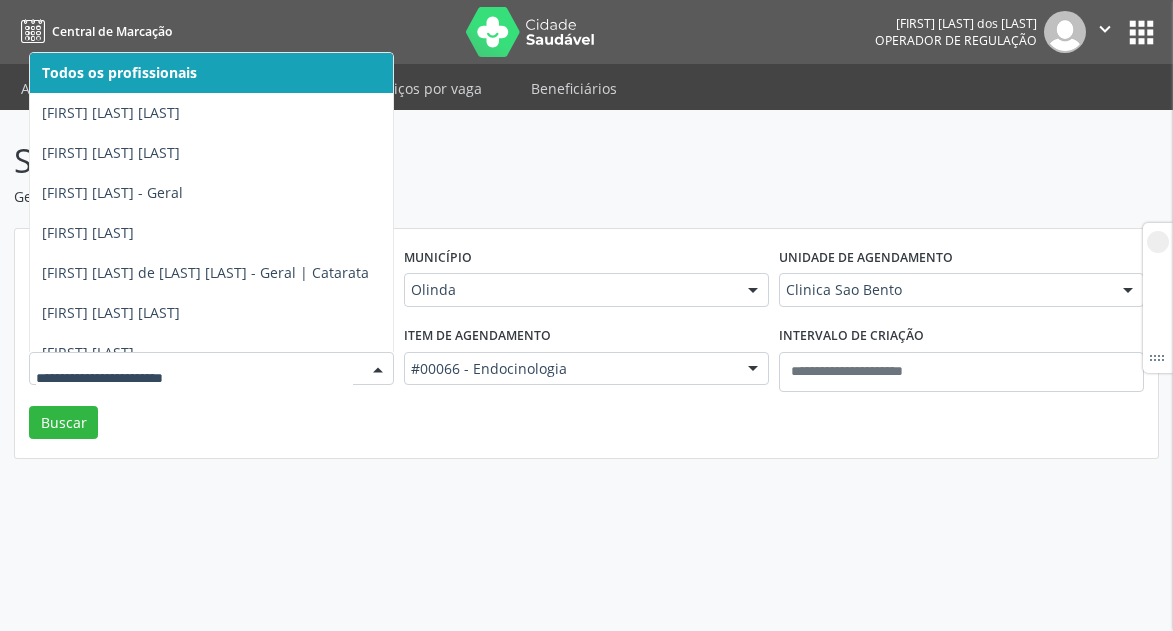 click at bounding box center (211, 369) 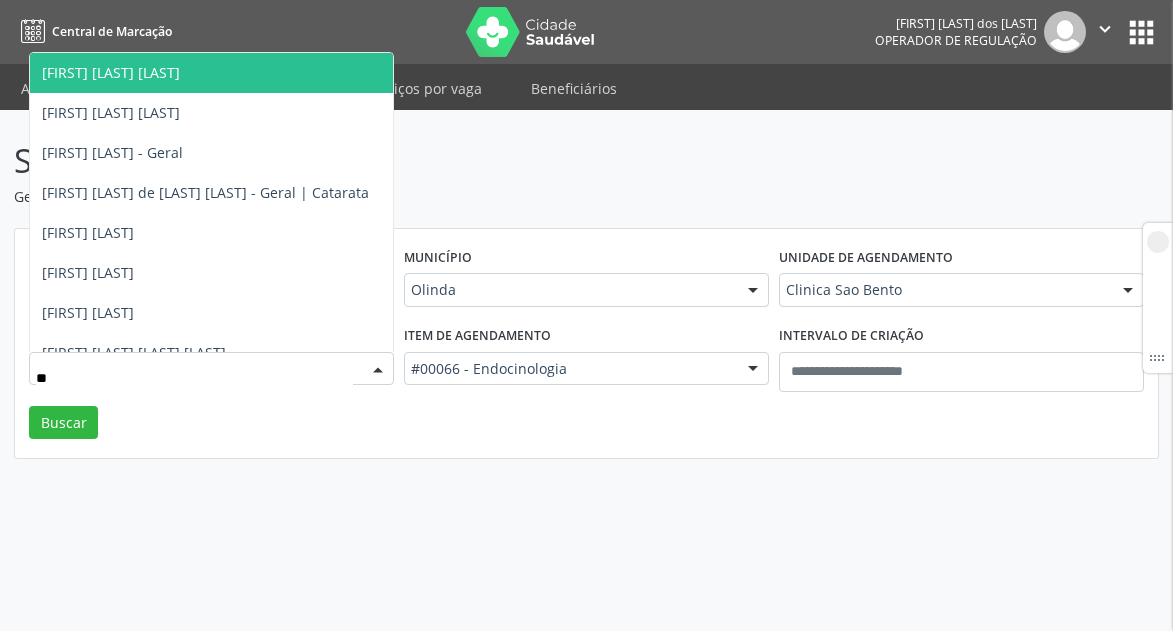type on "***" 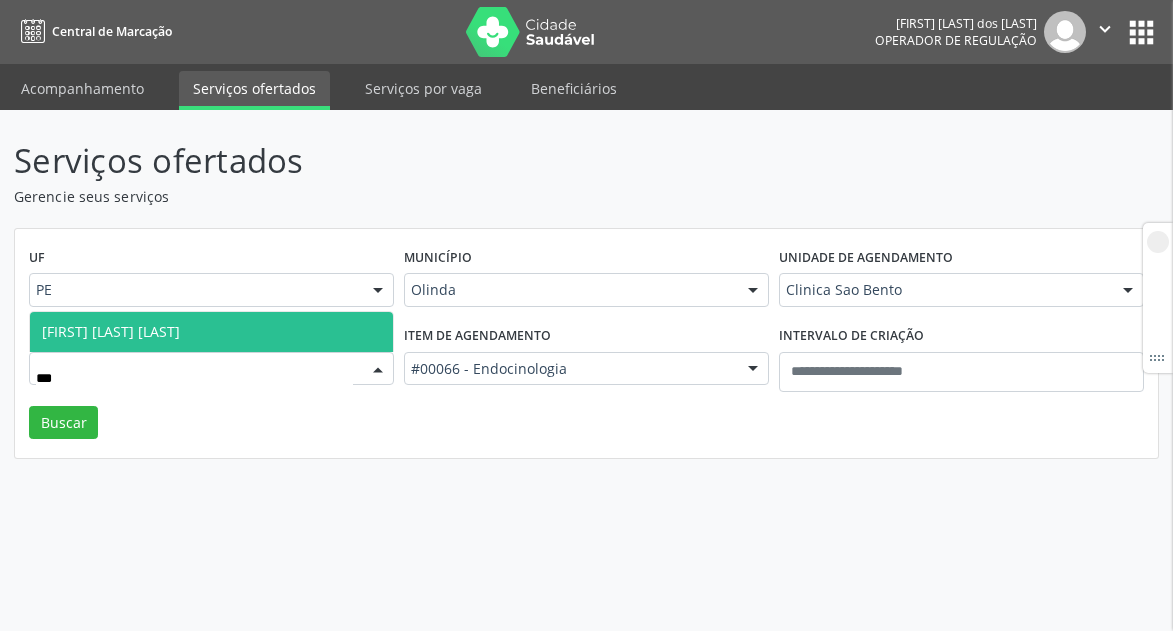 click on "Alyne Teixeira Coriolano" at bounding box center (111, 331) 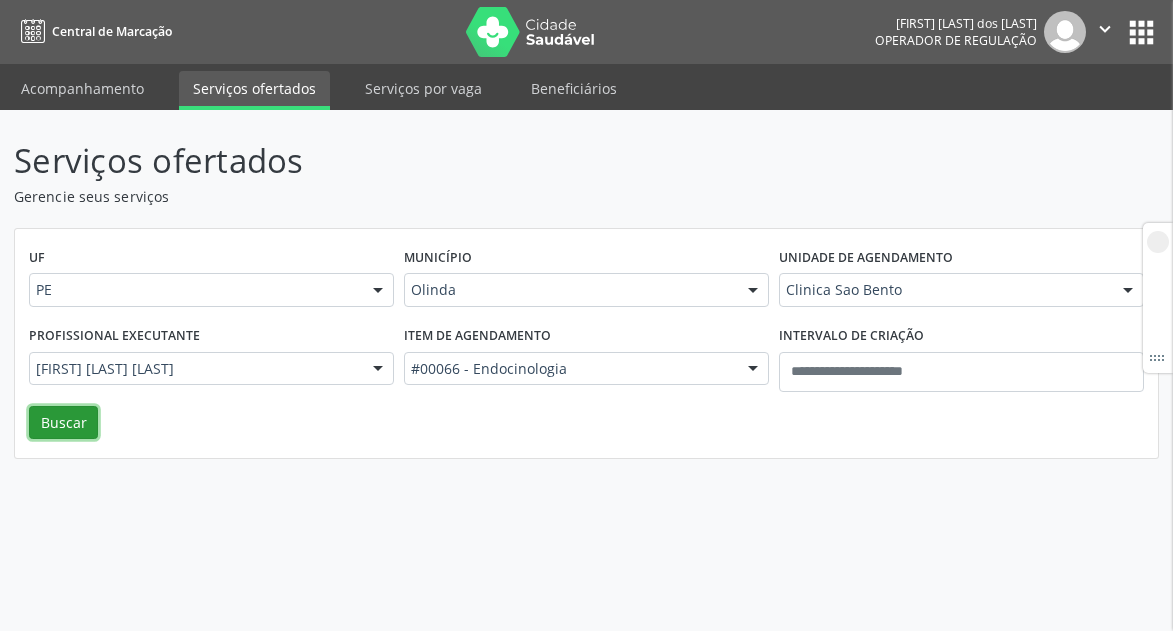 click on "Buscar" at bounding box center (63, 423) 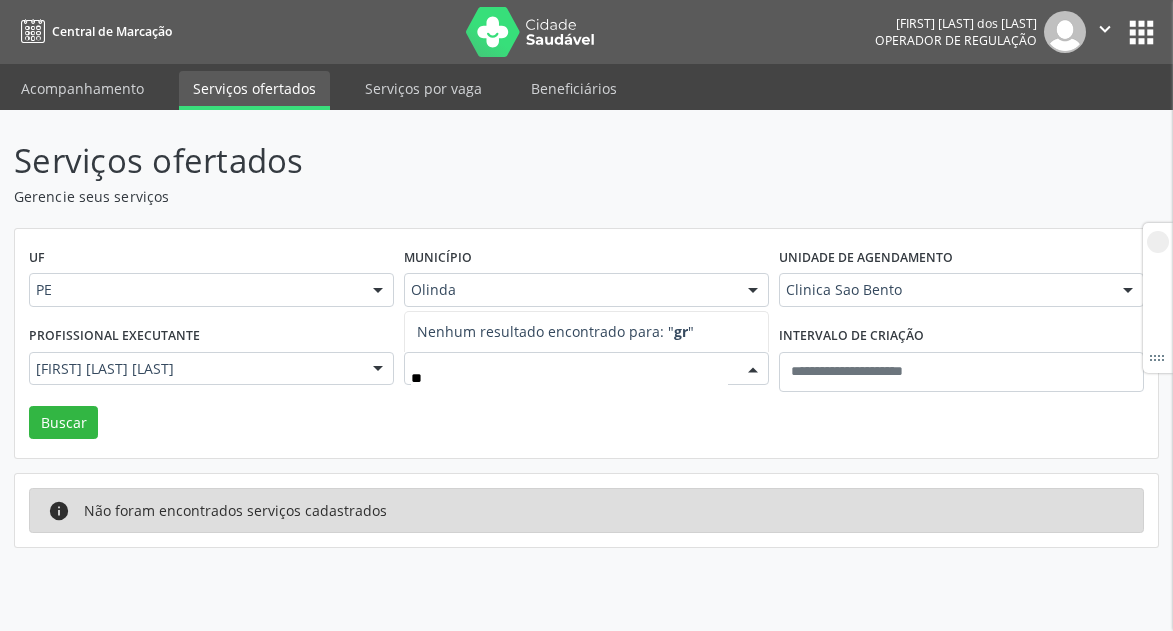 type on "*" 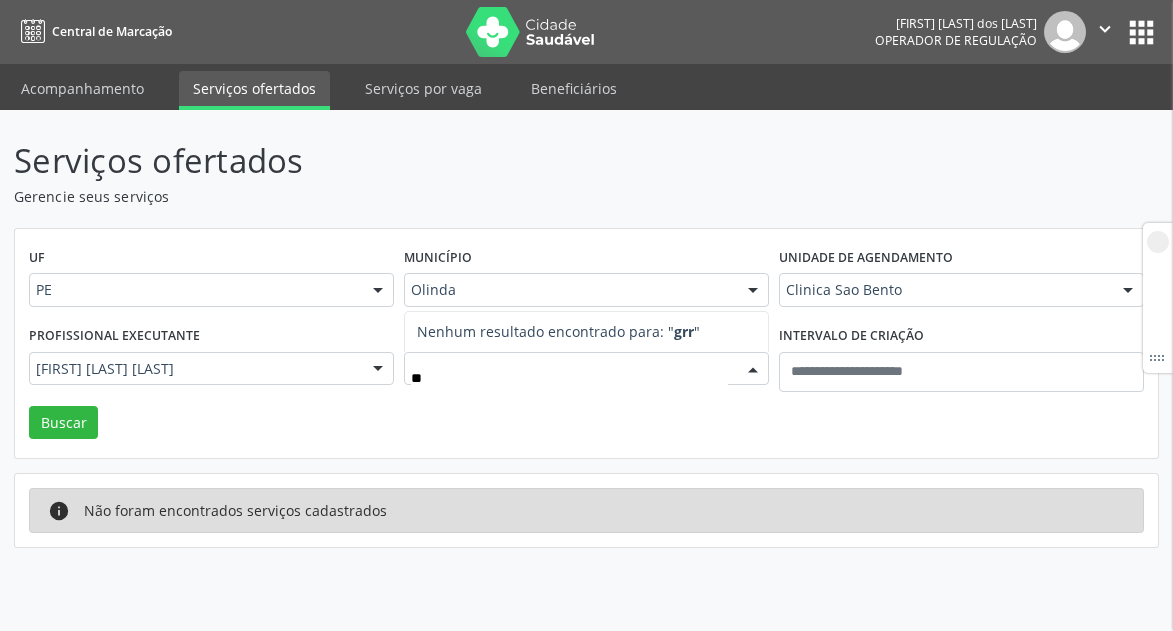 type on "*" 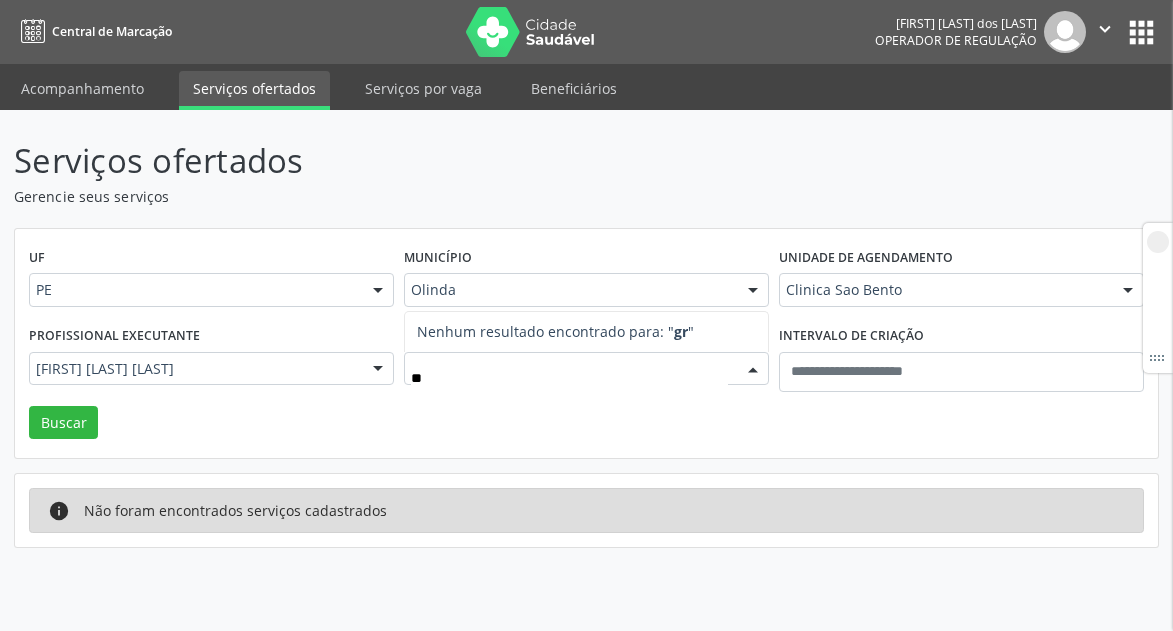 type on "*" 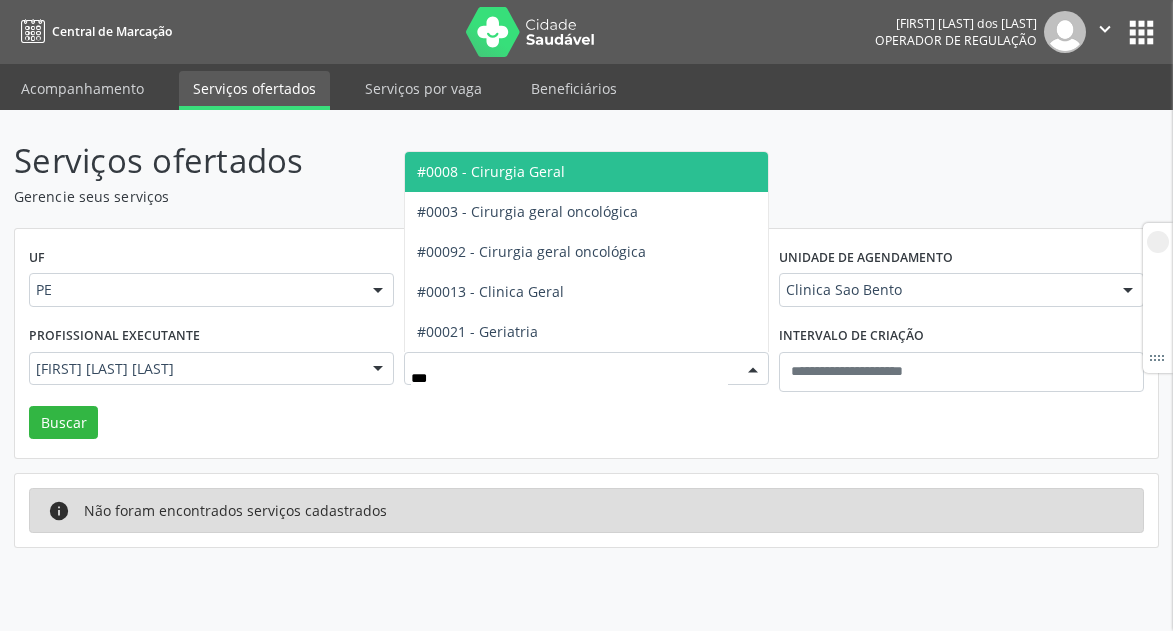 type on "****" 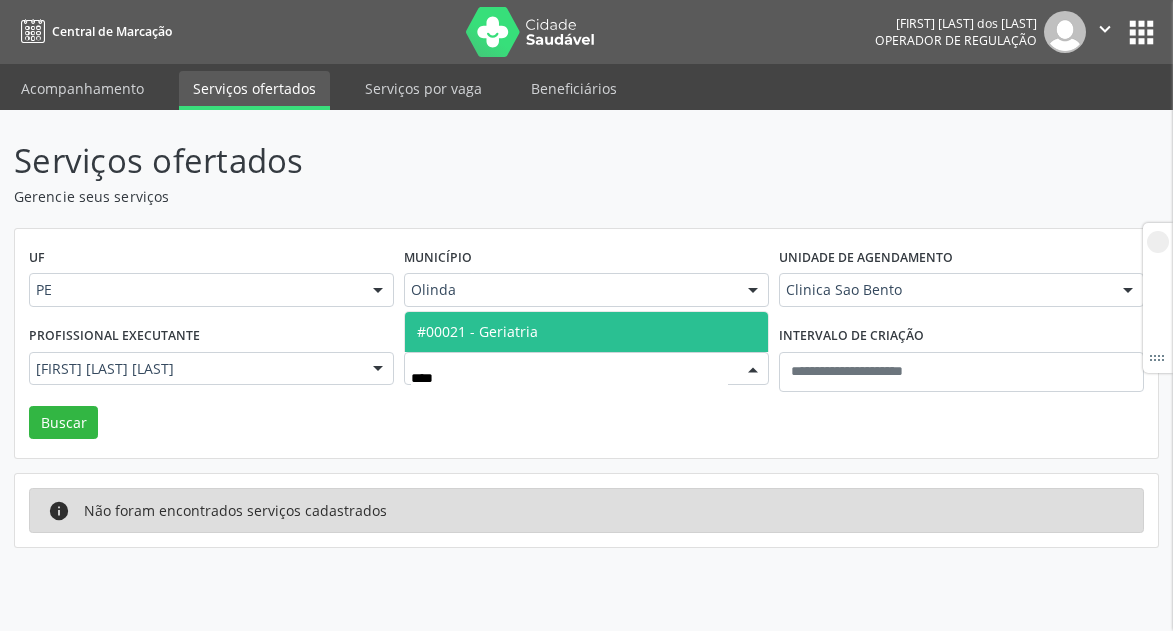 click on "#00021 - Geriatria" at bounding box center [477, 331] 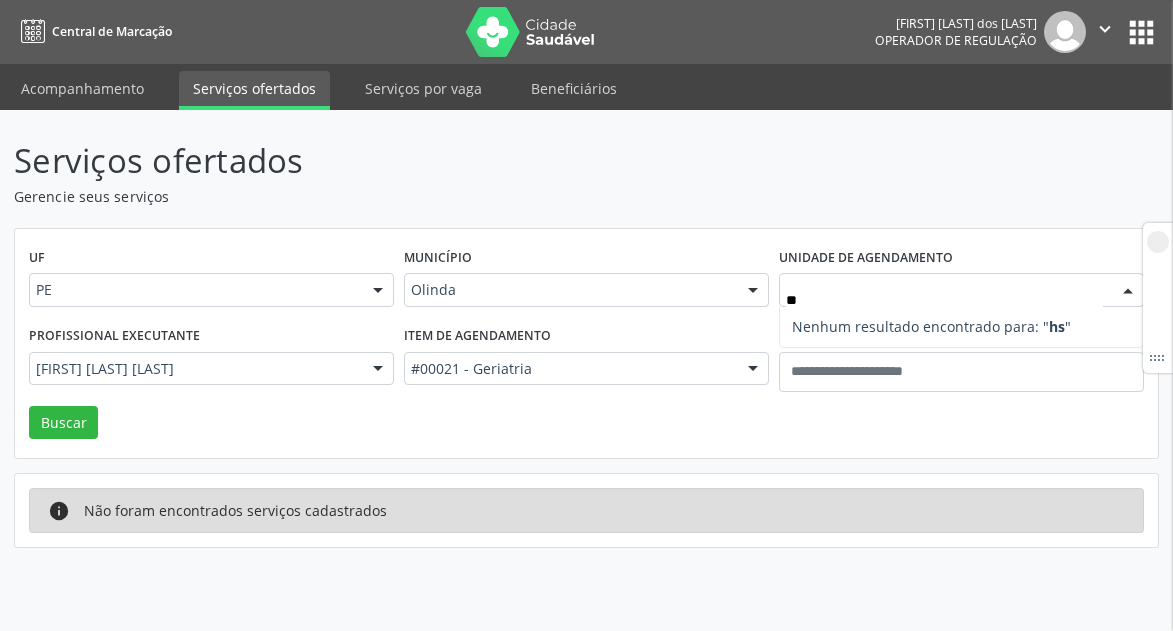 type on "***" 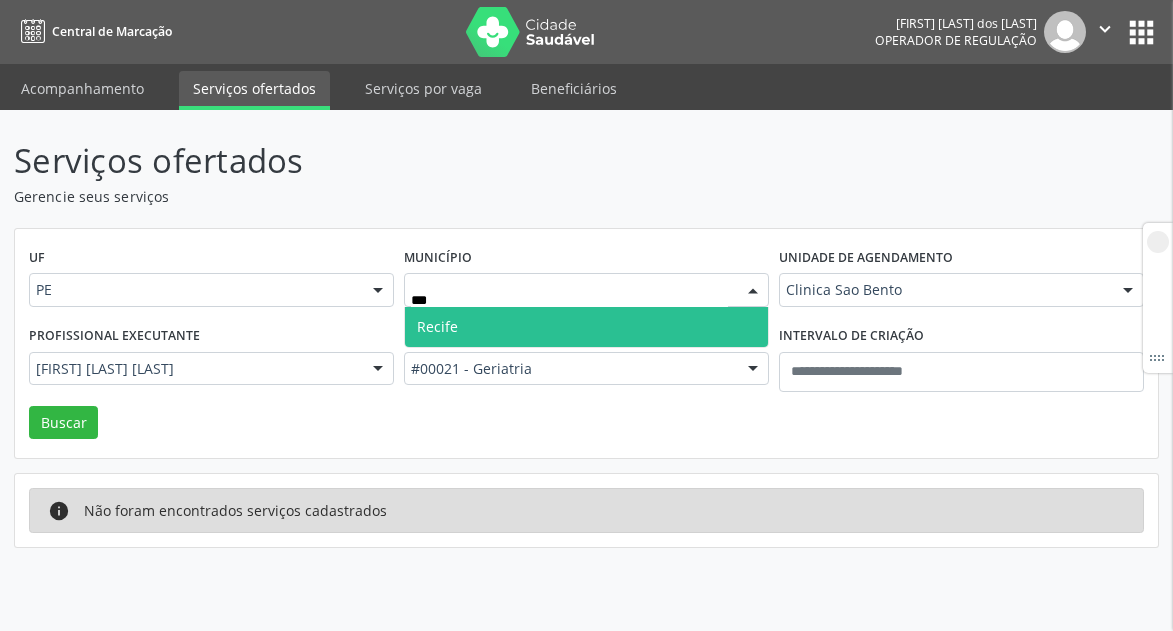 type on "****" 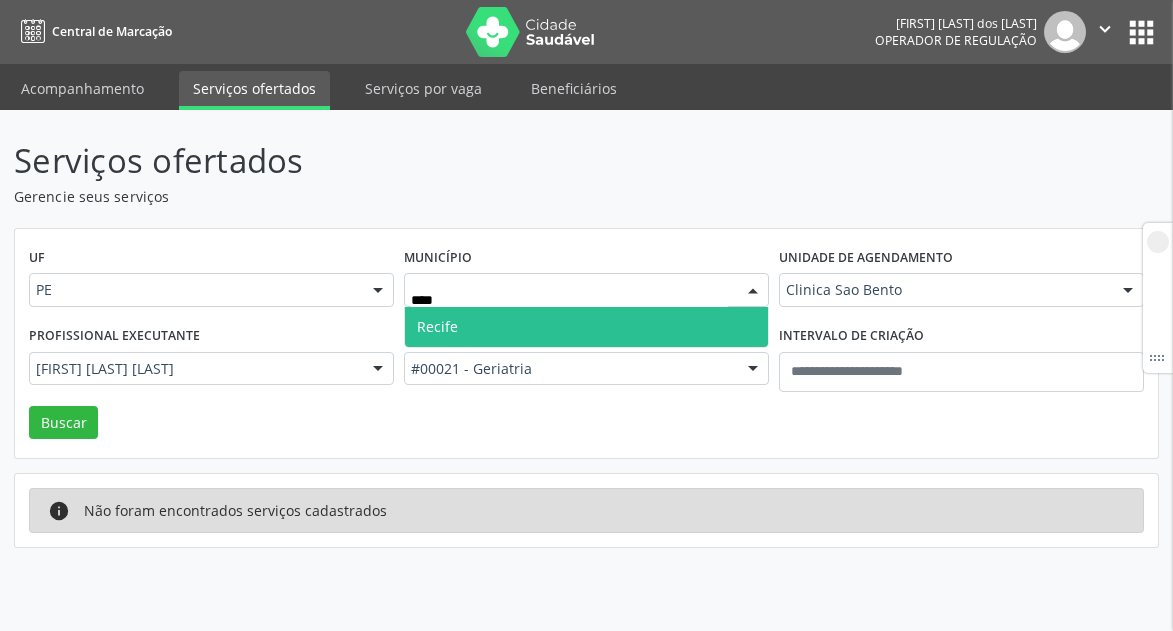 click on "Recife" at bounding box center [586, 327] 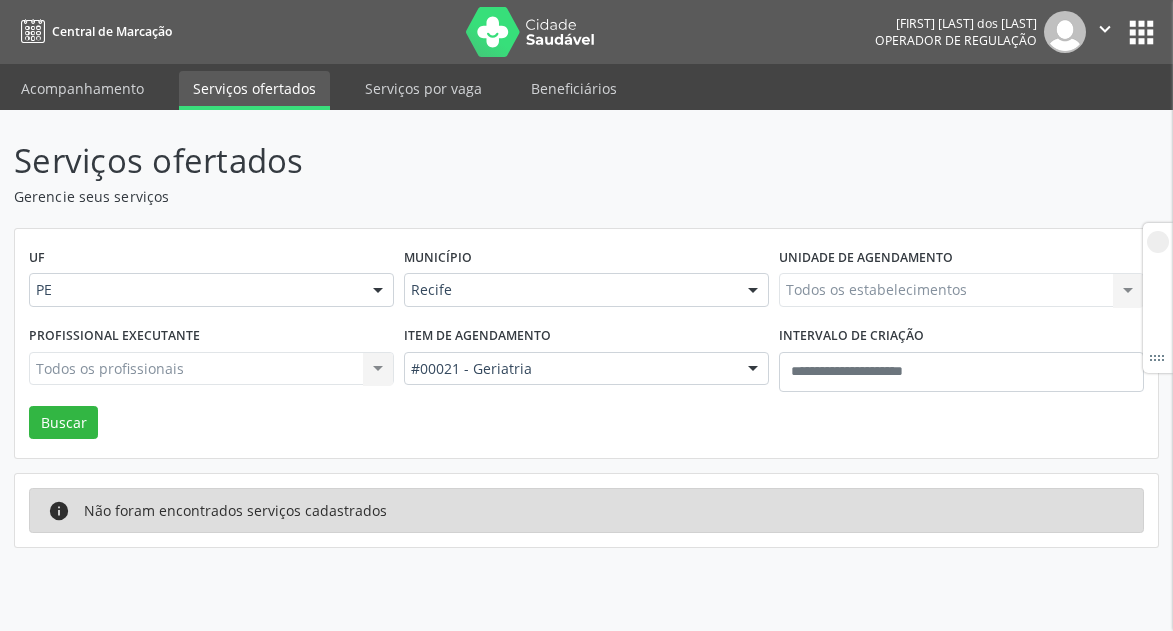 click on "Todos os estabelecimentos         Todos os estabelecimentos   Centro Medico Sinergia   Clinica Sao Bento   Clinica Sao Bento - Oftalmologia   Cope Olinda   Espaço Med Popular   Gastro Pe Endoscopia e Colonoscopia Ltda   Imepe Instituto de Medicina Especializada de Pernambuco   Solb_Servico Ortopedia Luiz Braga
Nenhum resultado encontrado para: "   "
Não há nenhuma opção para ser exibida." at bounding box center (961, 290) 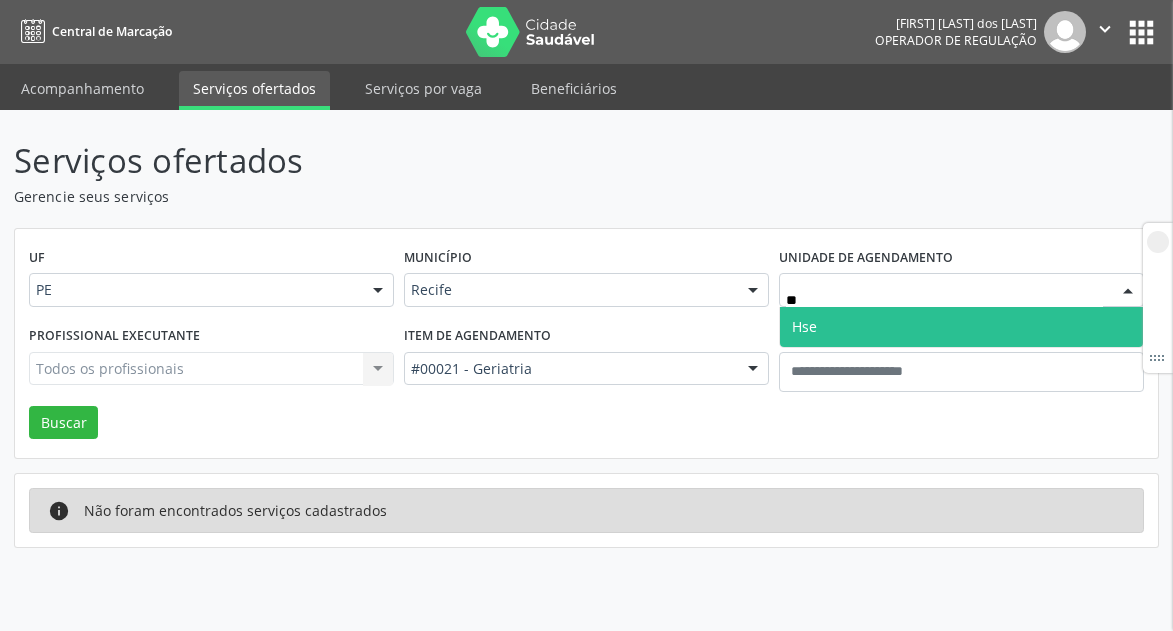 type on "*" 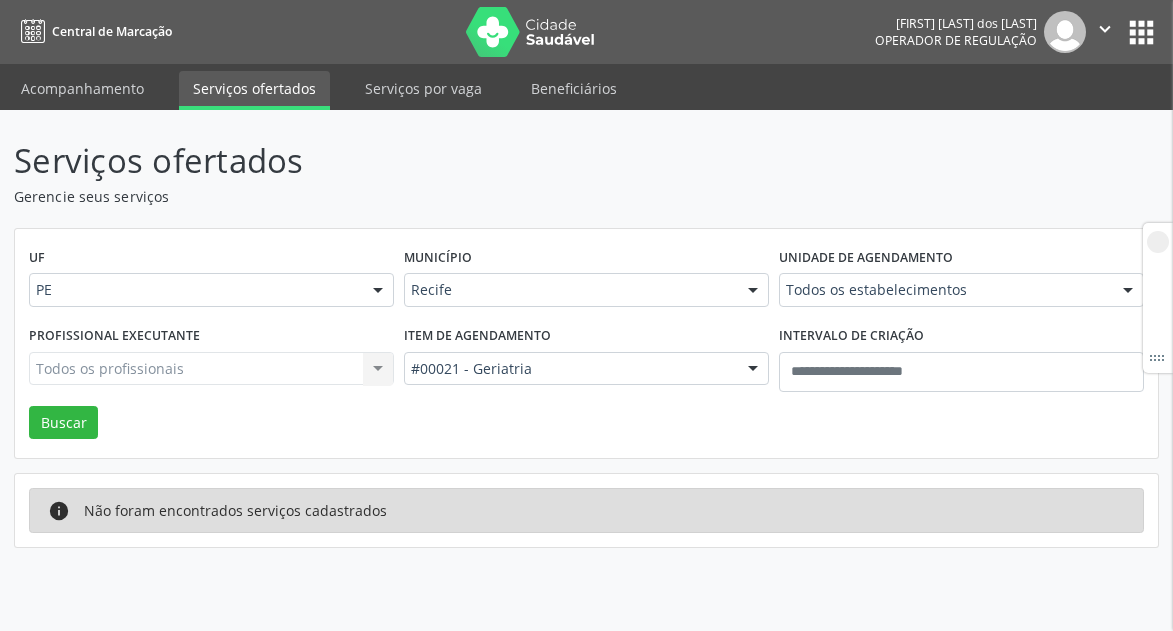 click on "UF
PE         PE
Nenhum resultado encontrado para: "   "
Não há nenhuma opção para ser exibida.
Município
Recife         Todas as cidades   Abreu e Lima   Afogados da Ingazeira   Araripina   Arcoverde   Barreiros   Bezerros   Cabo de Santo Agostinho   Camaragibe   Carpina   Caruaru   Escada   Garanhuns   Goiana   Jaboatão dos Guararapes   Limoeiro   Olinda   Ouricuri   Palmares   Paulista   Pesqueira   Petrolândia   Petrolina   Recife   Salgueiro   São José do Belmonte   São José do Egito   Serra Talhada   Sertânia   Solidão   Surubim   Tabira   Triunfo   Vitória de Santo Antão
Nenhum resultado encontrado para: "   "
Não há nenhuma opção para ser exibida.
Unidade de agendamento
Todos os estabelecimentos         Todos os estabelecimentos   Alergoimuno W Antunes Ltda   Boa Vista Medical Center   Cem Clinica de Especialidades Medicas     Cenor" at bounding box center [586, 344] 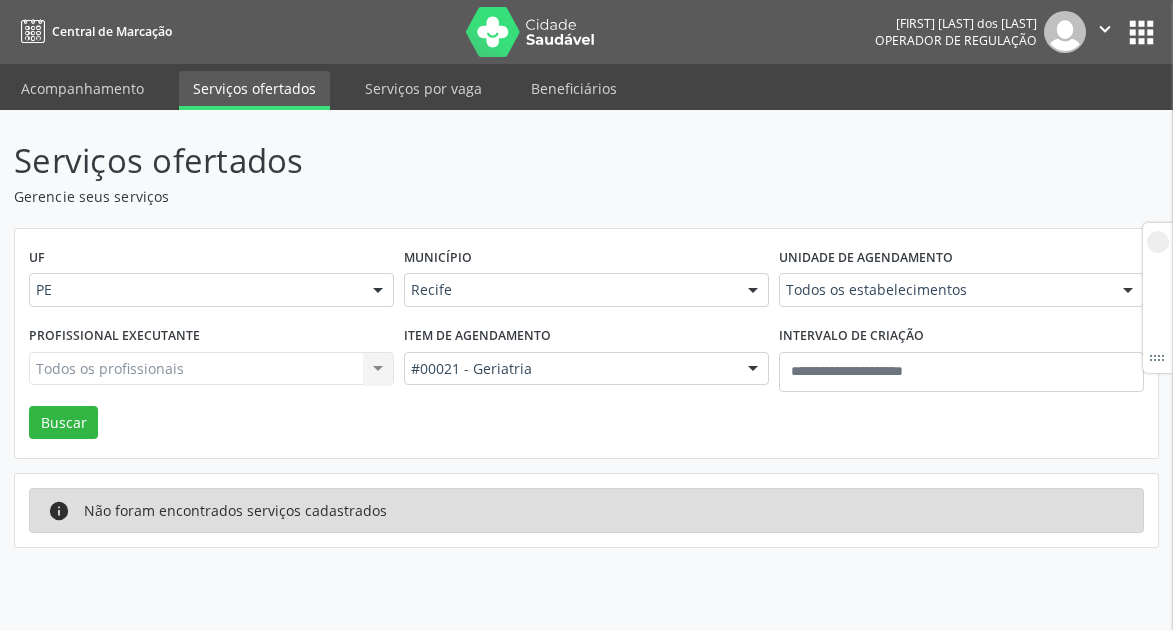 click on "Todos os profissionais         Todos os profissionais   Abelardo Araujo Alves   Alyne Teixeira Coriolano   Andrea Godoy - Geral   Antonio Siebra   Bruno Ferreira de Holanda Cavalcanti - Geral | Catarata   Cleto Beltrao C Neto   Danielle Pimentel   Edvaldo Vieira   Eliana Alcantara   Fabio Ribas - Joelho   Fernando Ferraz   Fernando Marinho   Fernando Victor Camargo Ferreira   Francisco Jose Madeiro Monteiro   Genibaldo Teixera   Inativo - Delly Diniz   Inativo - Gilson Pimentel   Inativo - Israel Morais   Inativo - Sampson Sampaio   Joao Baptista   Luiz Gonzaga   Marcos Antonio Araujo Almeida   Maria Cecilia Ventura   Maria Lourdes Monteiro   Maria de Fatima Castro Vieira   Marina Ferreira Borges Alves | Ombro e Cotovelo   Marina Maria Ferreira Falcão   Nadja Camargo   Patricia Moreira   Paulo Girao   Renata Andrade   Renata Emery   Ricardo Ramos Oliveira   Richard Balcazar   Samuel Pimentel   Tais Calabria   Tercio Bezerra   Thiago Lippelt Matheus   Thiago de Paula Barbosa Coutinho       "" at bounding box center [211, 369] 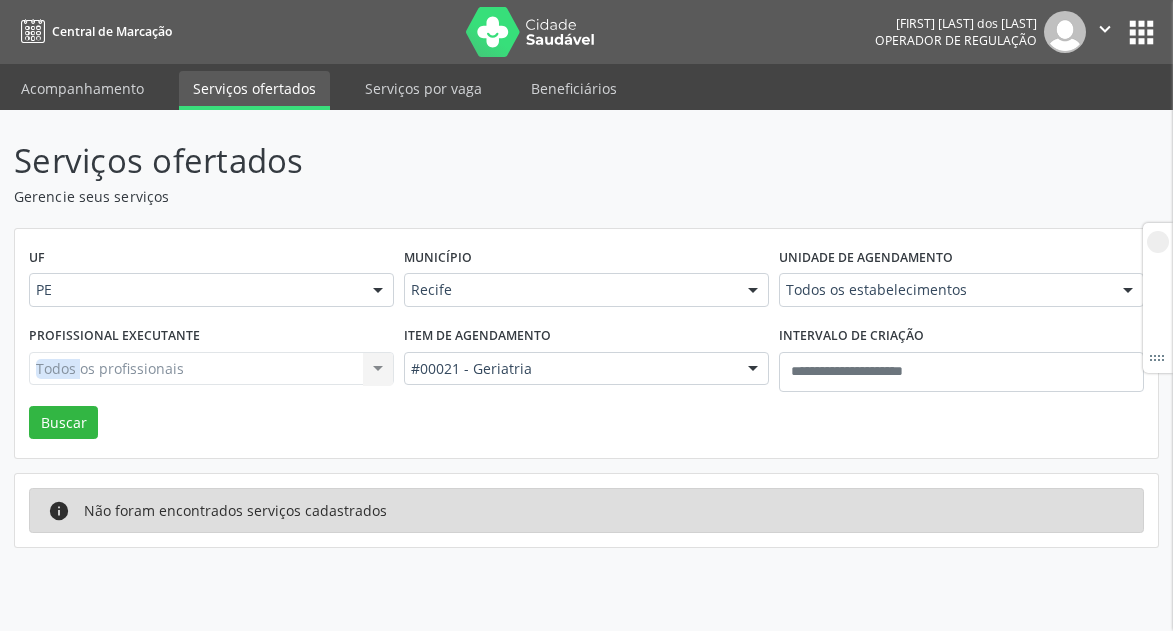 click on "Todos os profissionais         Todos os profissionais   Abelardo Araujo Alves   Alyne Teixeira Coriolano   Andrea Godoy - Geral   Antonio Siebra   Bruno Ferreira de Holanda Cavalcanti - Geral | Catarata   Cleto Beltrao C Neto   Danielle Pimentel   Edvaldo Vieira   Eliana Alcantara   Fabio Ribas - Joelho   Fernando Ferraz   Fernando Marinho   Fernando Victor Camargo Ferreira   Francisco Jose Madeiro Monteiro   Genibaldo Teixera   Inativo - Delly Diniz   Inativo - Gilson Pimentel   Inativo - Israel Morais   Inativo - Sampson Sampaio   Joao Baptista   Luiz Gonzaga   Marcos Antonio Araujo Almeida   Maria Cecilia Ventura   Maria Lourdes Monteiro   Maria de Fatima Castro Vieira   Marina Ferreira Borges Alves | Ombro e Cotovelo   Marina Maria Ferreira Falcão   Nadja Camargo   Patricia Moreira   Paulo Girao   Renata Andrade   Renata Emery   Ricardo Ramos Oliveira   Richard Balcazar   Samuel Pimentel   Tais Calabria   Tercio Bezerra   Thiago Lippelt Matheus   Thiago de Paula Barbosa Coutinho       "" at bounding box center (211, 369) 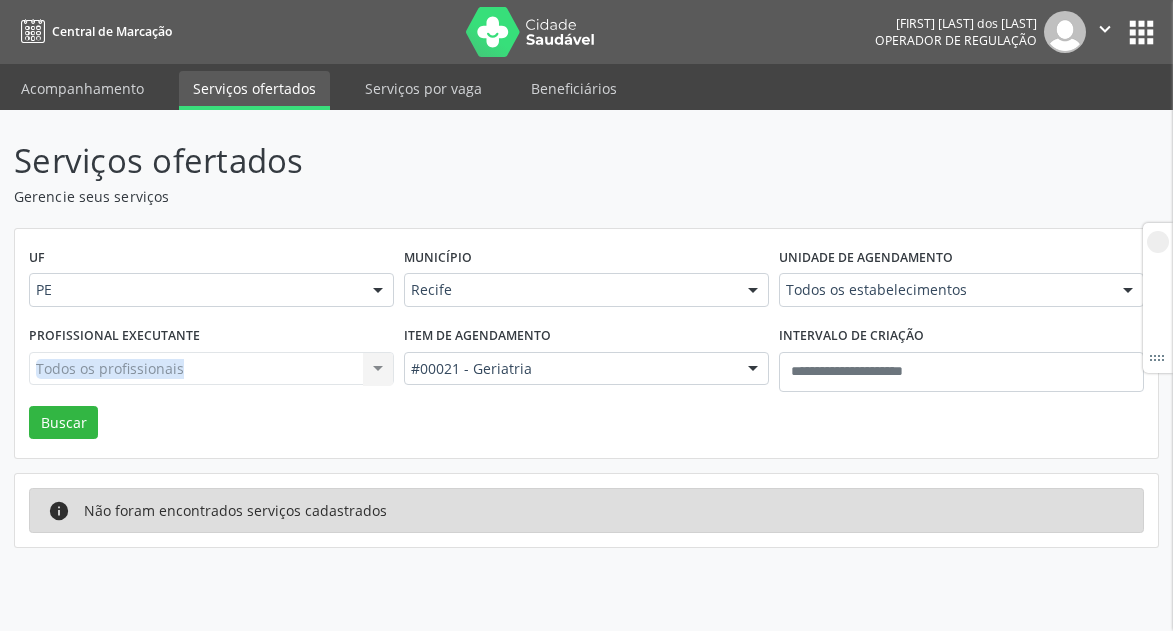 click on "Todos os profissionais         Todos os profissionais   Abelardo Araujo Alves   Alyne Teixeira Coriolano   Andrea Godoy - Geral   Antonio Siebra   Bruno Ferreira de Holanda Cavalcanti - Geral | Catarata   Cleto Beltrao C Neto   Danielle Pimentel   Edvaldo Vieira   Eliana Alcantara   Fabio Ribas - Joelho   Fernando Ferraz   Fernando Marinho   Fernando Victor Camargo Ferreira   Francisco Jose Madeiro Monteiro   Genibaldo Teixera   Inativo - Delly Diniz   Inativo - Gilson Pimentel   Inativo - Israel Morais   Inativo - Sampson Sampaio   Joao Baptista   Luiz Gonzaga   Marcos Antonio Araujo Almeida   Maria Cecilia Ventura   Maria Lourdes Monteiro   Maria de Fatima Castro Vieira   Marina Ferreira Borges Alves | Ombro e Cotovelo   Marina Maria Ferreira Falcão   Nadja Camargo   Patricia Moreira   Paulo Girao   Renata Andrade   Renata Emery   Ricardo Ramos Oliveira   Richard Balcazar   Samuel Pimentel   Tais Calabria   Tercio Bezerra   Thiago Lippelt Matheus   Thiago de Paula Barbosa Coutinho       "" at bounding box center (211, 369) 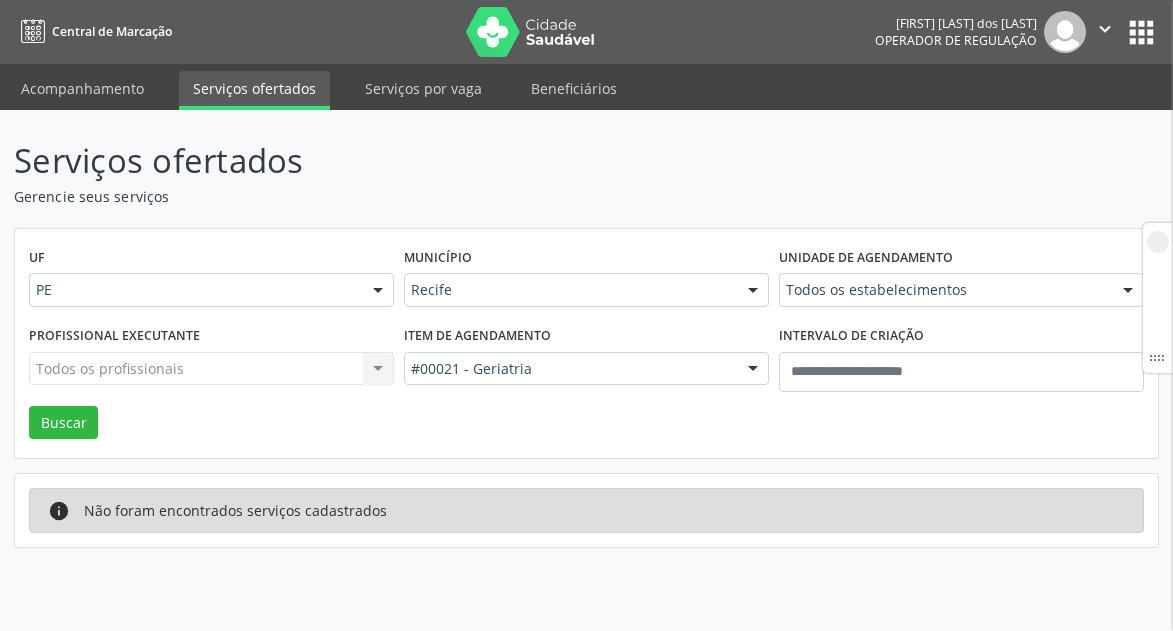 click on "Todos os estabelecimentos" at bounding box center [961, 290] 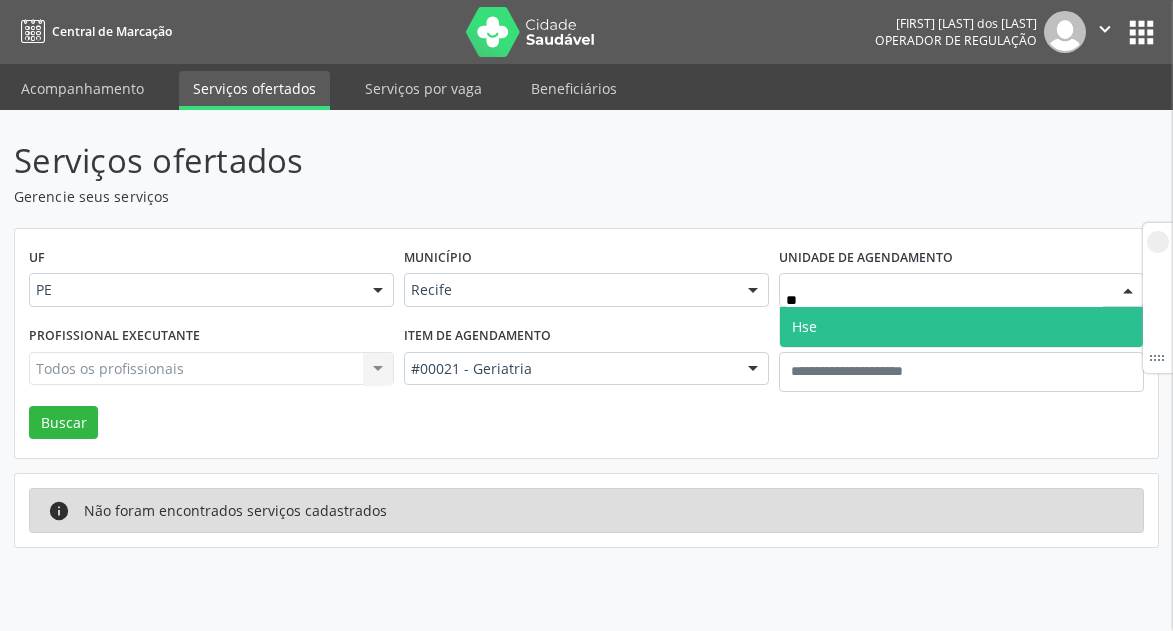 type on "***" 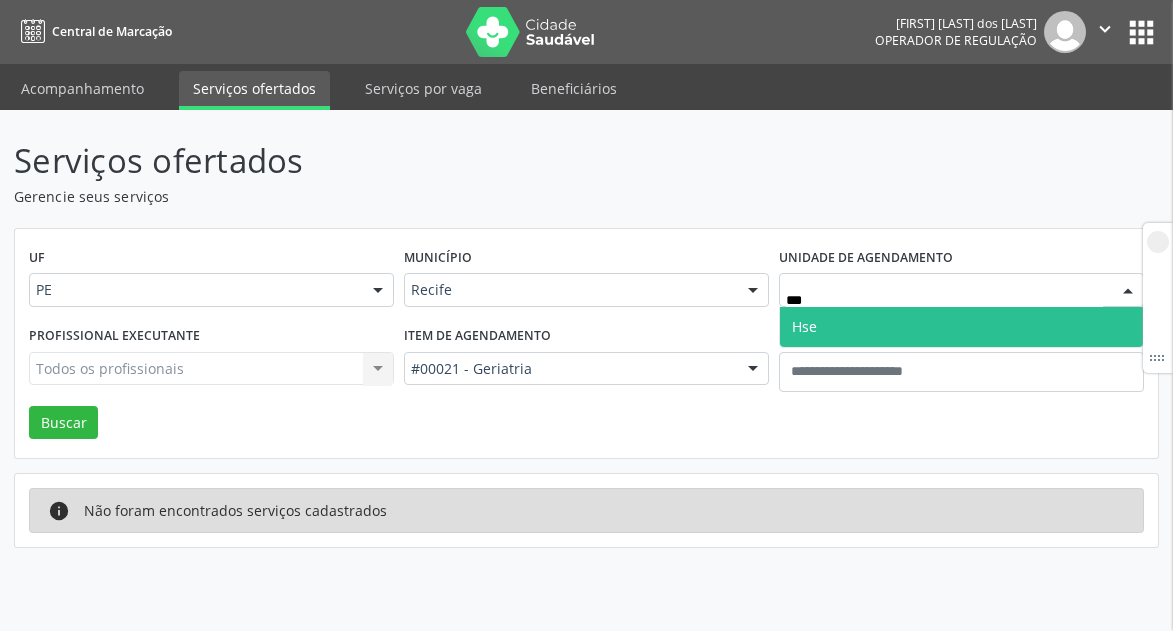 click on "Hse" at bounding box center [961, 327] 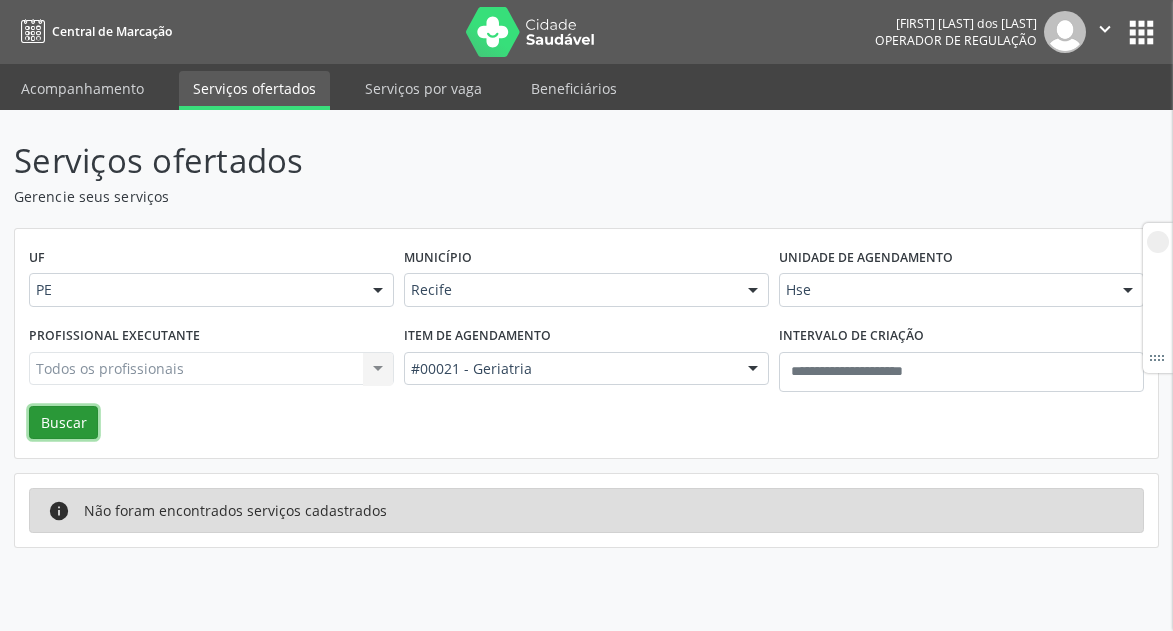 click on "Buscar" at bounding box center [63, 423] 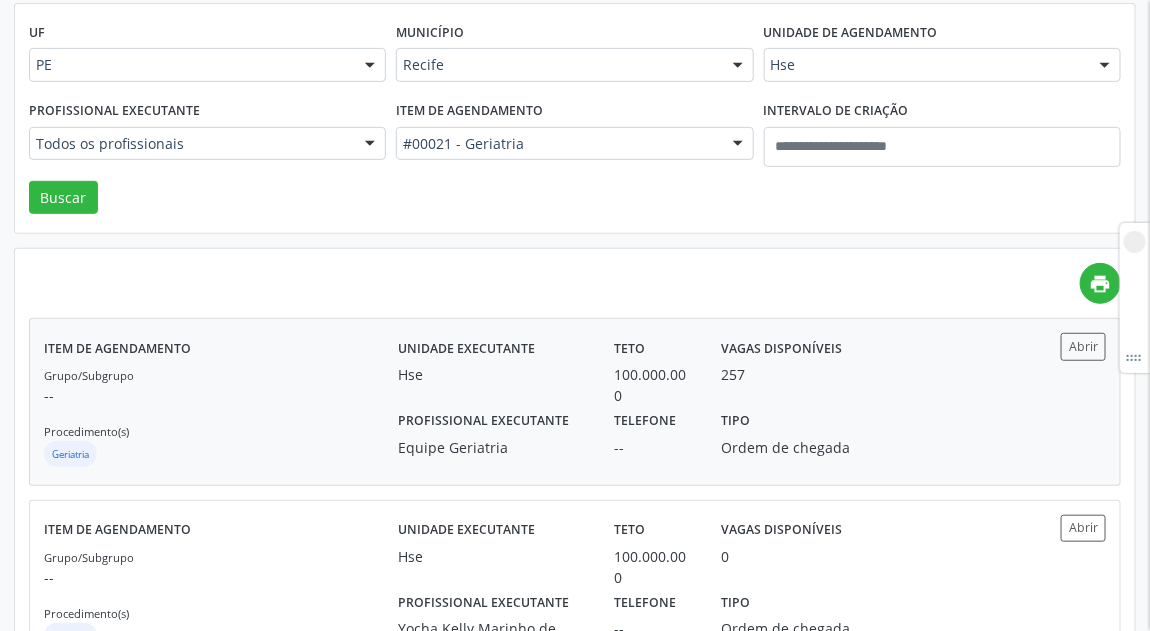 scroll, scrollTop: 300, scrollLeft: 0, axis: vertical 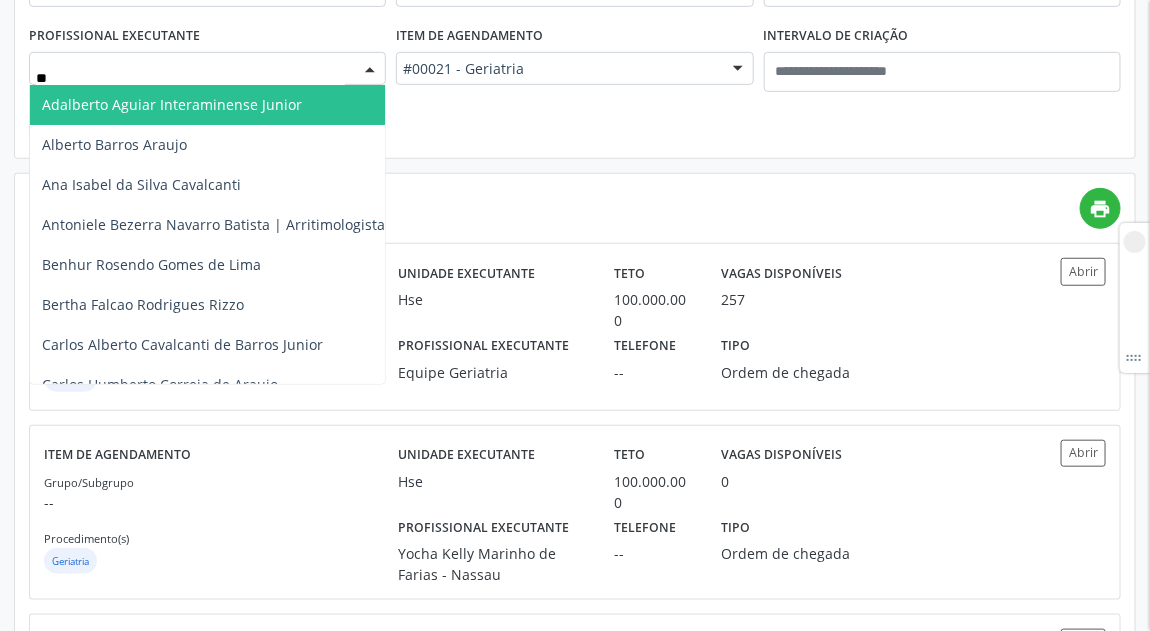 type on "*" 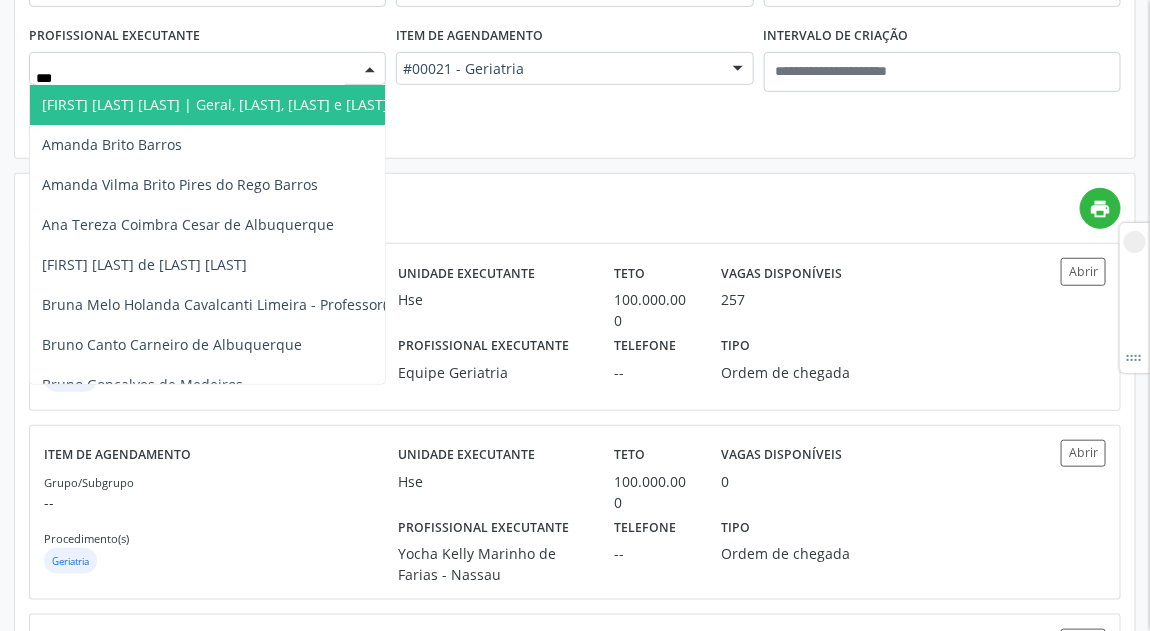 type on "****" 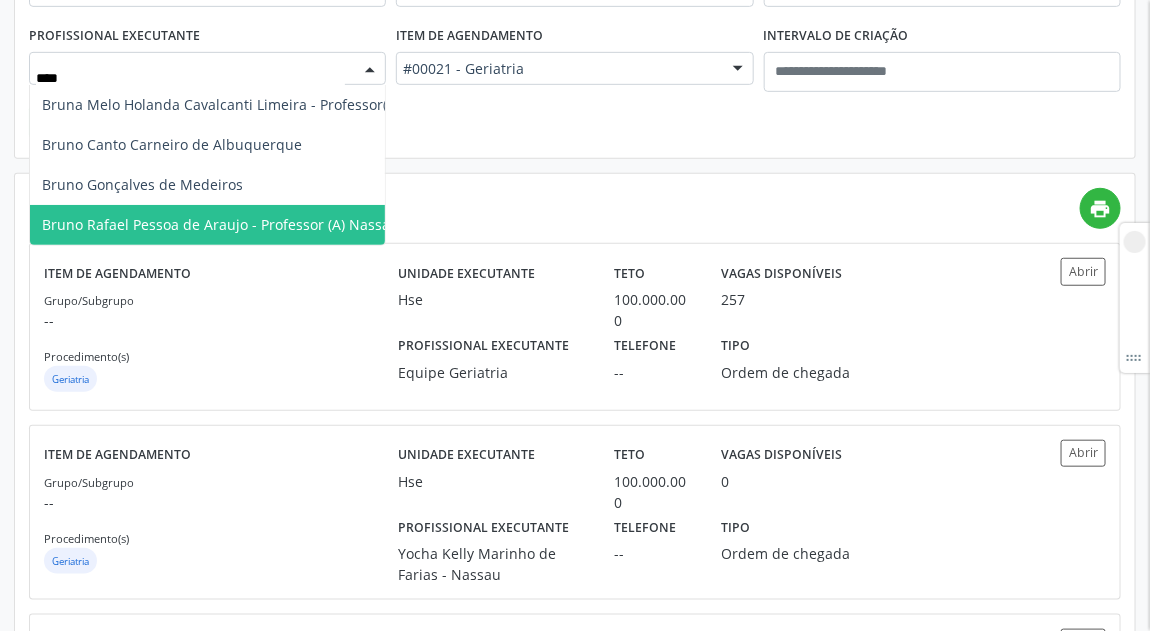 click on "Bruno Rafael Pessoa de Araujo - Professor (A) Nassau" at bounding box center [220, 224] 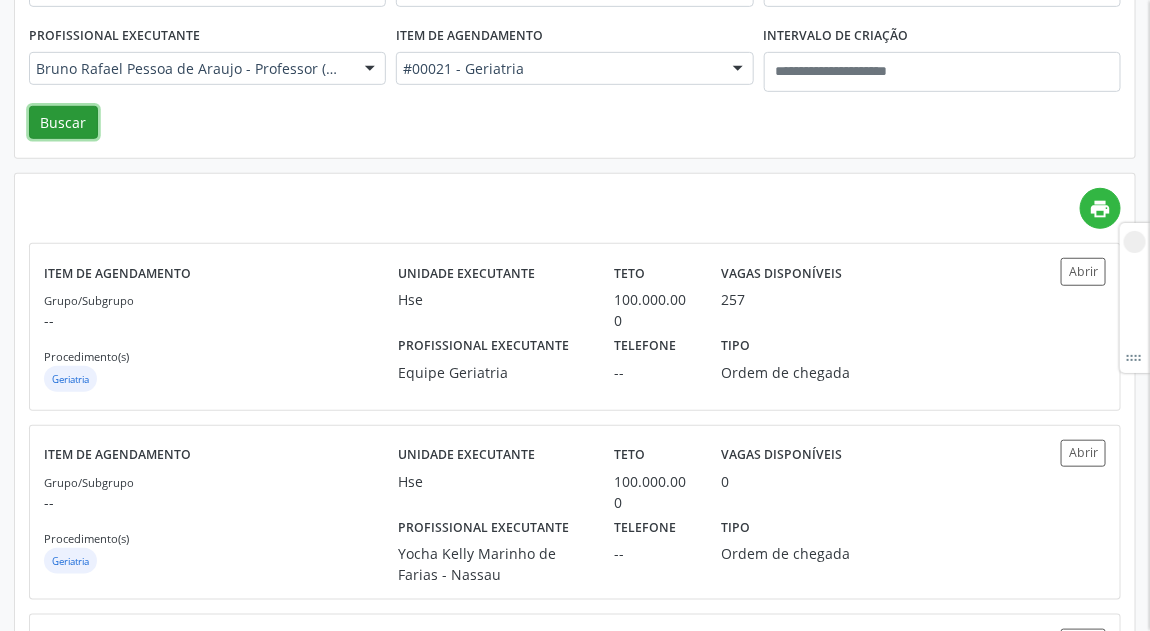 click on "Buscar" at bounding box center (63, 123) 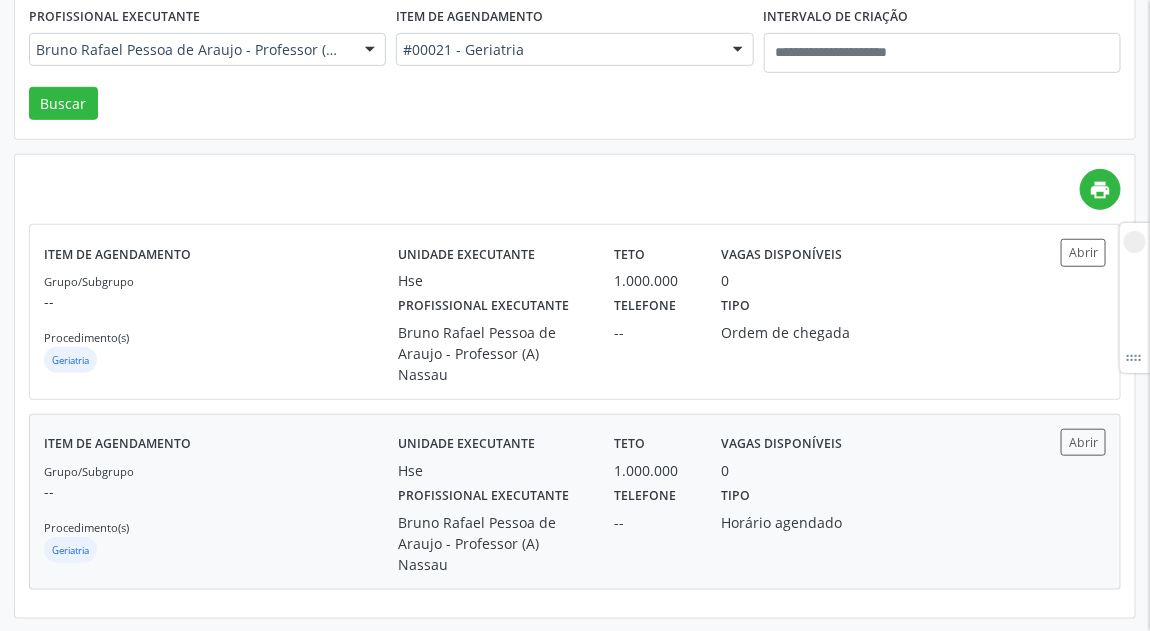 scroll, scrollTop: 324, scrollLeft: 0, axis: vertical 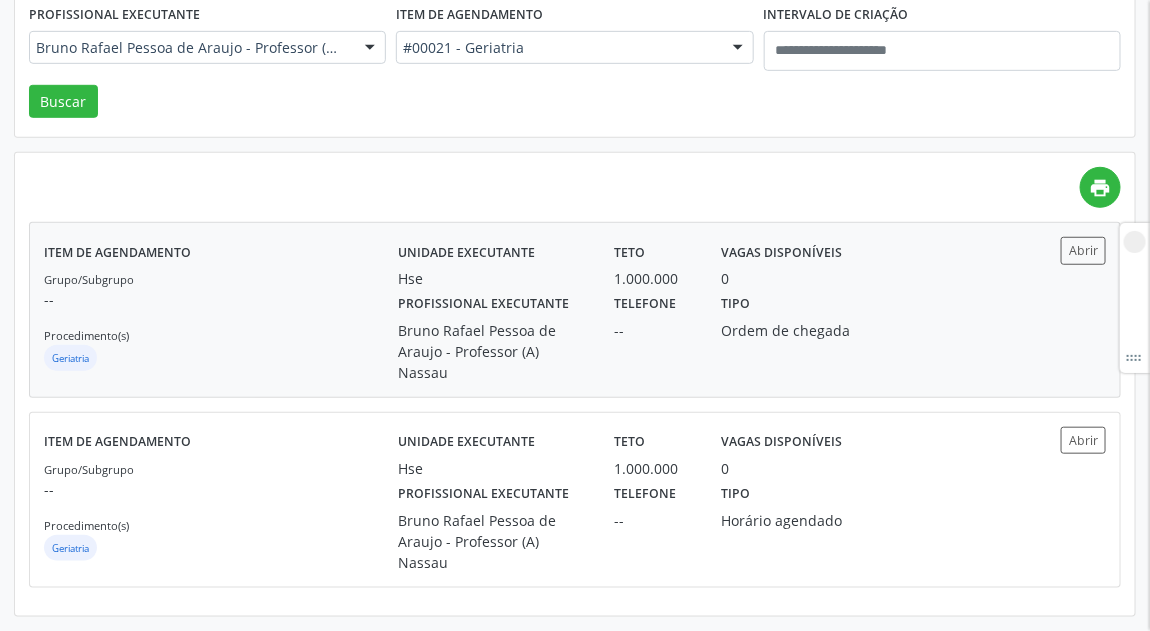 click on "0" at bounding box center [789, 278] 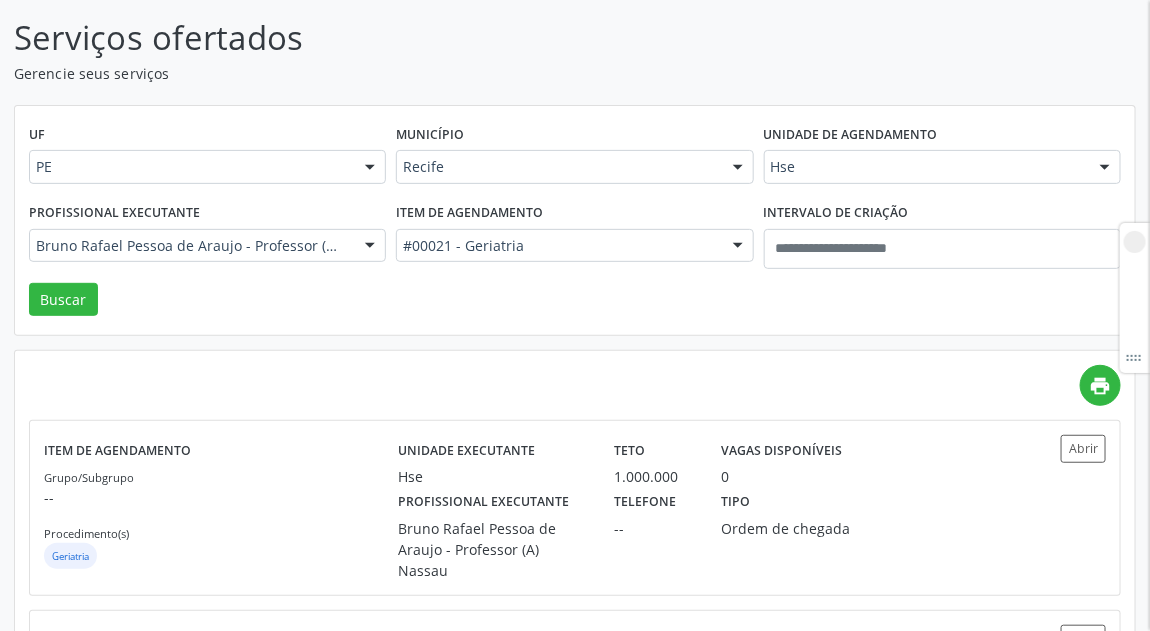 scroll, scrollTop: 0, scrollLeft: 0, axis: both 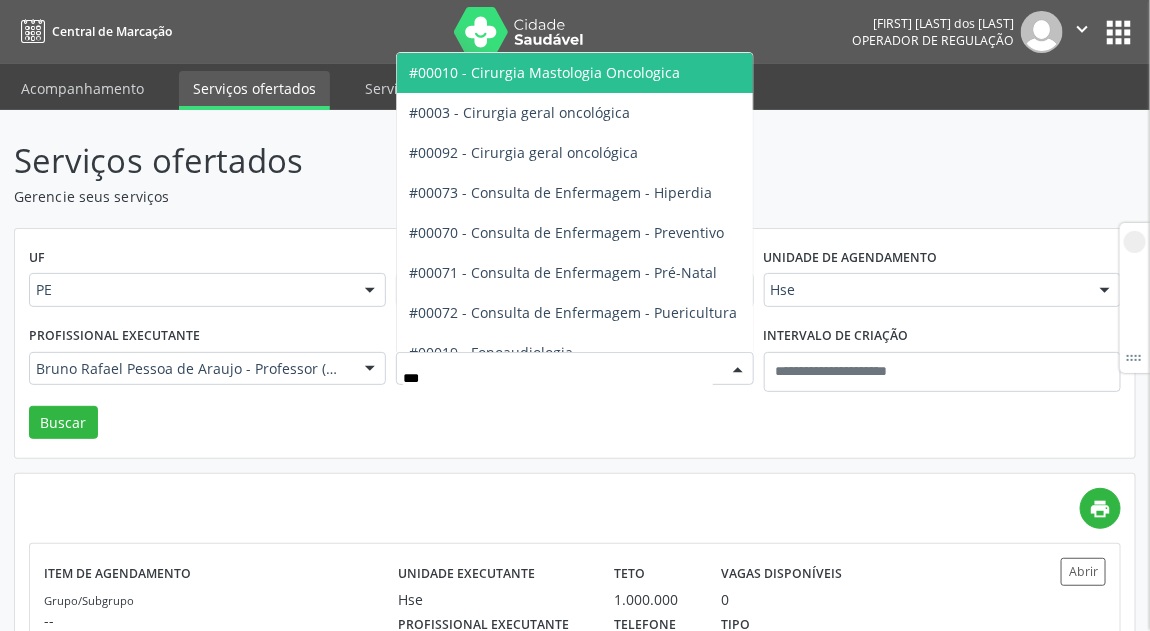 type on "****" 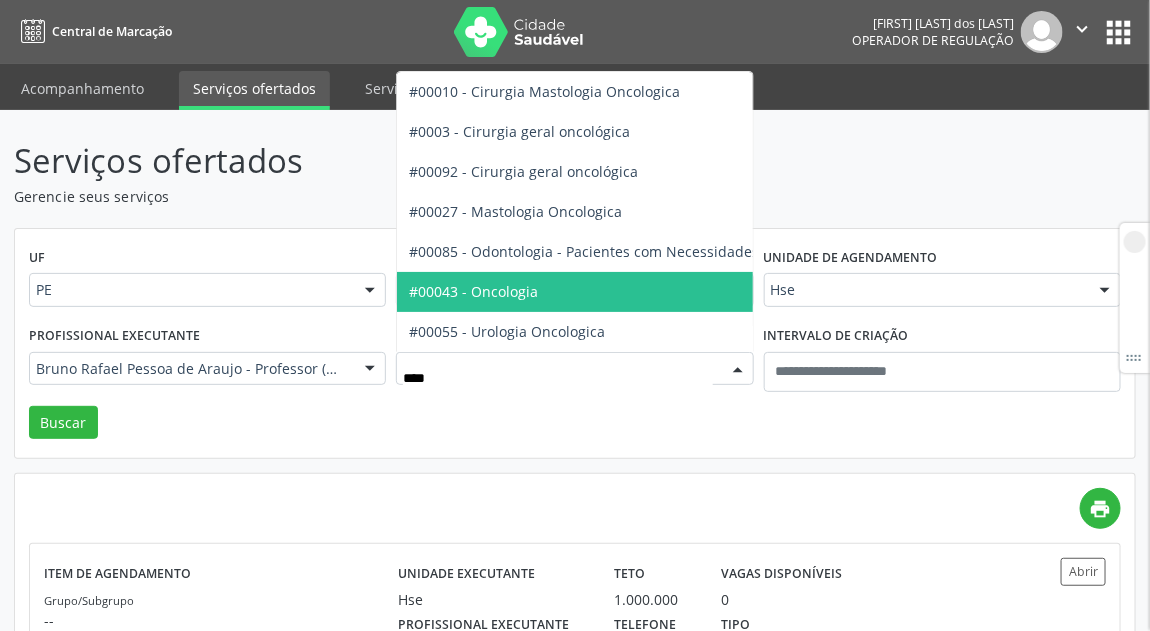 click on "#00043 - Oncologia" at bounding box center [473, 291] 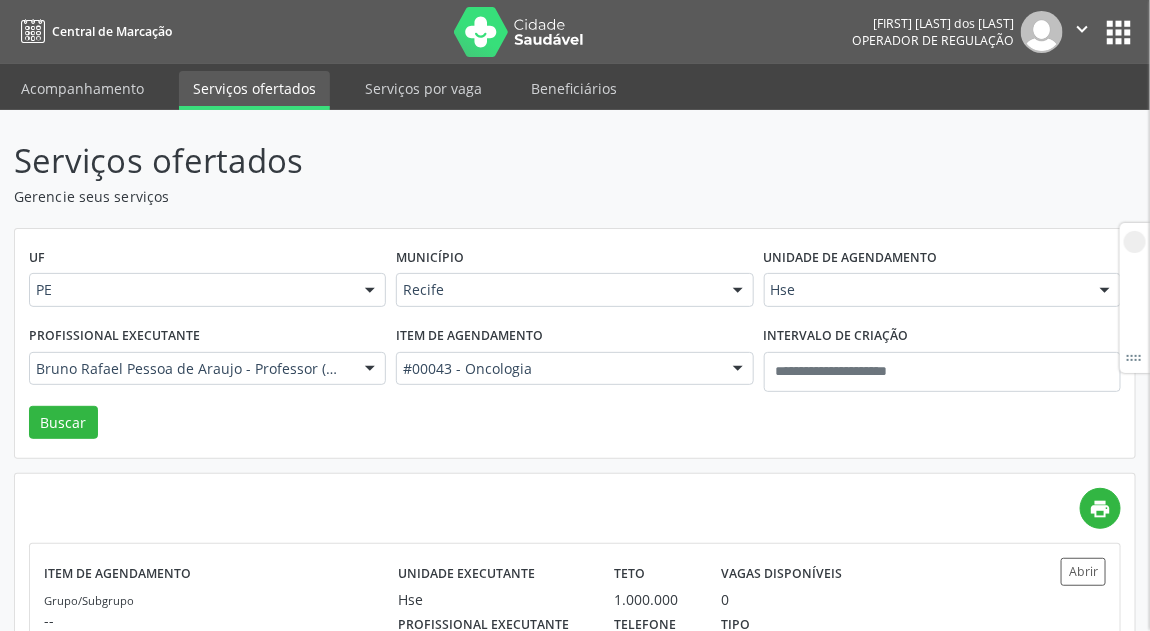 click on "Recife" at bounding box center (574, 290) 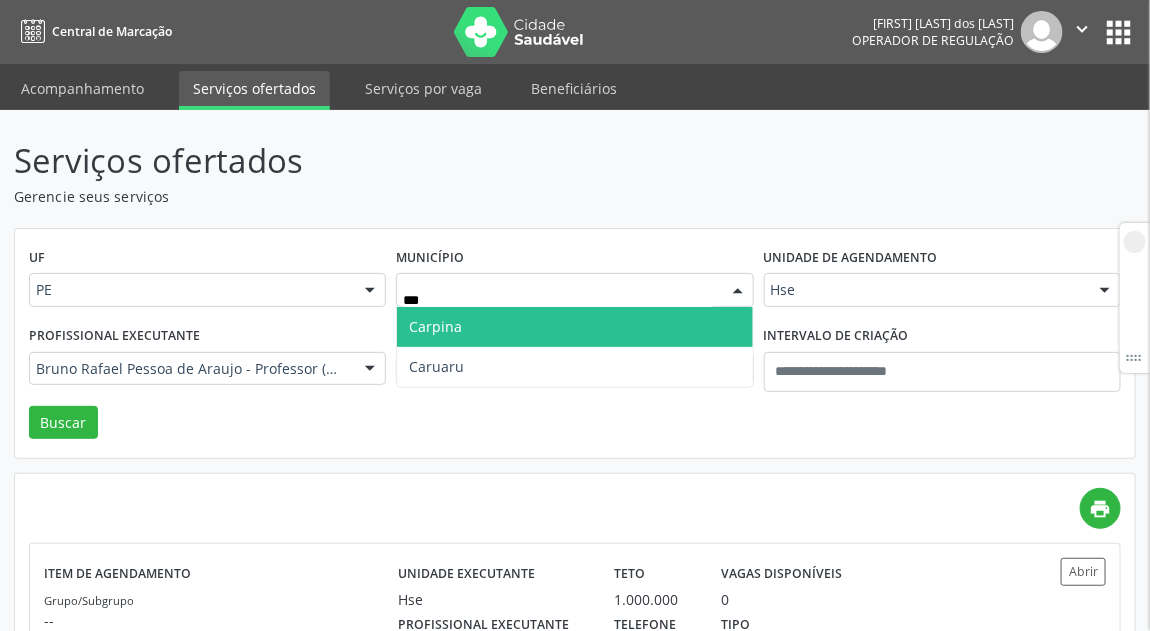 type on "****" 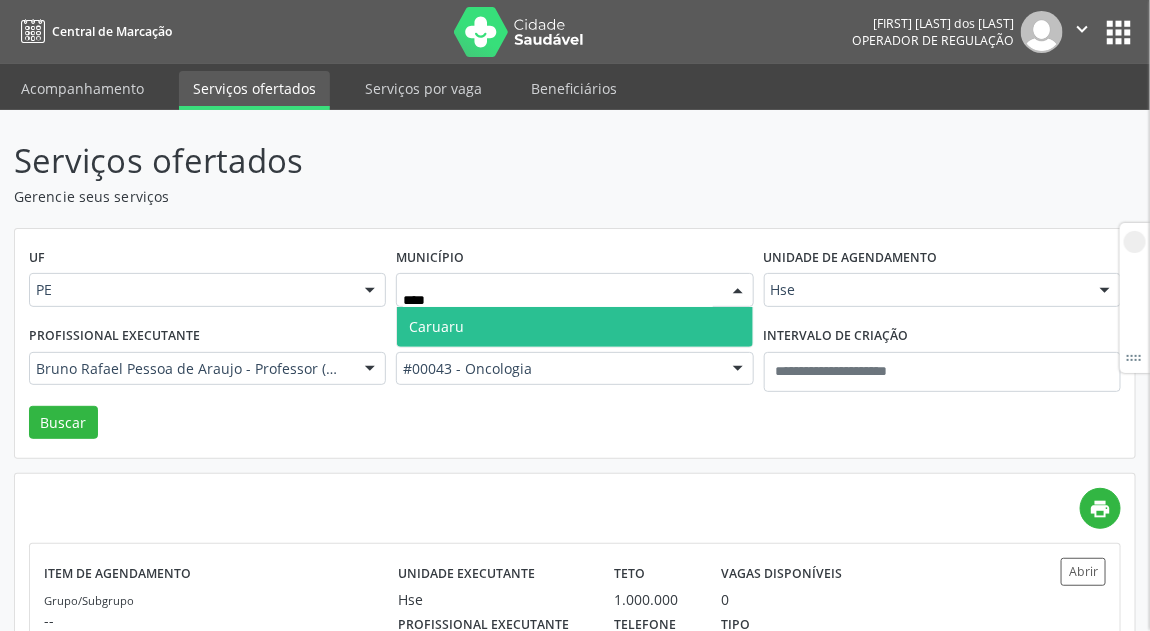 click on "Caruaru" at bounding box center [574, 327] 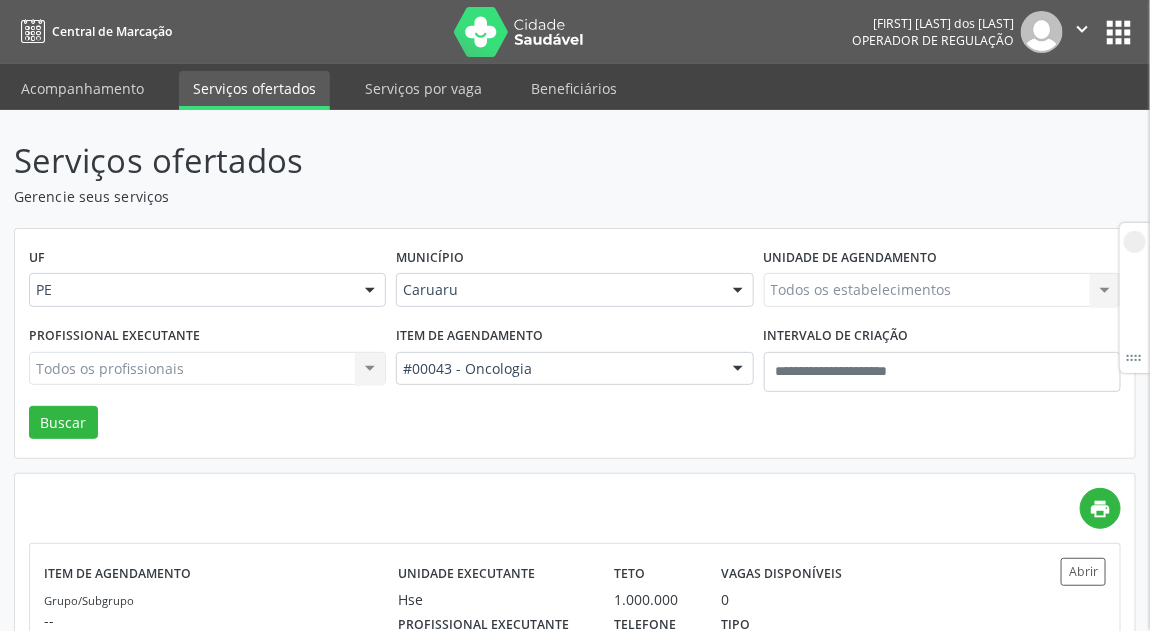 click on "Todos os estabelecimentos         Todos os estabelecimentos   Alergoimuno W Antunes Ltda   Boa Vista Medical Center   Cem Clinica de Especialidades Medicas   Cem Clinica de Especialidades Medicas - Oftalmologia   Cenor   Central de Saude Mental   Centro Cardiologico de Olinda   Centro Medico Especializado Alternativamed Ltda   Centro da Visao_Cl de Olhos Guilherme Ribeir   Centro de Saude Bucal 1¬ Consulta   Centro de Saude Bucal Retorno   Clinica Alternativa   Clinica Oftalmologica Geraldo Bertao   Clinica Oftalmologica Zona Norte   Clinica Oftalmologica Zona Sul   Clinica Oftalmologica do Recife Ltda   Clinica Portalmed   Clinica de Ferida e Medicina Hiperbárica-Regenere   Clinica de Olhos Clovis Paiva   Clinicare Consultas Ltda   Clinica�Ernani Bergamo   Cliniconsult   Clinope Boa Vista   Clinope Jaqueira   Comepe Centro Odonto-Medico de Pernambuco   Coomeb   Cope Boa Viagem   Cope Boa Vista   Cope Imperatriz   Cor   Denizio Dantas Clínica de Olhos   Endogyno         Hospital Sos Maos" at bounding box center (942, 290) 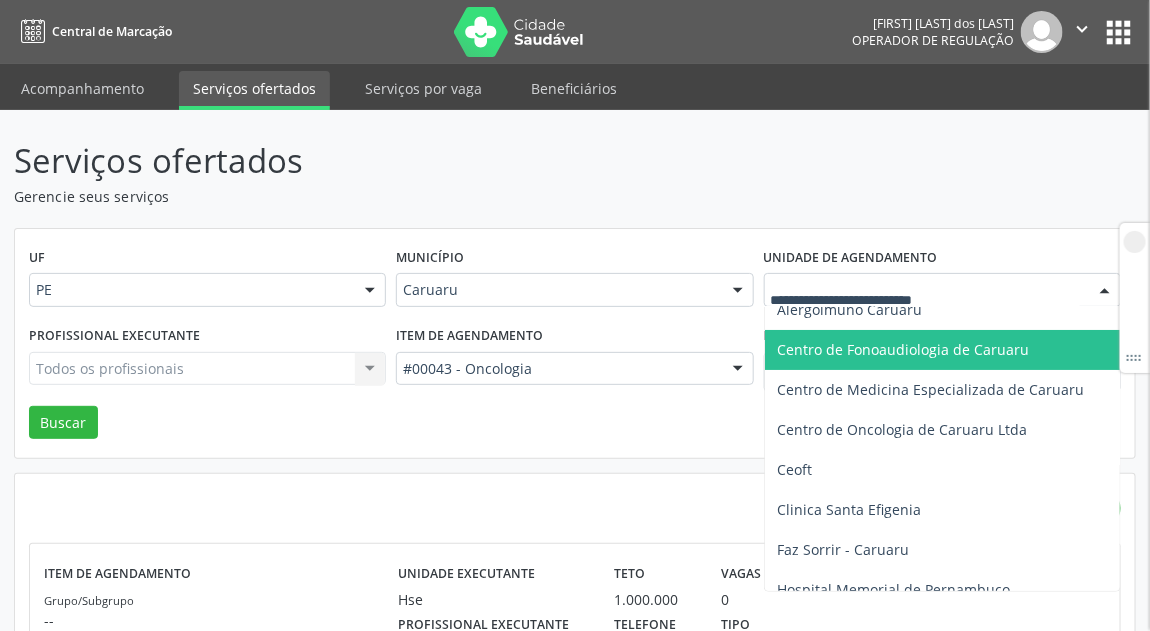 scroll, scrollTop: 150, scrollLeft: 0, axis: vertical 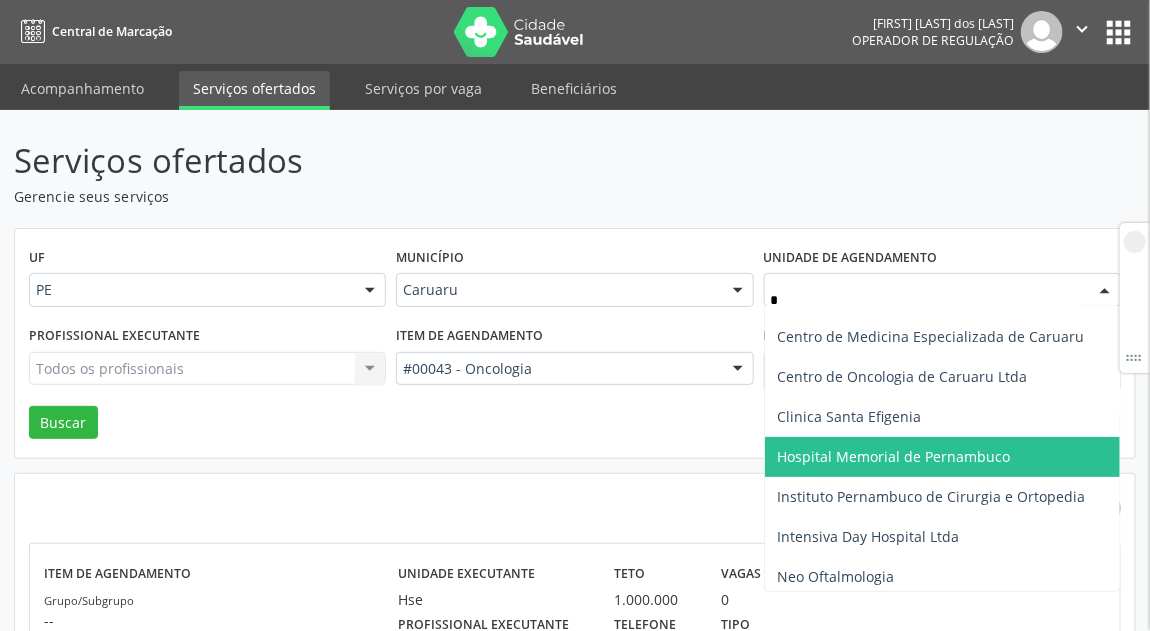 type on "**" 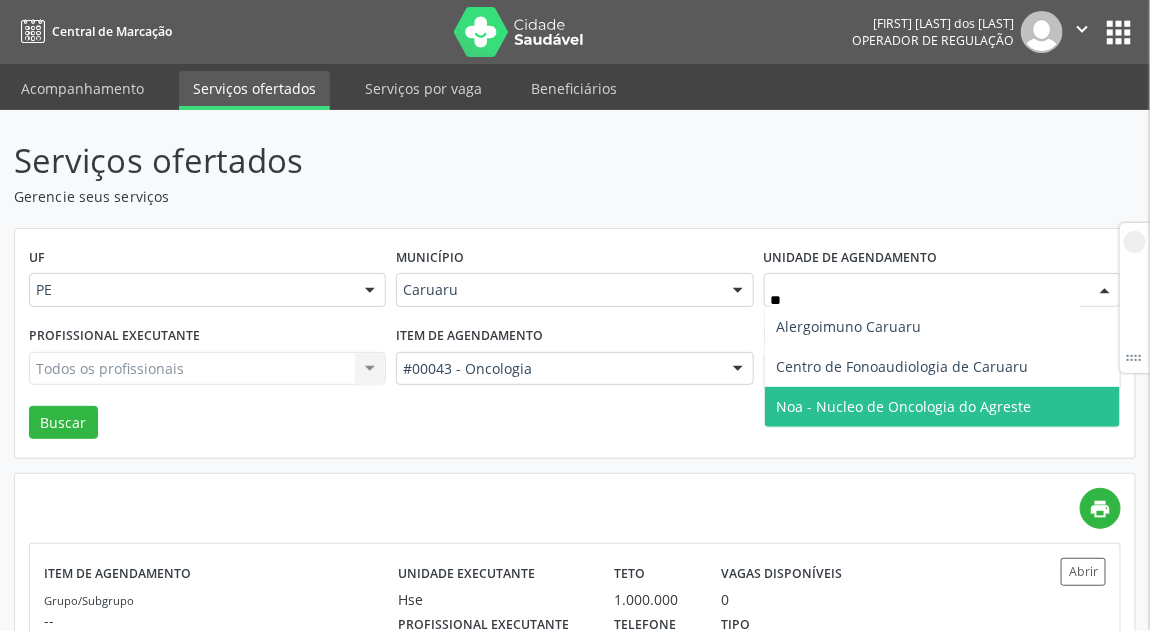 scroll, scrollTop: 0, scrollLeft: 0, axis: both 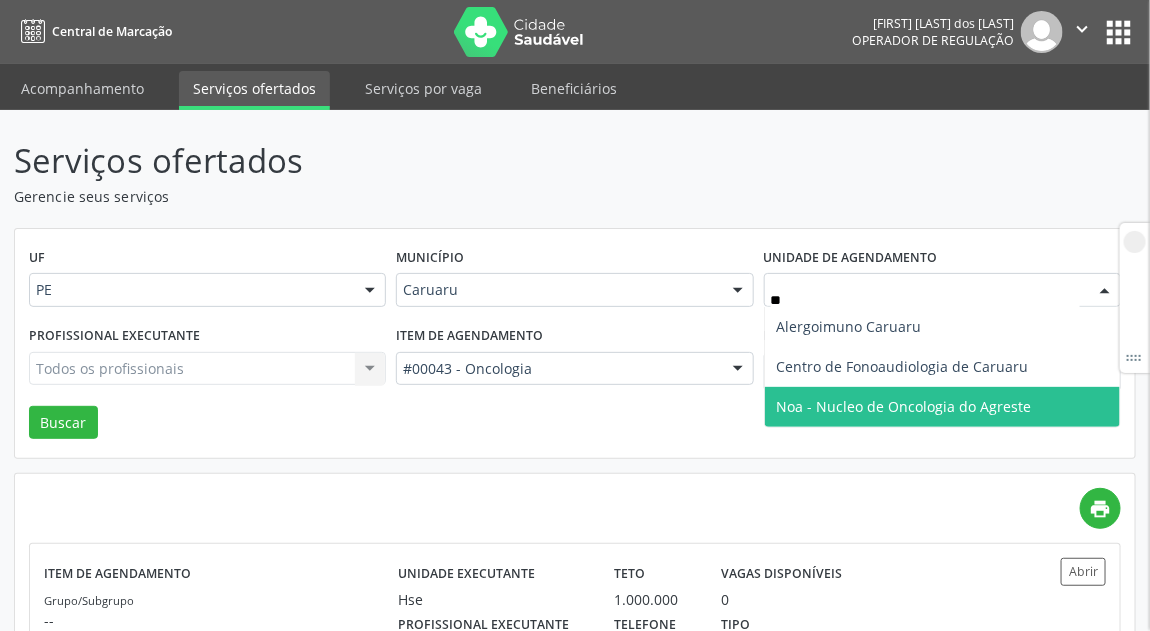 click on "Noa - Nucleo de Oncologia do Agreste" at bounding box center [904, 406] 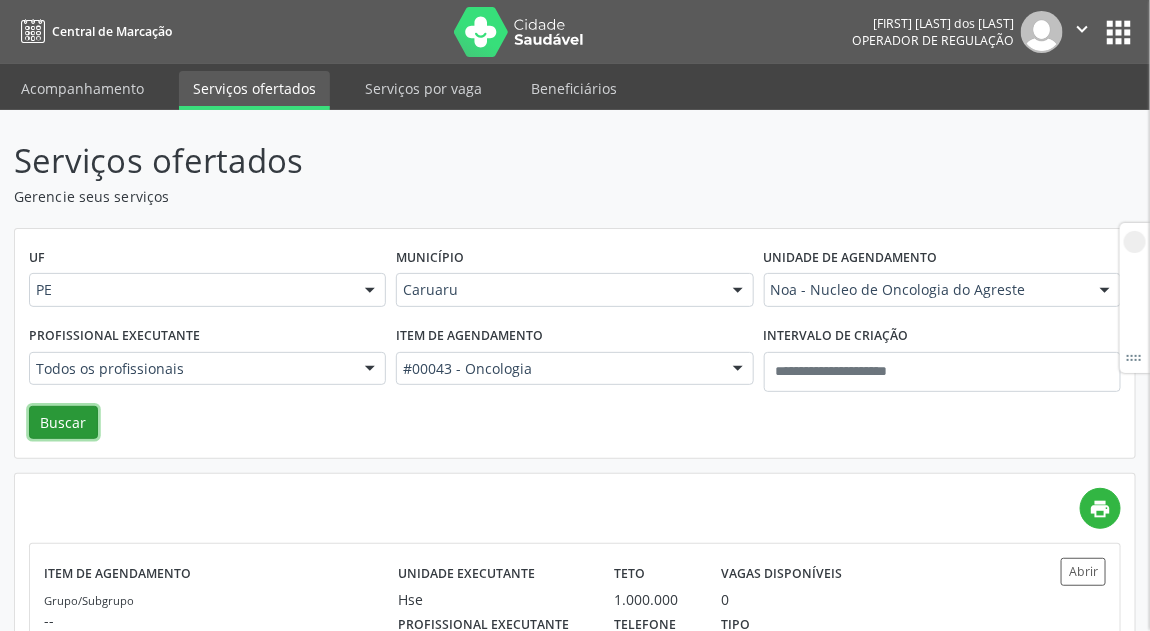 click on "Buscar" at bounding box center [63, 423] 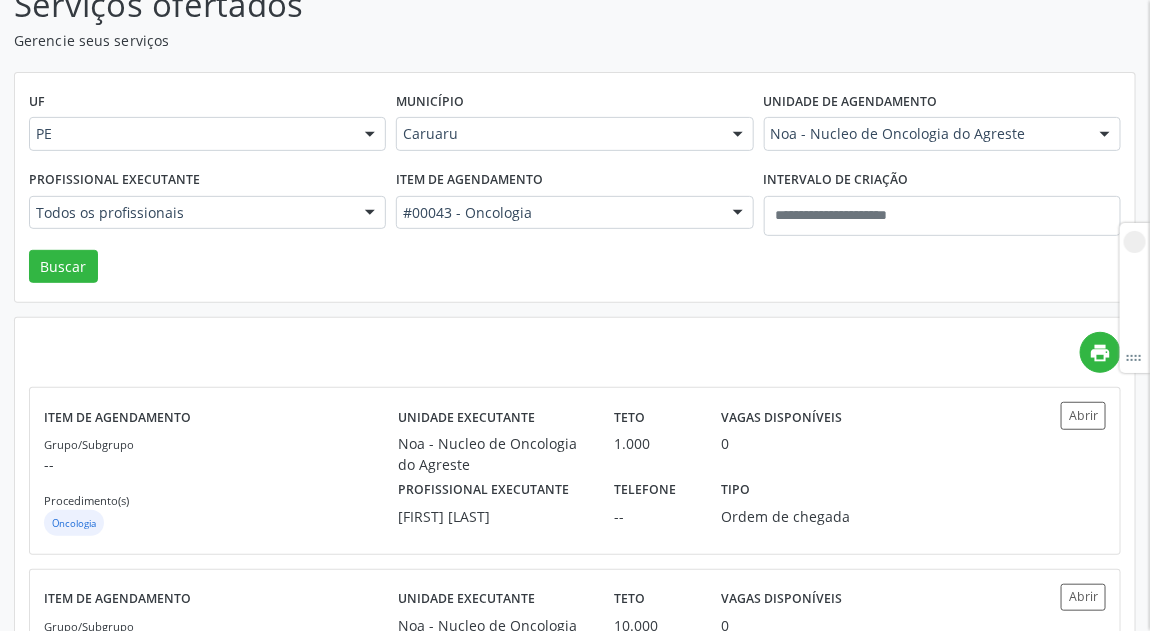 scroll, scrollTop: 0, scrollLeft: 0, axis: both 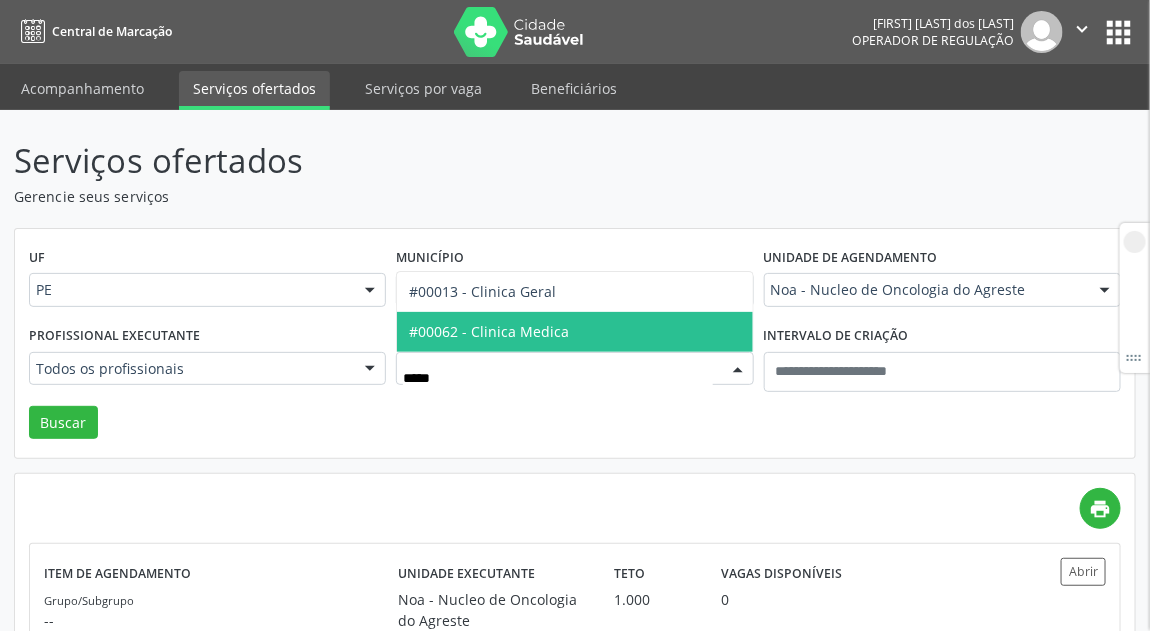 click on "#00062 - Clinica Medica" at bounding box center (489, 331) 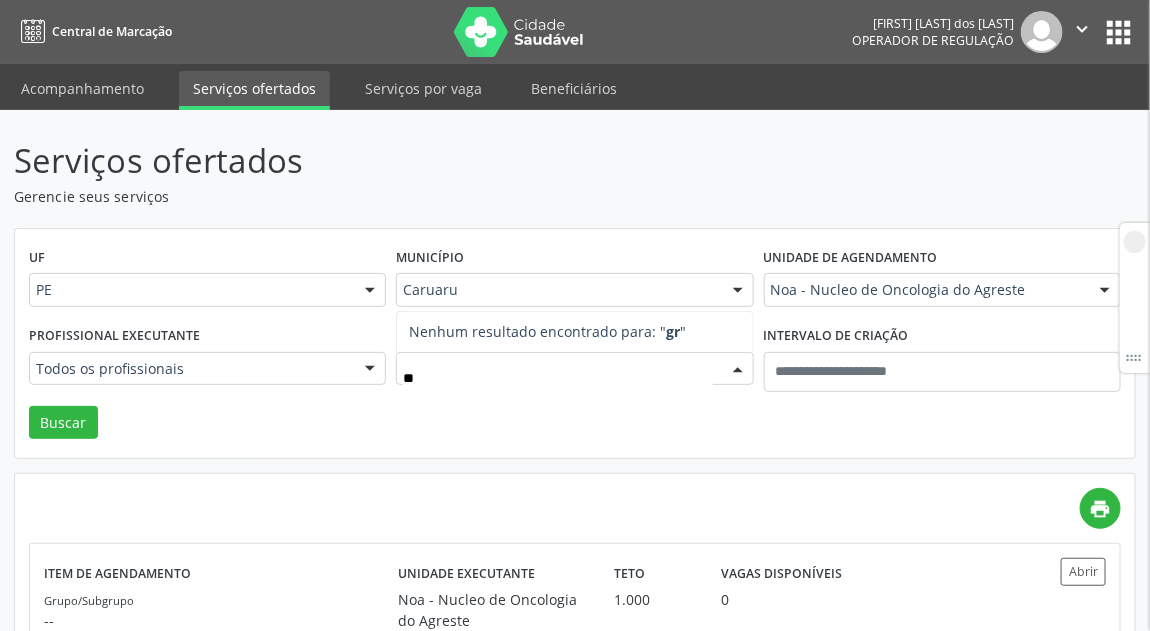 type on "*" 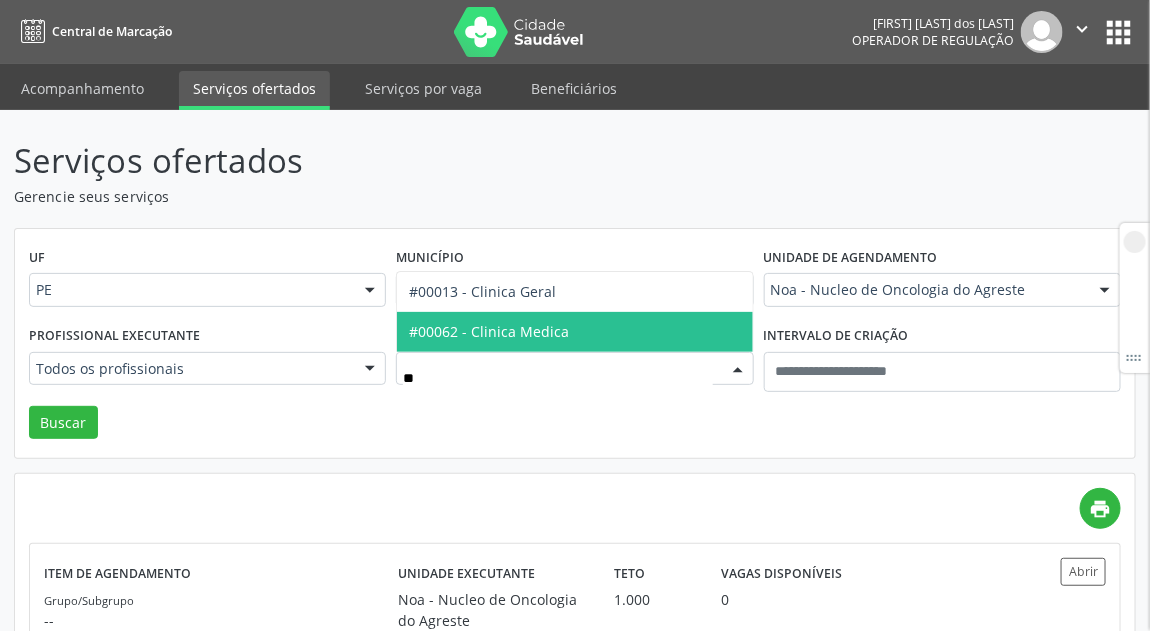 type on "***" 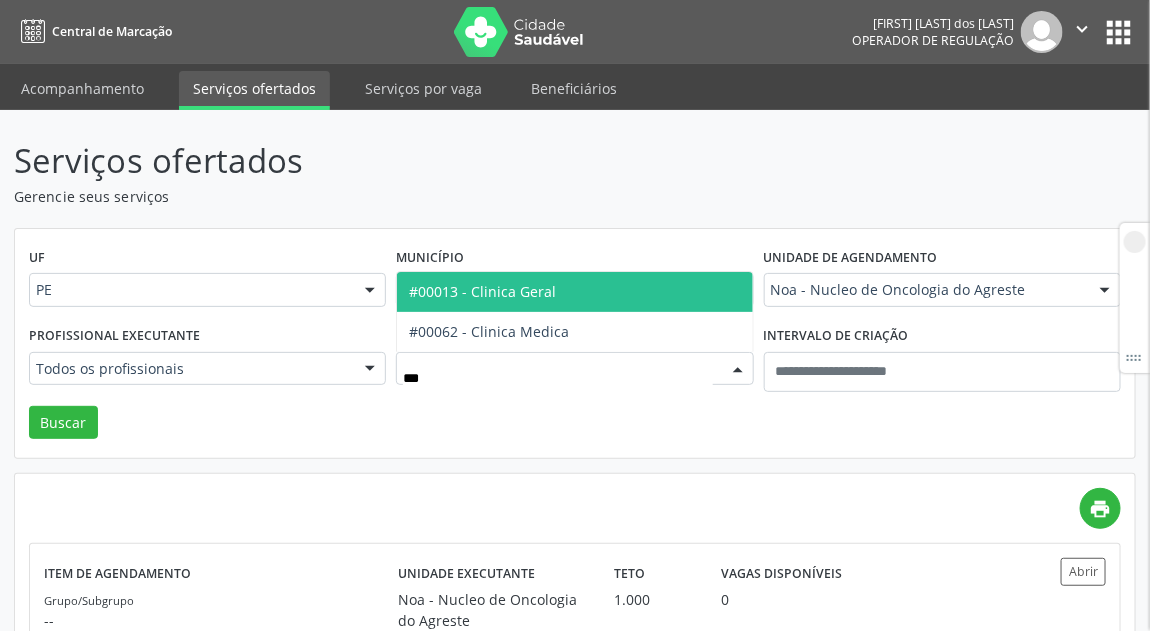 click on "#00013 - Clinica Geral" at bounding box center (482, 291) 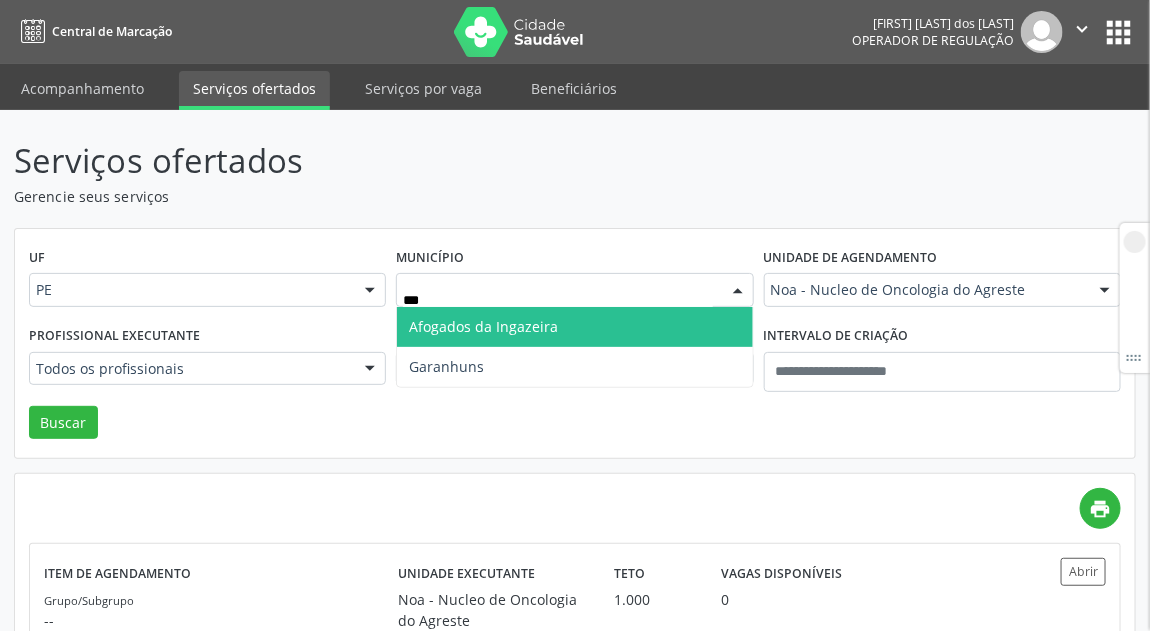 type on "****" 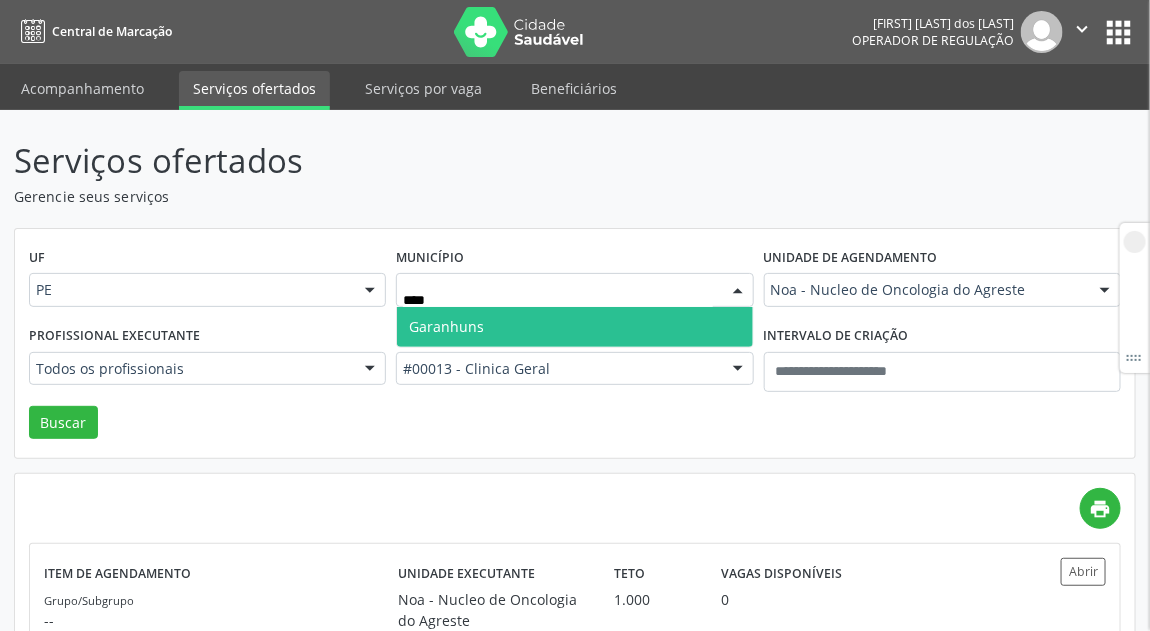 click on "Garanhuns" at bounding box center (446, 326) 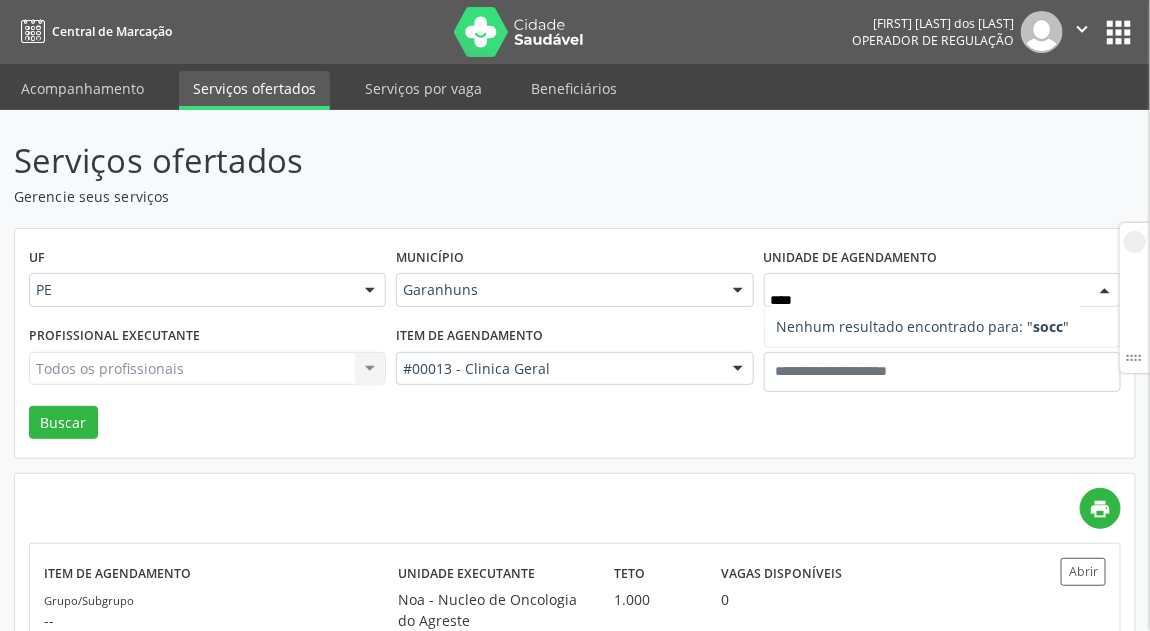 type on "***" 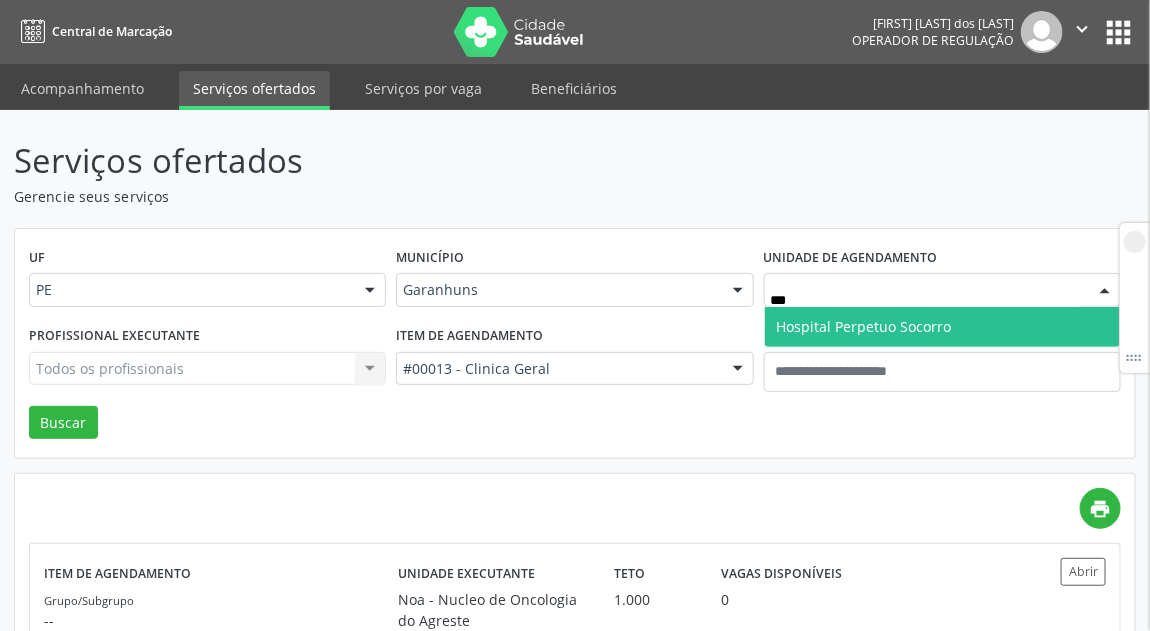 click on "Hospital Perpetuo Socorro" at bounding box center (864, 326) 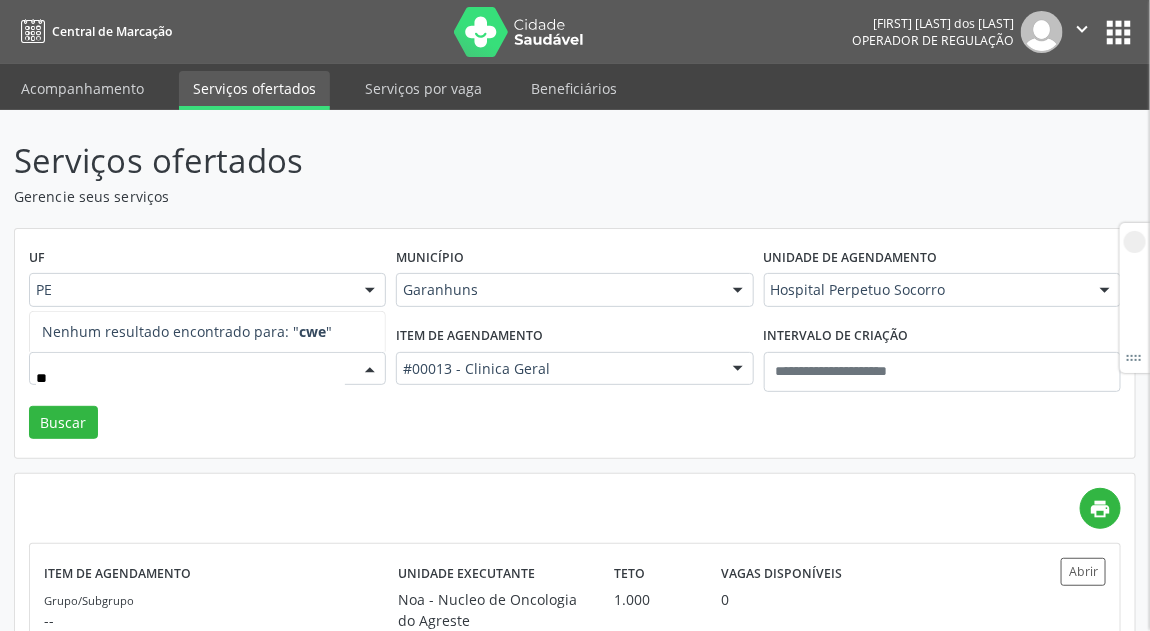 type on "*" 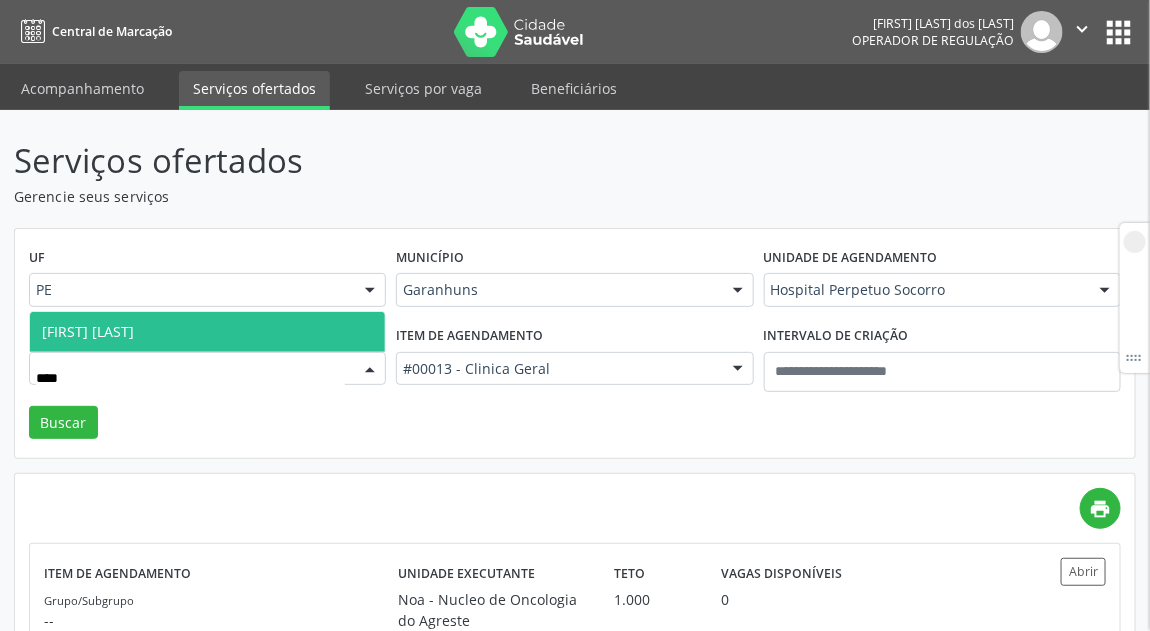 click on "Julio Cesar" at bounding box center [207, 332] 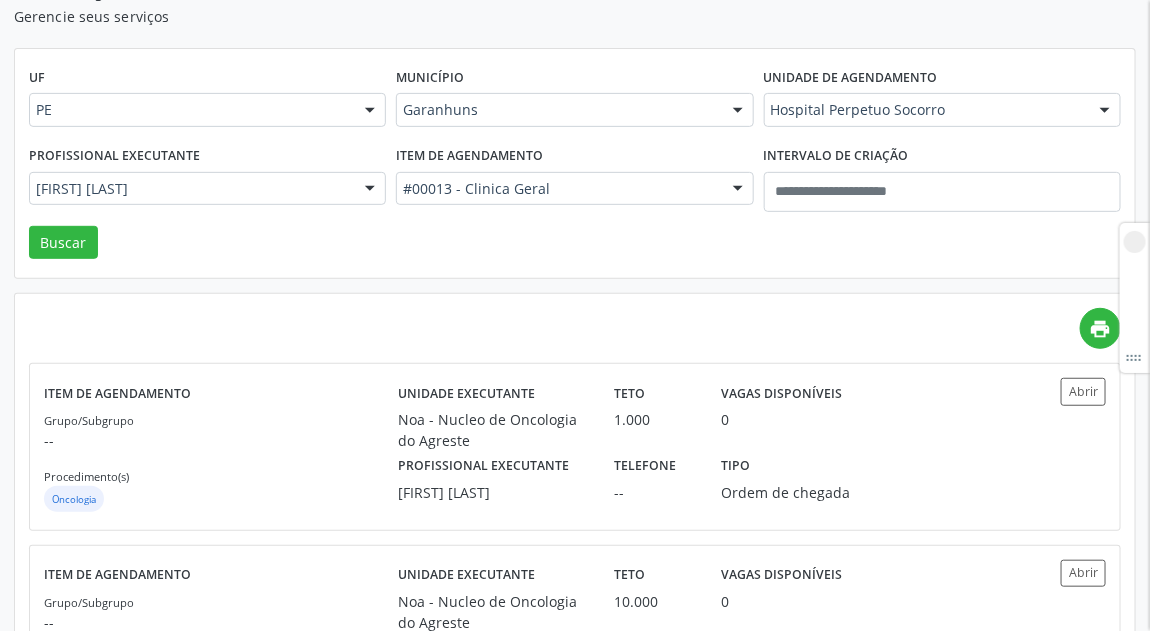 scroll, scrollTop: 300, scrollLeft: 0, axis: vertical 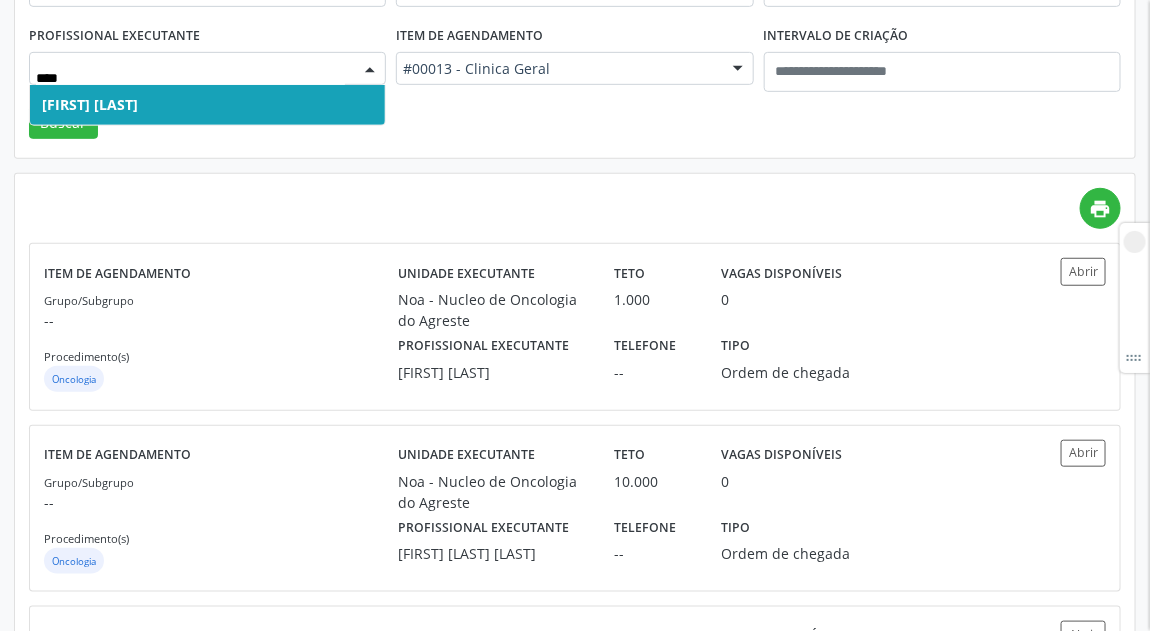 click on "Julio Cesar" at bounding box center [207, 105] 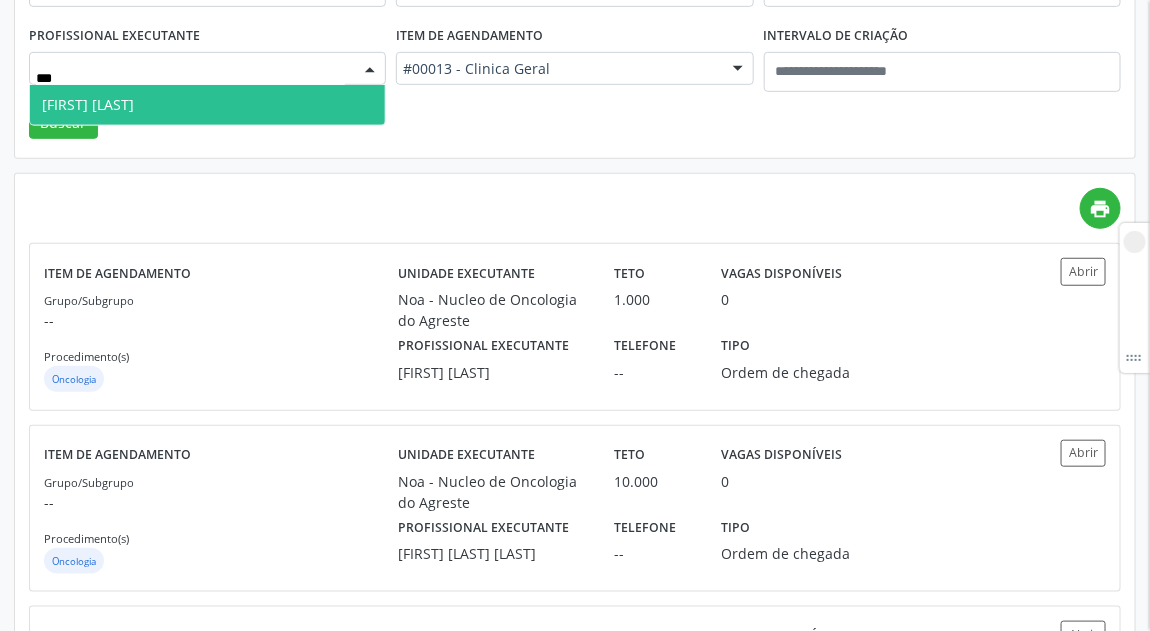type on "****" 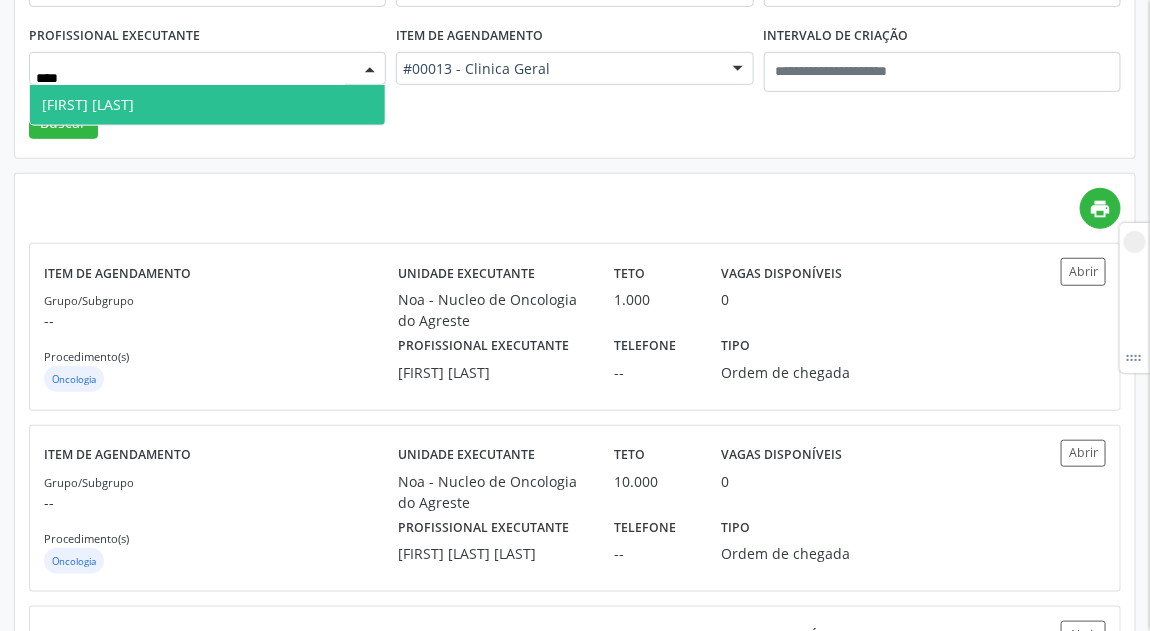 click on "Julio Cesar" at bounding box center (88, 104) 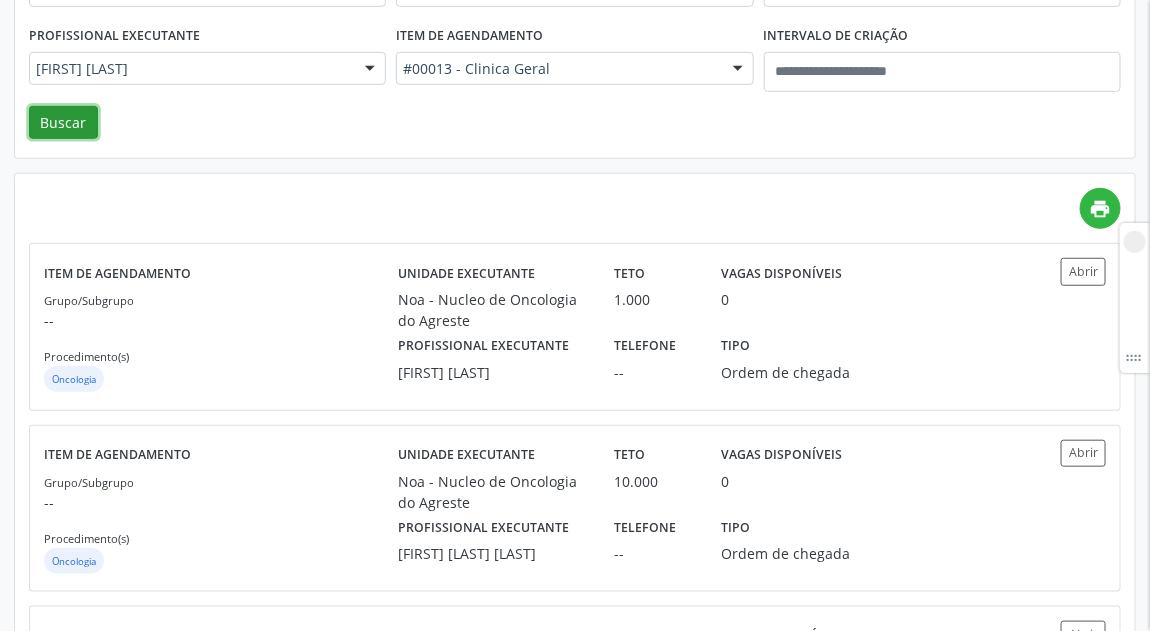 click on "Buscar" at bounding box center [63, 123] 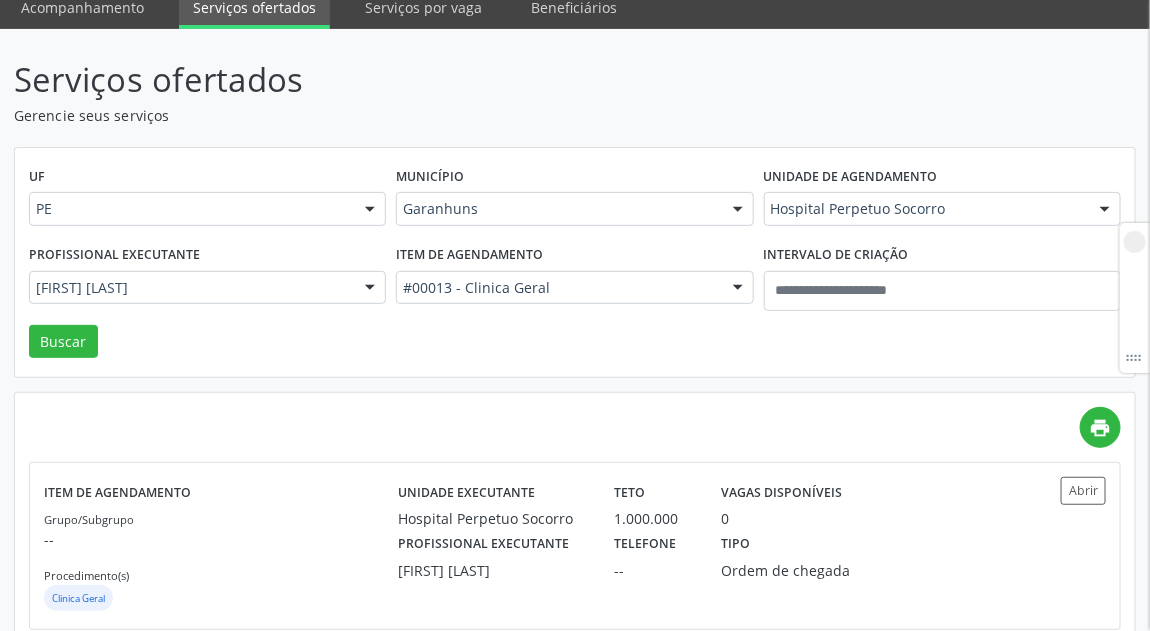 scroll, scrollTop: 124, scrollLeft: 0, axis: vertical 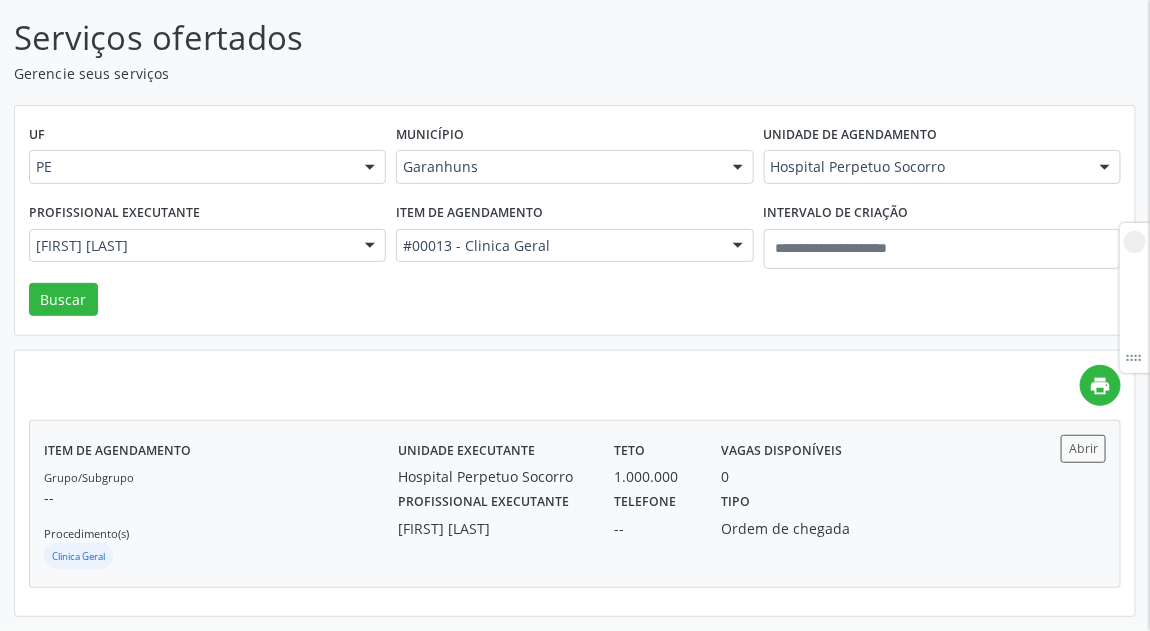 click on "Ordem de chegada" at bounding box center (789, 528) 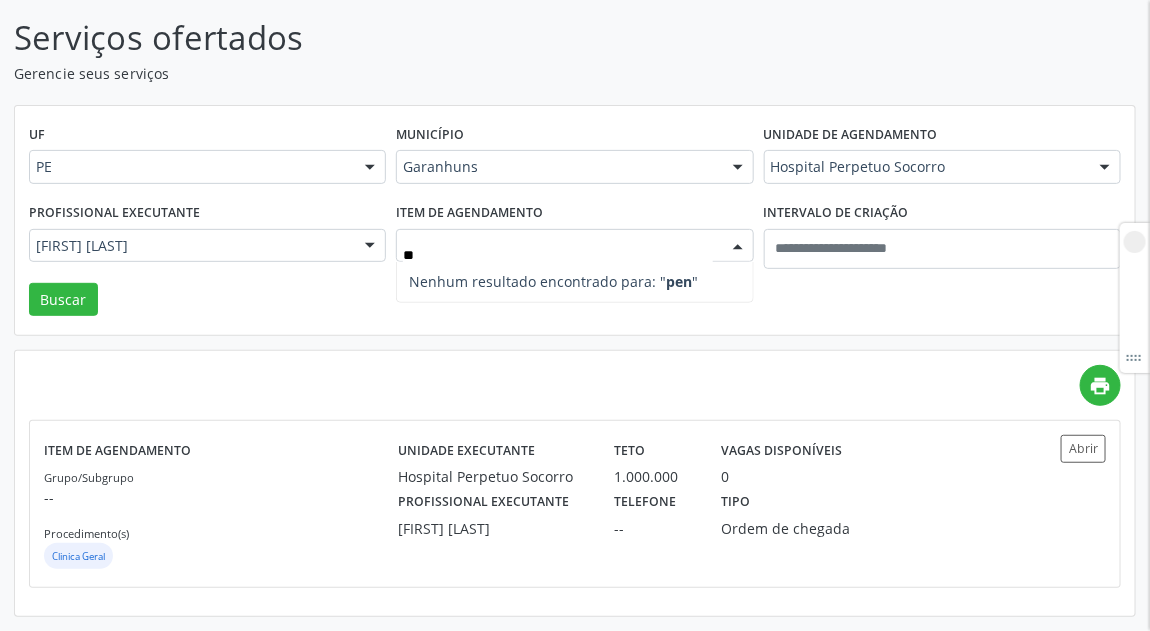 type on "*" 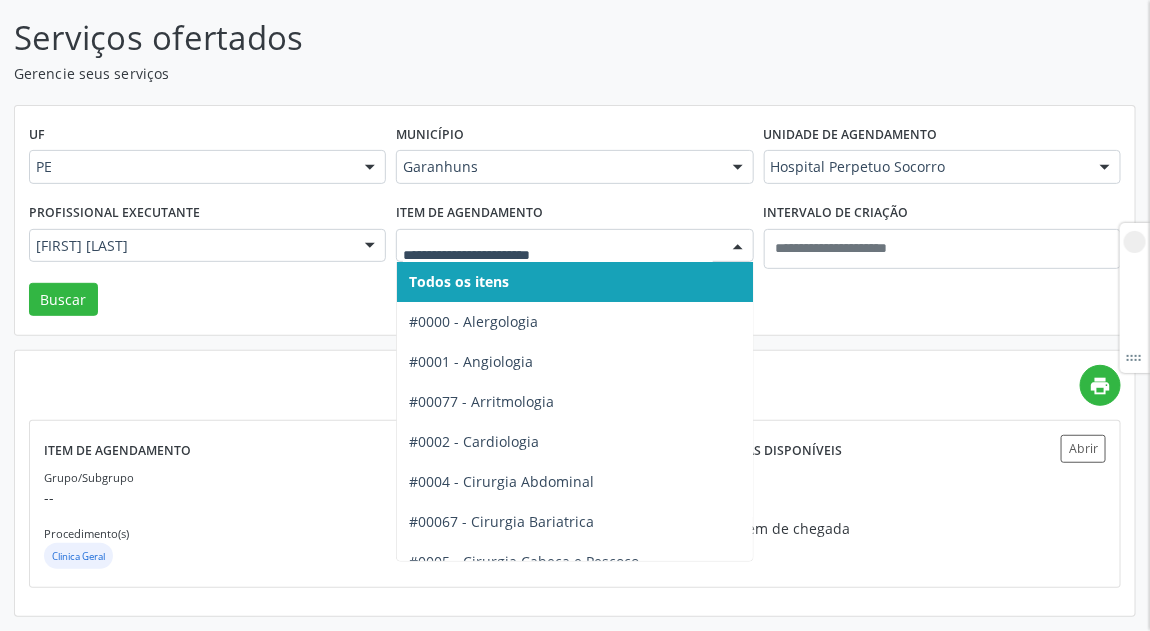 type on "*" 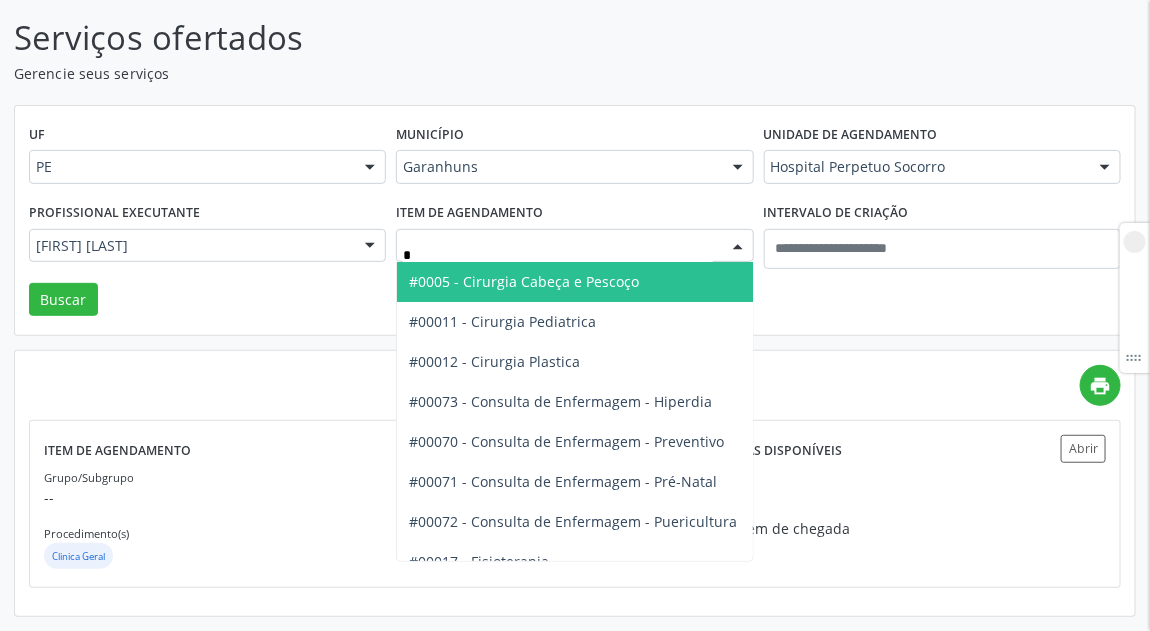 type on "**" 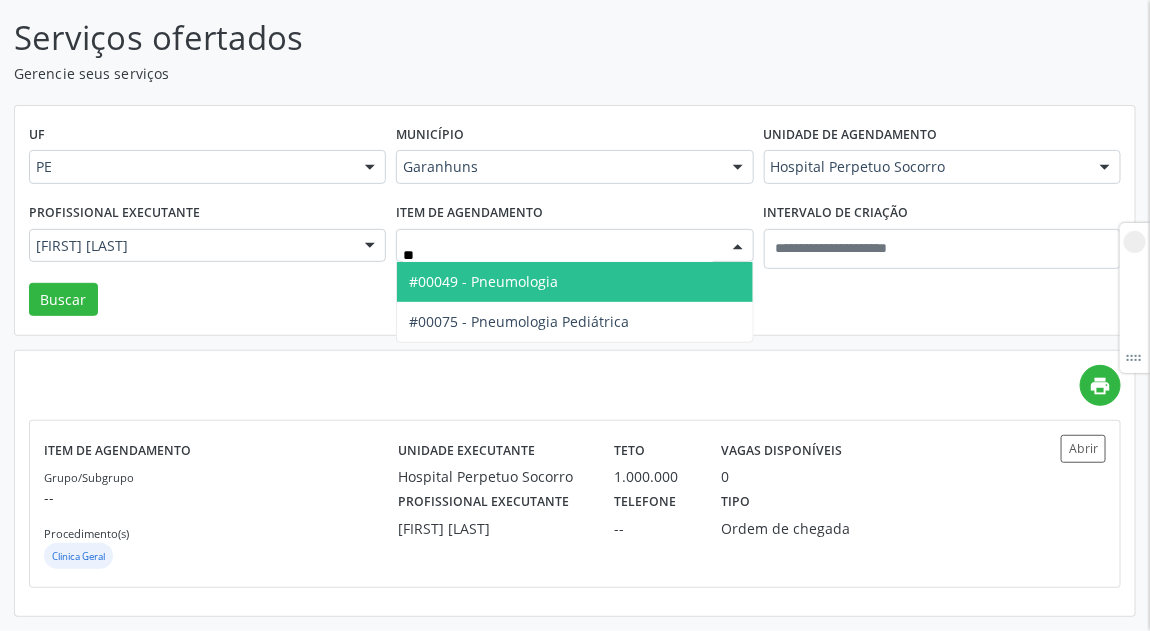 click on "#00049 - Pneumologia" at bounding box center [574, 282] 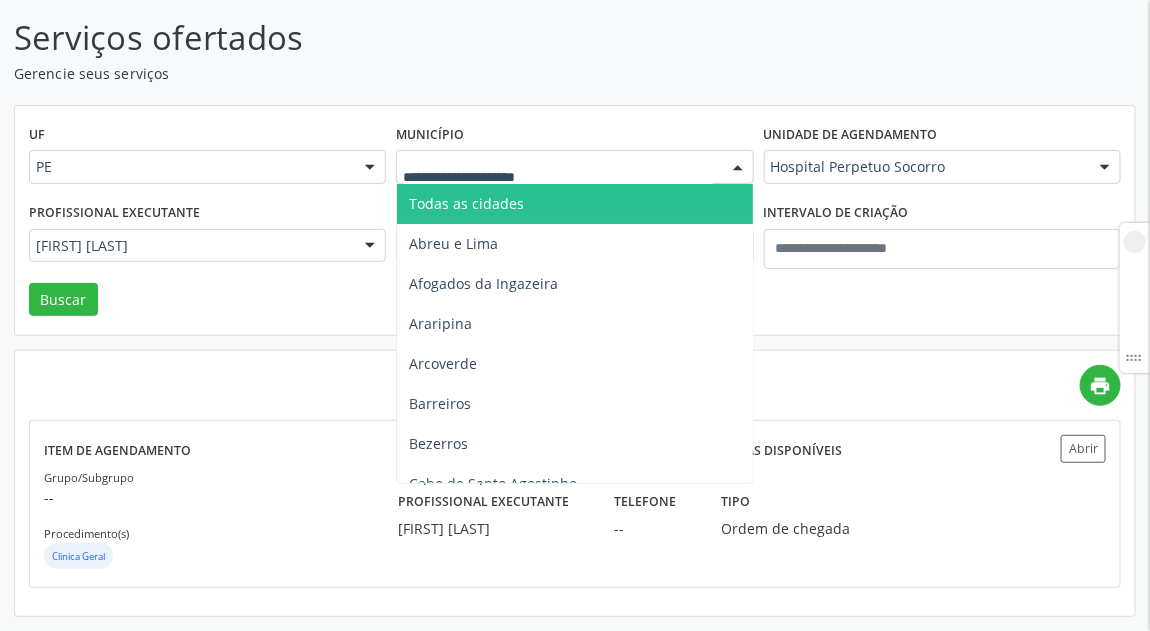 click on "Todas as cidades" at bounding box center [574, 204] 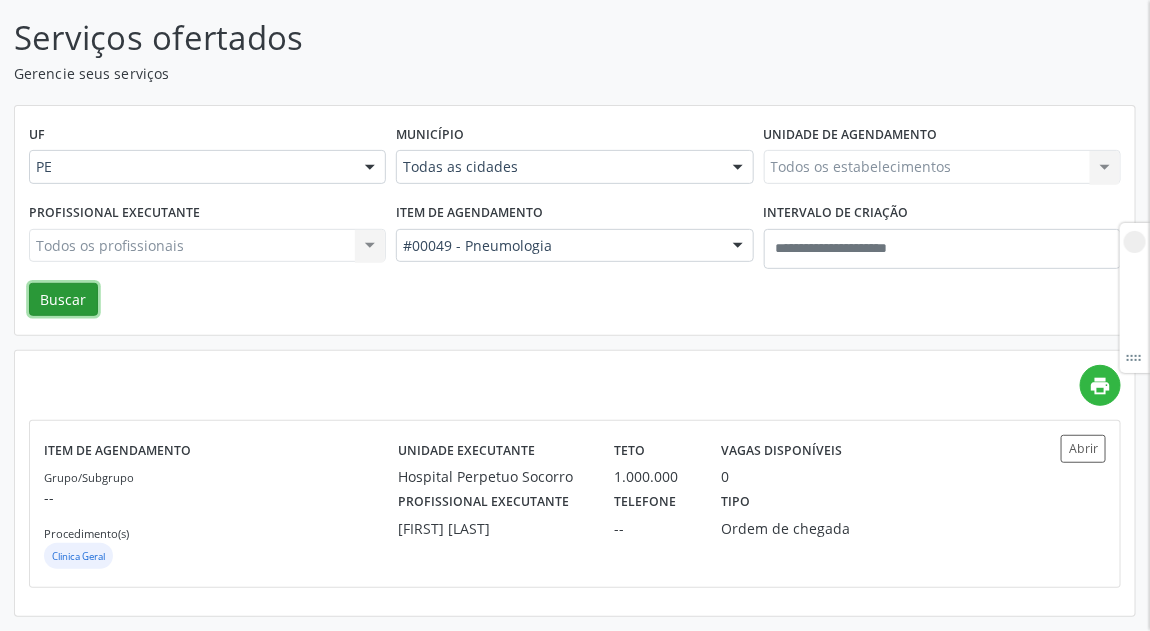 click on "Buscar" at bounding box center (63, 300) 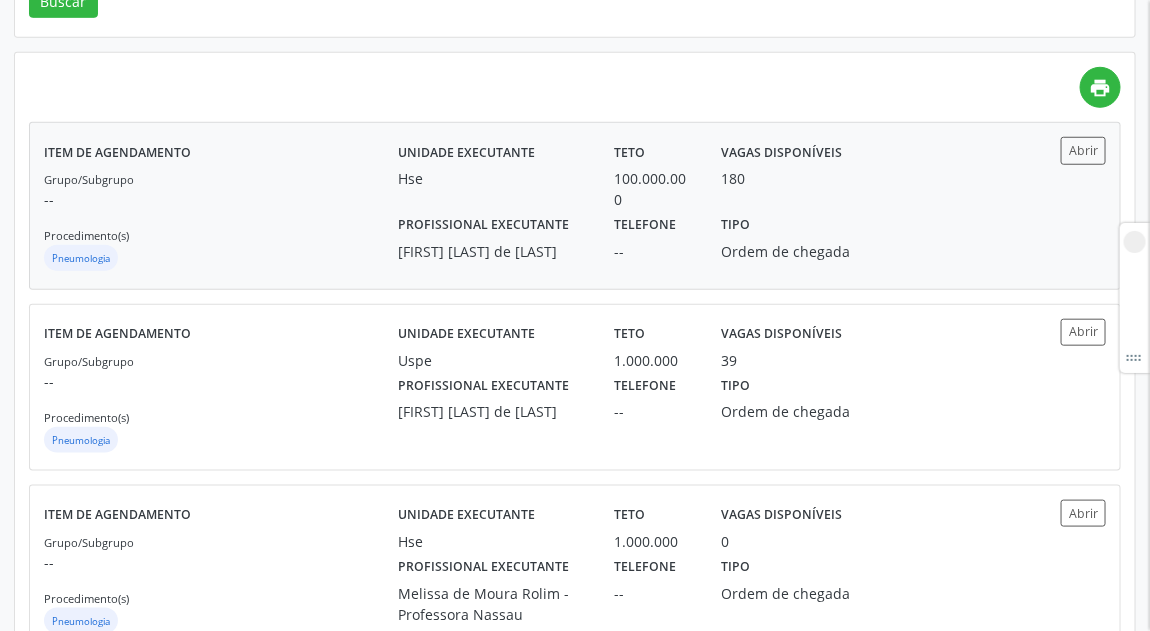 scroll, scrollTop: 600, scrollLeft: 0, axis: vertical 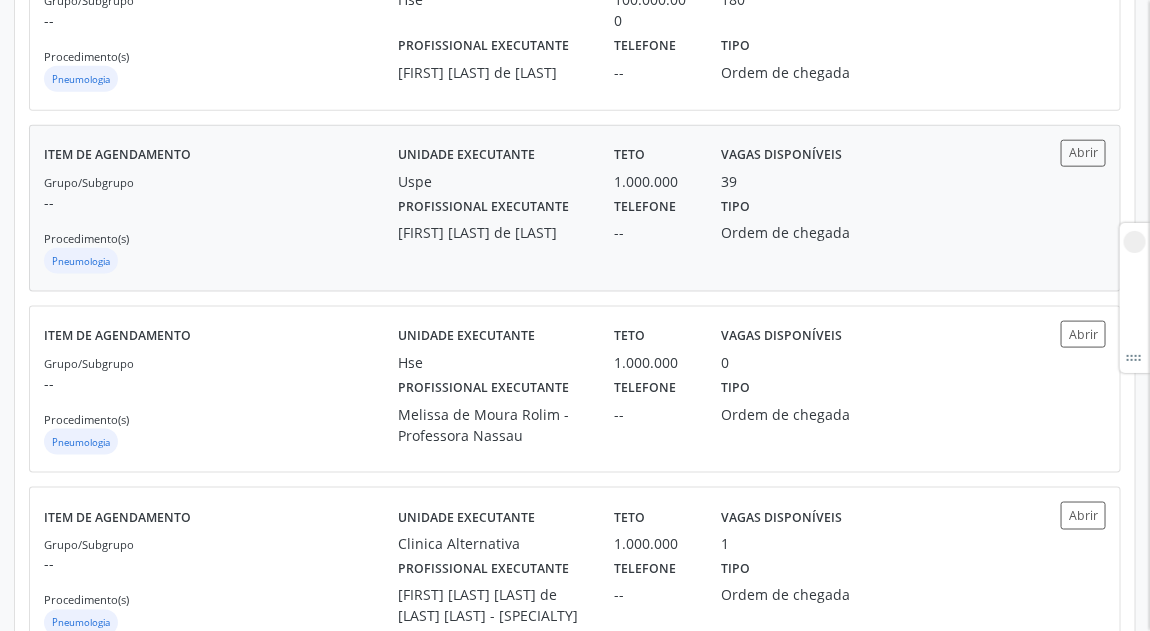 click on "Profissional executante" at bounding box center [483, 207] 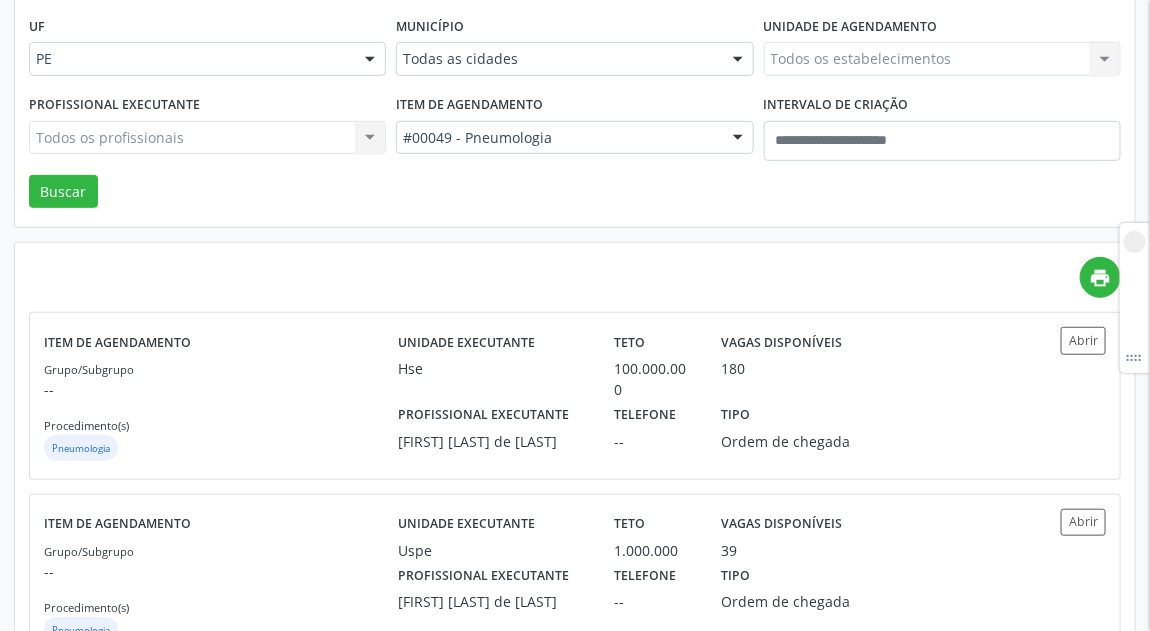 scroll, scrollTop: 0, scrollLeft: 0, axis: both 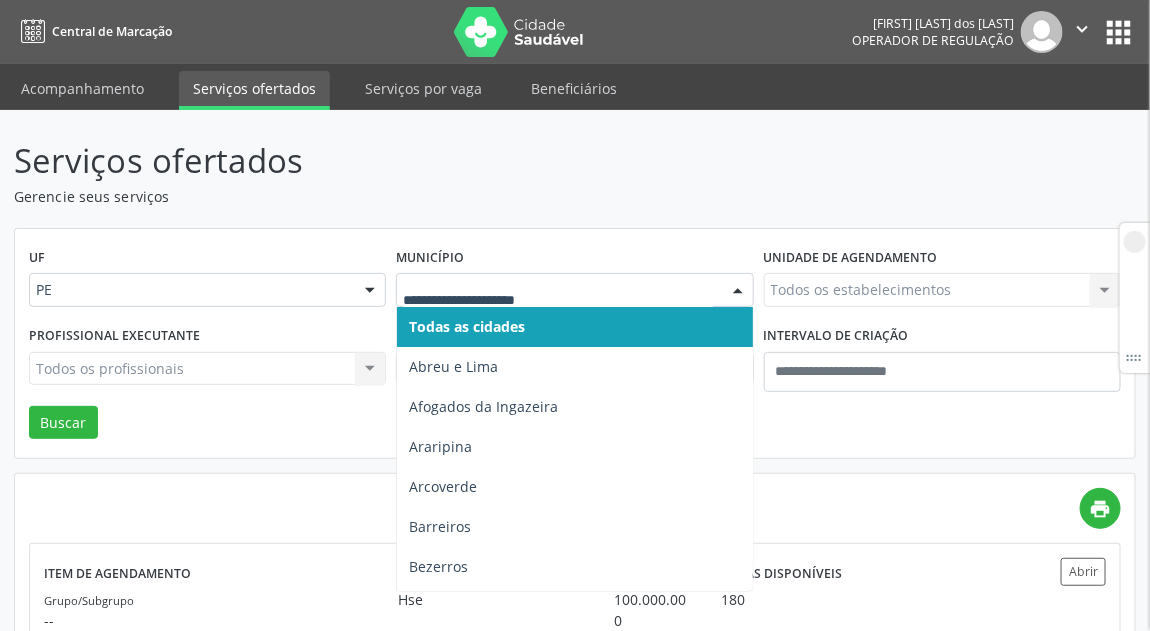 click on "Município
Todas as cidades   Abreu e Lima   Afogados da Ingazeira   Araripina   Arcoverde   Barreiros   Bezerros   Cabo de Santo Agostinho   Camaragibe   Carpina   Caruaru   Escada   Garanhuns   Goiana   Jaboatão dos Guararapes   Limoeiro   Olinda   Ouricuri   Palmares   Paulista   Pesqueira   Petrolândia   Petrolina   Recife   Salgueiro   São José do Belmonte   São José do Egito   Serra Talhada   Sertânia   Solidão   Surubim   Tabira   Triunfo   Vitória de Santo Antão
Nenhum resultado encontrado para: "   "
Não há nenhuma opção para ser exibida." at bounding box center [574, 282] 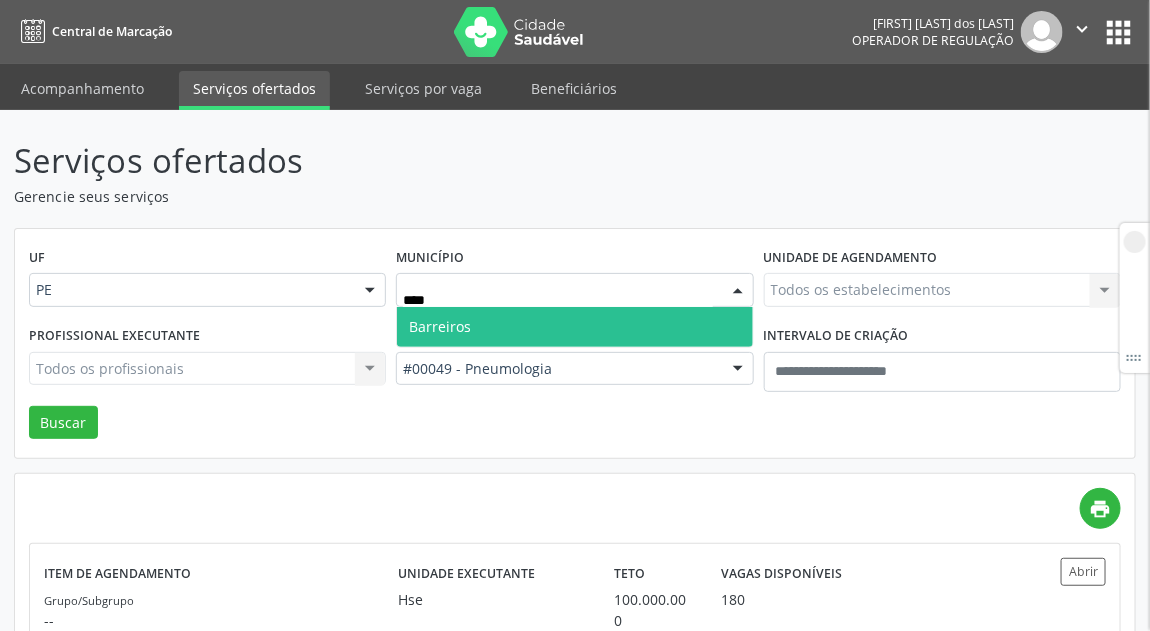 click on "Barreiros" at bounding box center (440, 326) 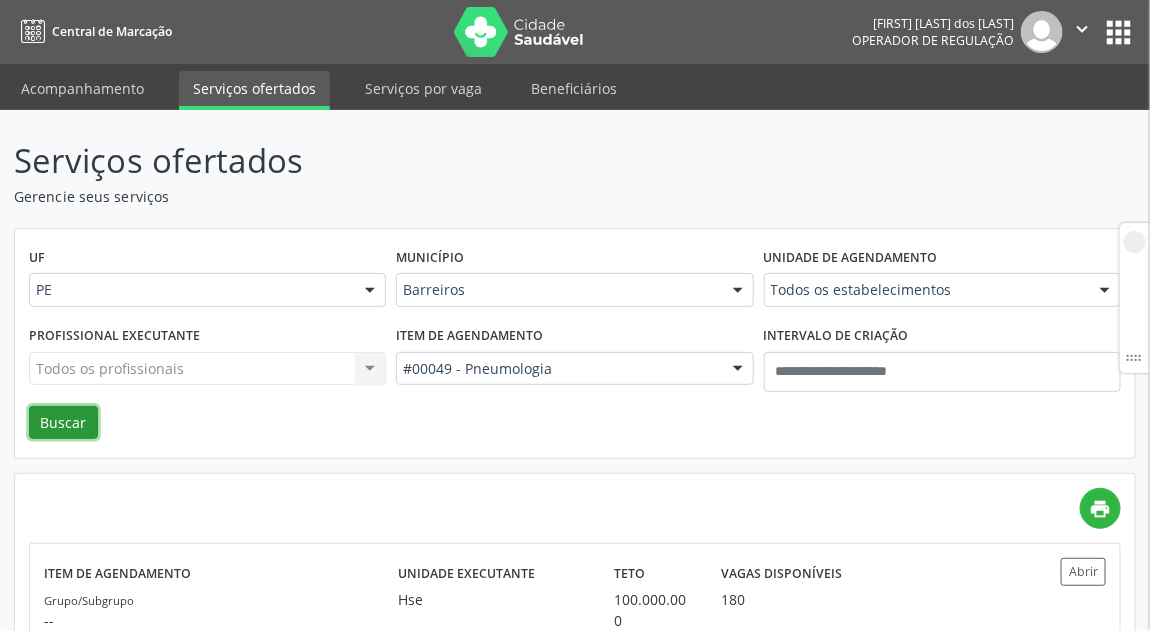 click on "Buscar" at bounding box center [63, 423] 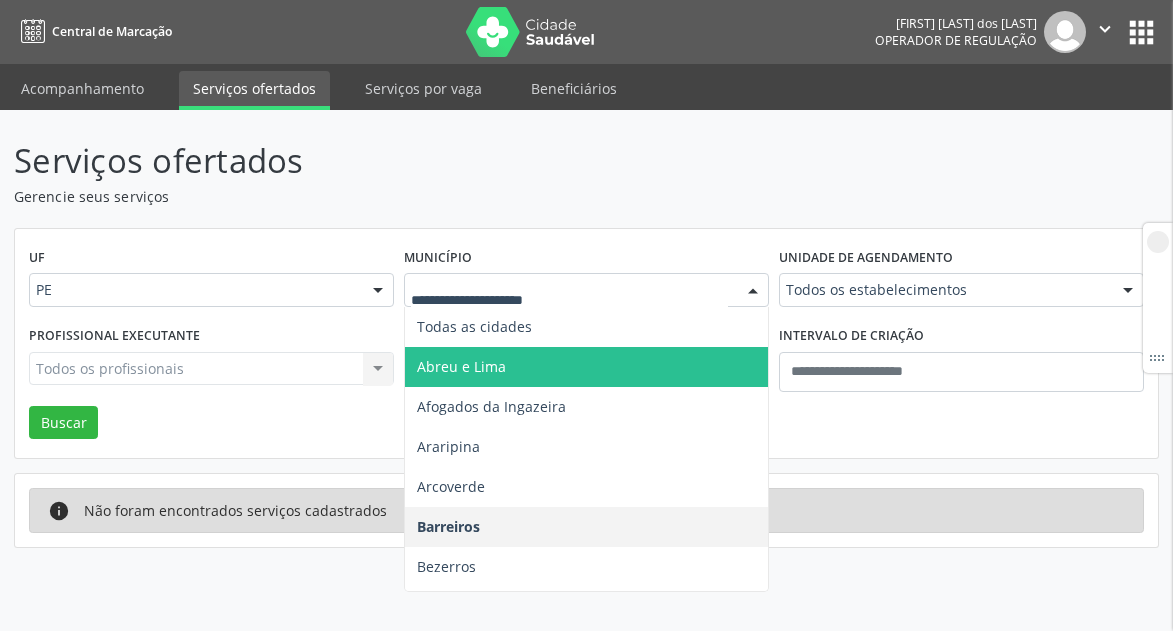 click at bounding box center [586, 290] 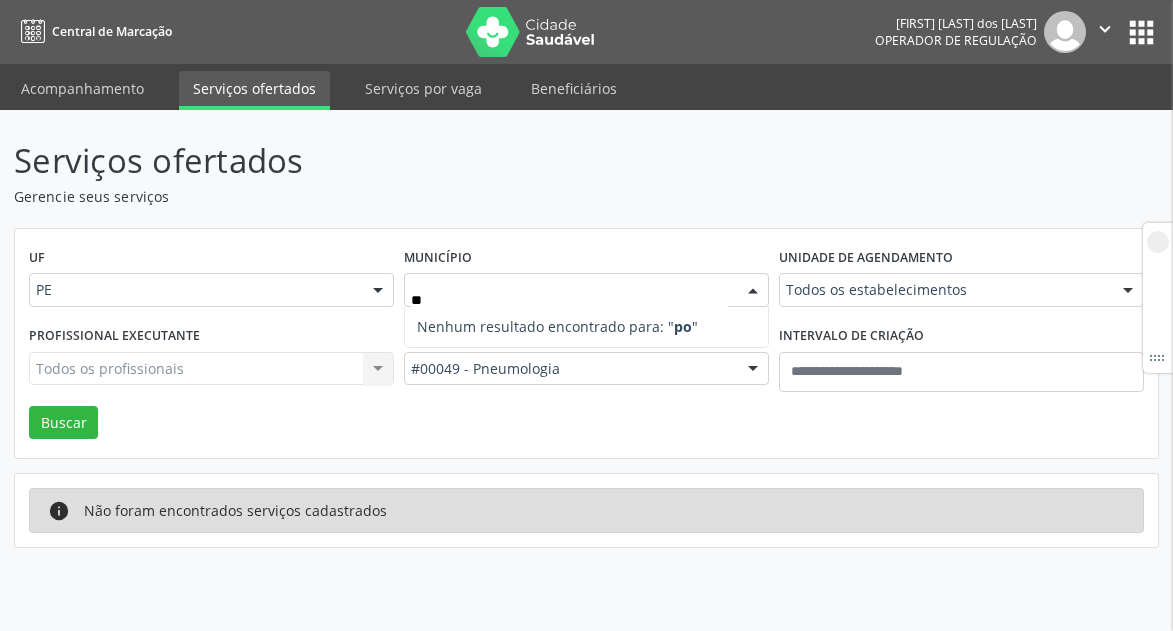 type on "*" 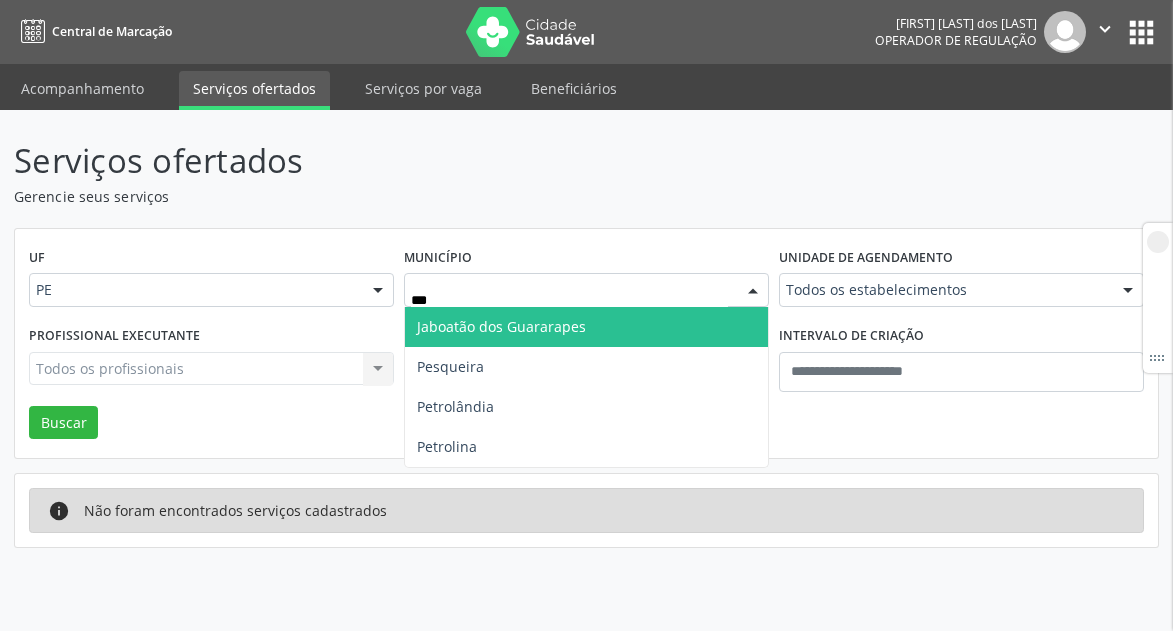 type on "****" 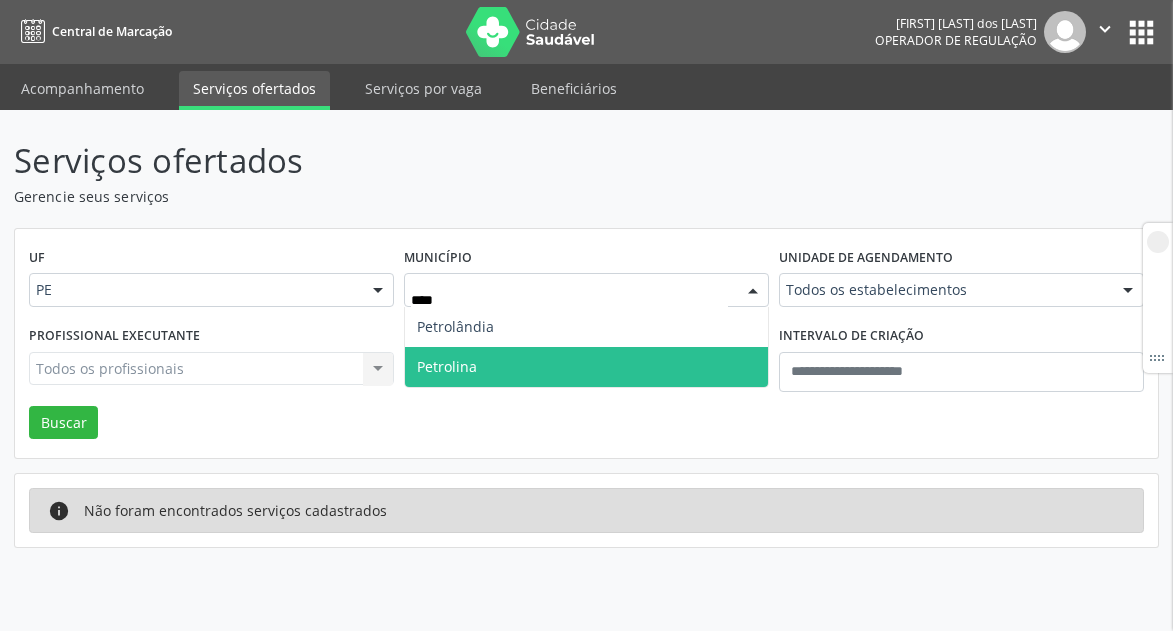 click on "Petrolina" at bounding box center (586, 367) 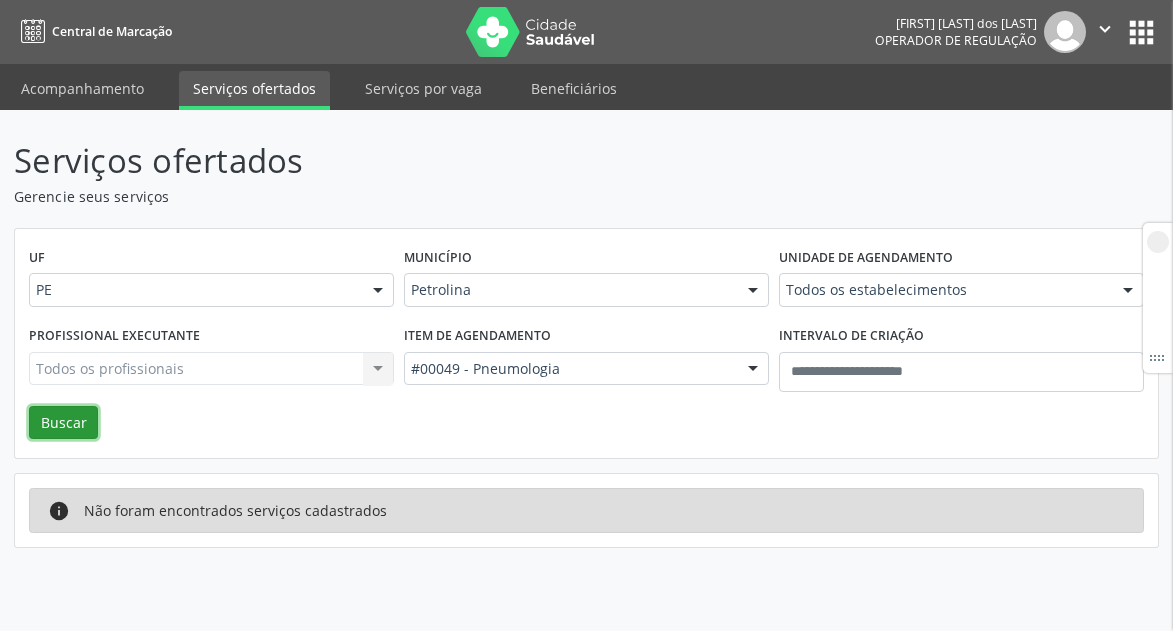click on "Buscar" at bounding box center [63, 423] 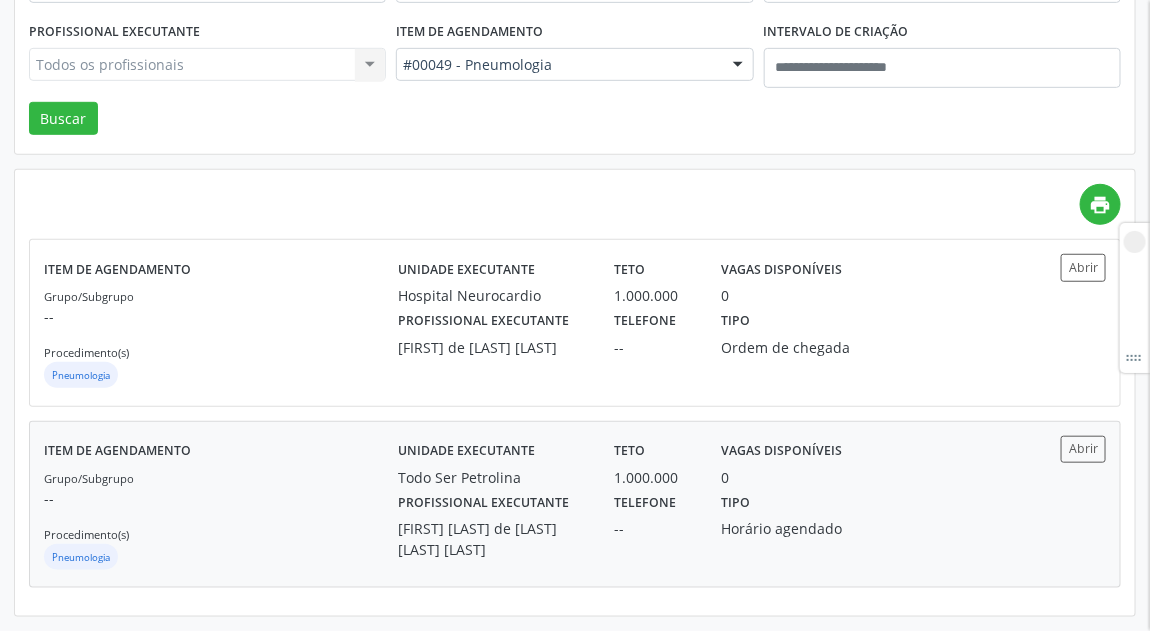 scroll, scrollTop: 307, scrollLeft: 0, axis: vertical 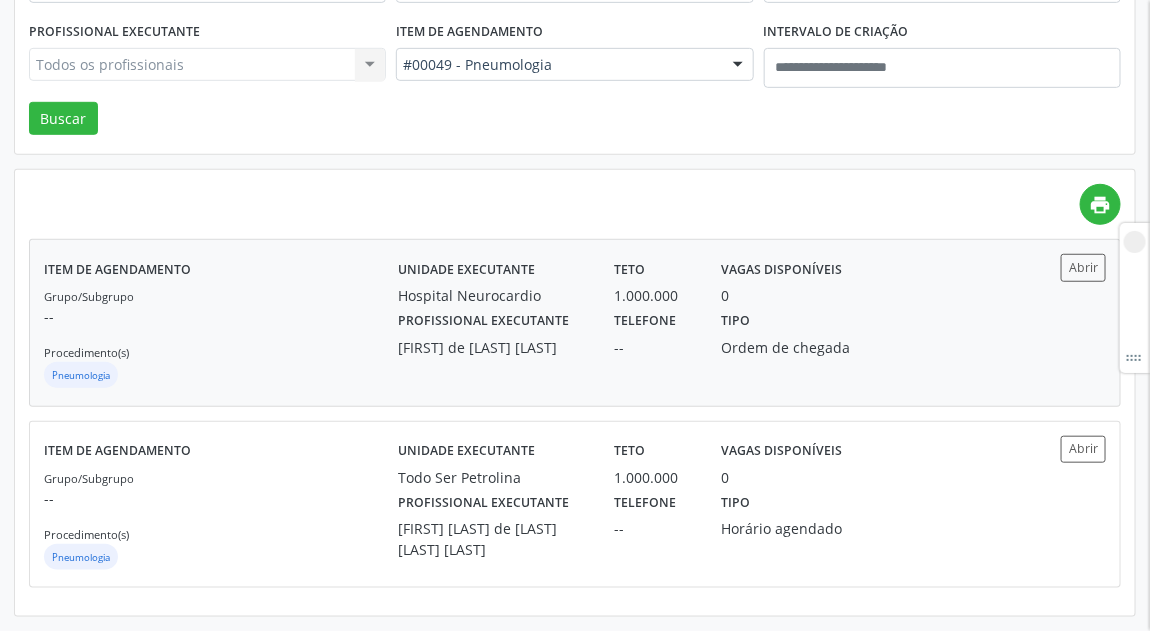 click on "Profissional executante" at bounding box center [483, 321] 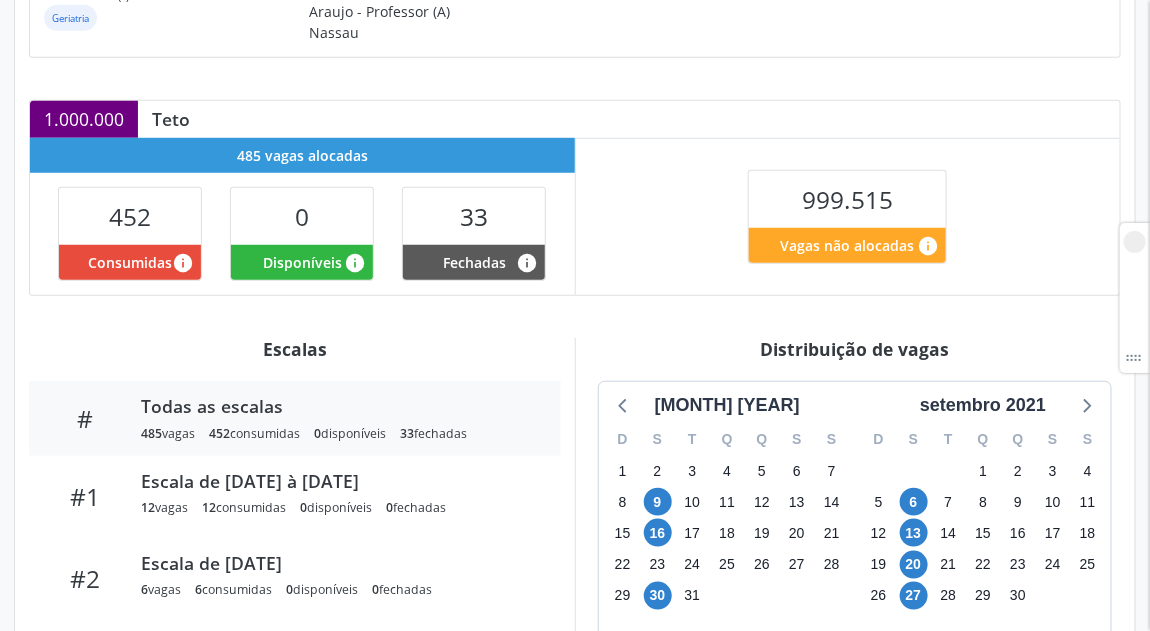 scroll, scrollTop: 544, scrollLeft: 0, axis: vertical 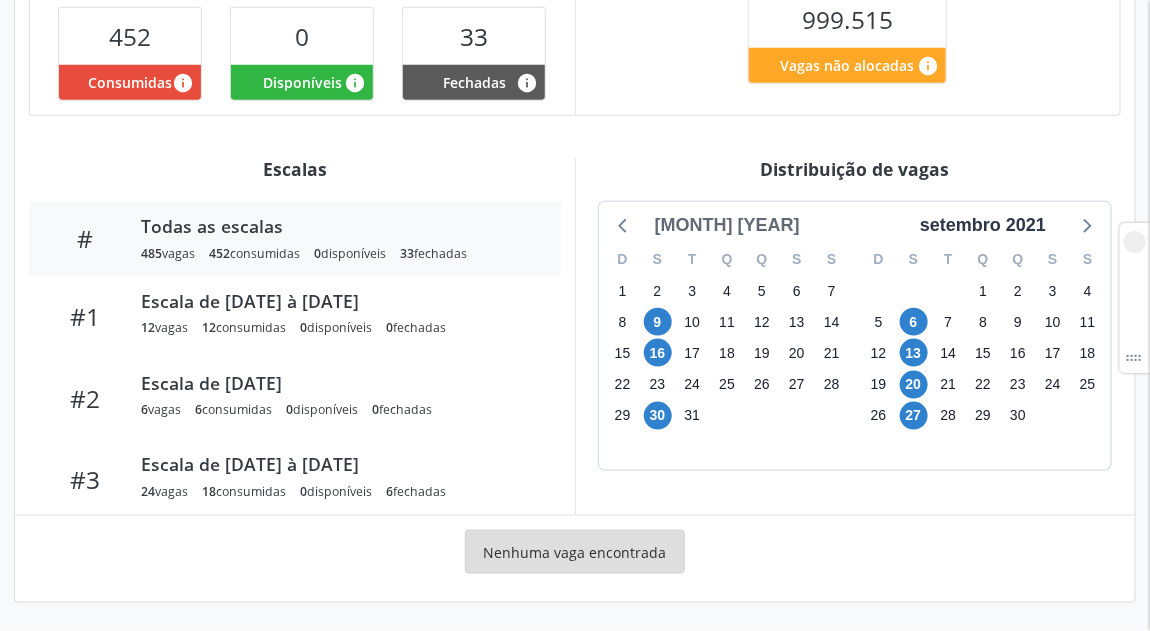 click on "[MONTH] [YEAR]" at bounding box center (727, 225) 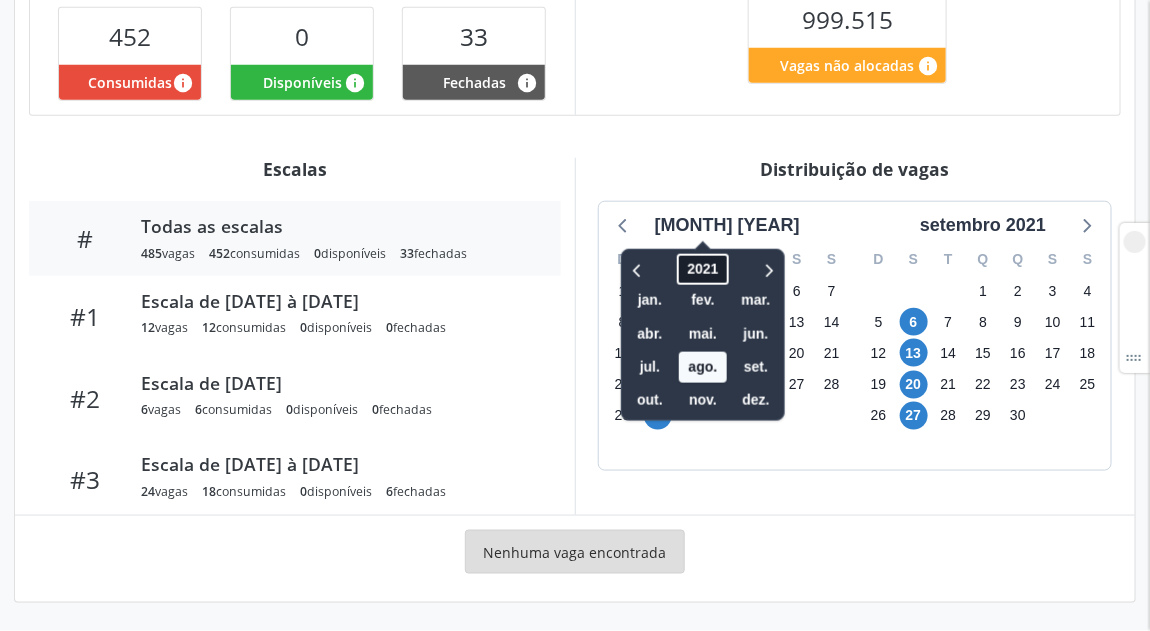 click on "2021" at bounding box center [702, 269] 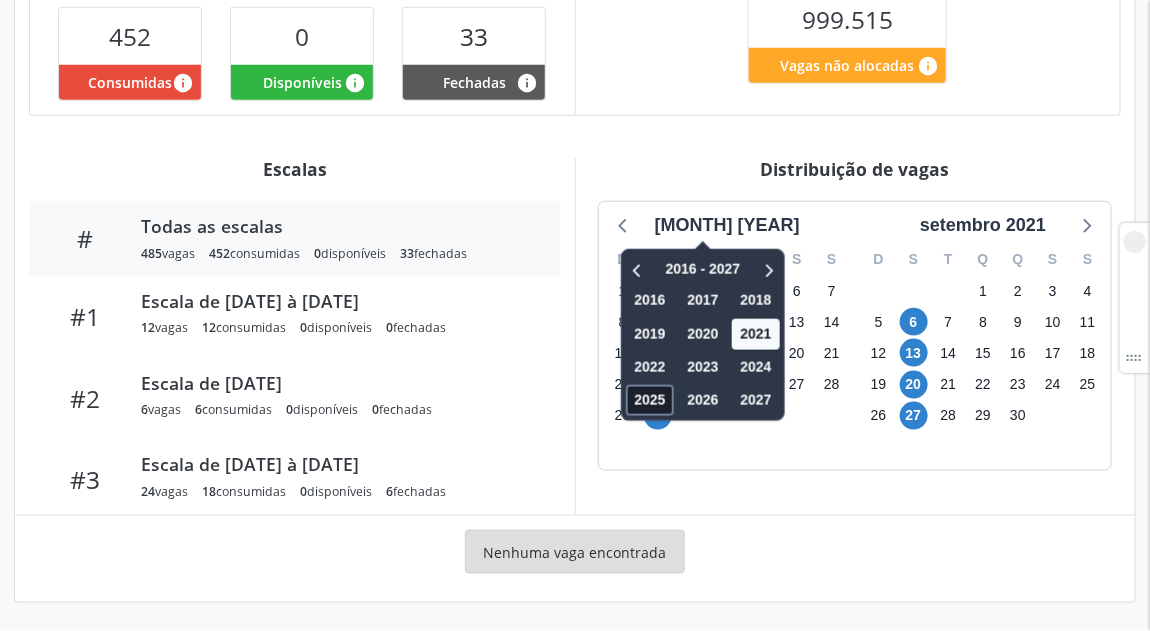 click on "2025" at bounding box center [650, 400] 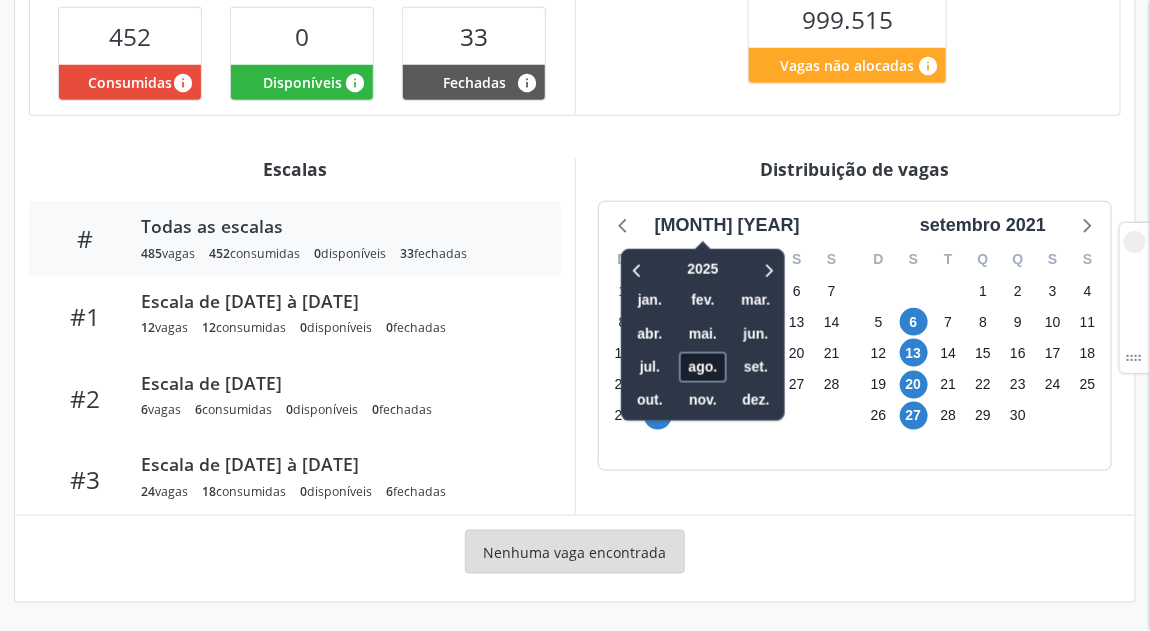 click on "ago." at bounding box center (703, 367) 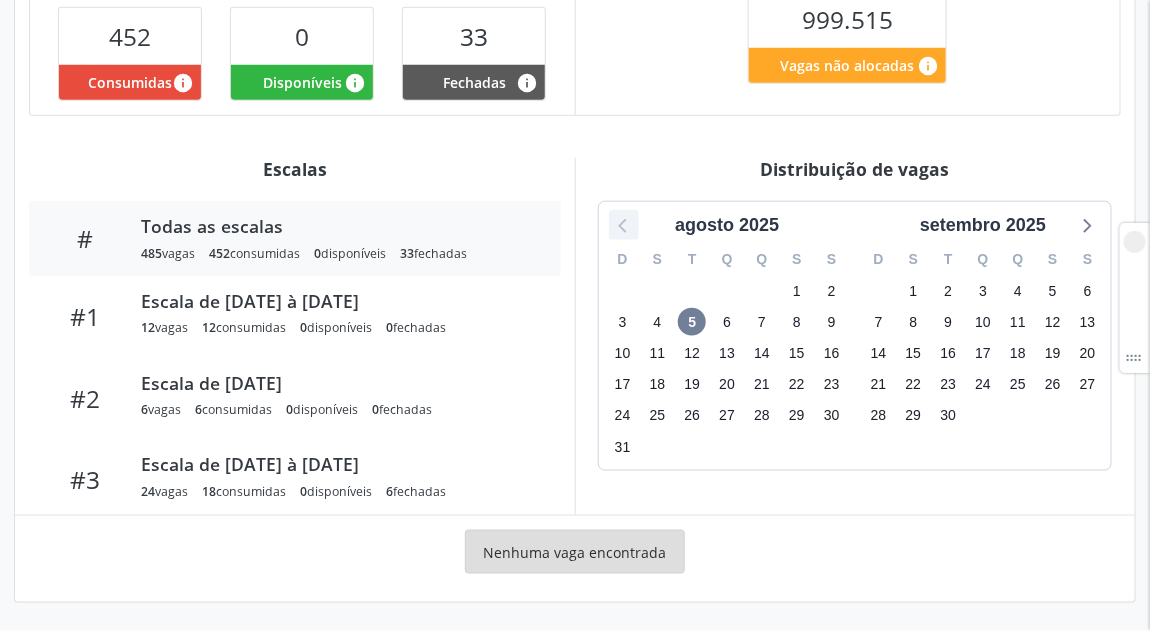 click 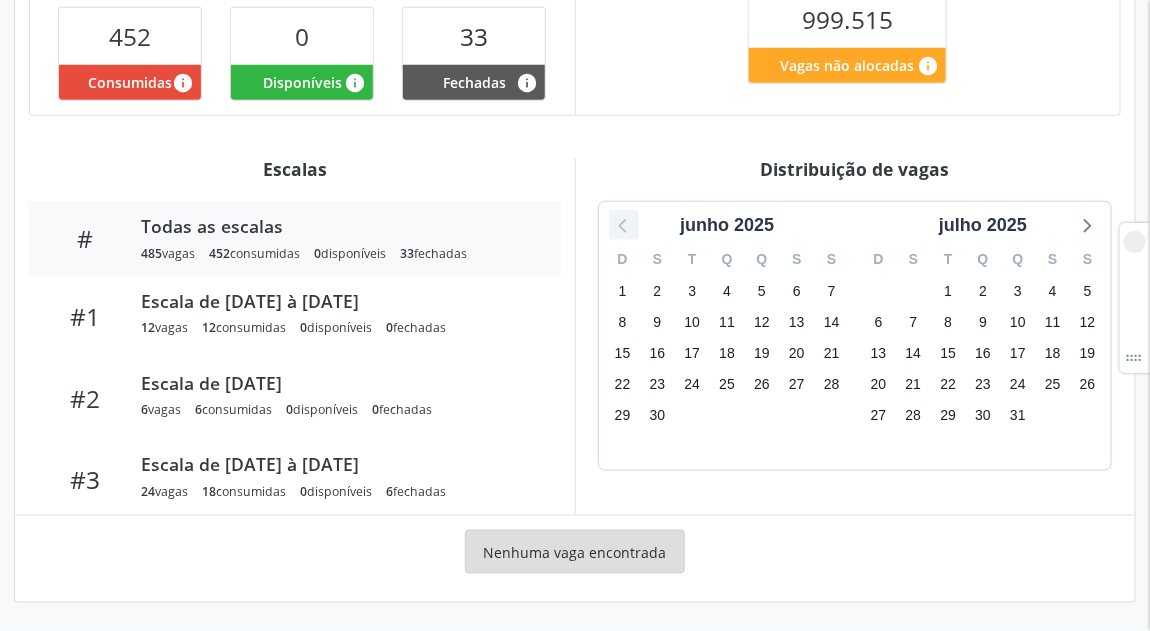 click 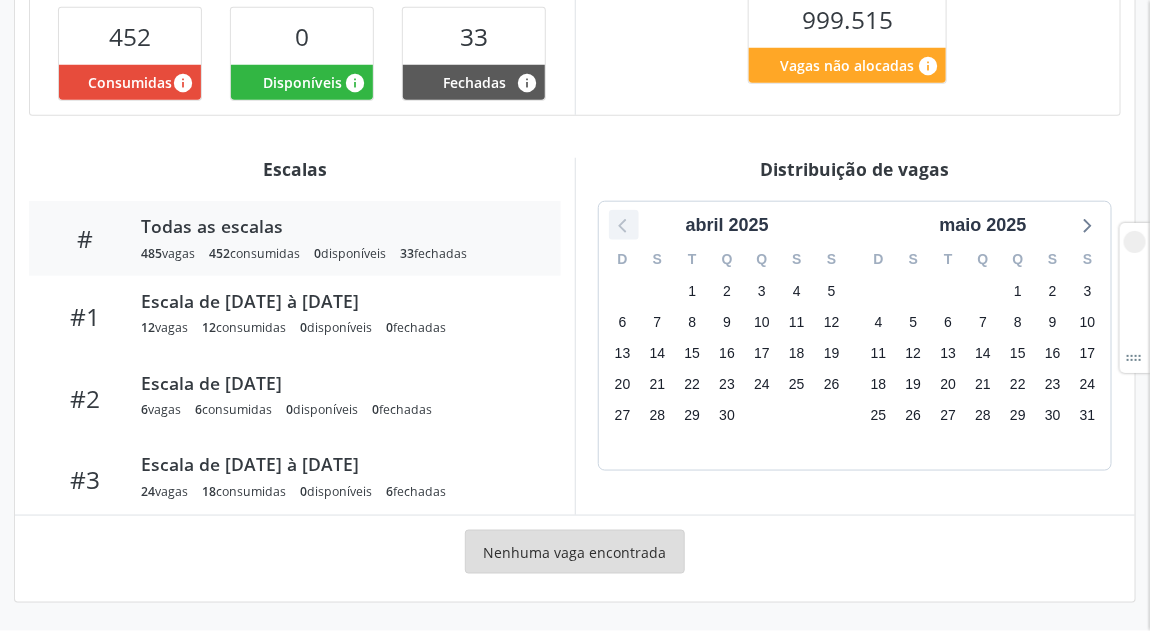 click 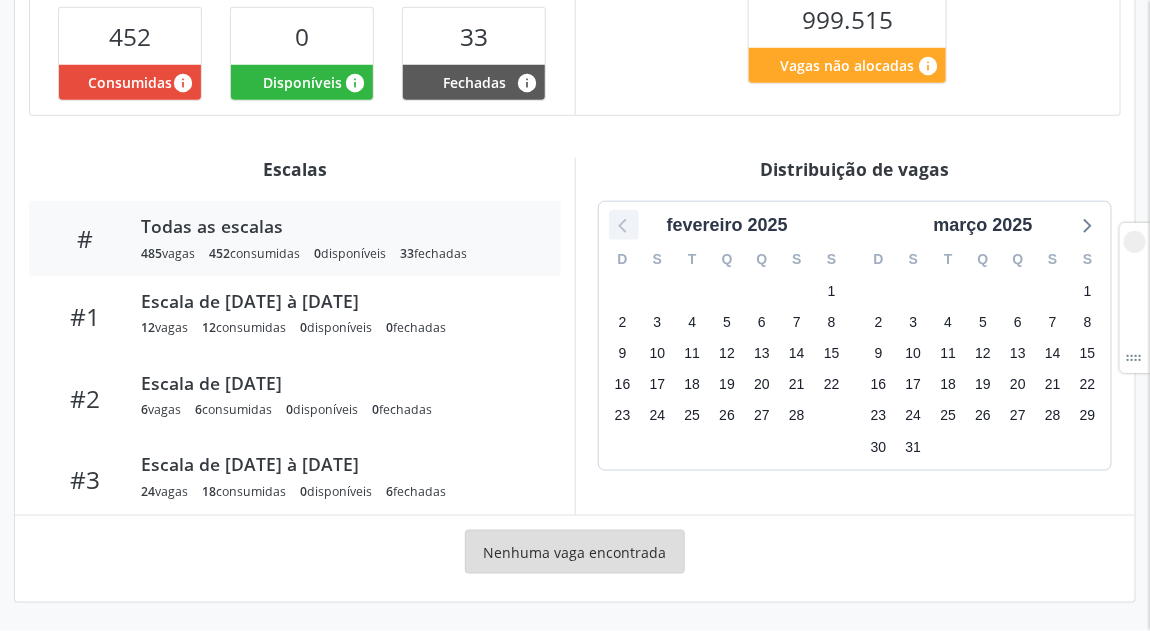 click 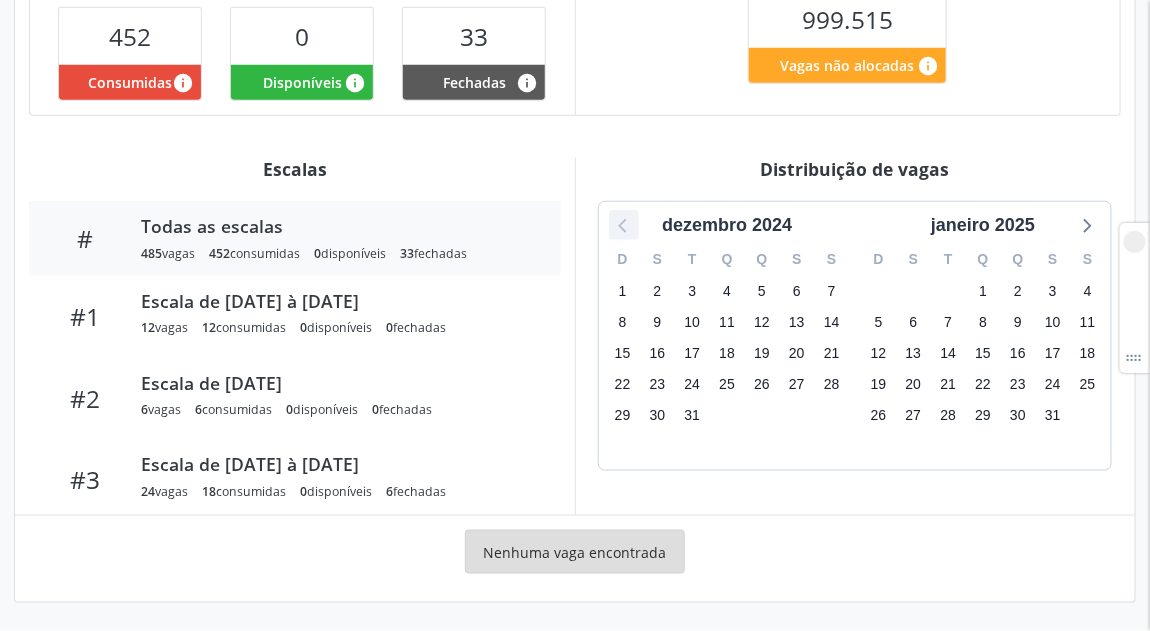 click 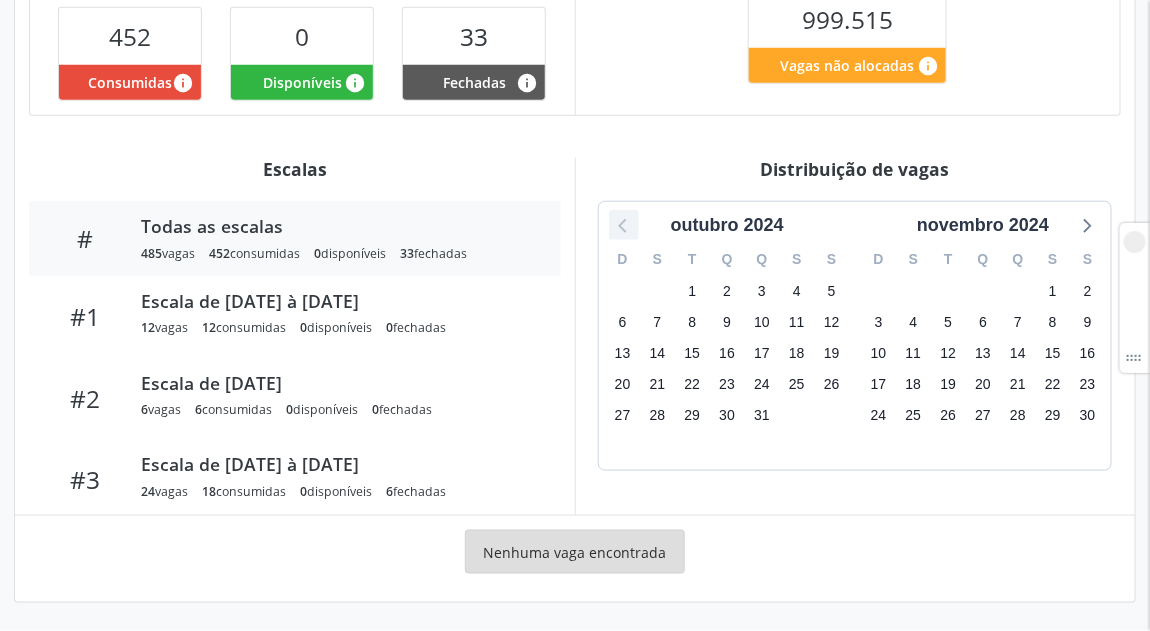 click 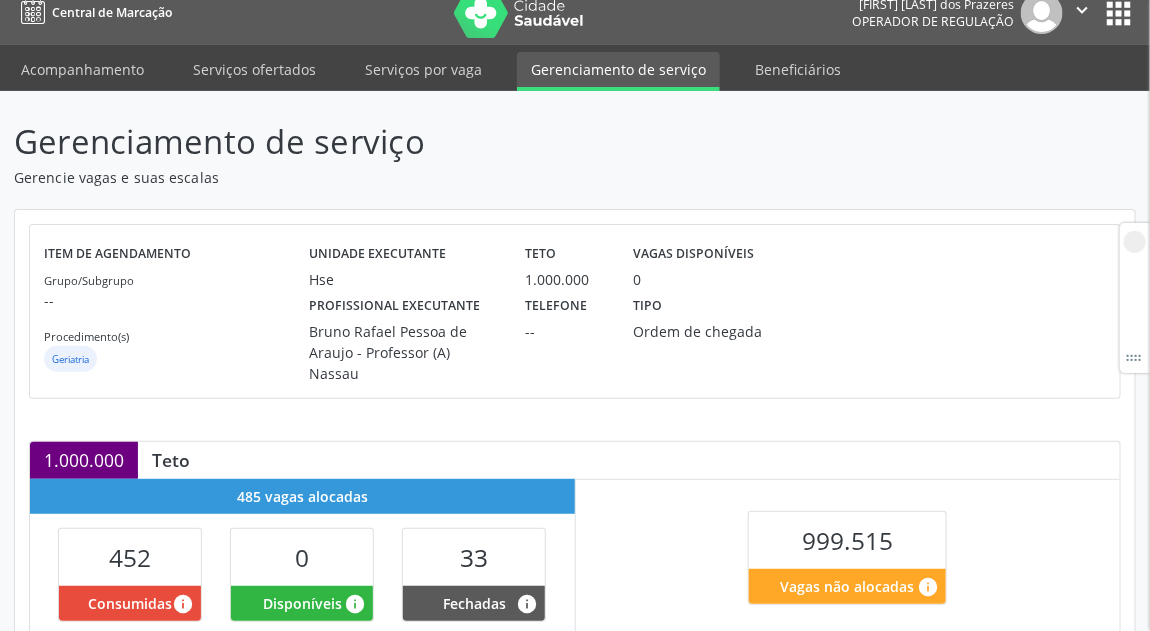 scroll, scrollTop: 0, scrollLeft: 0, axis: both 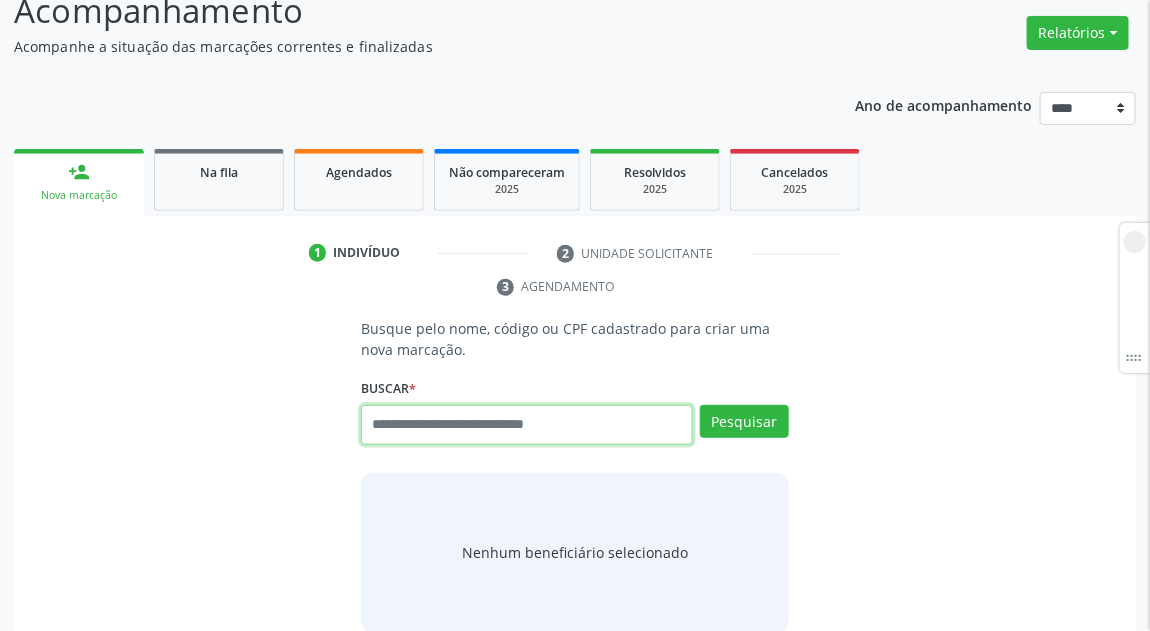 click at bounding box center (527, 425) 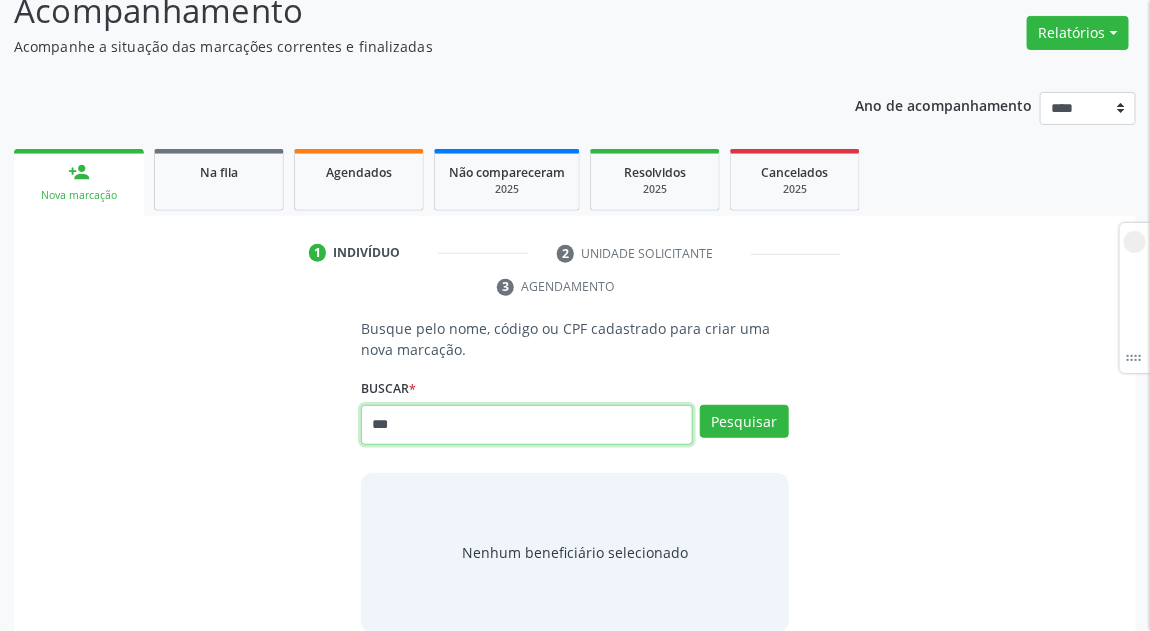 type on "***" 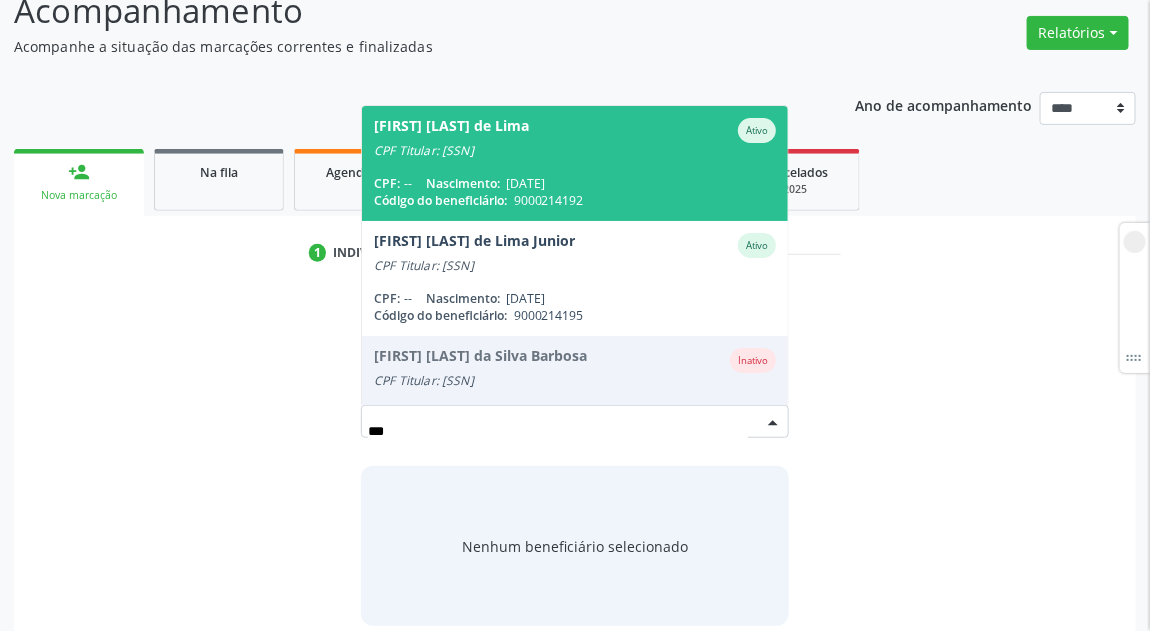 click on "CPF:
--
Nascimento:
07/05/1959" at bounding box center (575, 183) 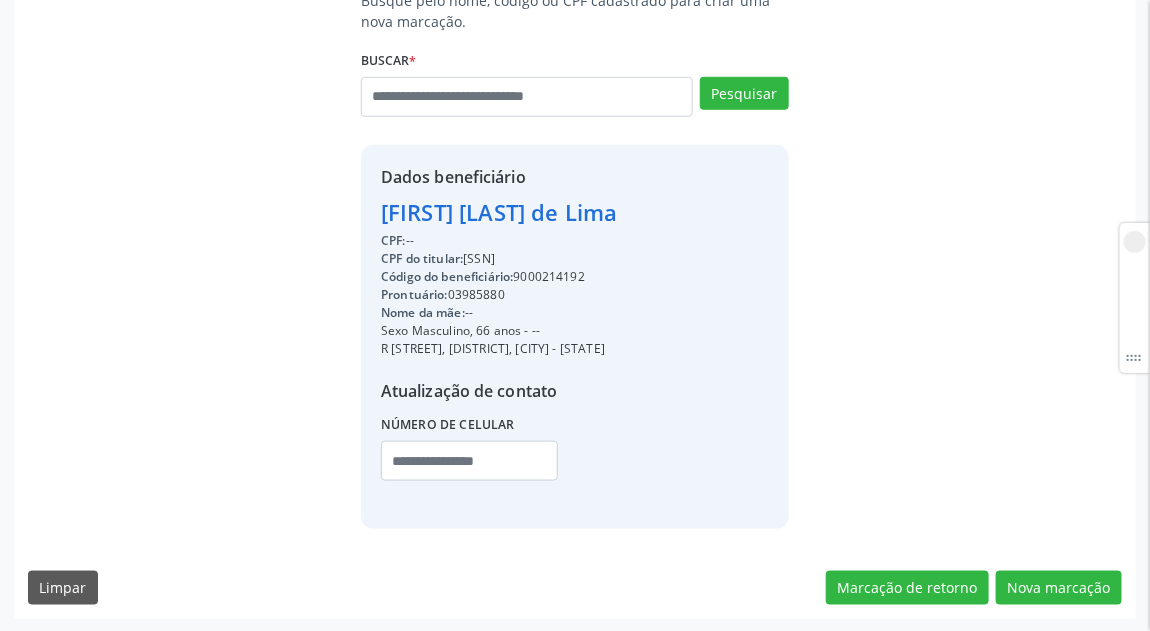 scroll, scrollTop: 480, scrollLeft: 0, axis: vertical 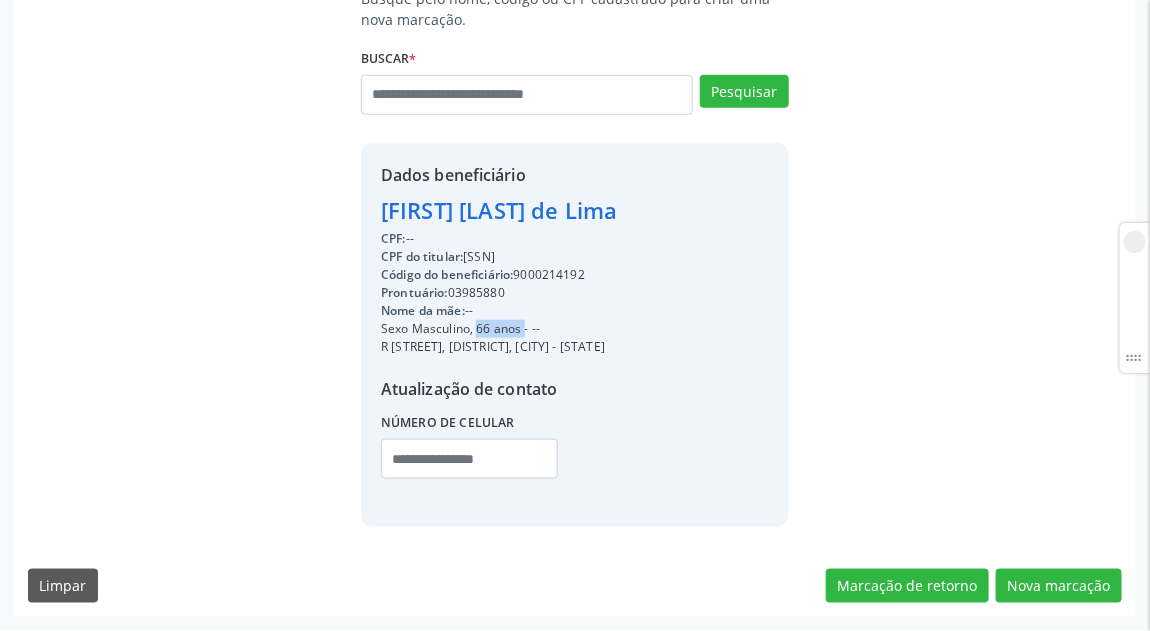 drag, startPoint x: 469, startPoint y: 334, endPoint x: 487, endPoint y: 334, distance: 18 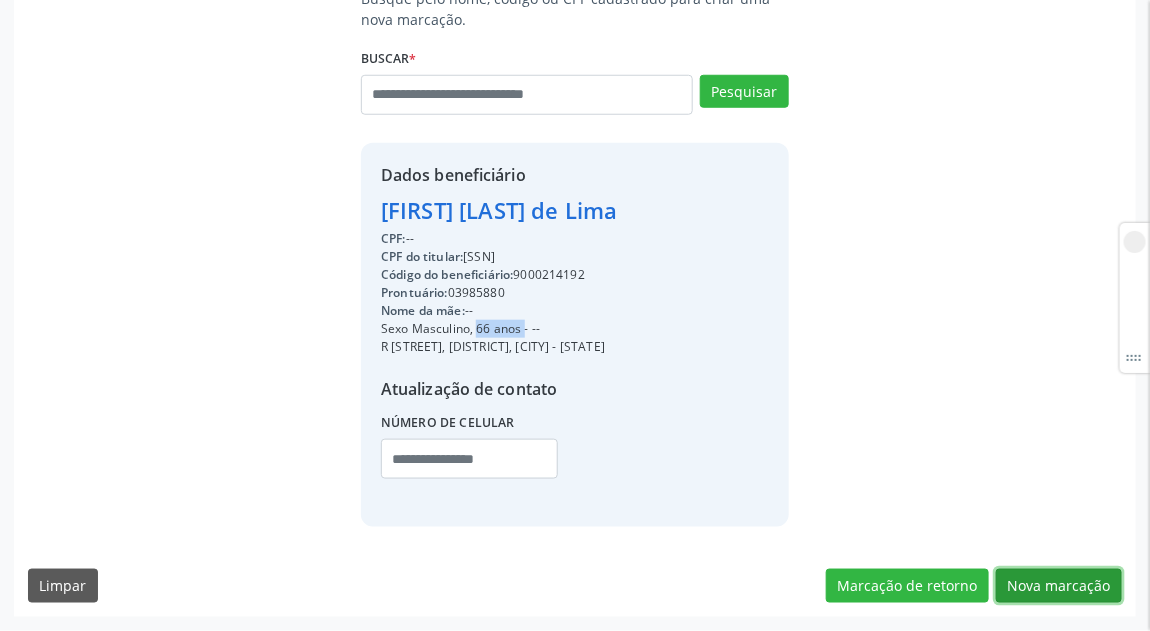 click on "Nova marcação" at bounding box center [1059, 586] 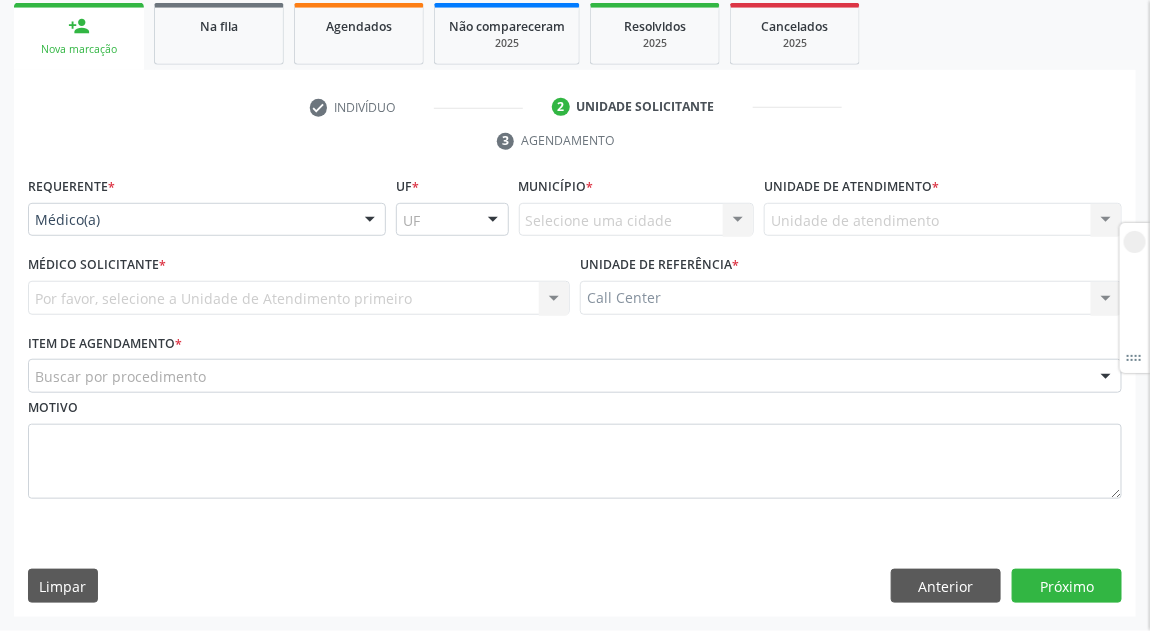 scroll, scrollTop: 297, scrollLeft: 0, axis: vertical 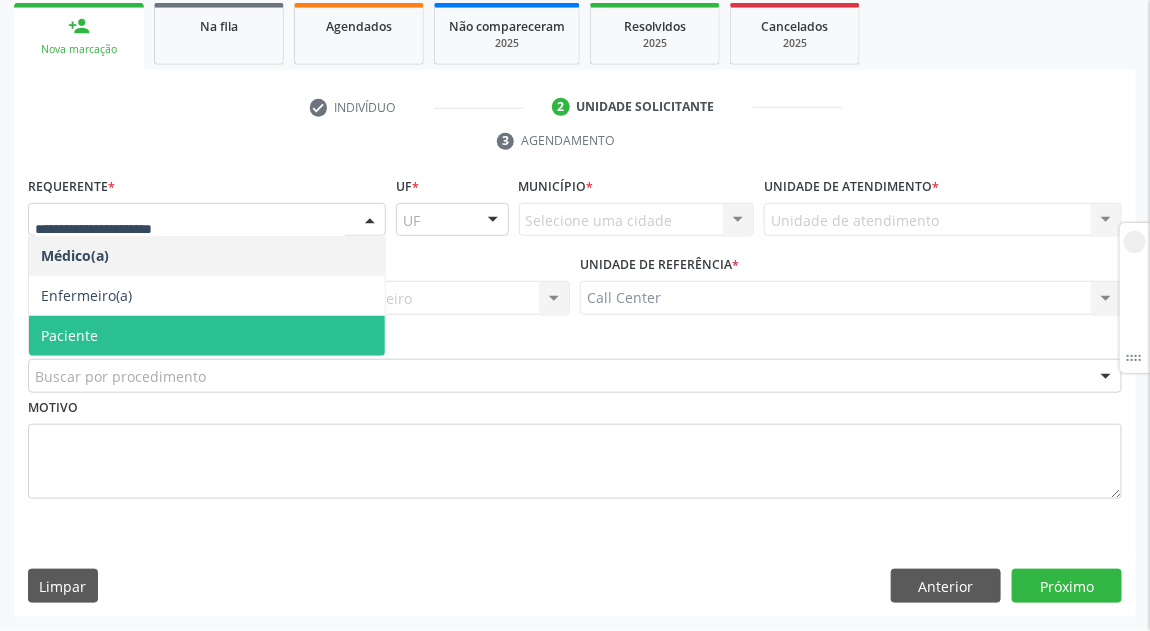 click on "Paciente" at bounding box center [207, 336] 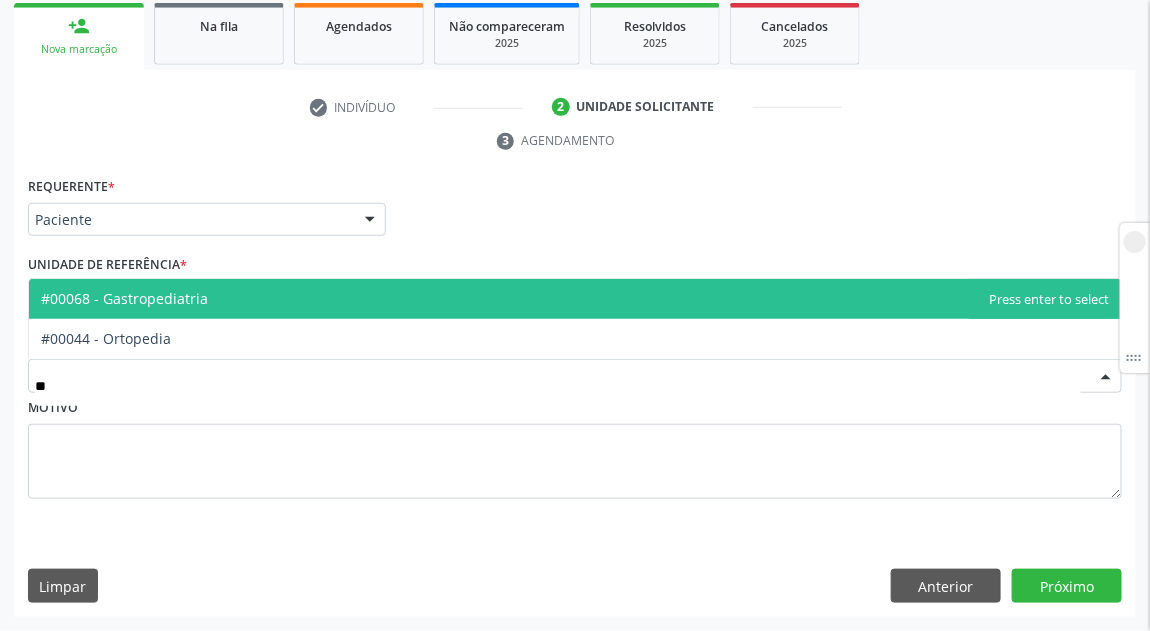 type on "*" 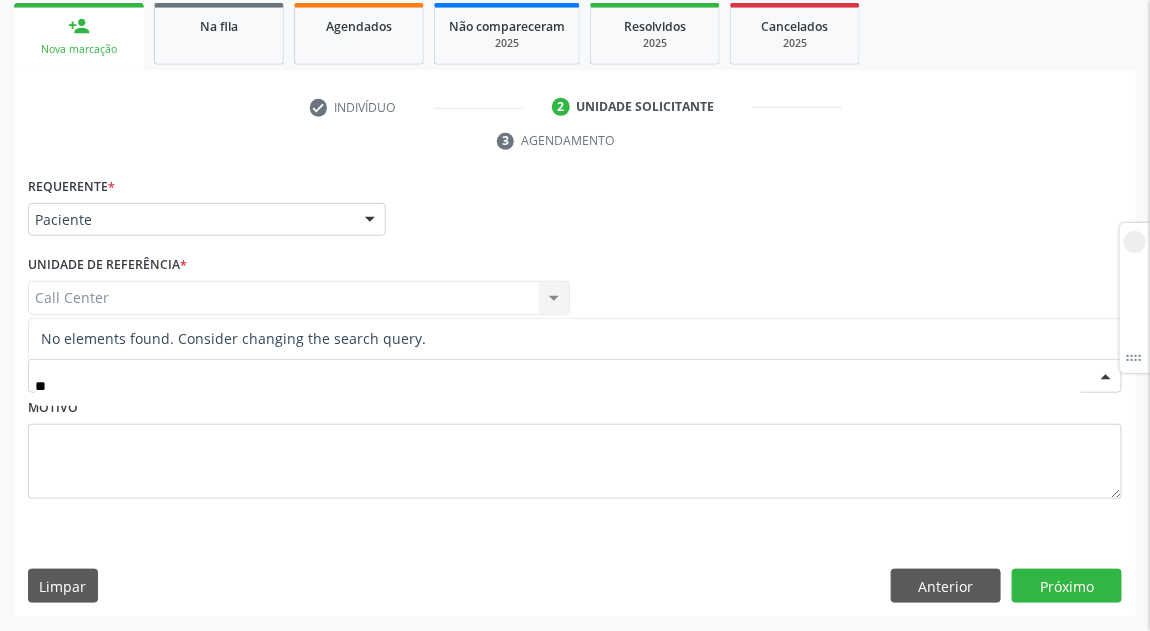 type on "*" 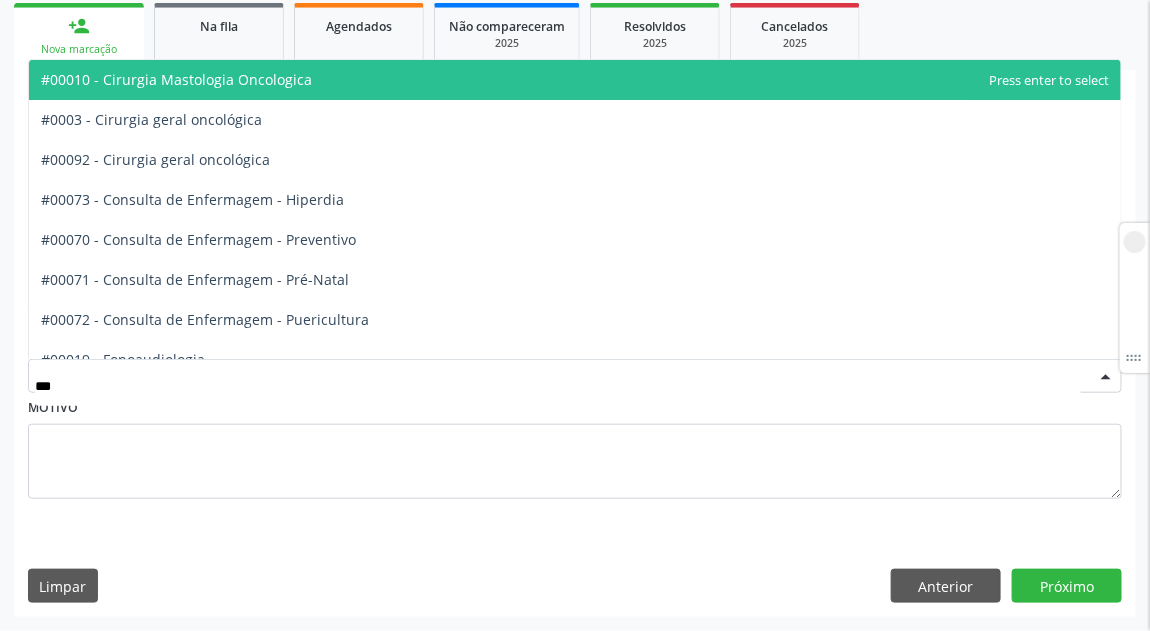 type on "****" 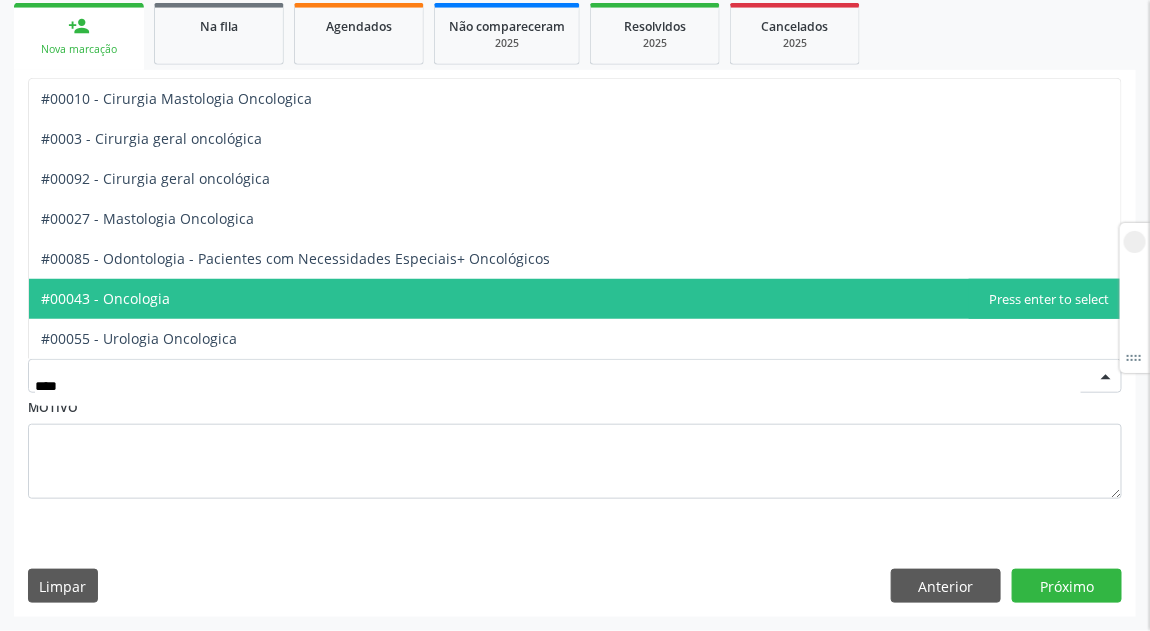 click on "#00043 - Oncologia" at bounding box center [105, 298] 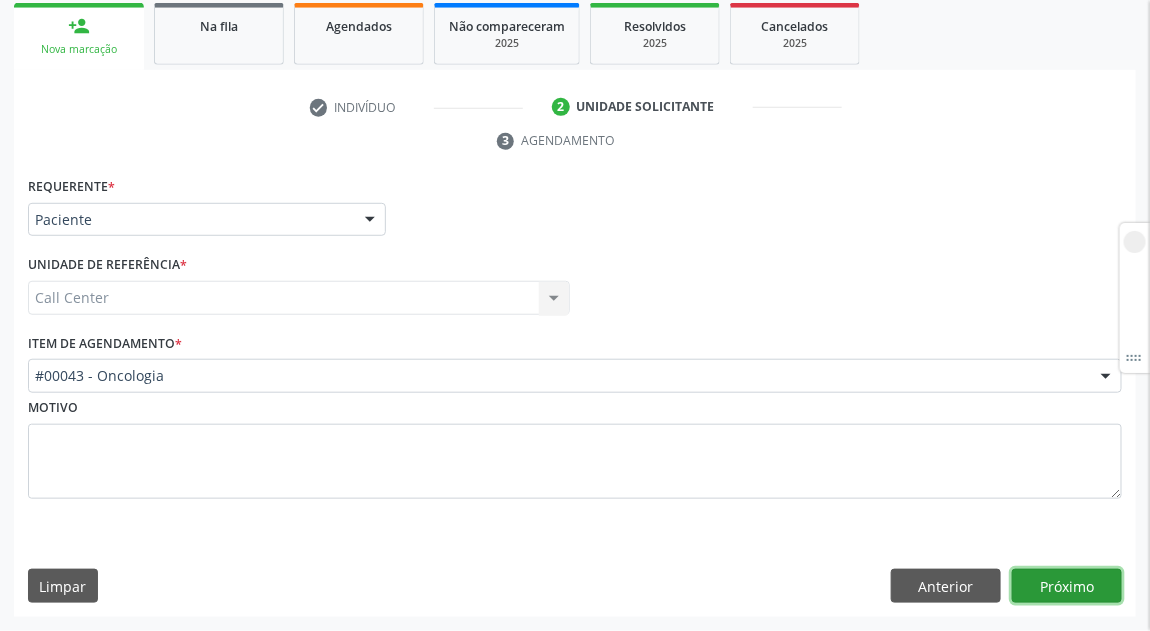 click on "Próximo" at bounding box center (1067, 586) 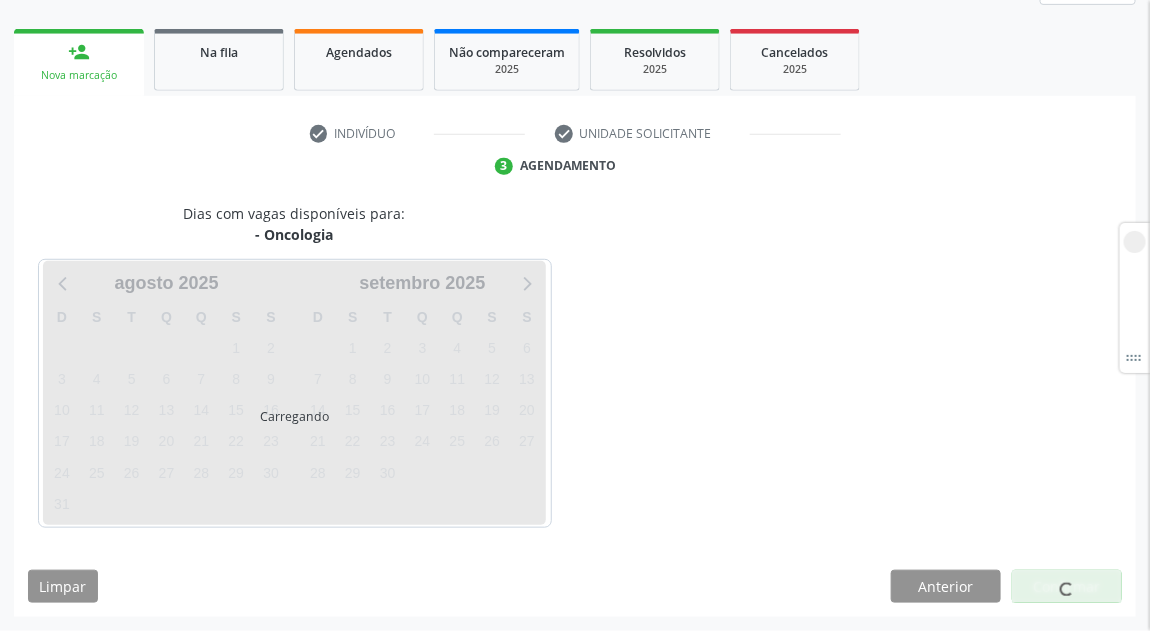 scroll, scrollTop: 271, scrollLeft: 0, axis: vertical 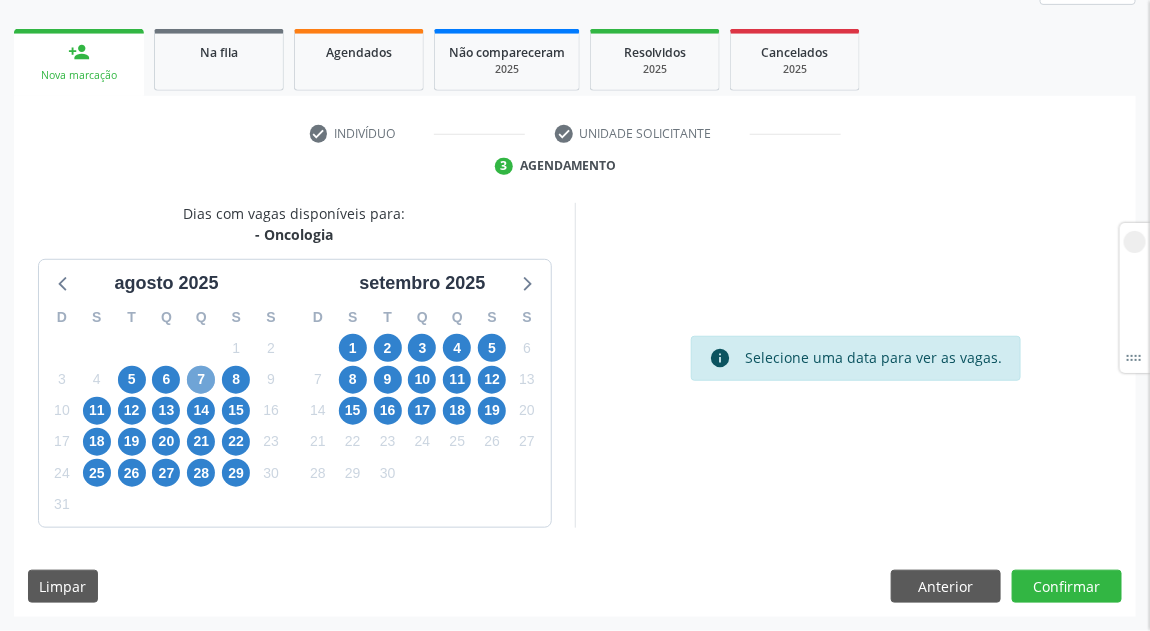 click on "7" at bounding box center [201, 380] 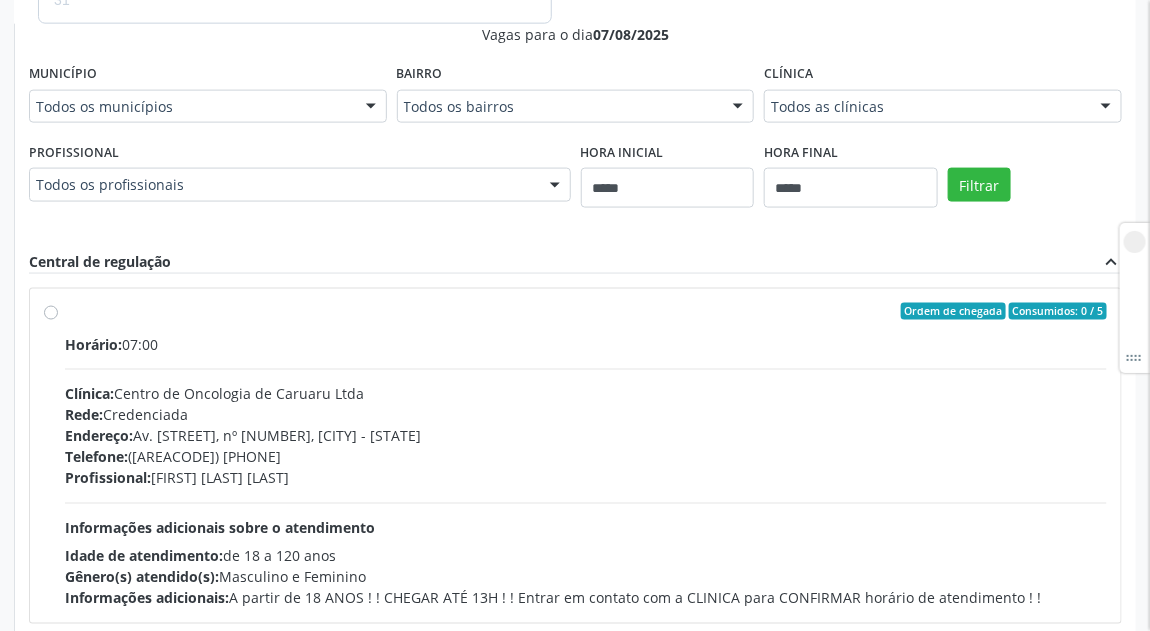 scroll, scrollTop: 721, scrollLeft: 0, axis: vertical 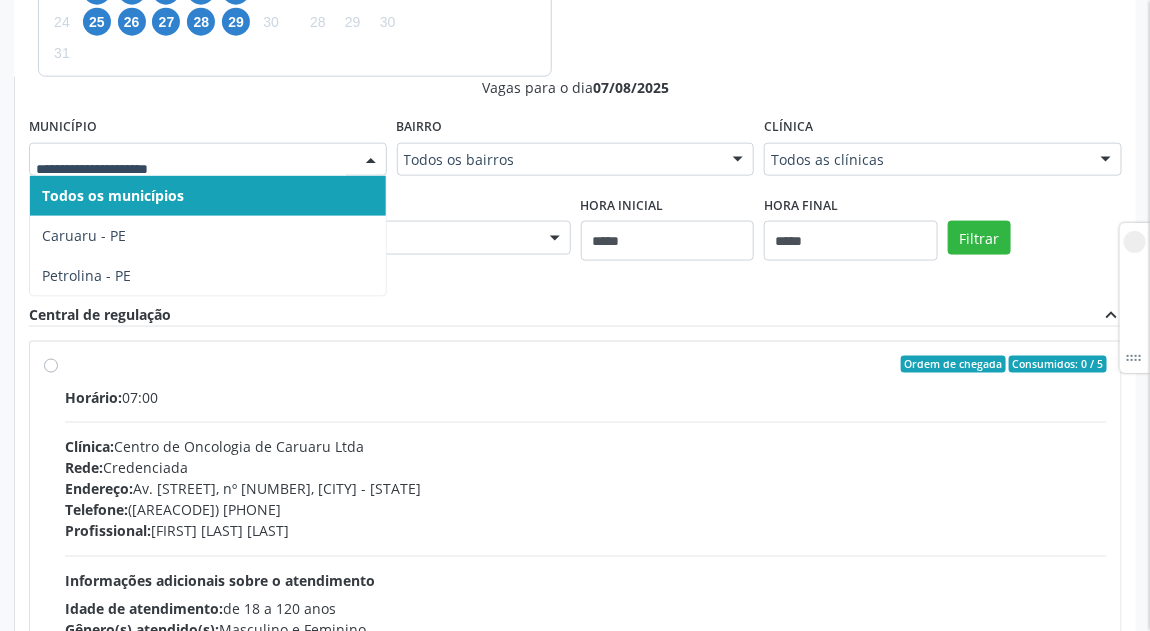 click on "Todos os municípios" at bounding box center [208, 196] 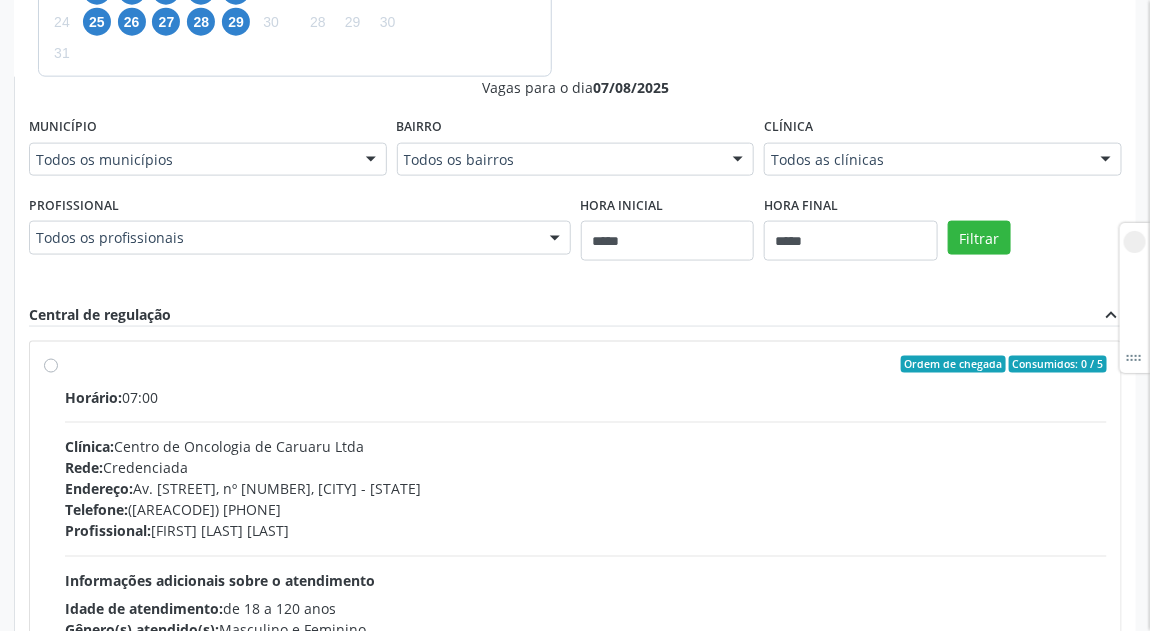 click on "Município
Todos os municípios         Todos os municípios   Caruaru - PE   Petrolina - PE
Nenhum resultado encontrado para: "   "
Não há nenhuma opção para ser exibida." at bounding box center (208, 144) 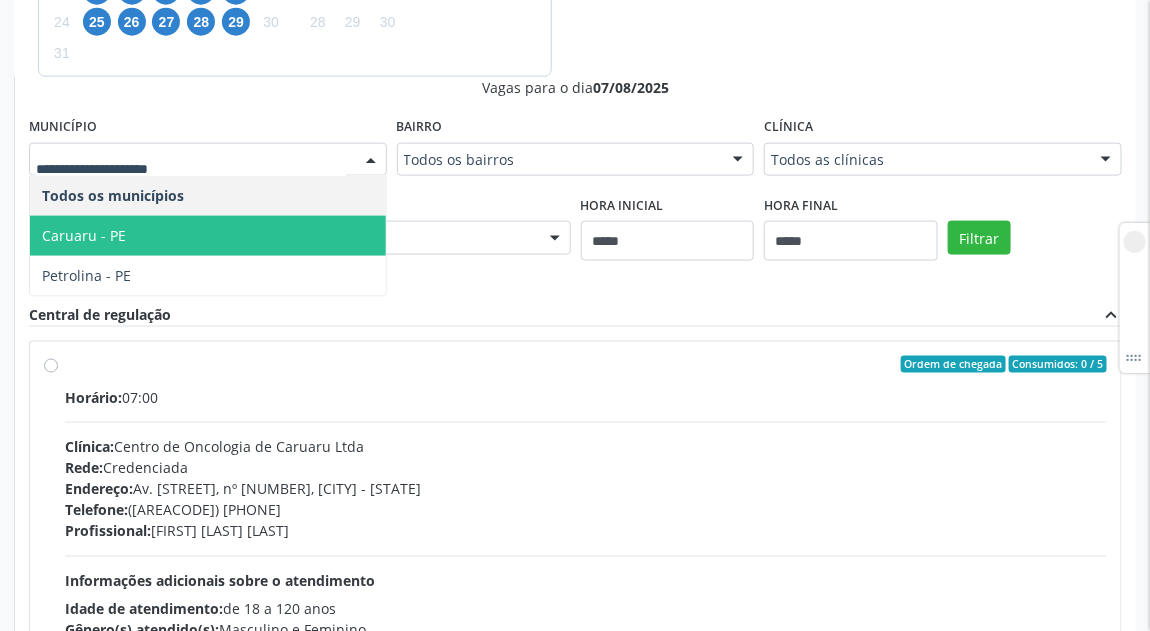 click on "Caruaru - PE" at bounding box center (84, 235) 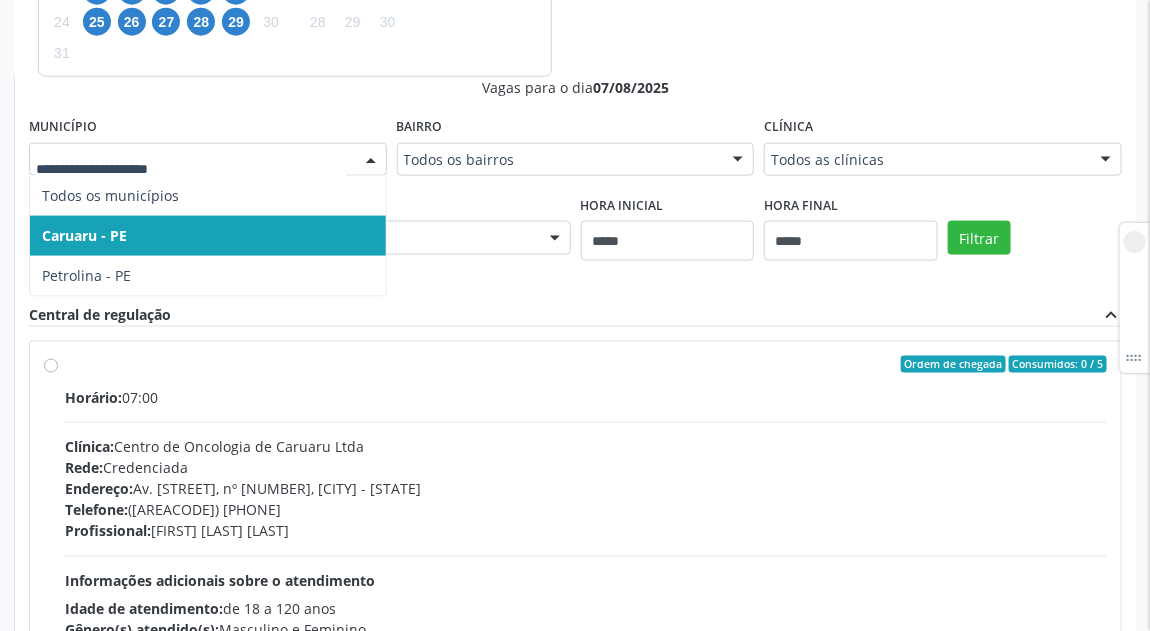 click on "Caruaru - PE" at bounding box center [208, 236] 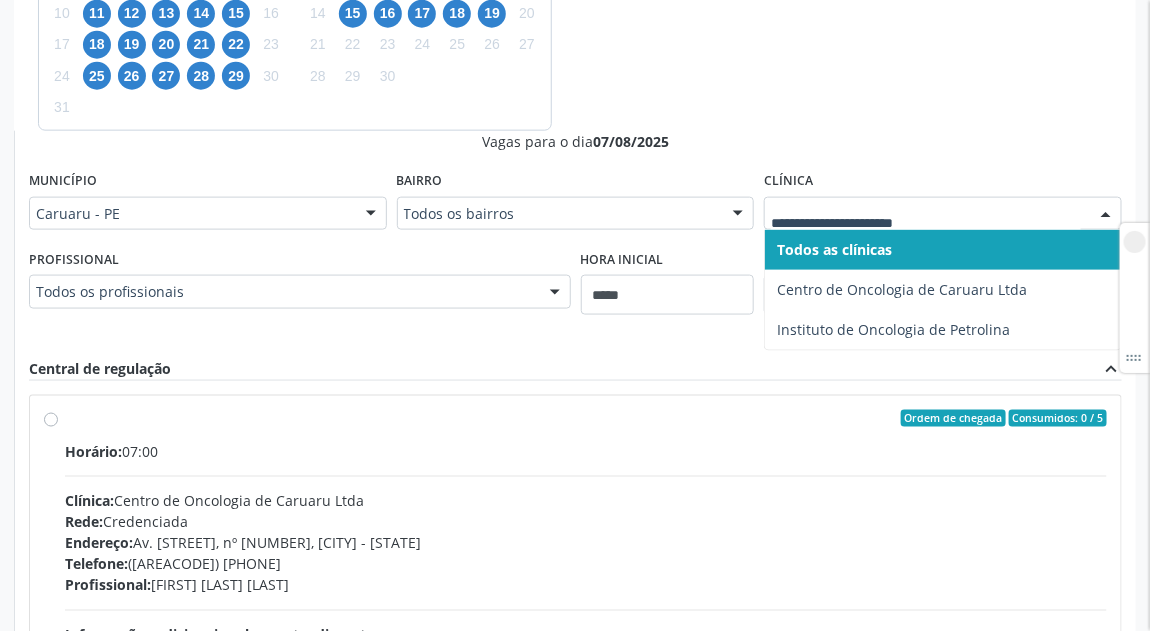 scroll, scrollTop: 621, scrollLeft: 0, axis: vertical 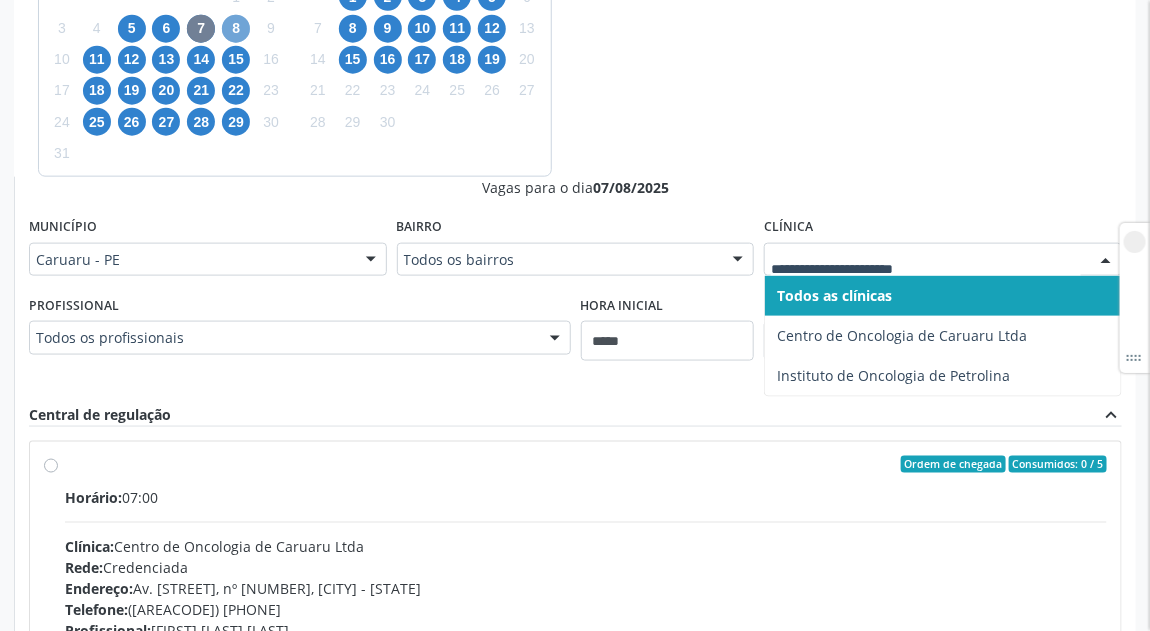 click on "8" at bounding box center (236, 29) 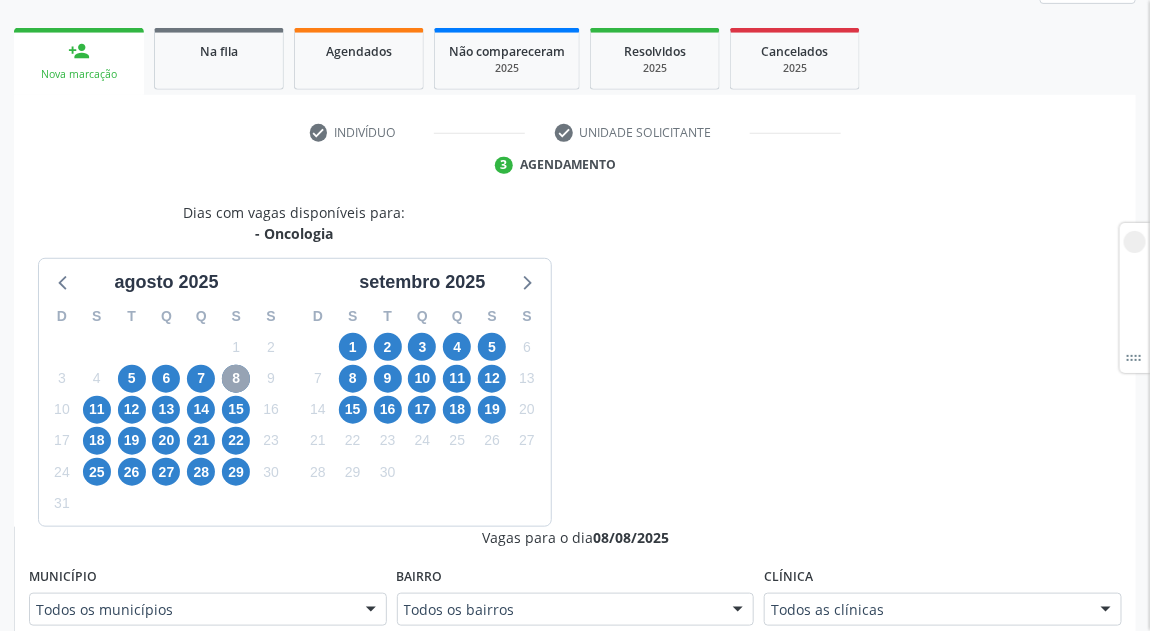 scroll, scrollTop: 621, scrollLeft: 0, axis: vertical 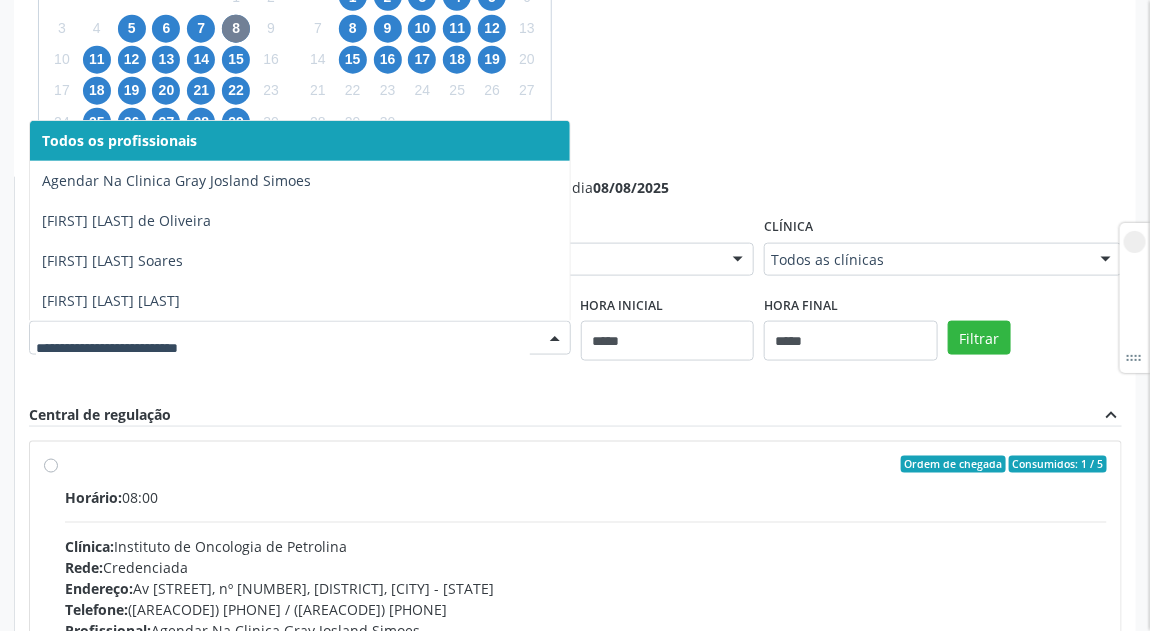 click on "Vagas para o dia
08/08/2025
Município
Todos os municípios         Todos os municípios   Caruaru - PE   Petrolina - PE
Nenhum resultado encontrado para: "   "
Não há nenhuma opção para ser exibida.
Bairro
Todos os bairros         Todos os bairros   0   Centro
Nenhum resultado encontrado para: "   "
Não há nenhuma opção para ser exibida.
Clínica
Todos as clínicas         Todos as clínicas   Centro de Oncologia de Caruaru Ltda   Instituto de Oncologia de Petrolina
Nenhum resultado encontrado para: "   "
Não há nenhuma opção para ser exibida.
Profissional
Todos os profissionais   Agendar Na Clinica Gray Josland Simoes   Bernardo Moreira de Oliveira   Carlos Laerson Soares   Ines de Oliveira Afonso Maia
Nenhum resultado encontrado para: "   "
*****" at bounding box center (575, 502) 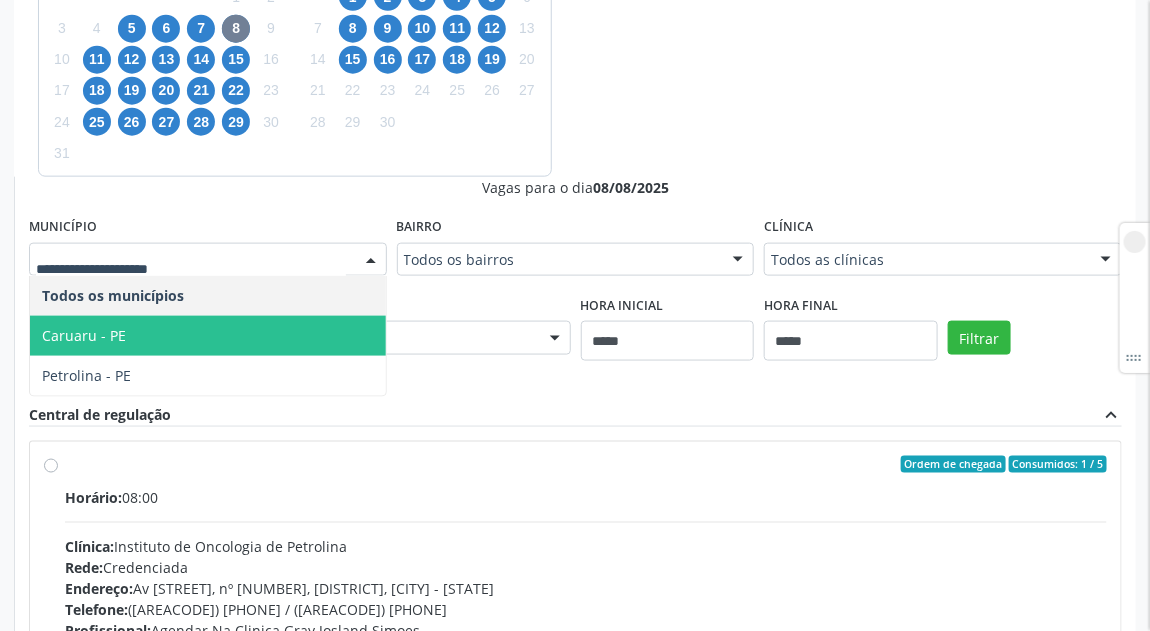 click on "Caruaru - PE" at bounding box center (84, 335) 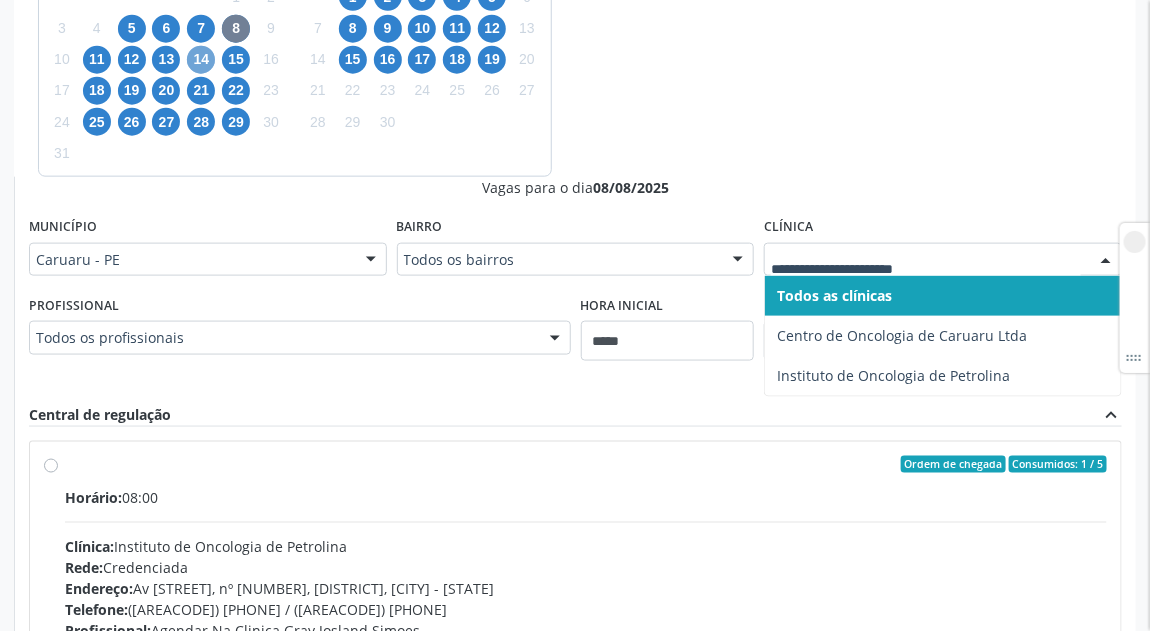 click on "14" at bounding box center (201, 60) 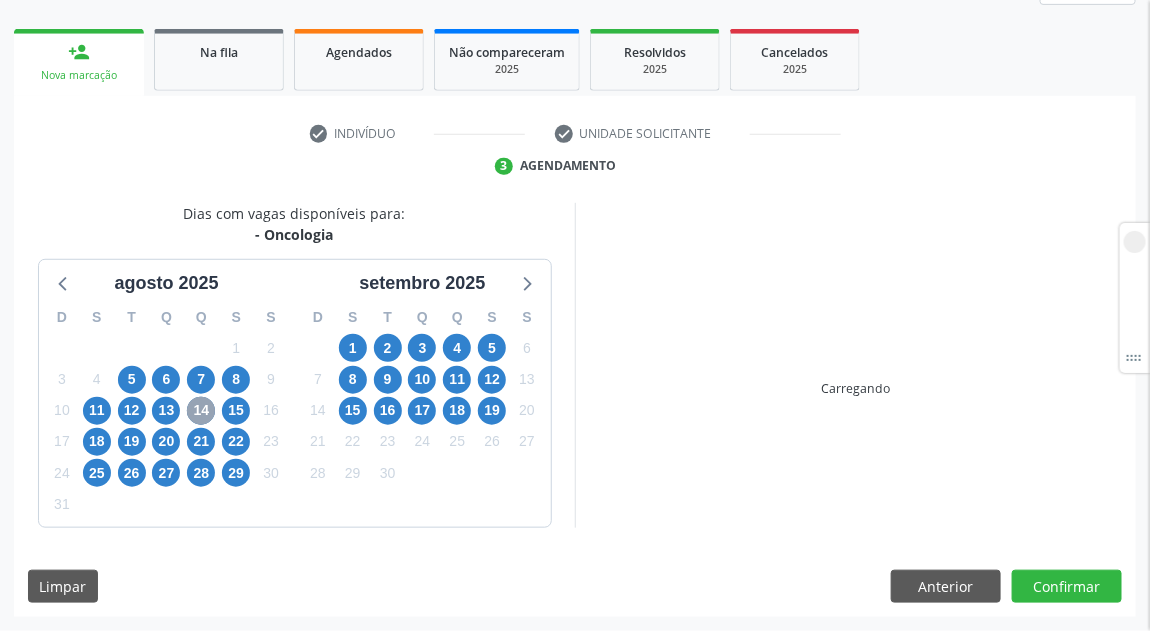 scroll, scrollTop: 621, scrollLeft: 0, axis: vertical 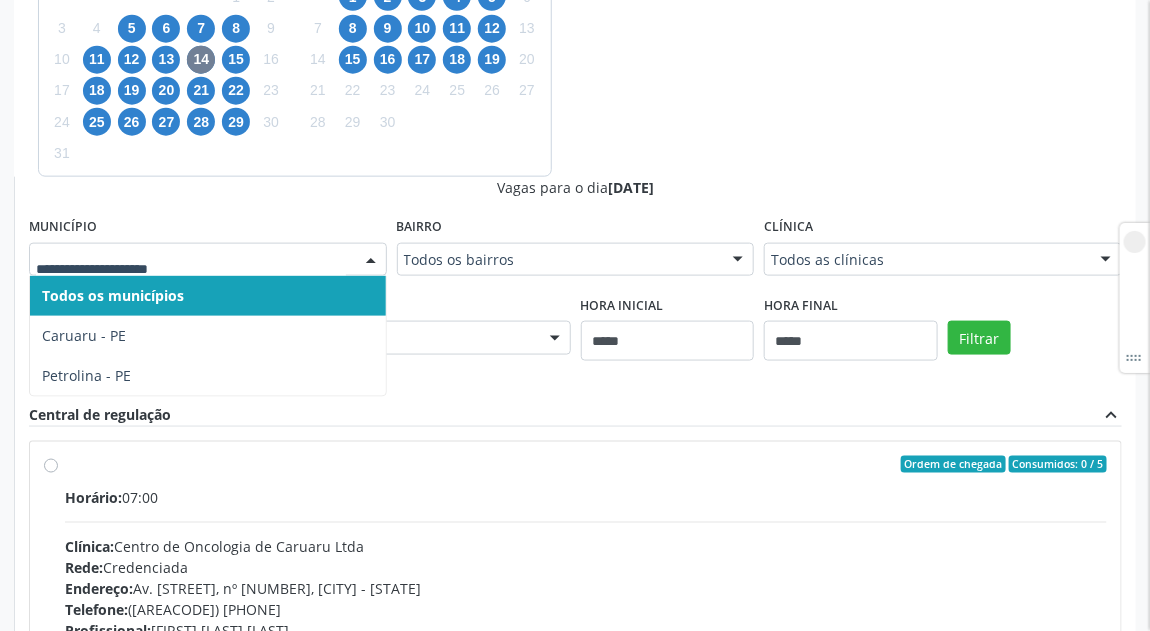 click at bounding box center [208, 260] 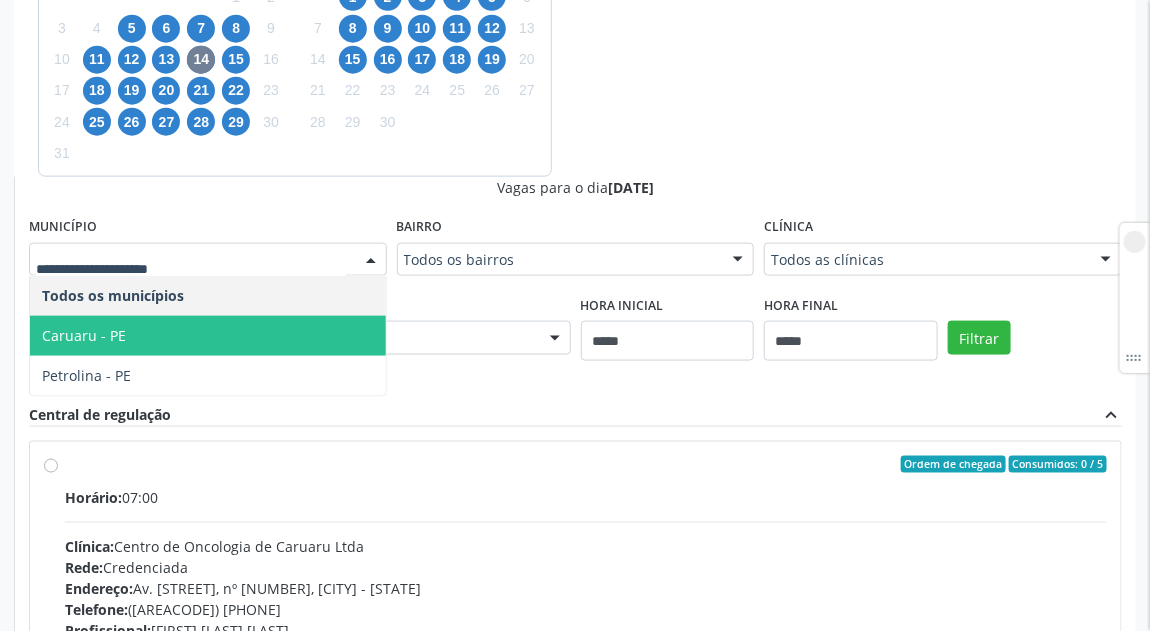 click on "Caruaru - PE" at bounding box center [208, 336] 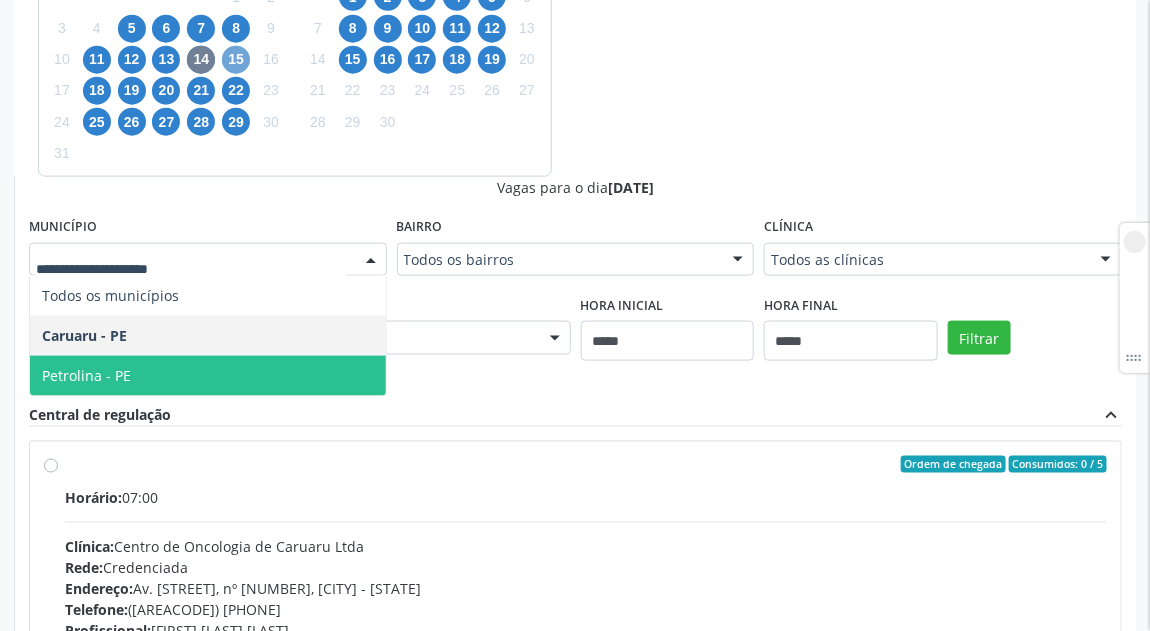 click on "15" at bounding box center (236, 60) 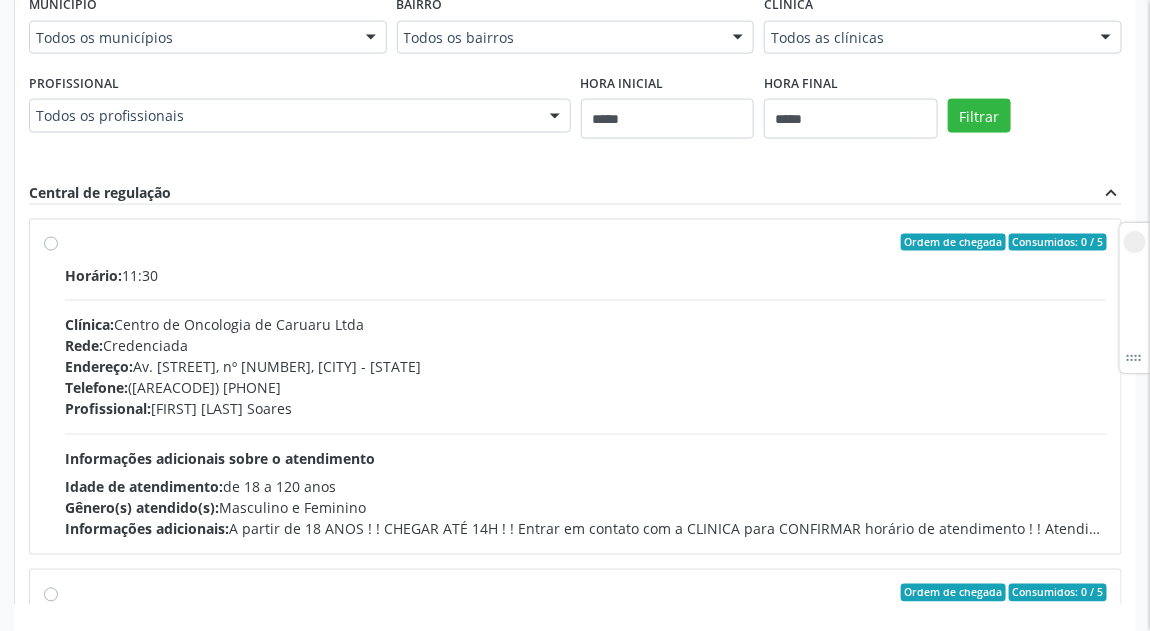 scroll, scrollTop: 771, scrollLeft: 0, axis: vertical 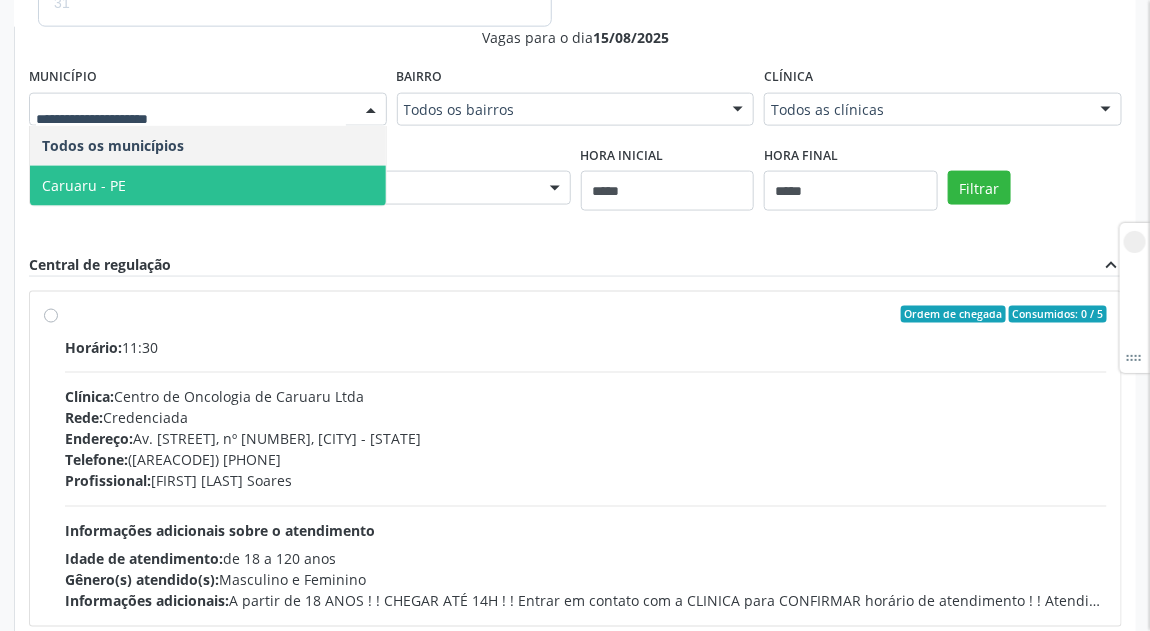 click on "Caruaru - PE" at bounding box center [208, 186] 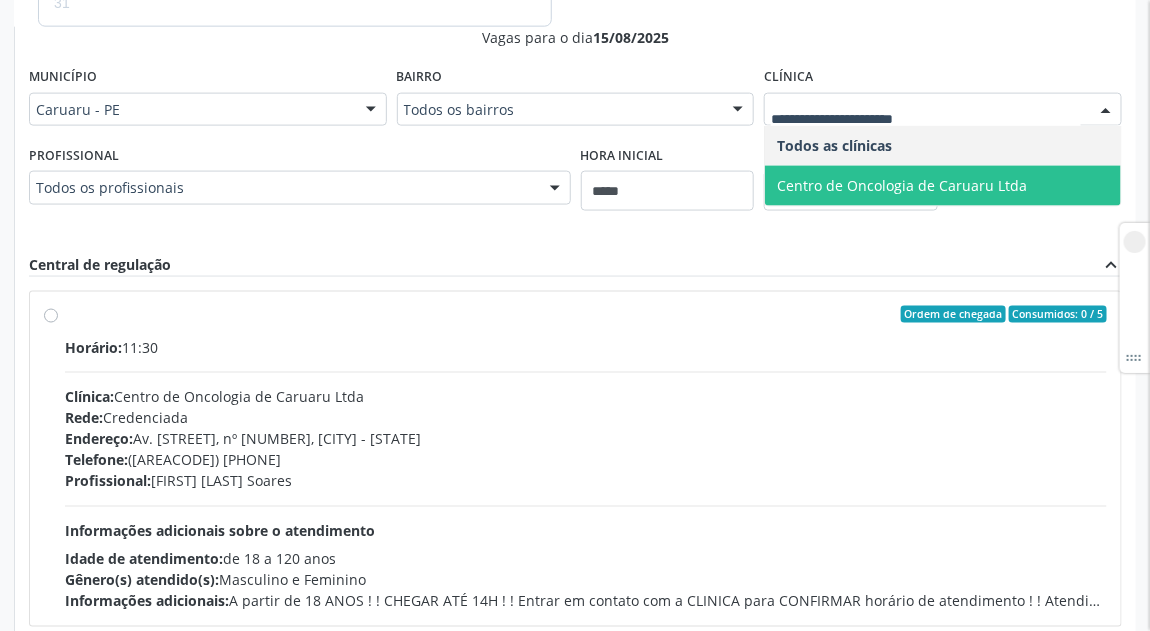 click on "Centro de Oncologia de Caruaru Ltda" at bounding box center [902, 185] 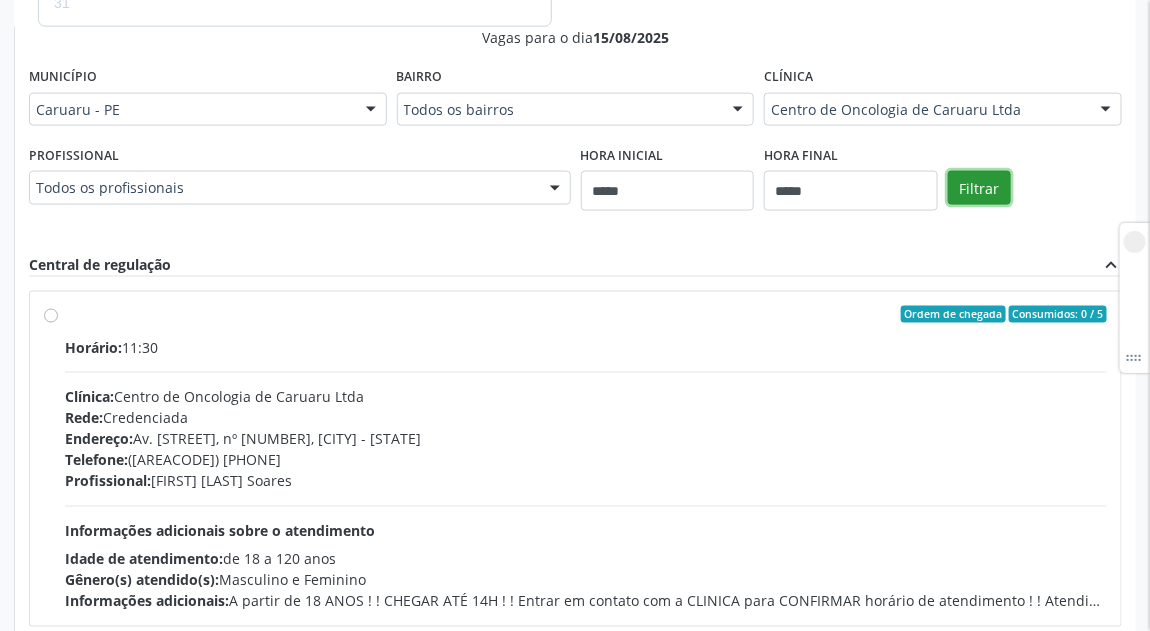 click on "Filtrar" at bounding box center [979, 188] 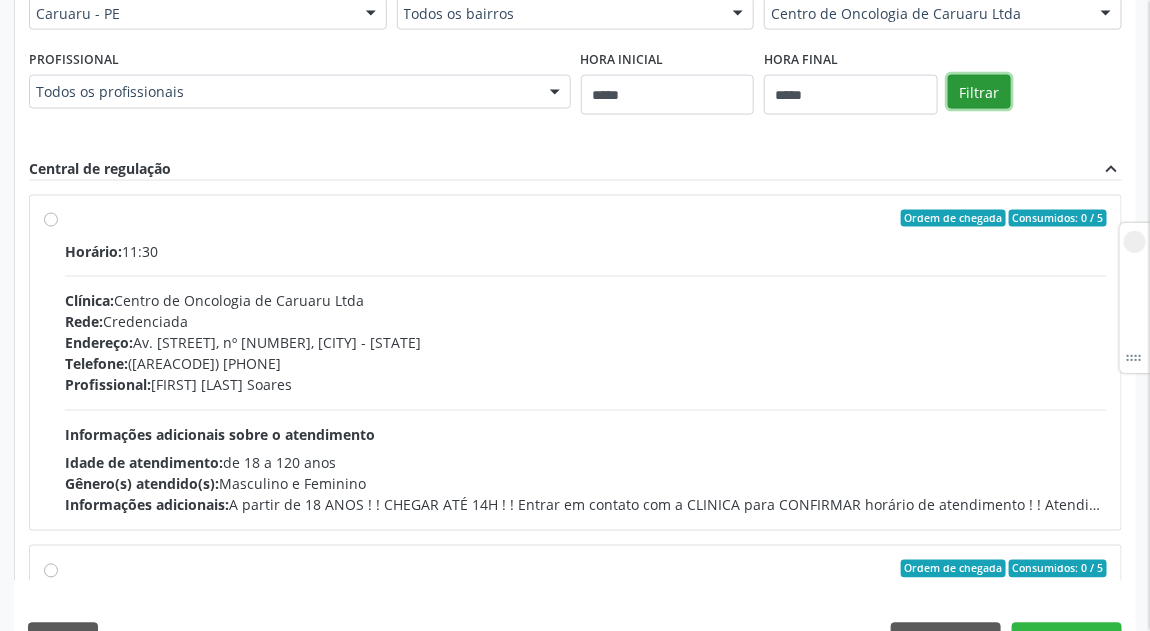scroll, scrollTop: 921, scrollLeft: 0, axis: vertical 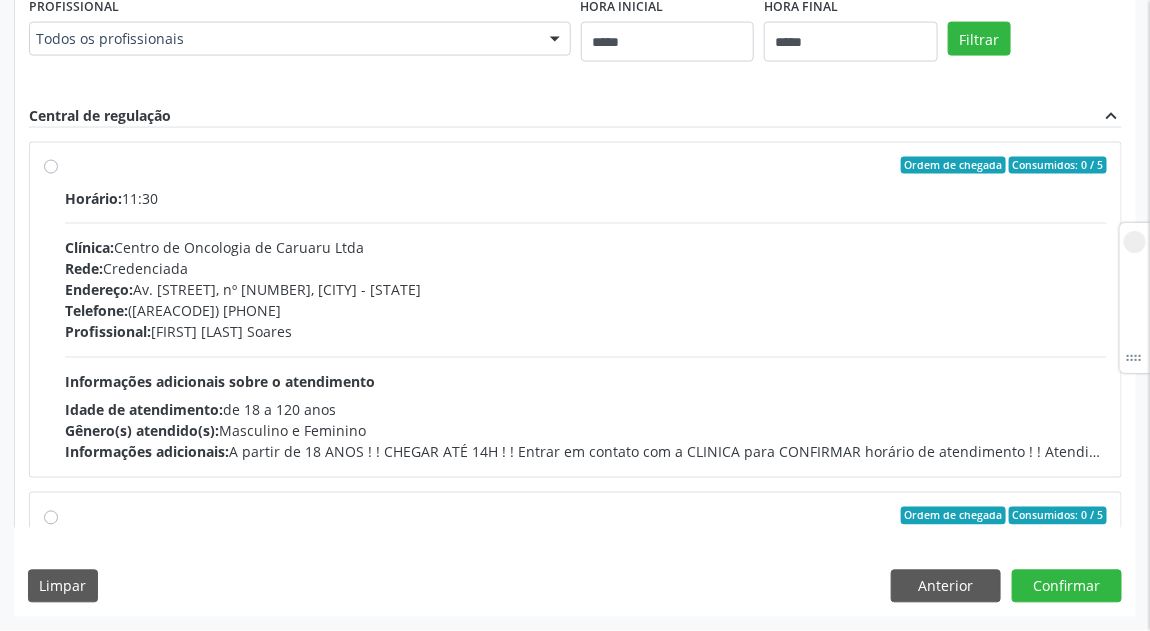 click on "Informações adicionais:
A partir de 18 ANOS ! !
CHEGAR ATÉ 14H ! !
Entrar em contato com a CLINICA para CONFIRMAR horário de atendimento ! !
Atendimento no HOSPITAL SANTA ÁGUEDA ! !" at bounding box center [586, 452] 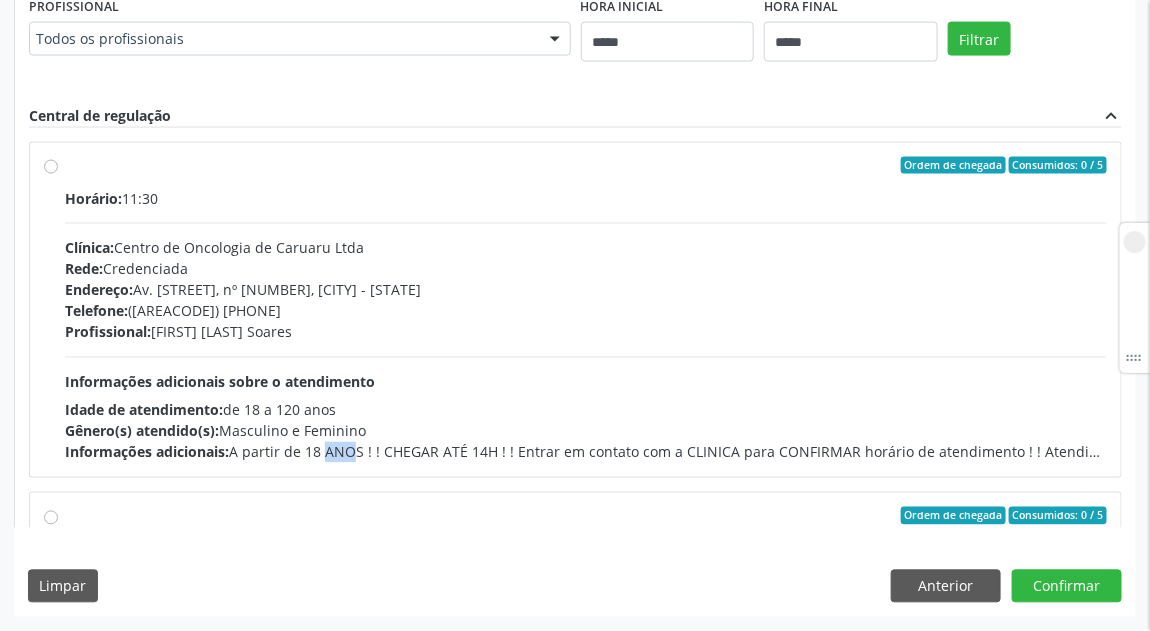 click on "Informações adicionais:
A partir de 18 ANOS ! !
CHEGAR ATÉ 14H ! !
Entrar em contato com a CLINICA para CONFIRMAR horário de atendimento ! !
Atendimento no HOSPITAL SANTA ÁGUEDA ! !" at bounding box center (586, 452) 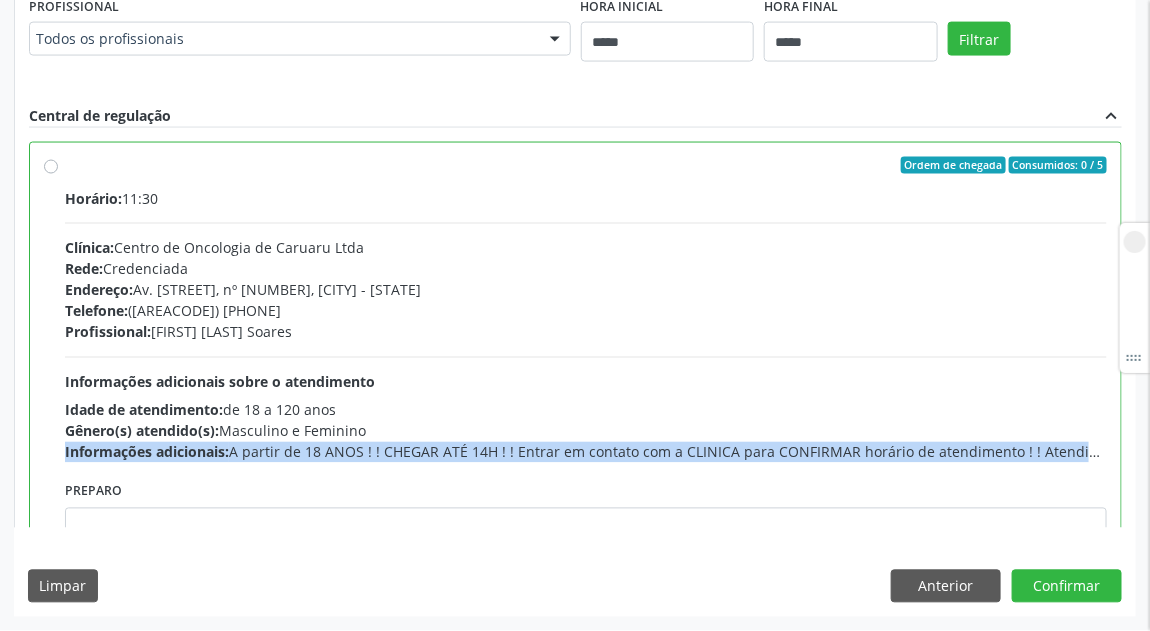 click on "Informações adicionais:
A partir de 18 ANOS ! !
CHEGAR ATÉ 14H ! !
Entrar em contato com a CLINICA para CONFIRMAR horário de atendimento ! !
Atendimento no HOSPITAL SANTA ÁGUEDA ! !" at bounding box center [586, 452] 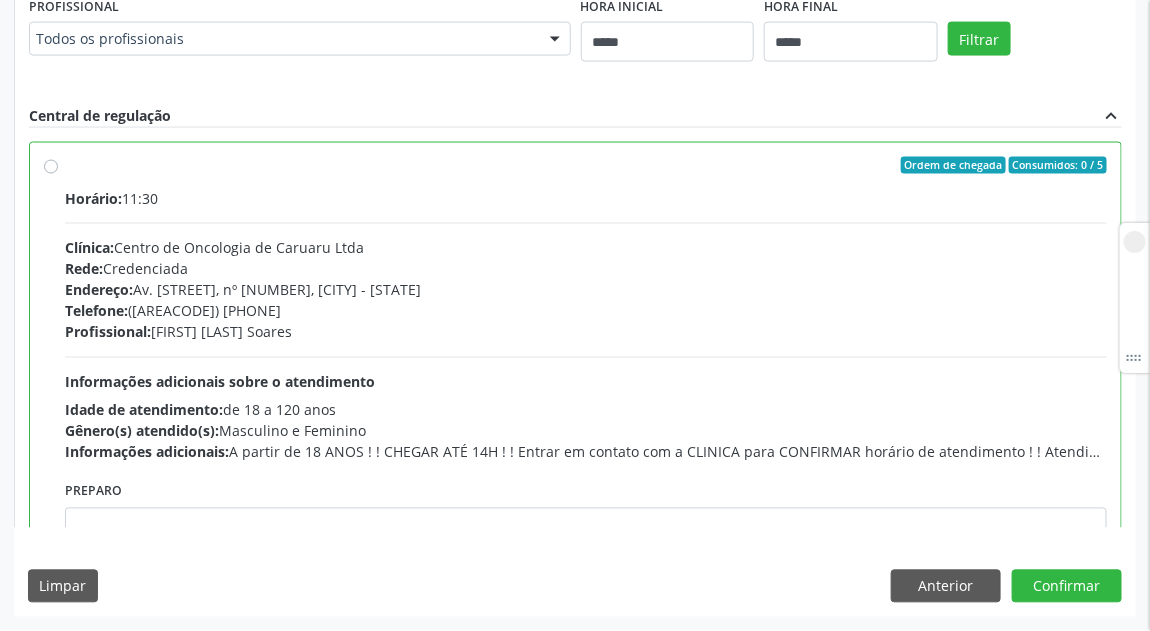 click on "Rede:
Credenciada" at bounding box center (586, 269) 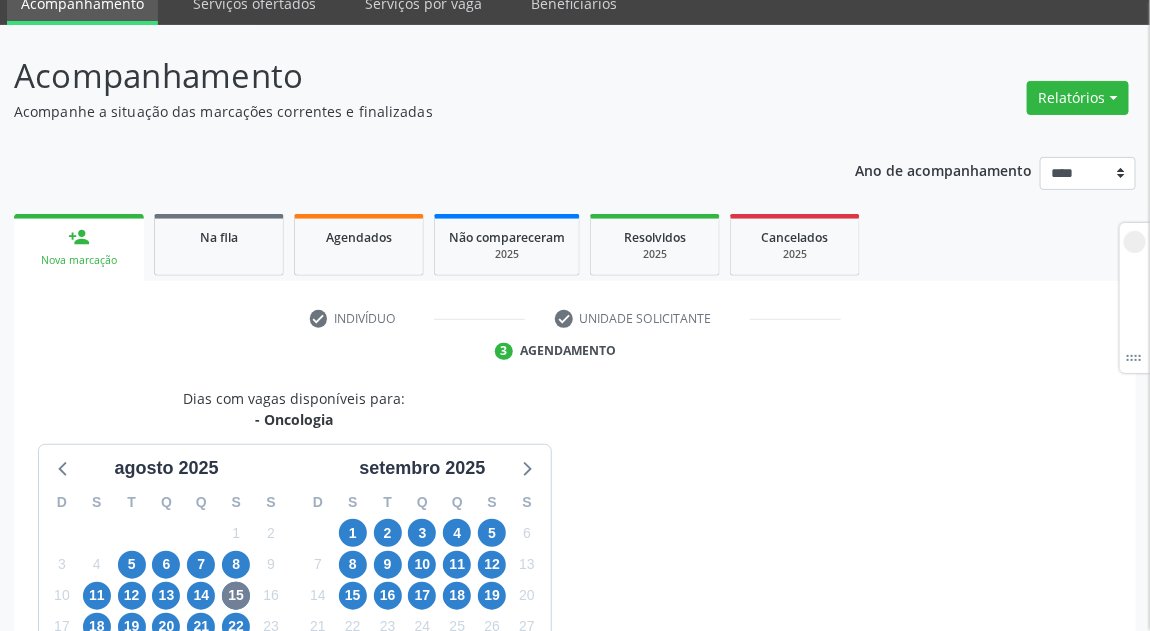 scroll, scrollTop: 0, scrollLeft: 0, axis: both 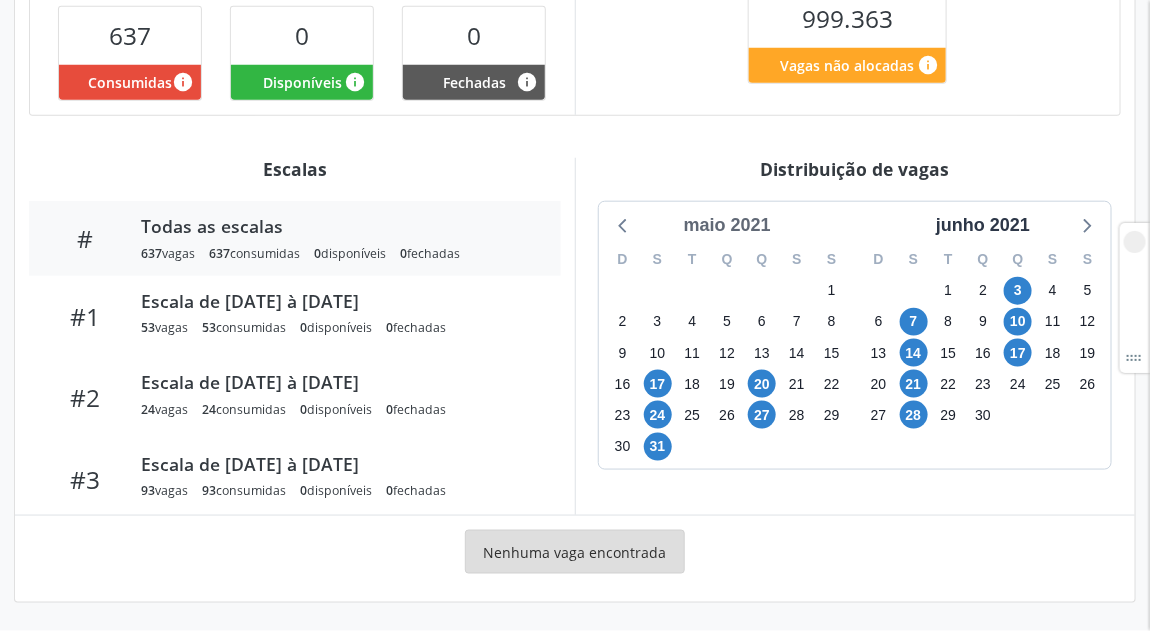 click on "maio 2021" at bounding box center [727, 225] 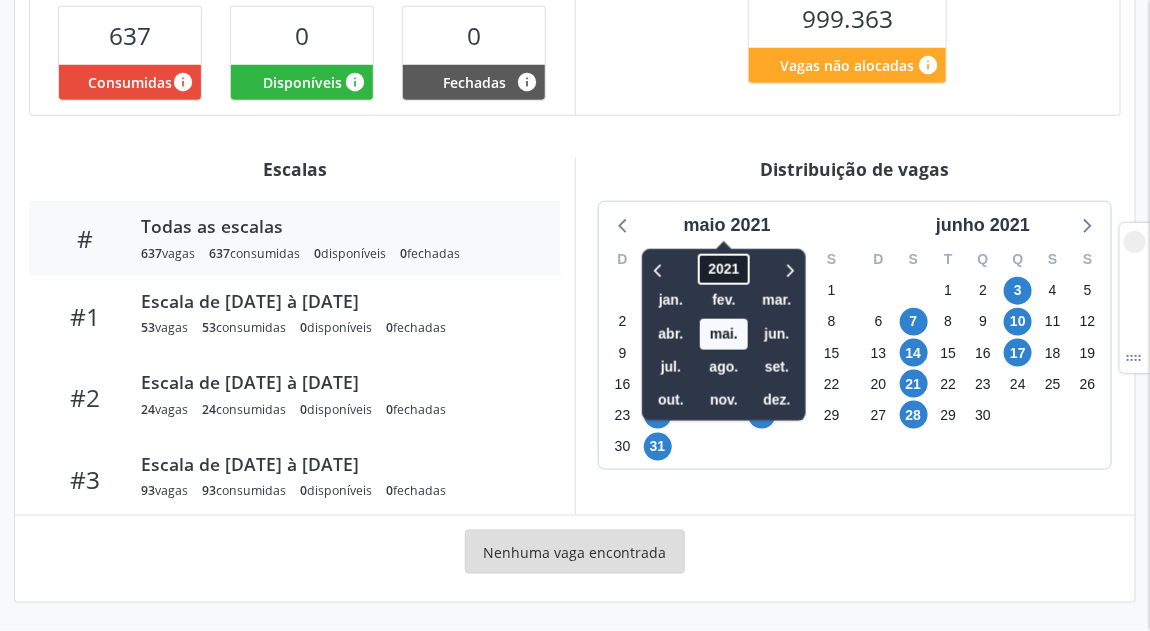 click on "2021" at bounding box center [723, 269] 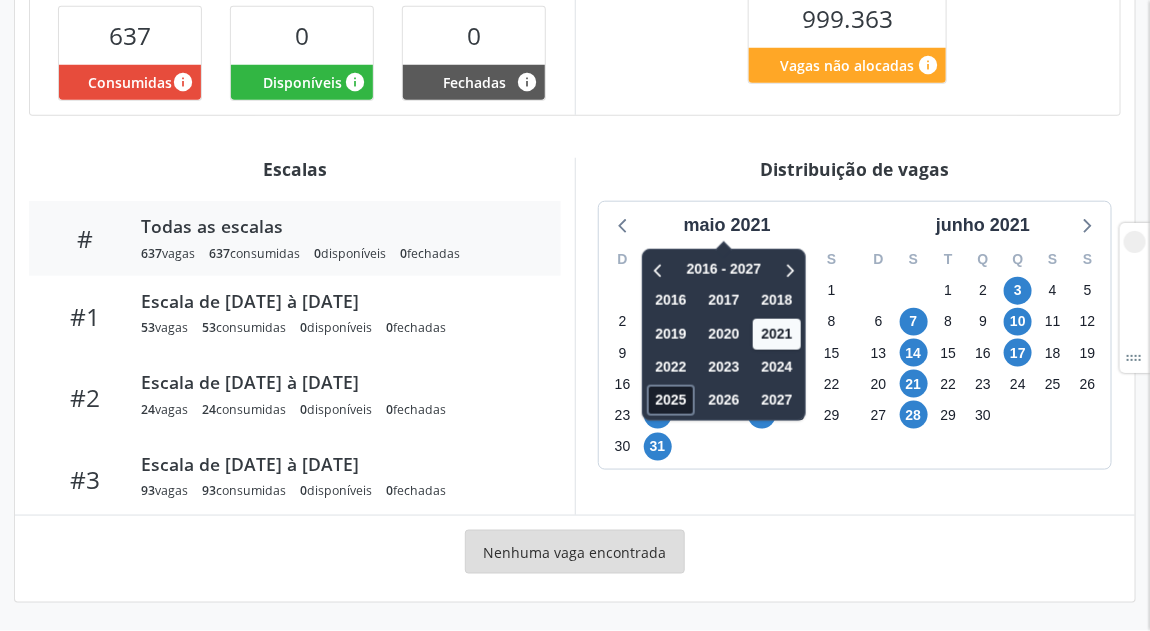 click on "2025" at bounding box center [671, 400] 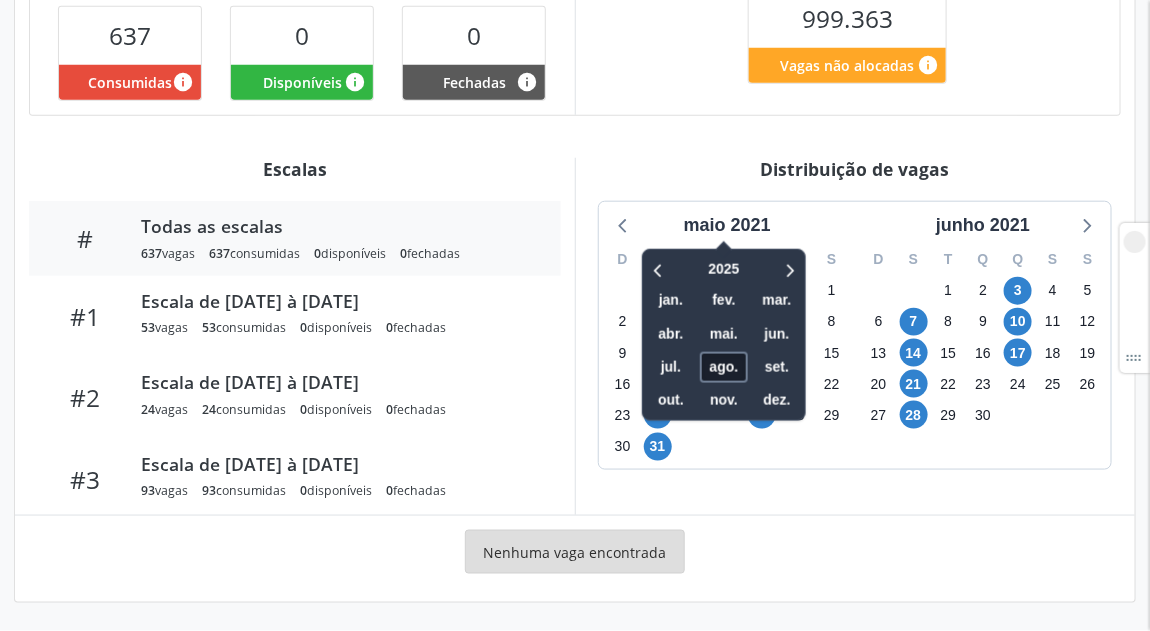 click on "ago." at bounding box center [724, 367] 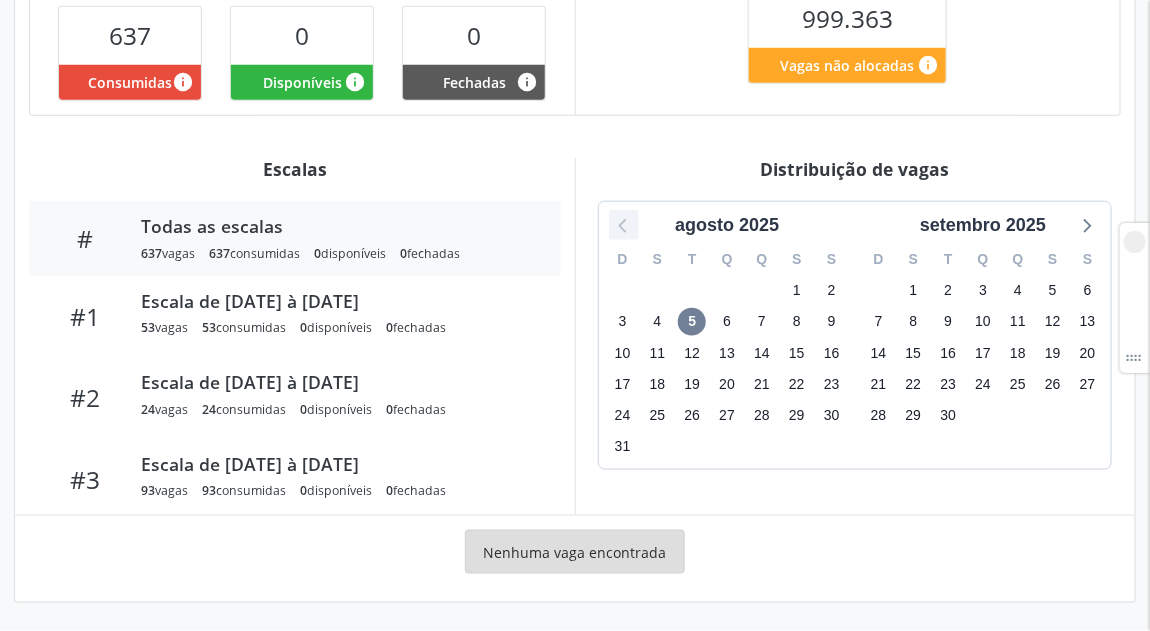 click 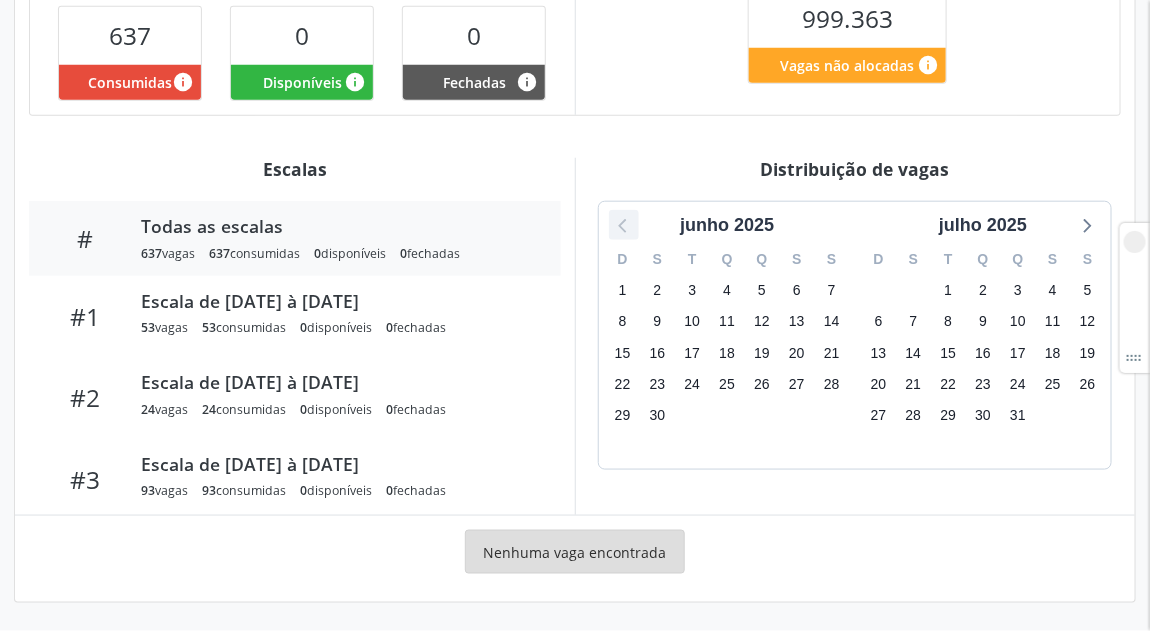 click 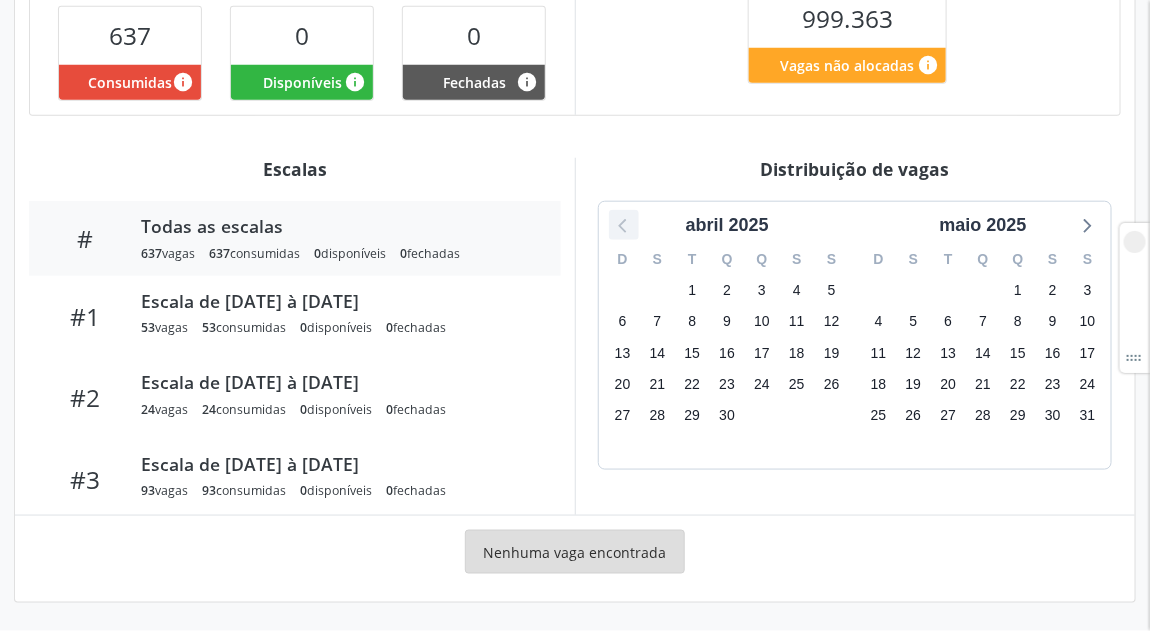 click 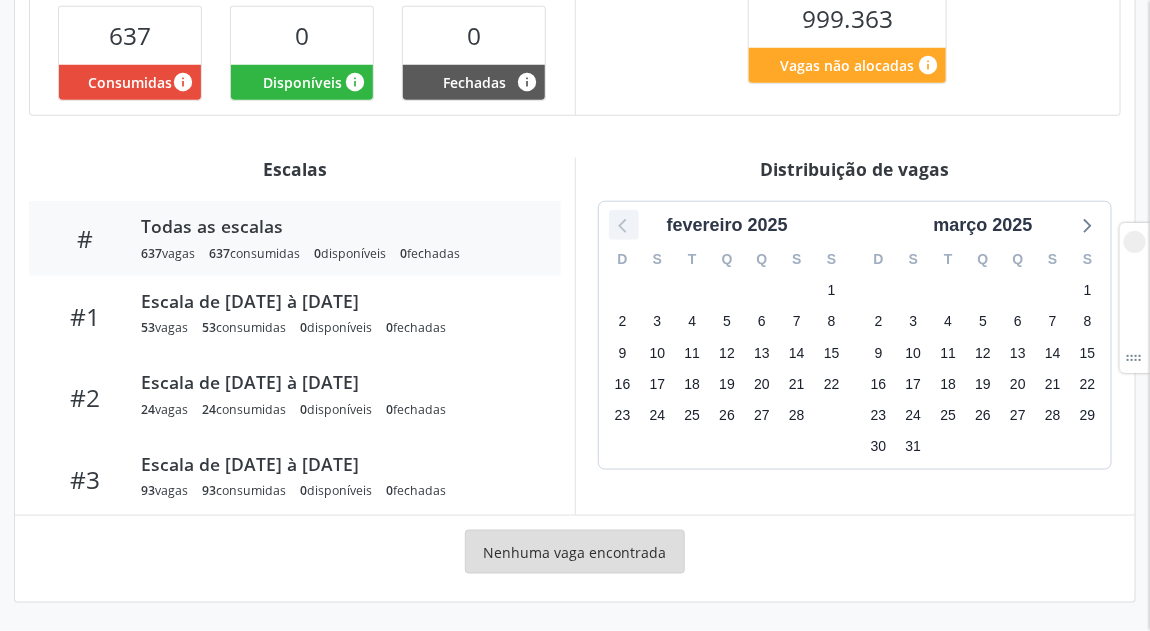 click 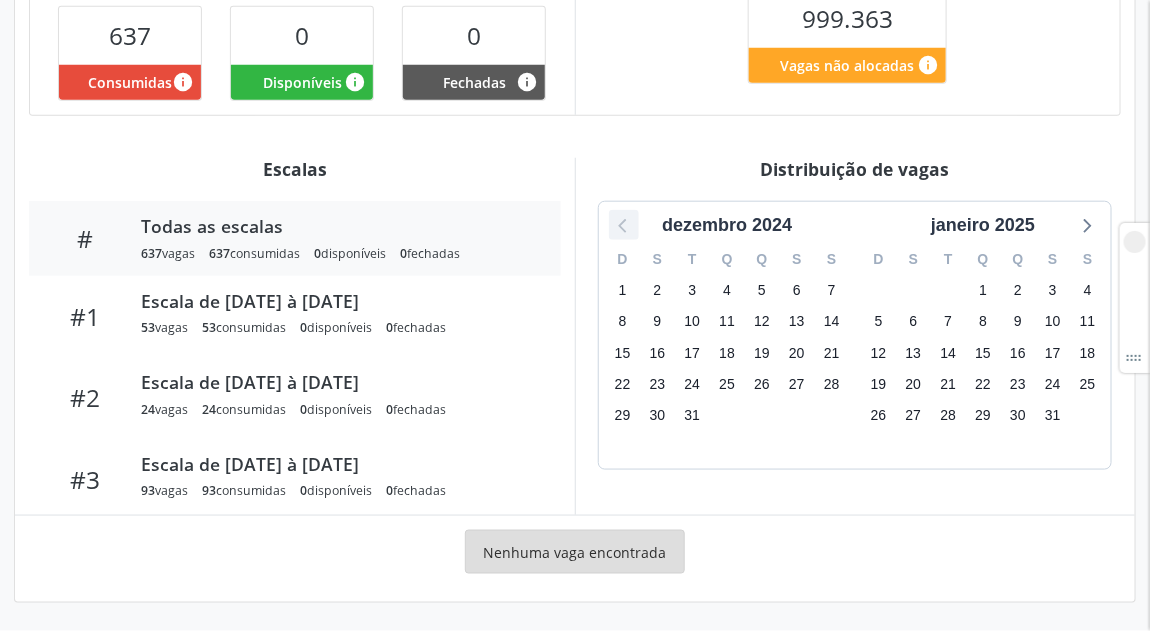 click 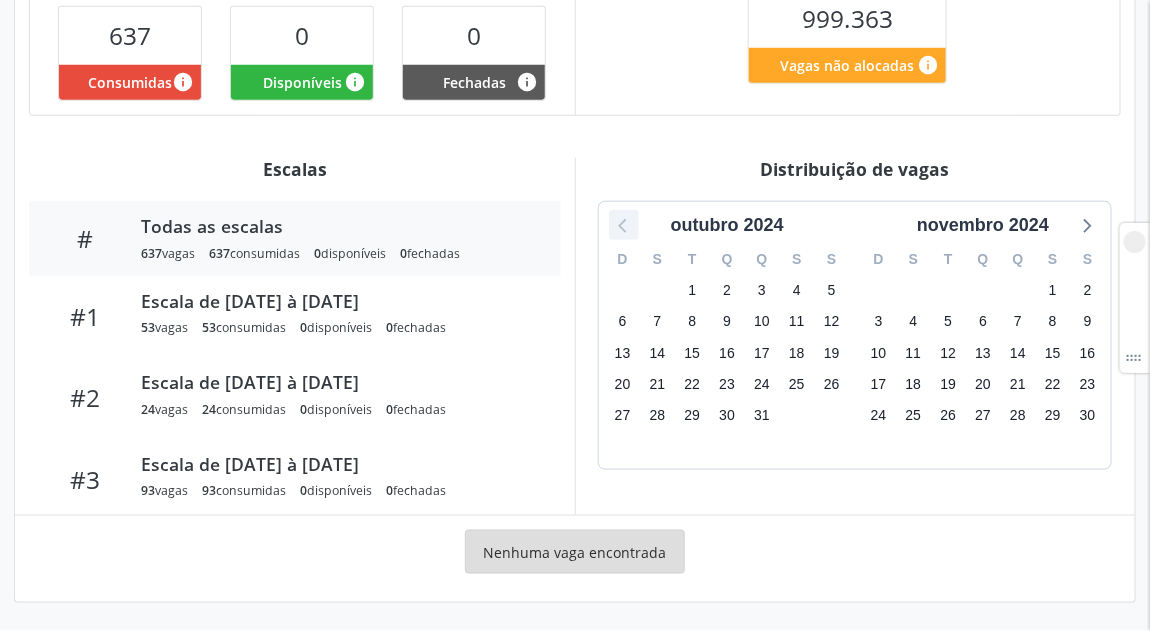 click 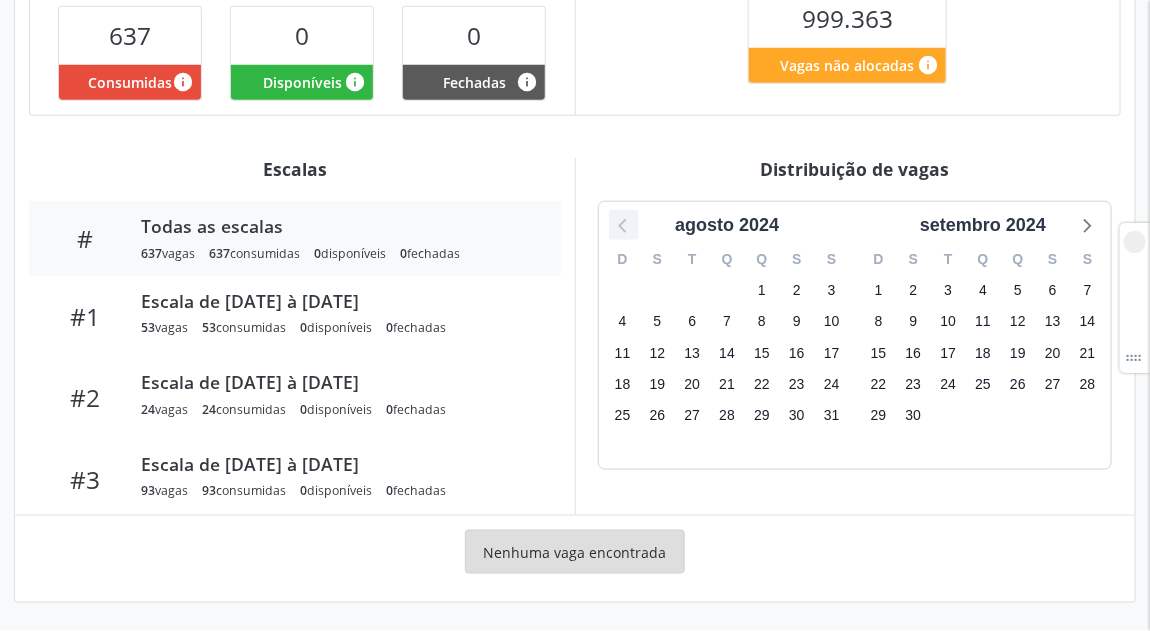 click 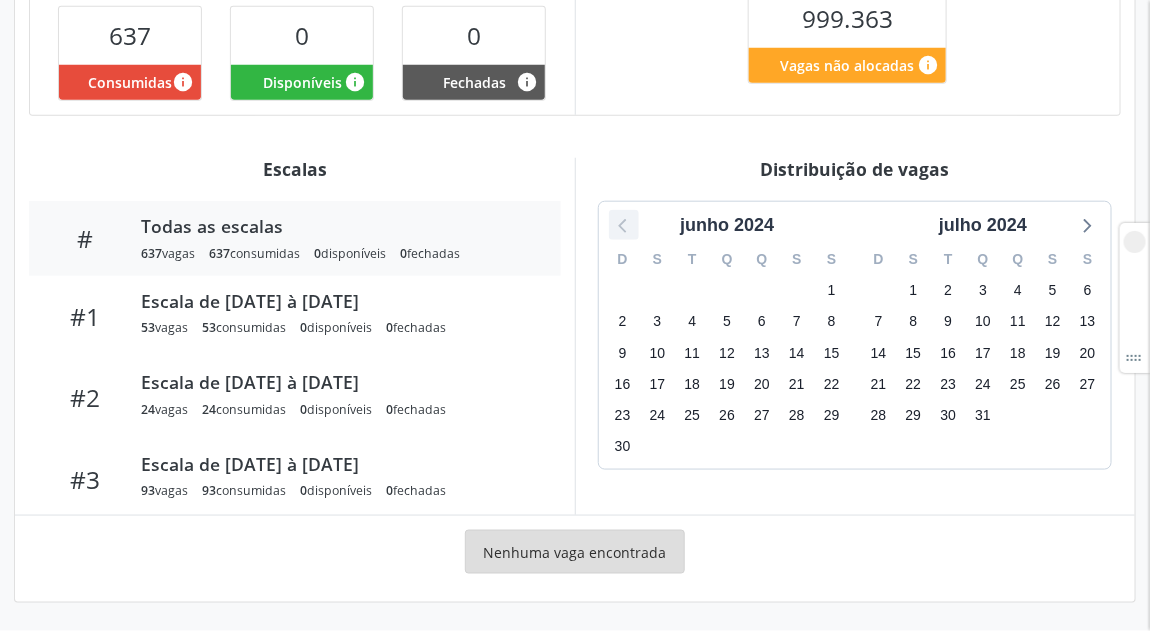 click 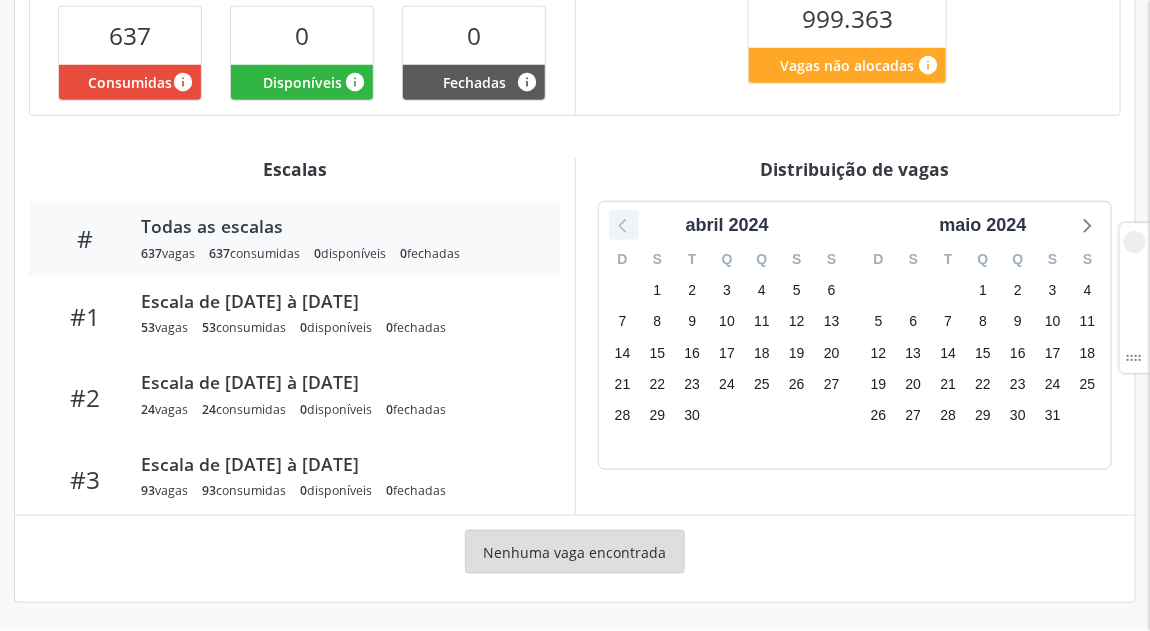 click 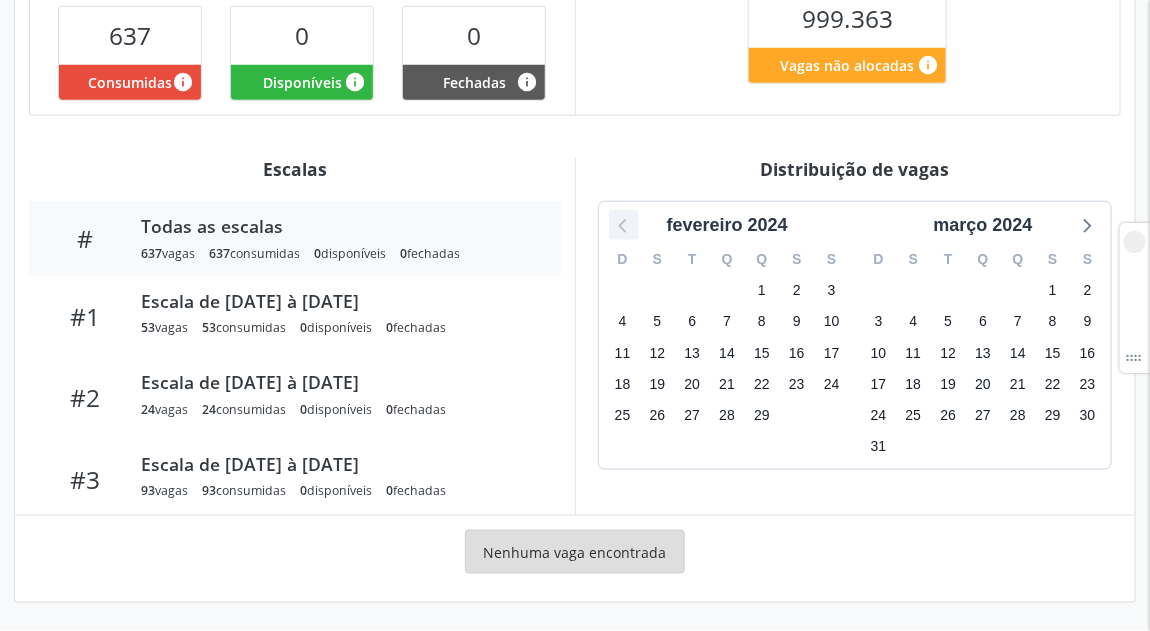 click 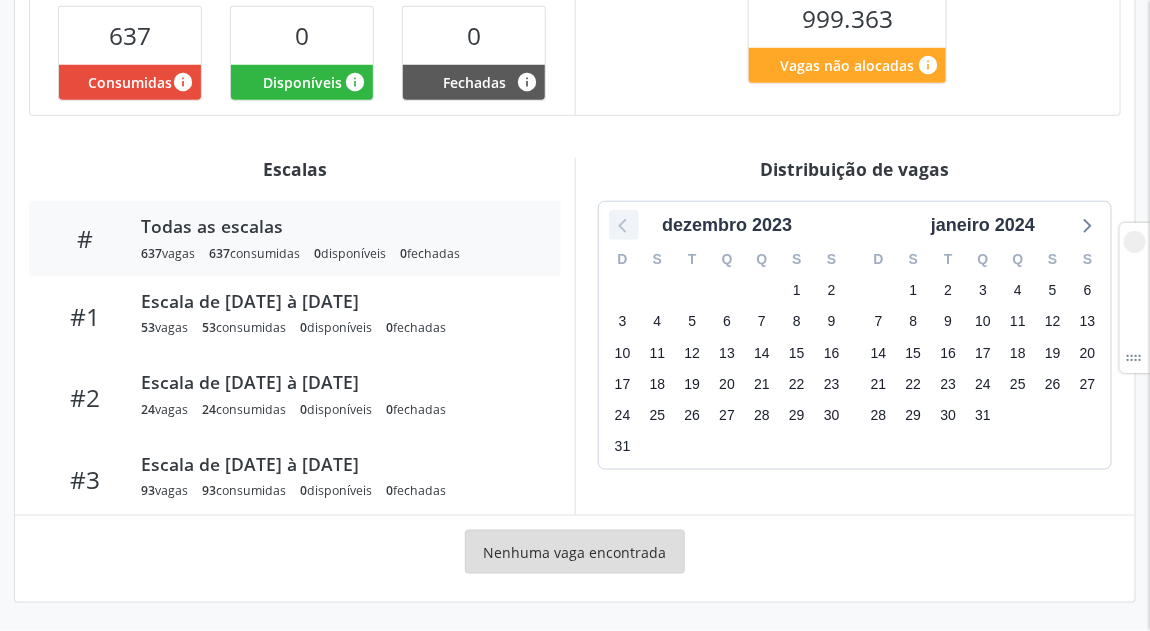 click 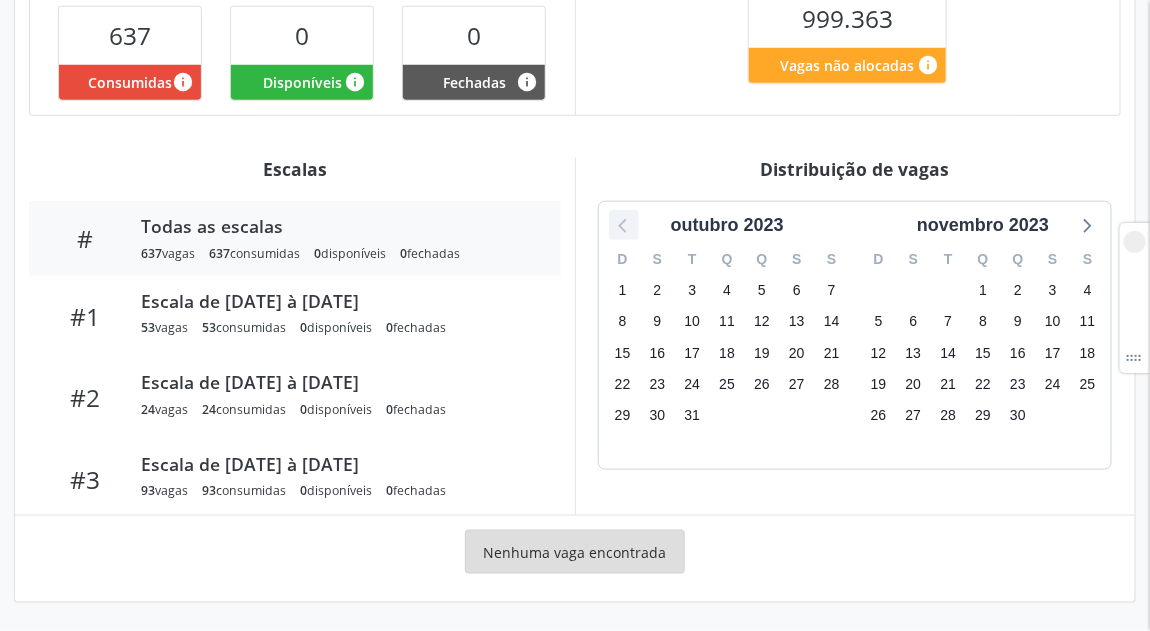 click 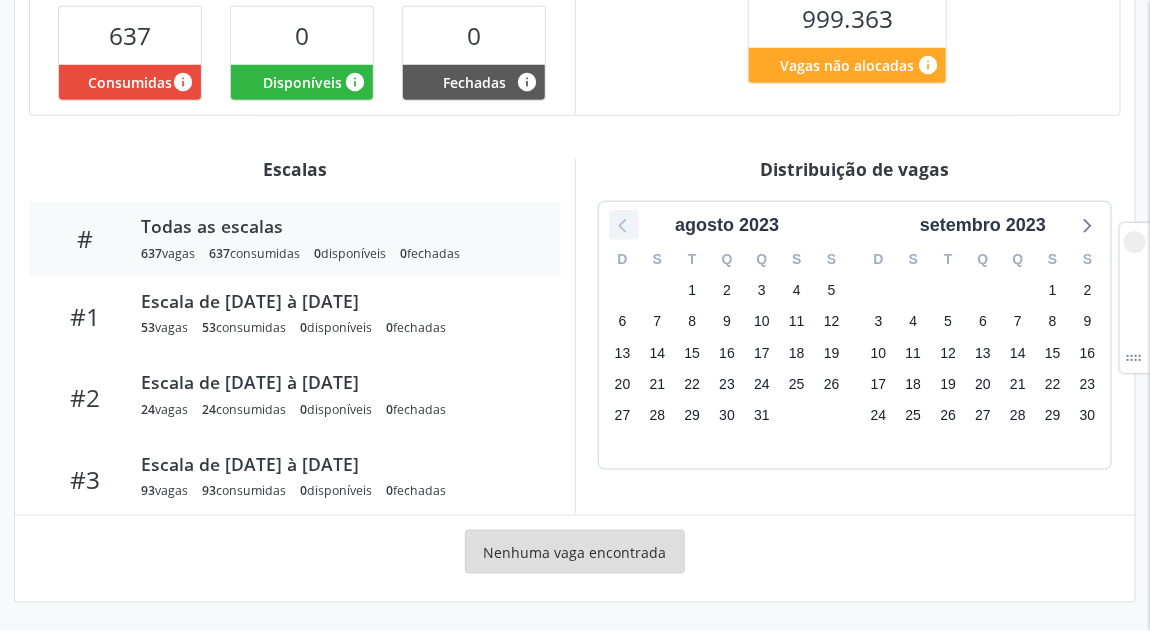 click 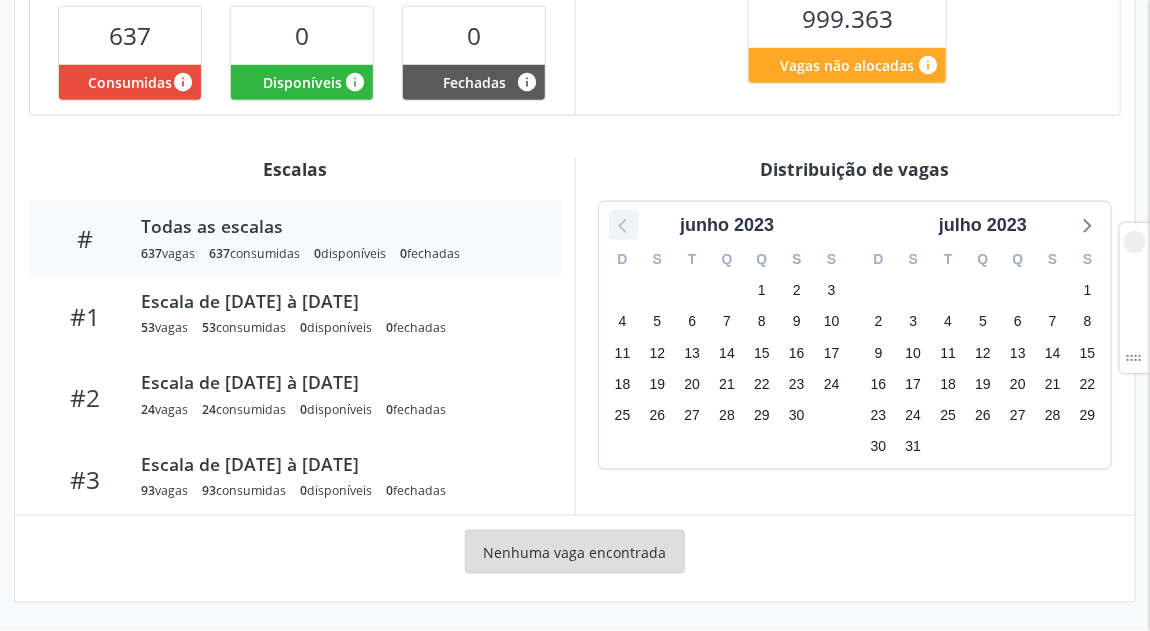 click 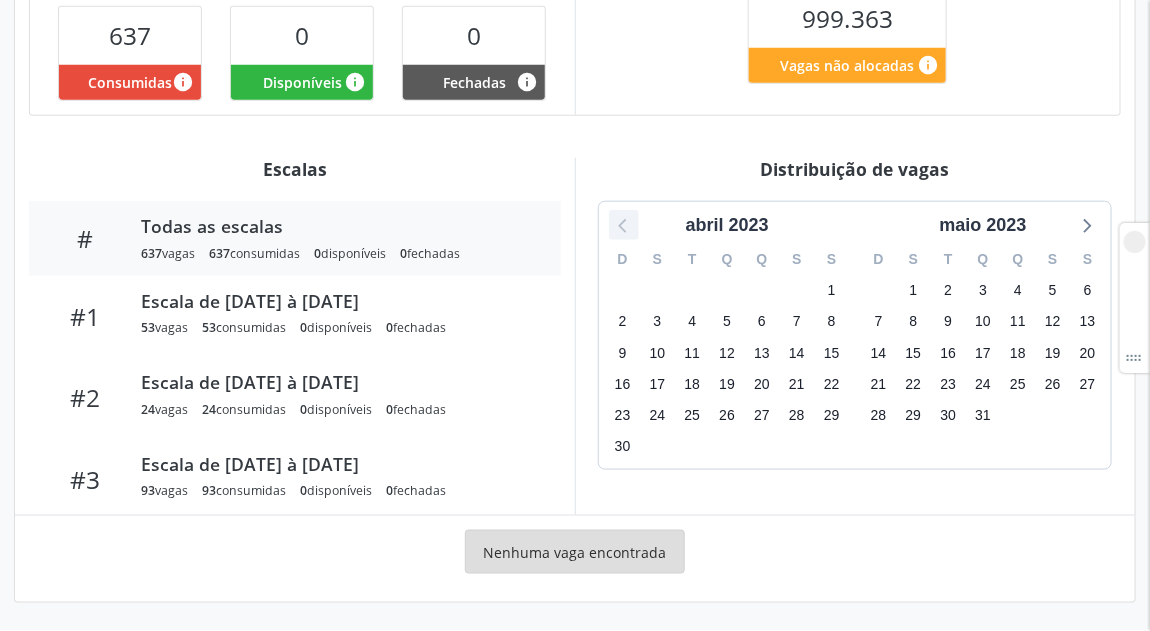 click 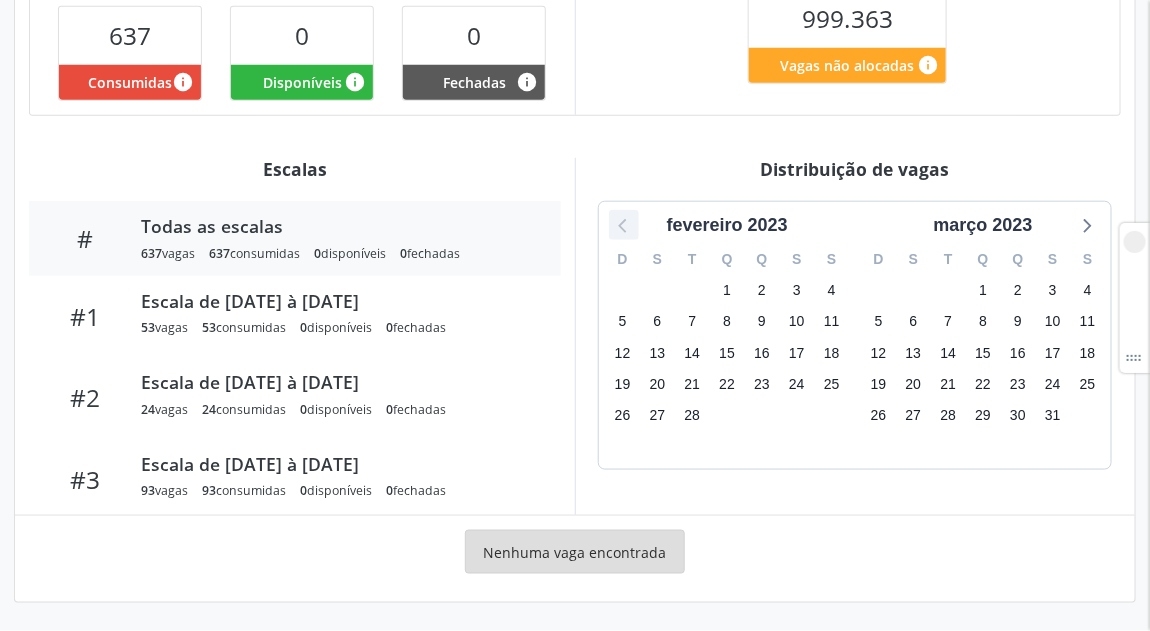 click 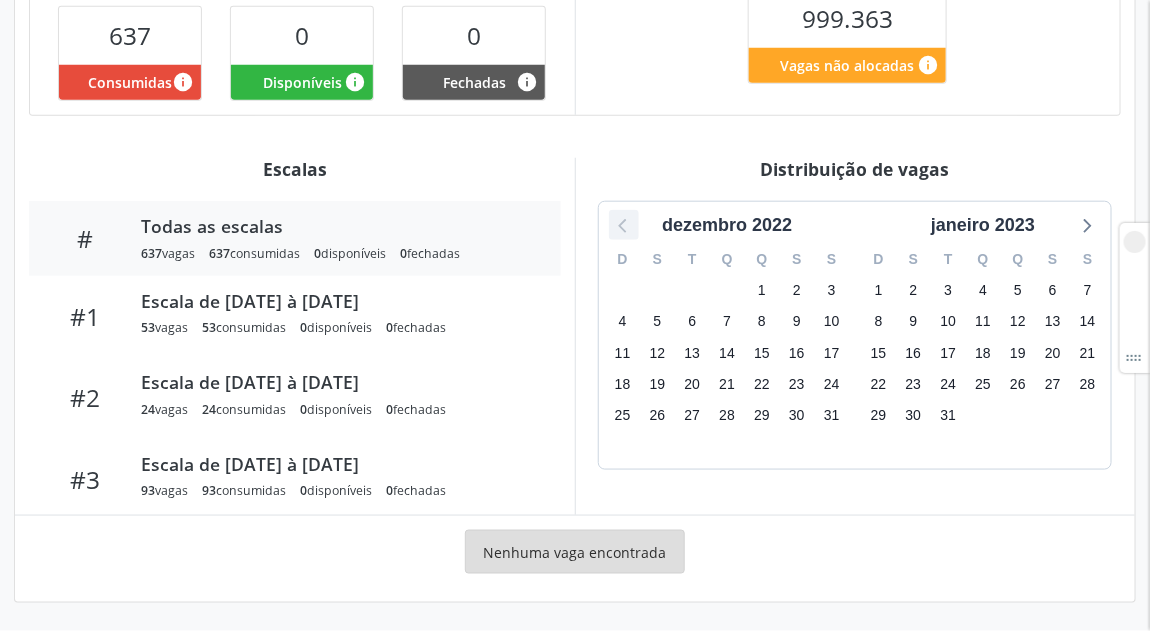click 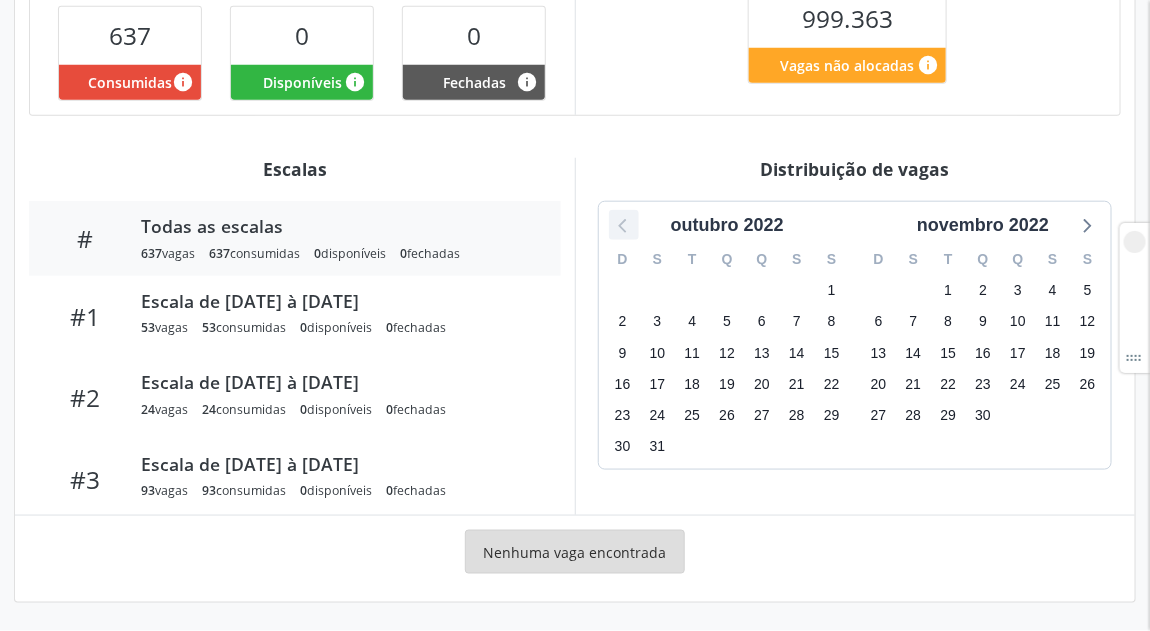 click 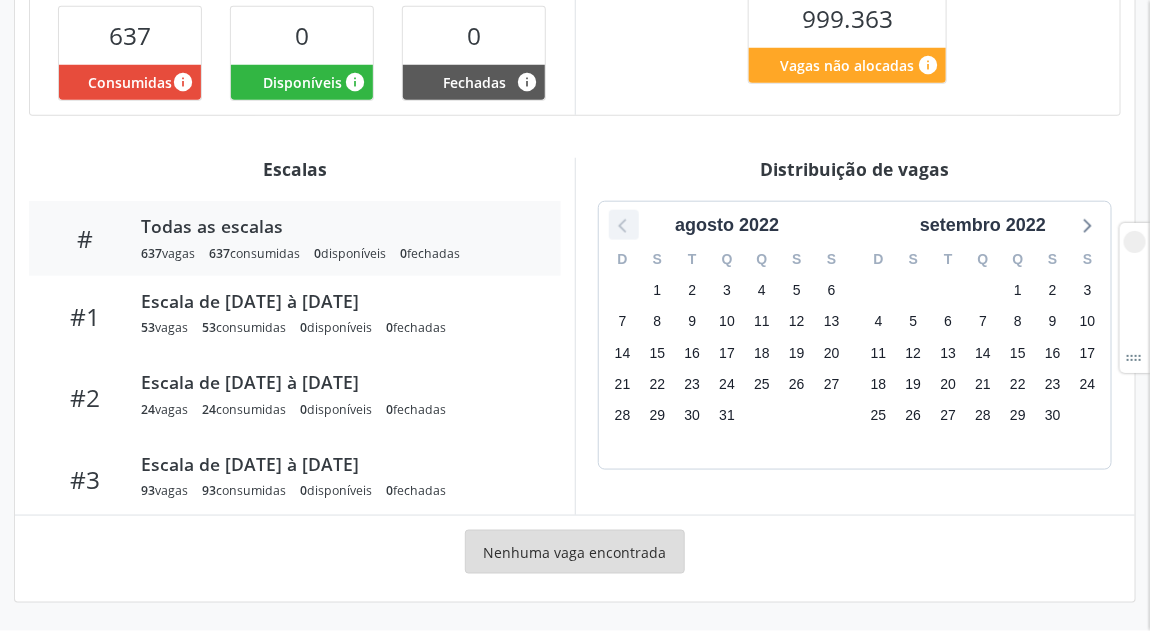 click 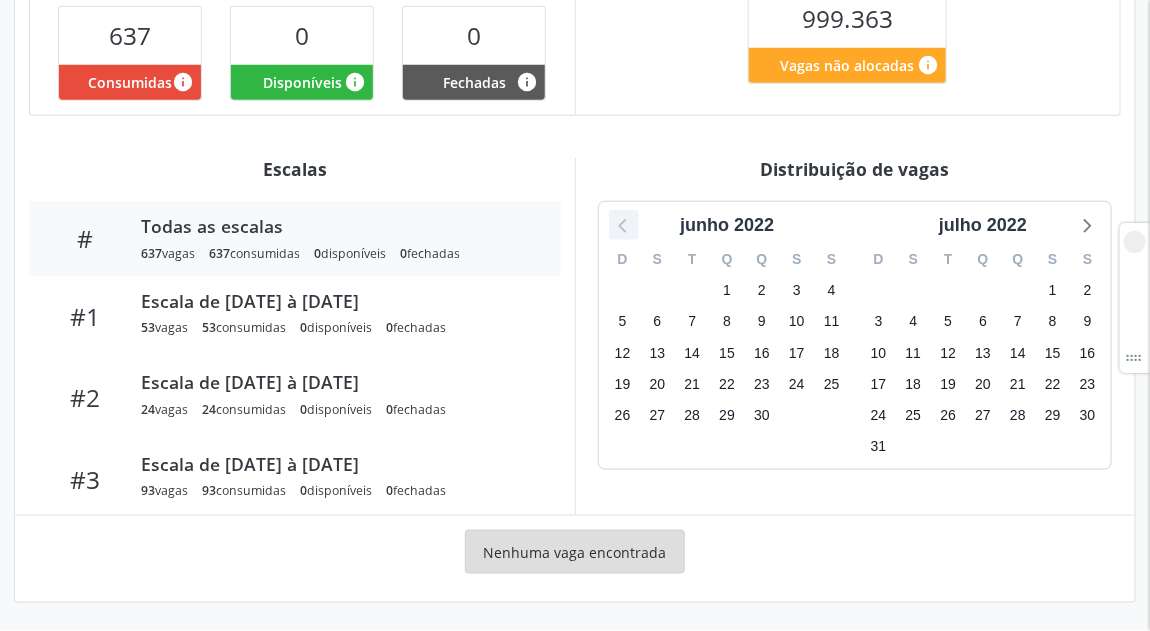 click 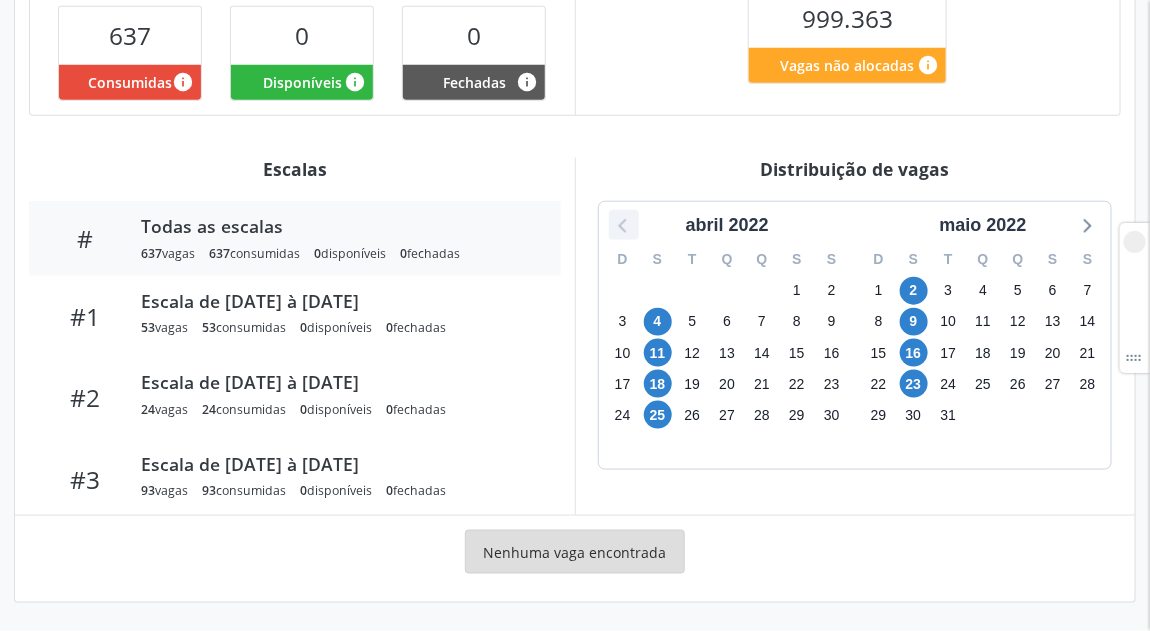 click 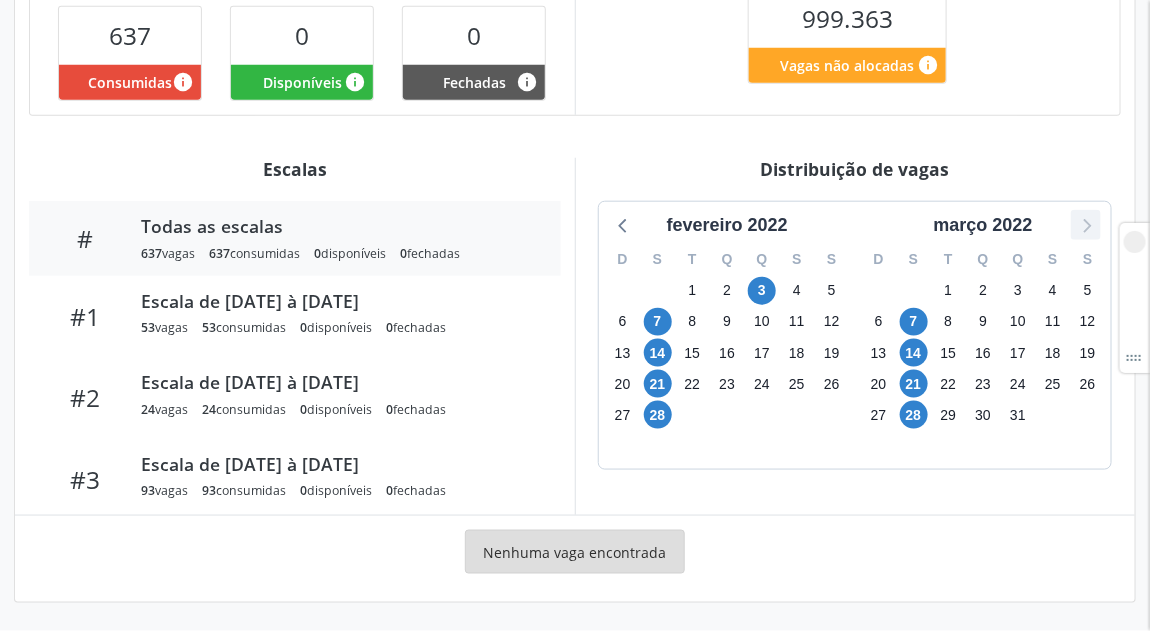 click 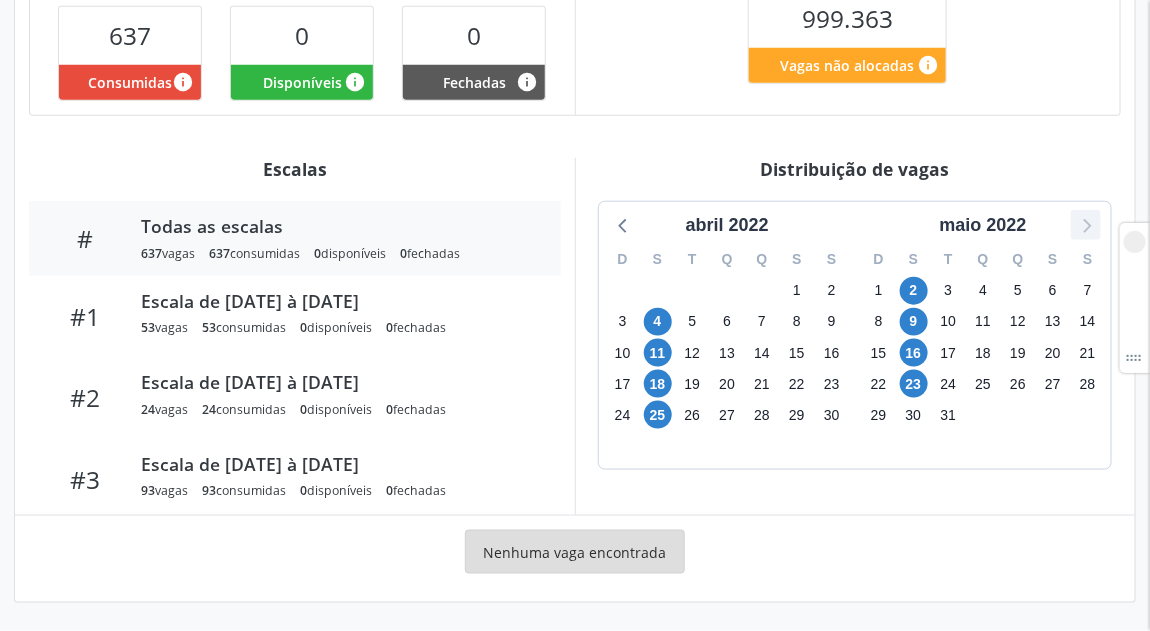 click 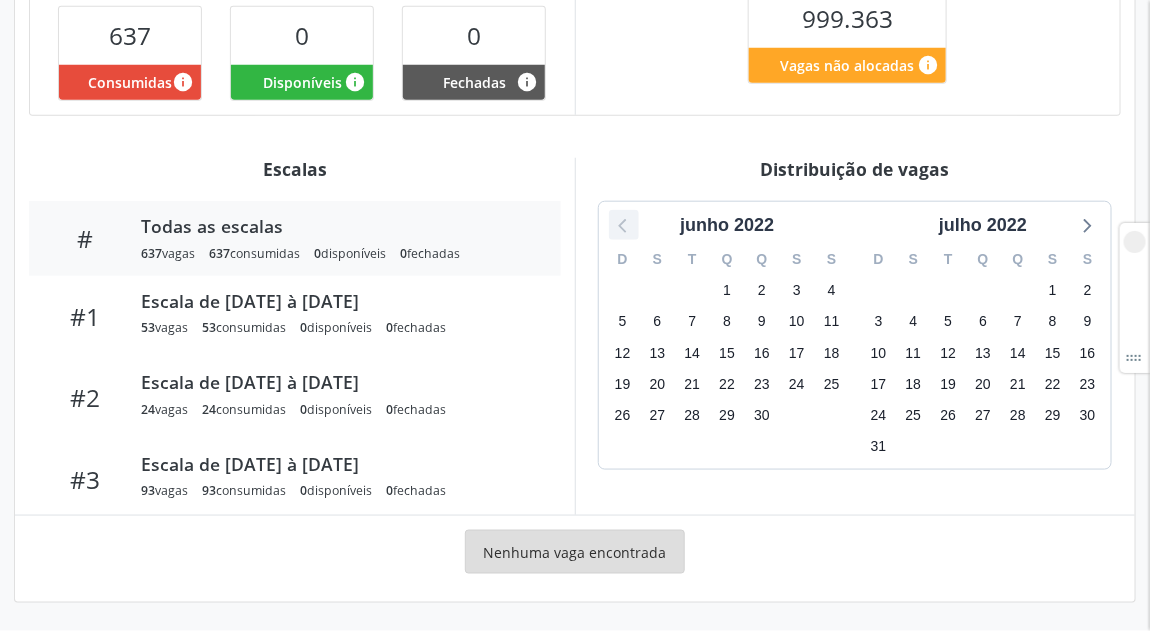 click 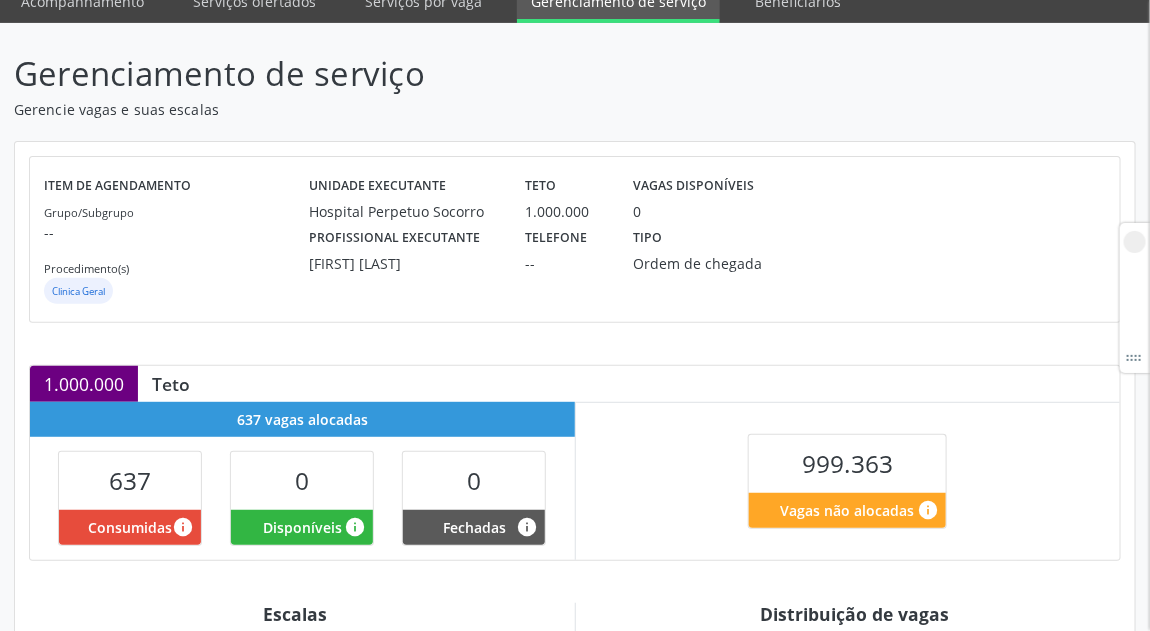 scroll, scrollTop: 85, scrollLeft: 0, axis: vertical 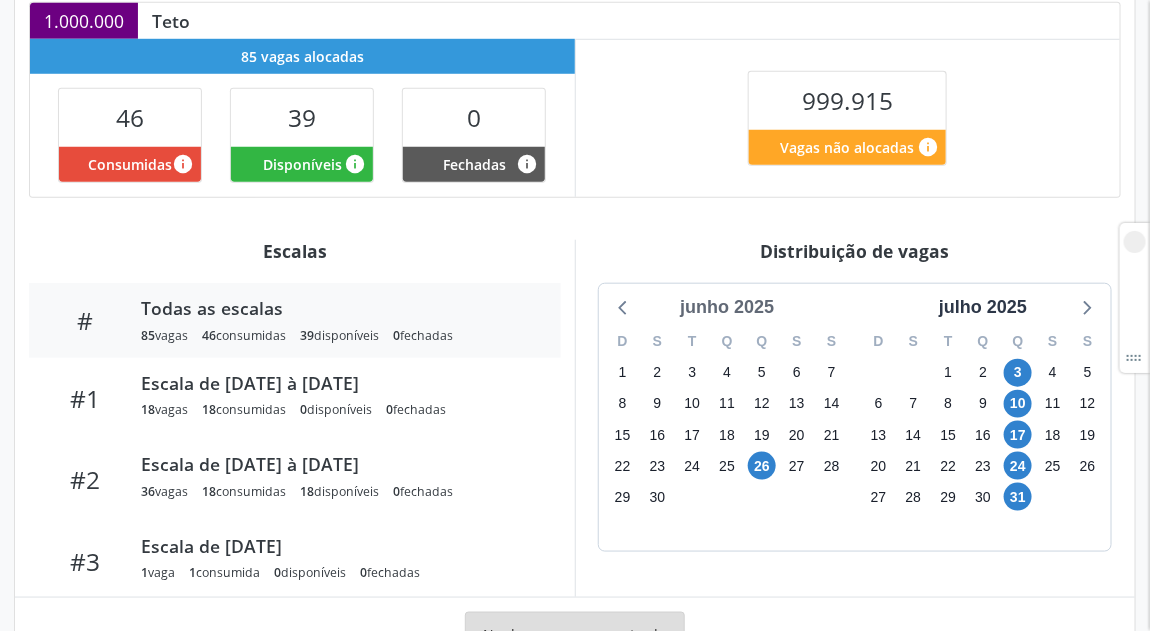 click on "junho 2025" at bounding box center (727, 307) 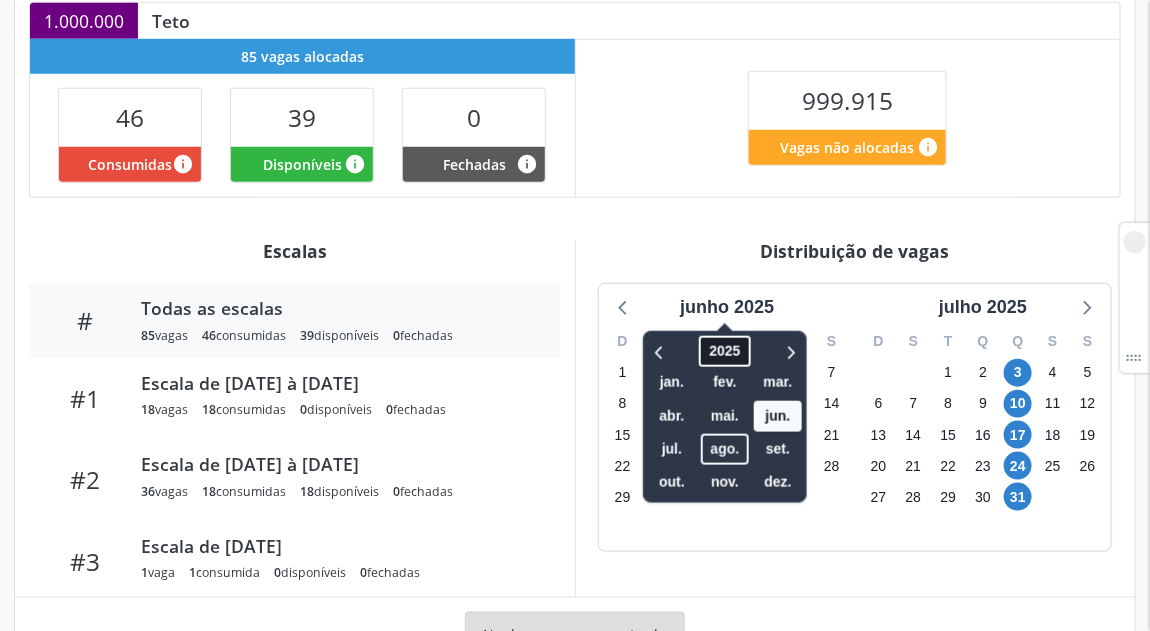 click on "2025" at bounding box center (725, 351) 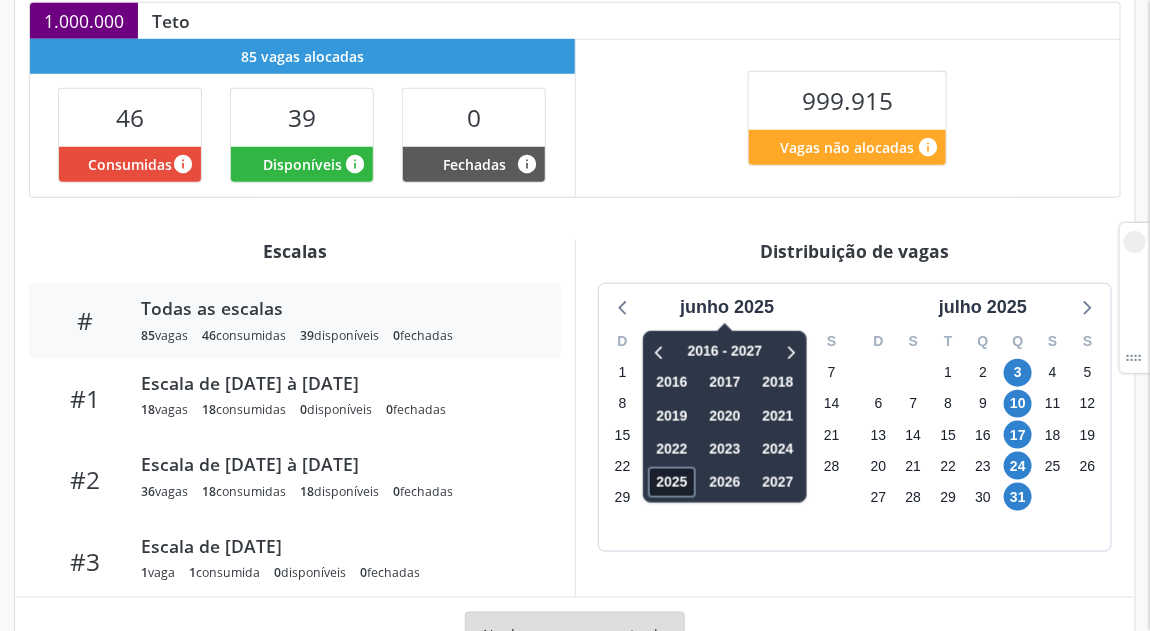 click on "2025" at bounding box center (672, 482) 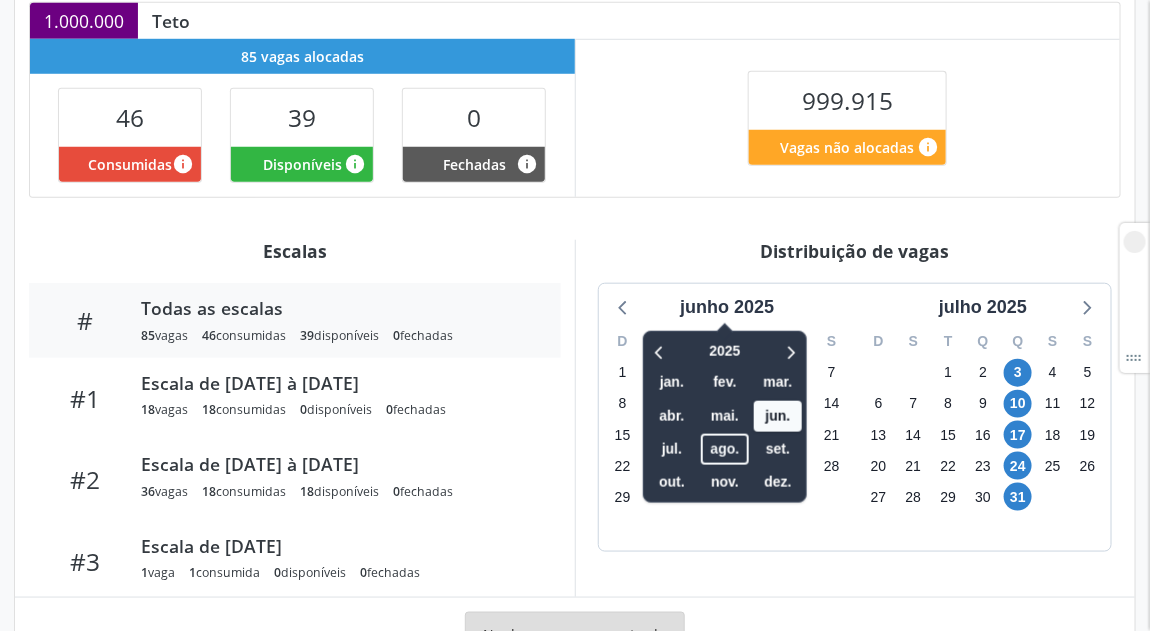 click on "999.915
Vagas não alocadas
info" at bounding box center (848, 117) 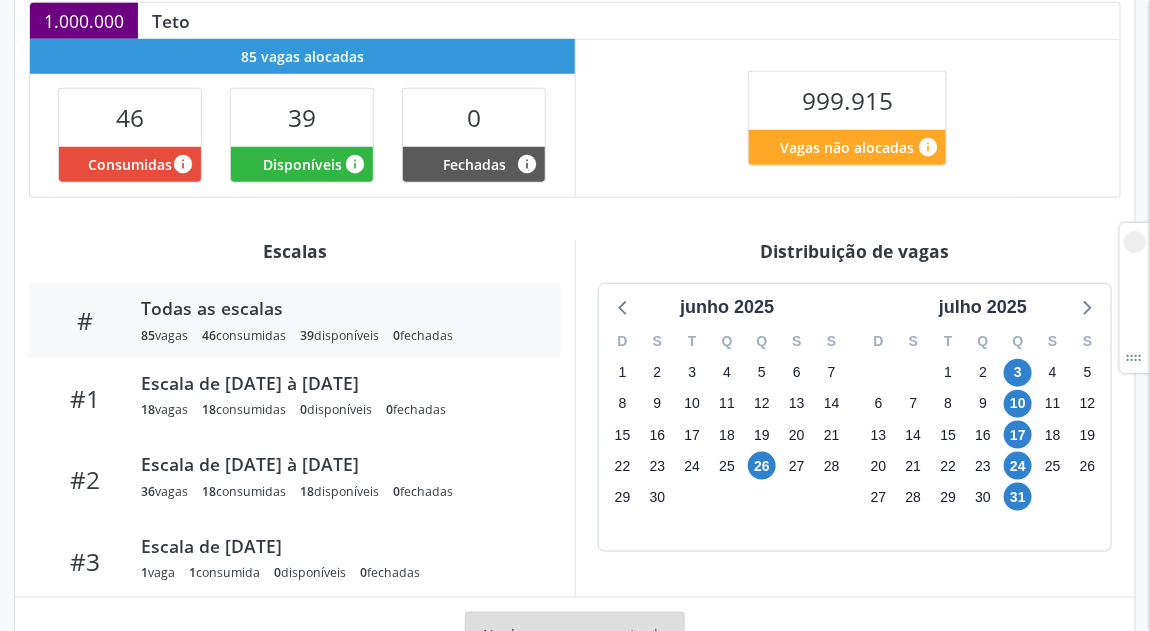 scroll, scrollTop: 0, scrollLeft: 0, axis: both 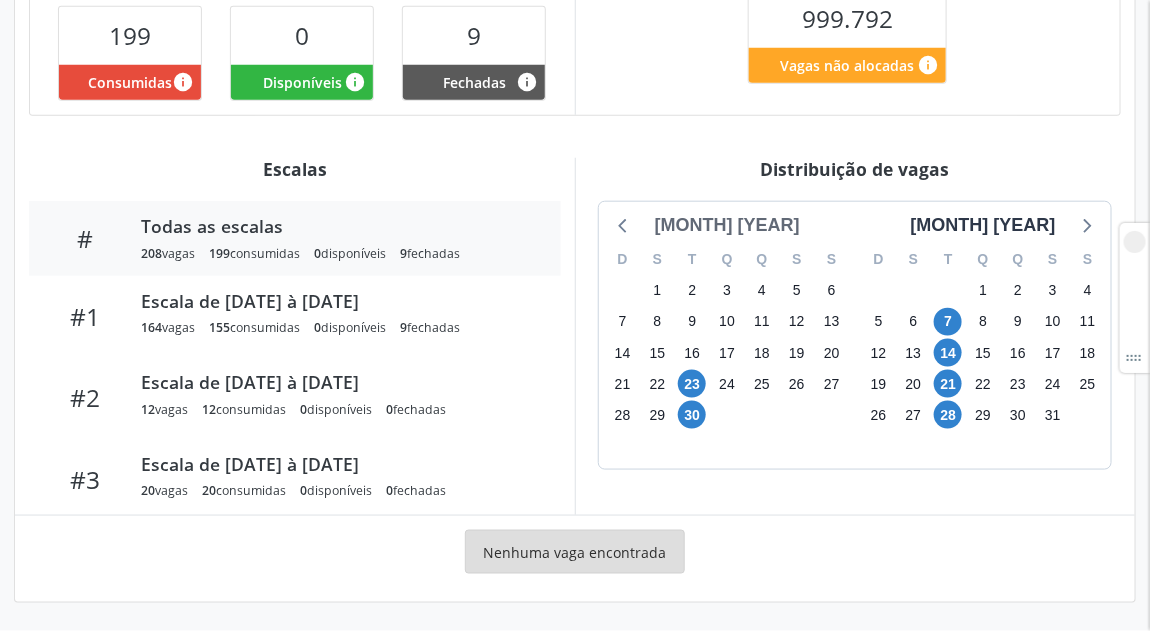 click on "[MONTH] [YEAR]" at bounding box center [727, 225] 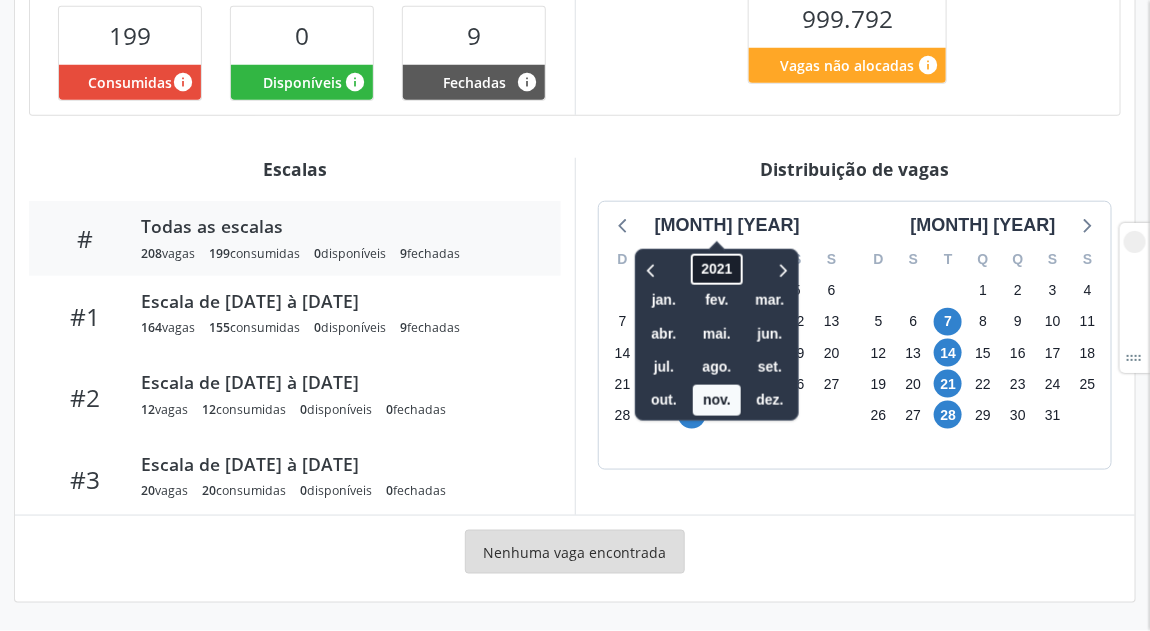 click on "2021" at bounding box center (716, 269) 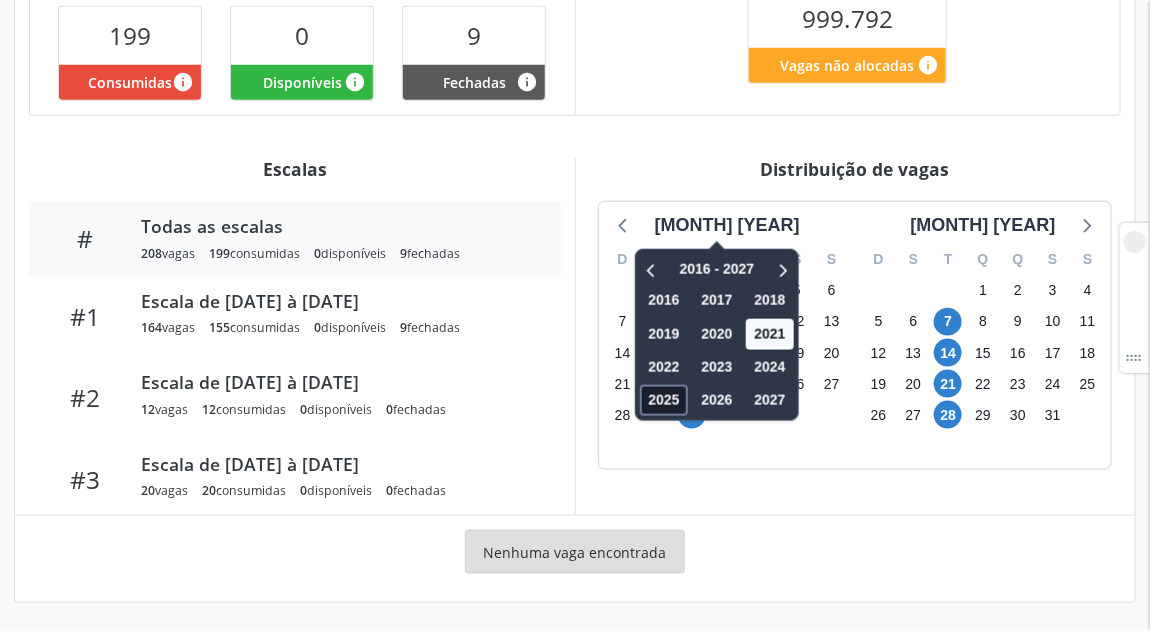 click on "2025" at bounding box center (664, 400) 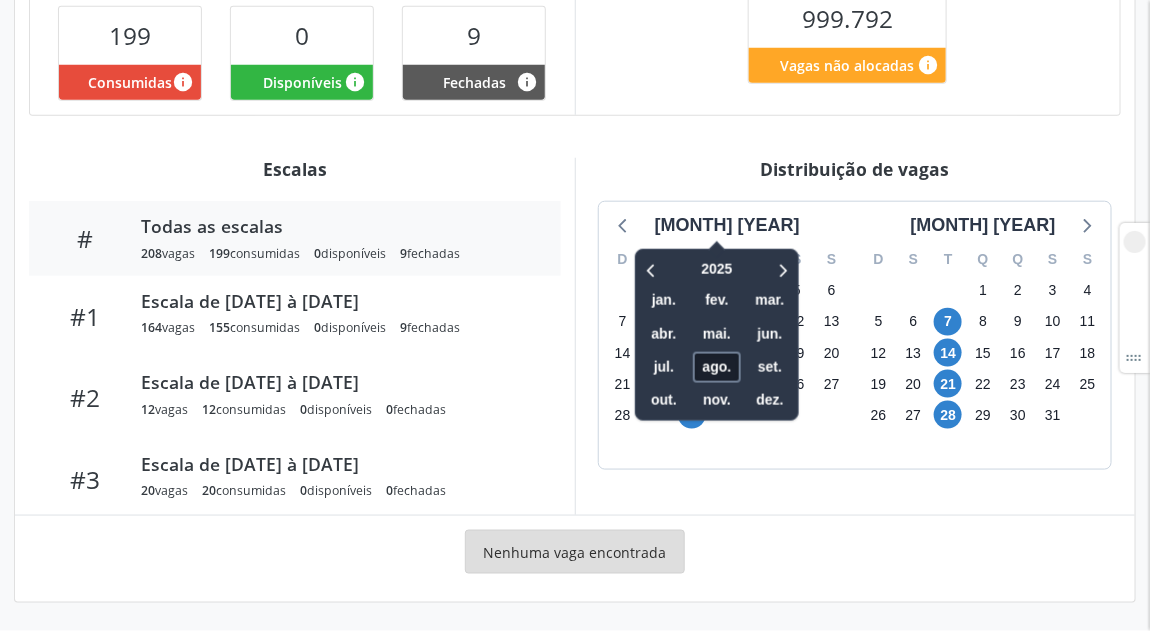click on "ago." at bounding box center (717, 367) 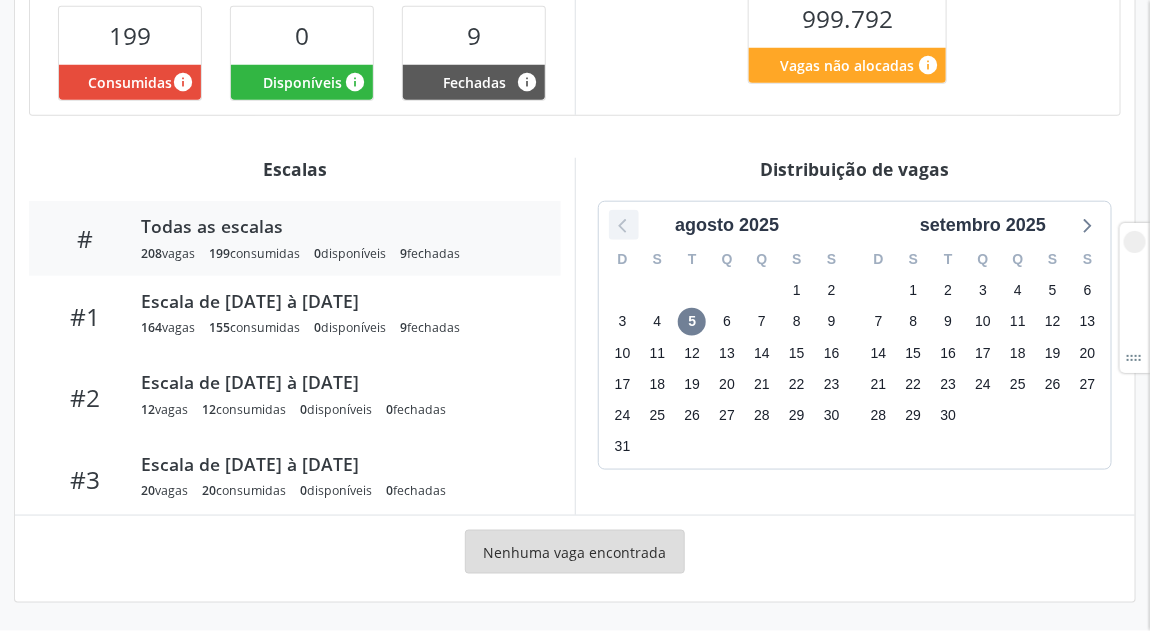 click 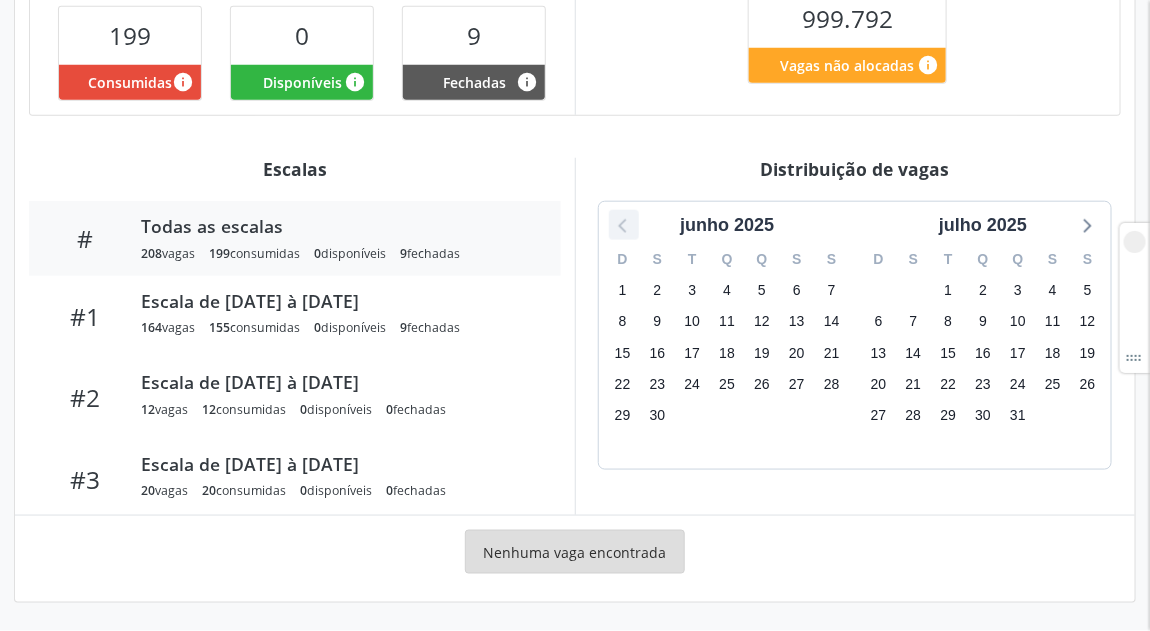 click 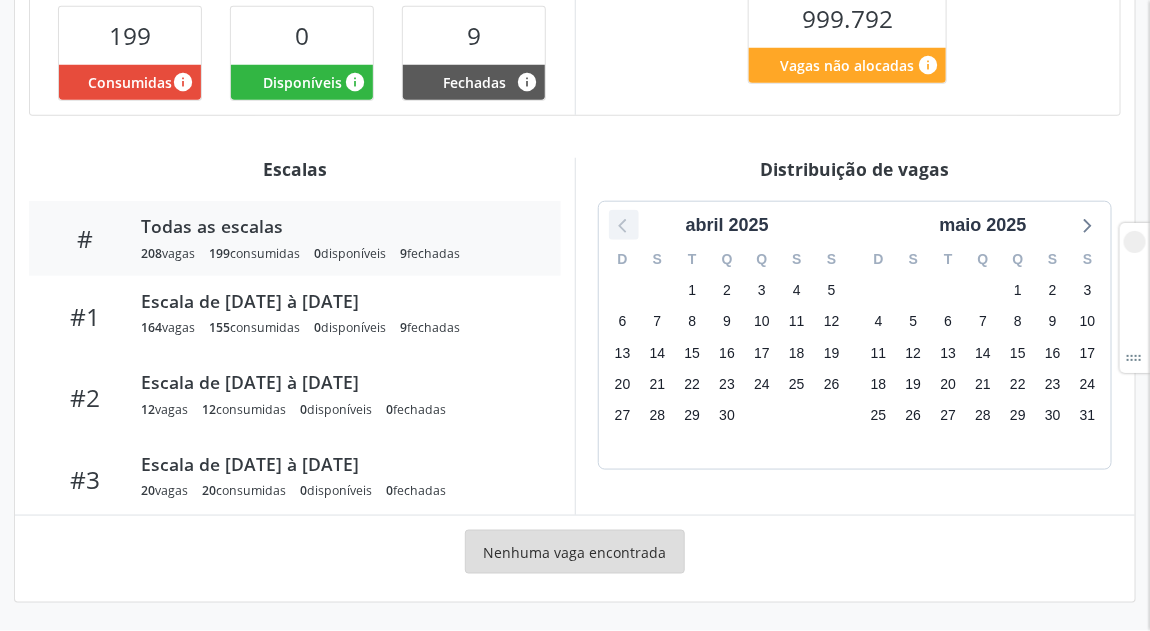 click 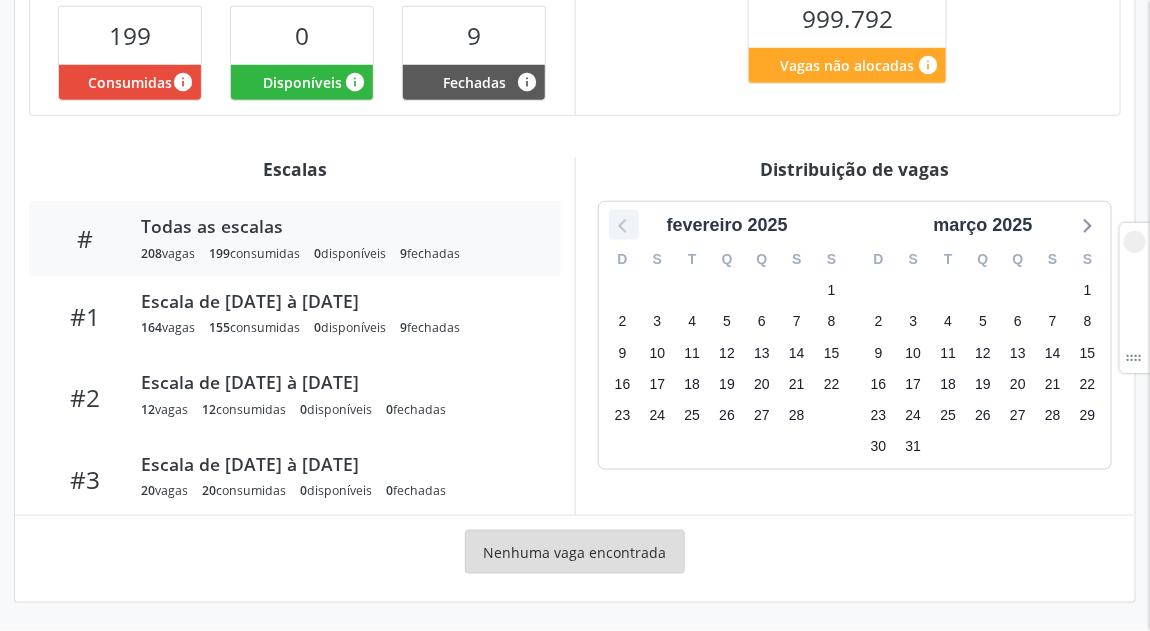 click 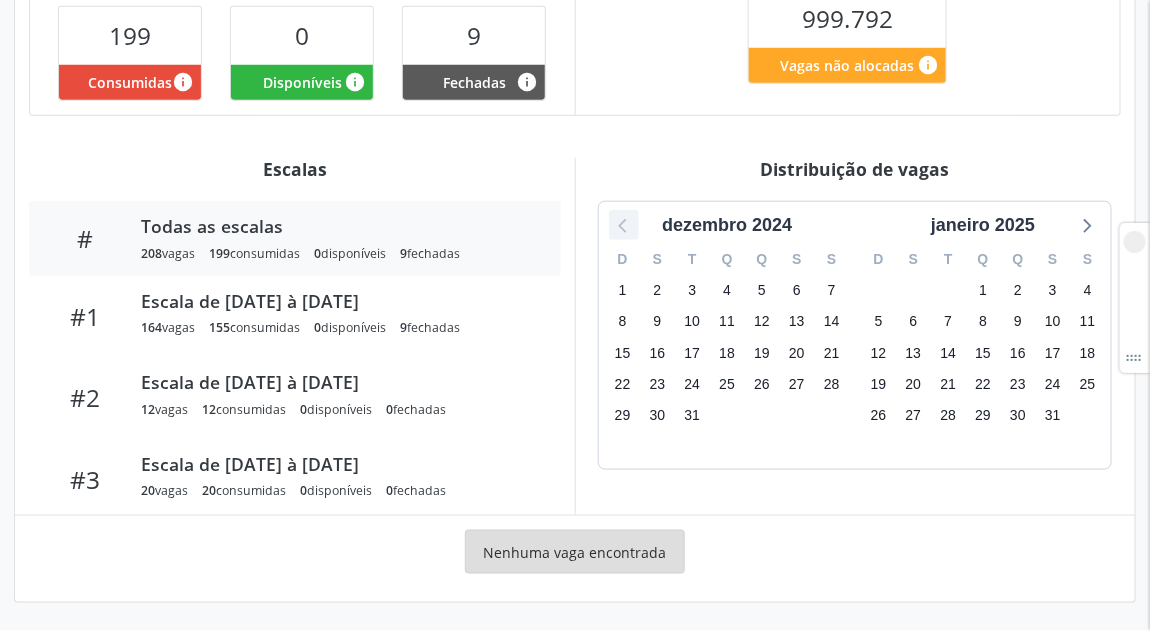 click 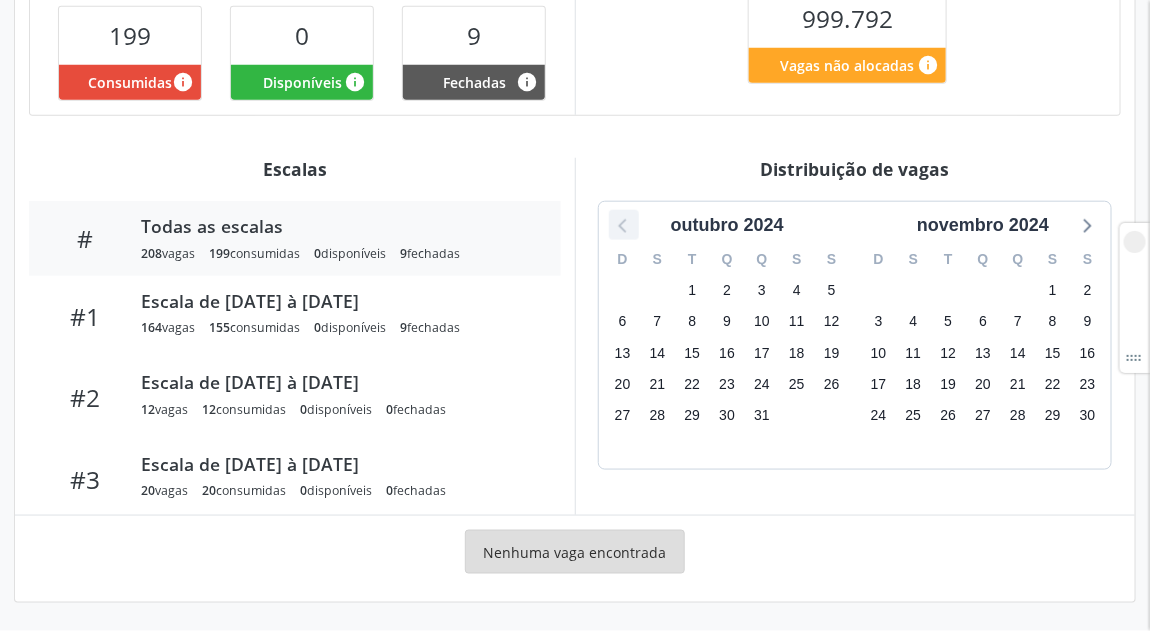 click 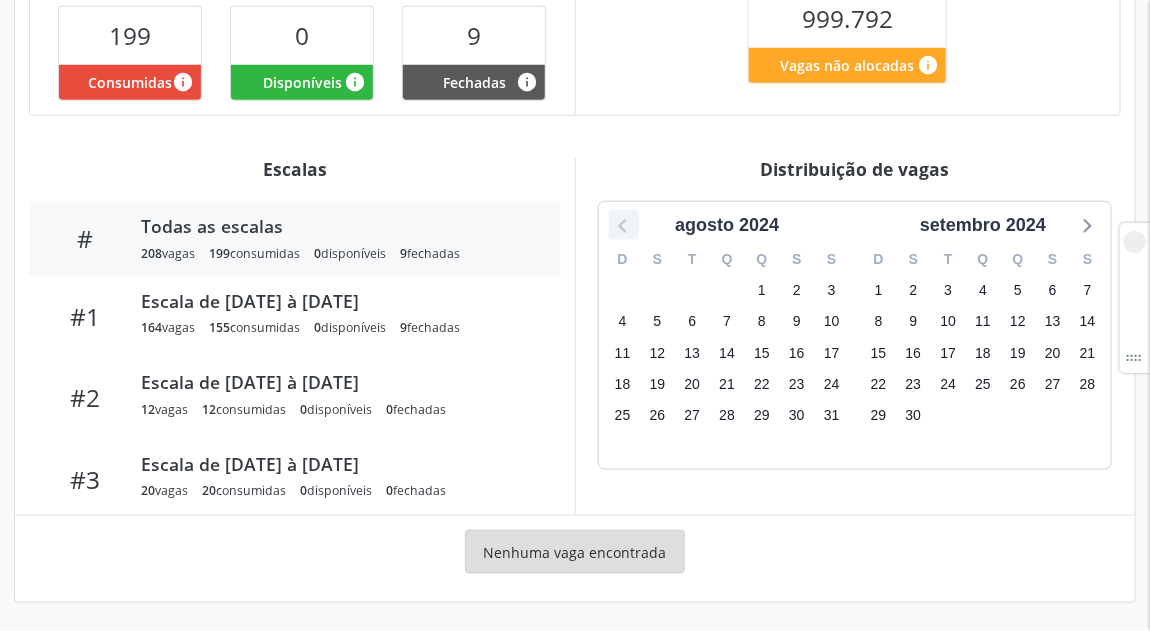 click 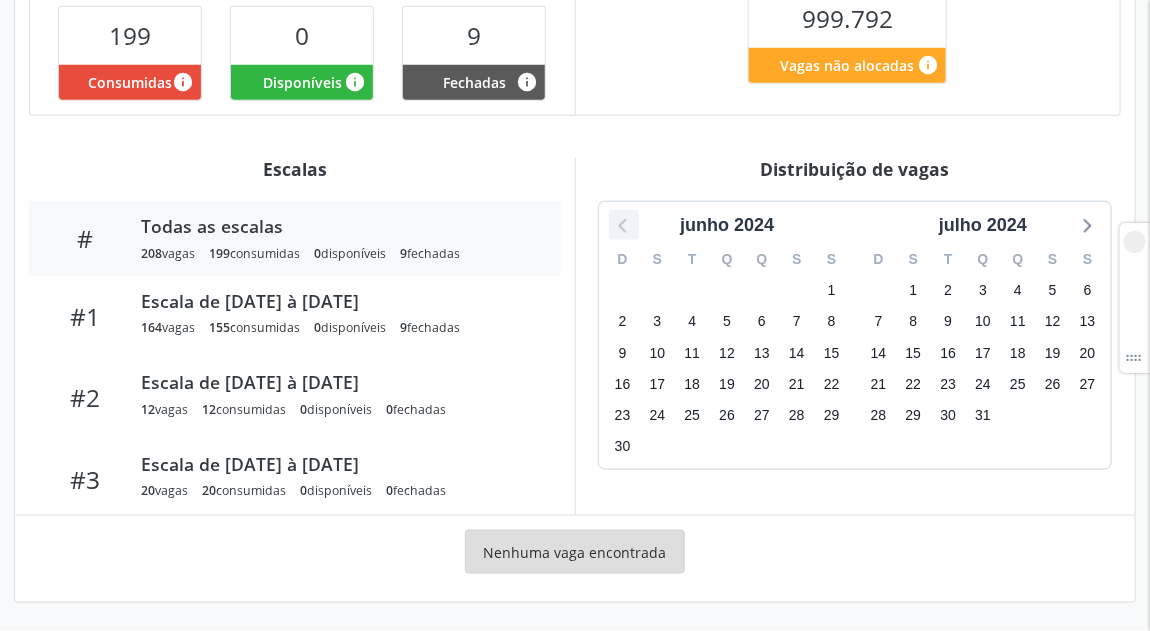 click 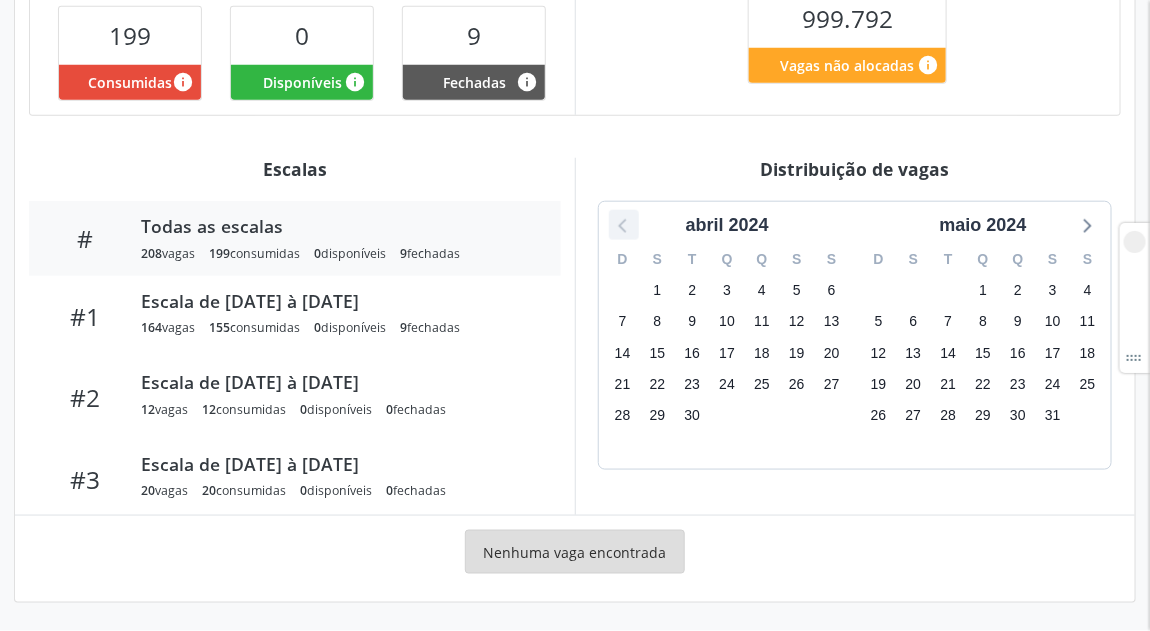 click 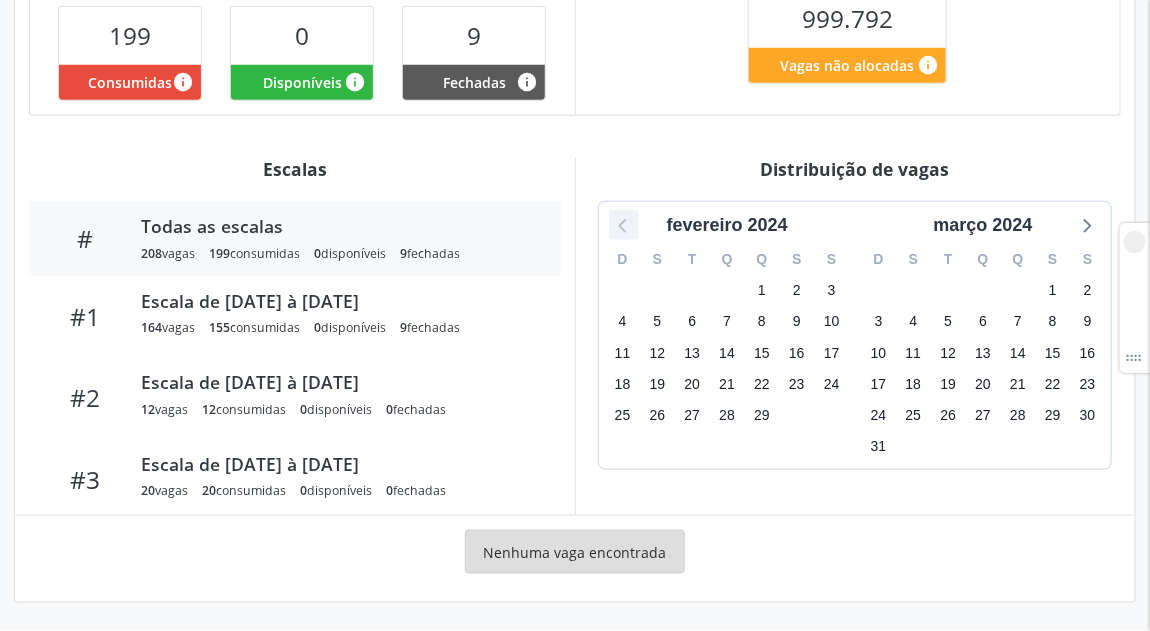 click 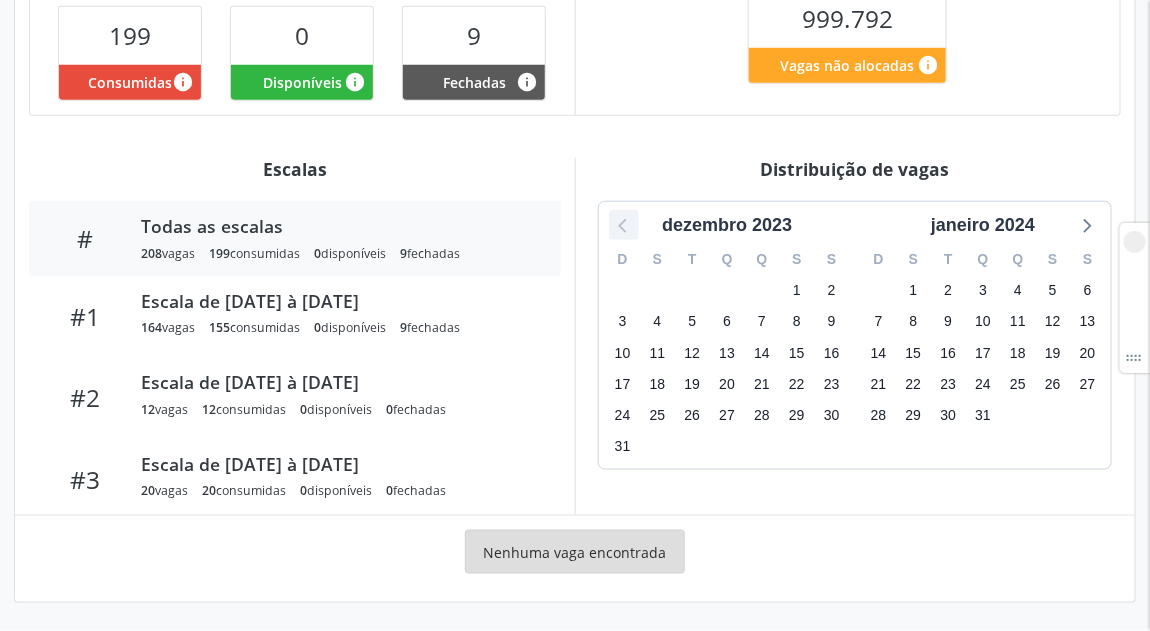 click 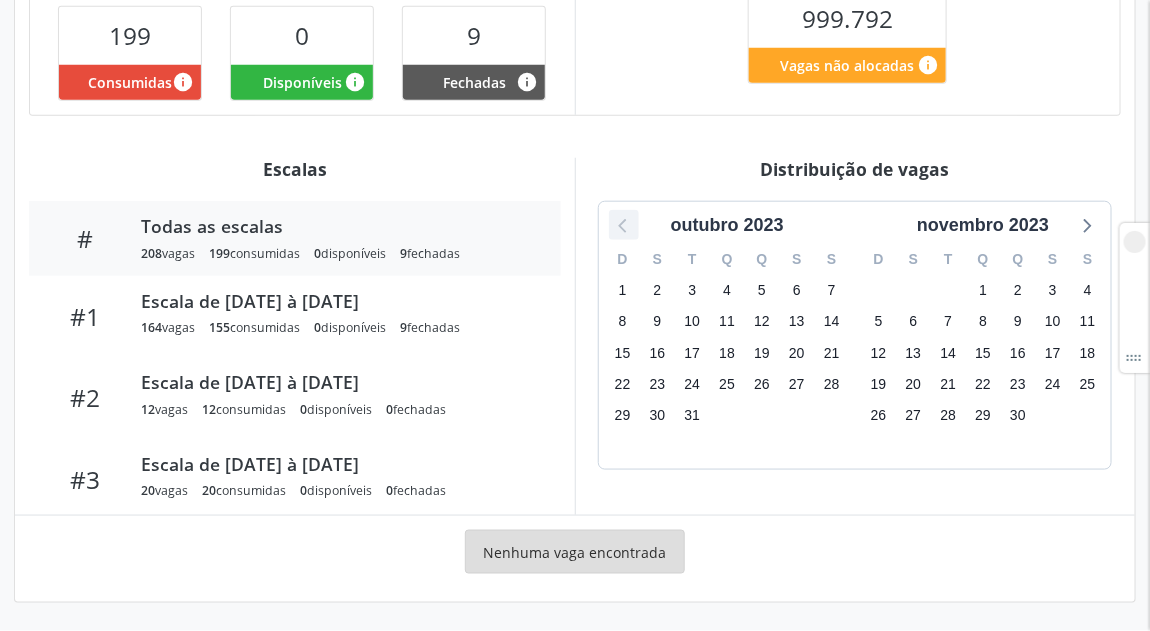 click 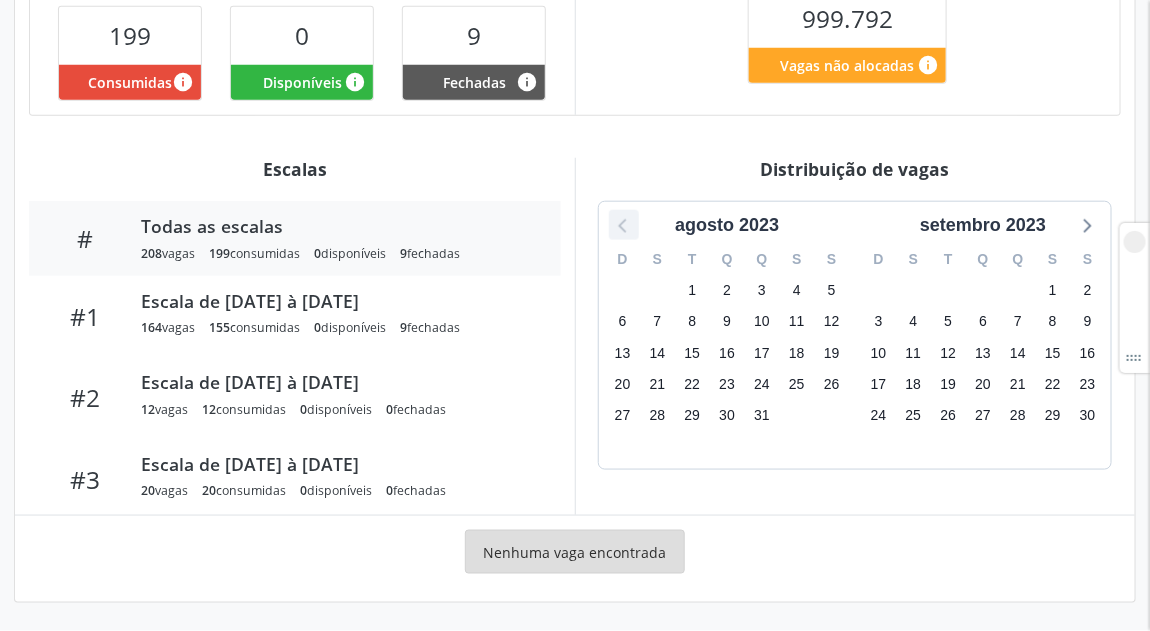 click 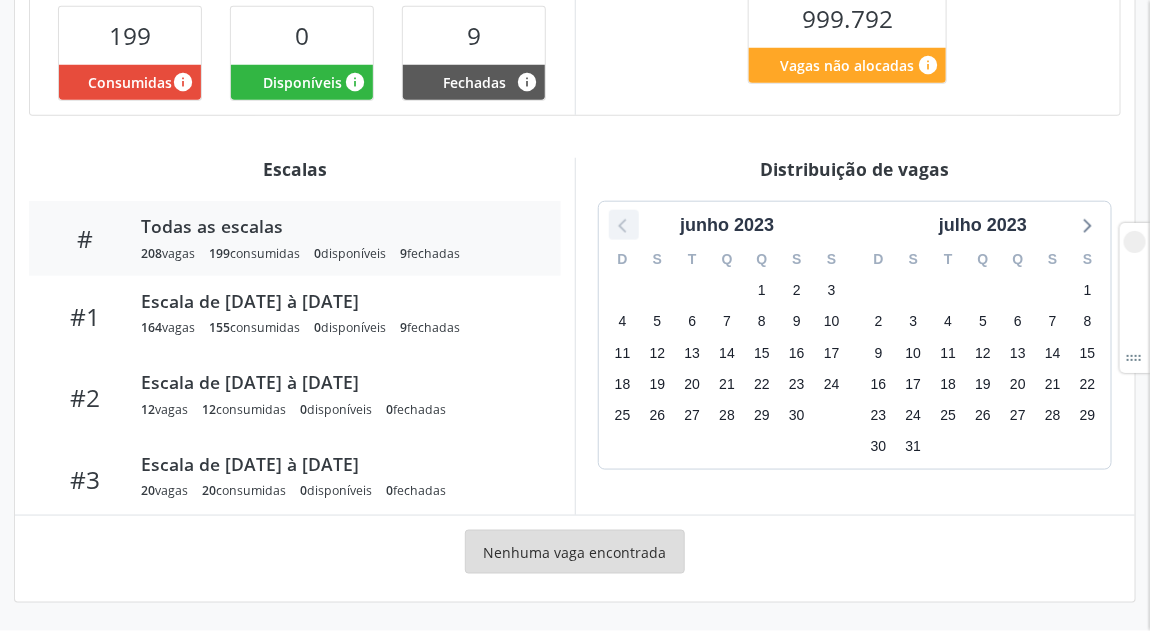 click 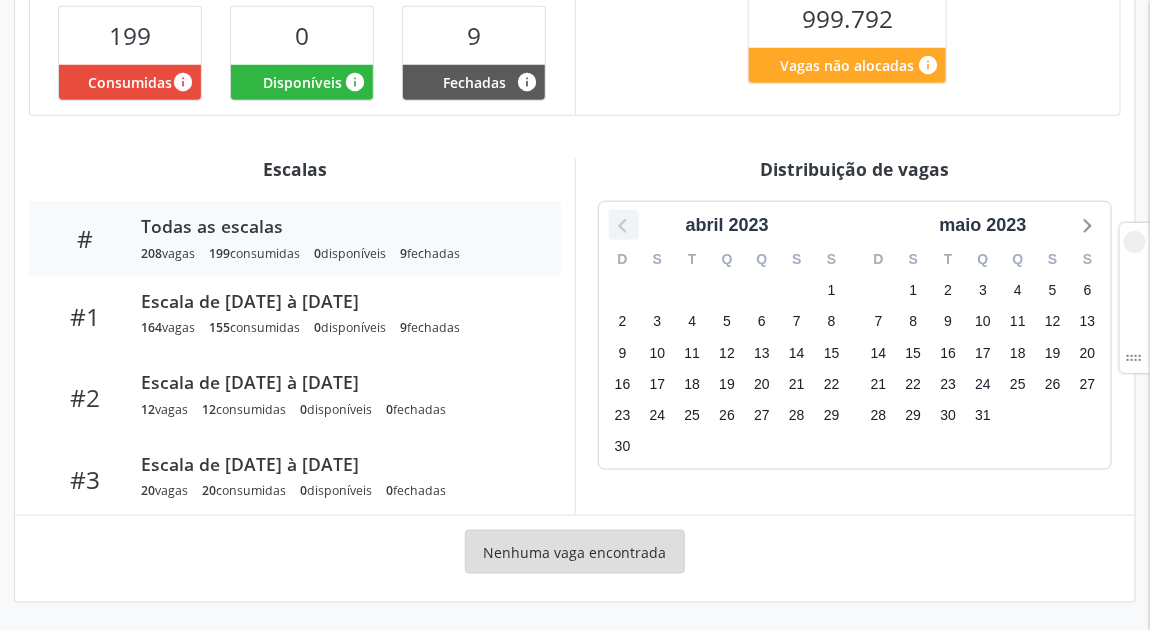 click 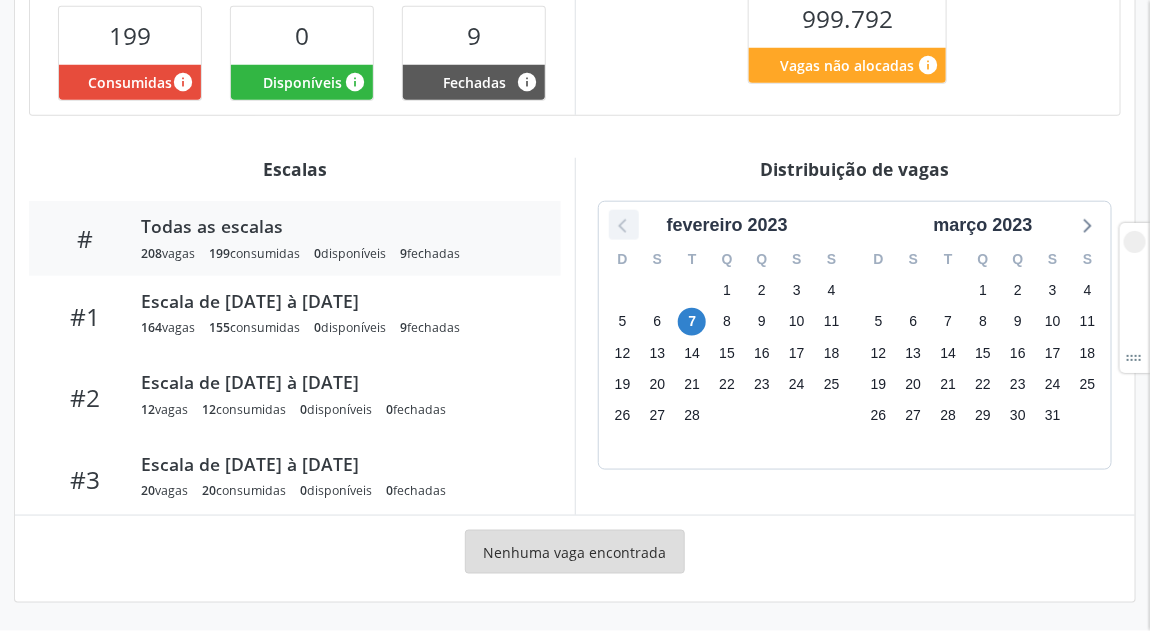 click 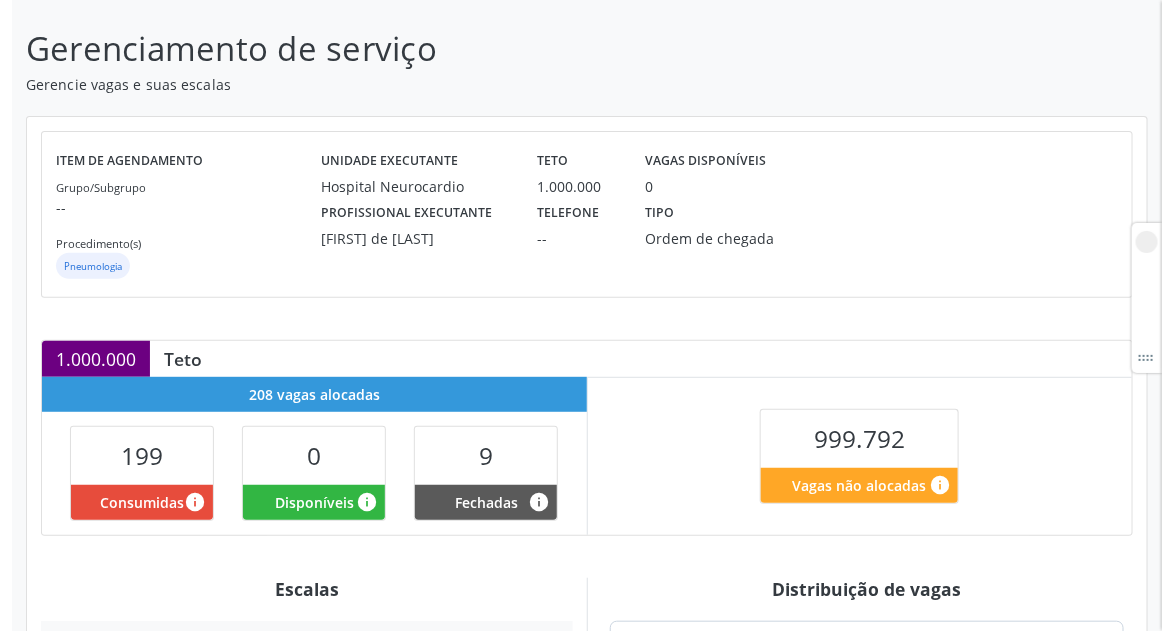 scroll, scrollTop: 0, scrollLeft: 0, axis: both 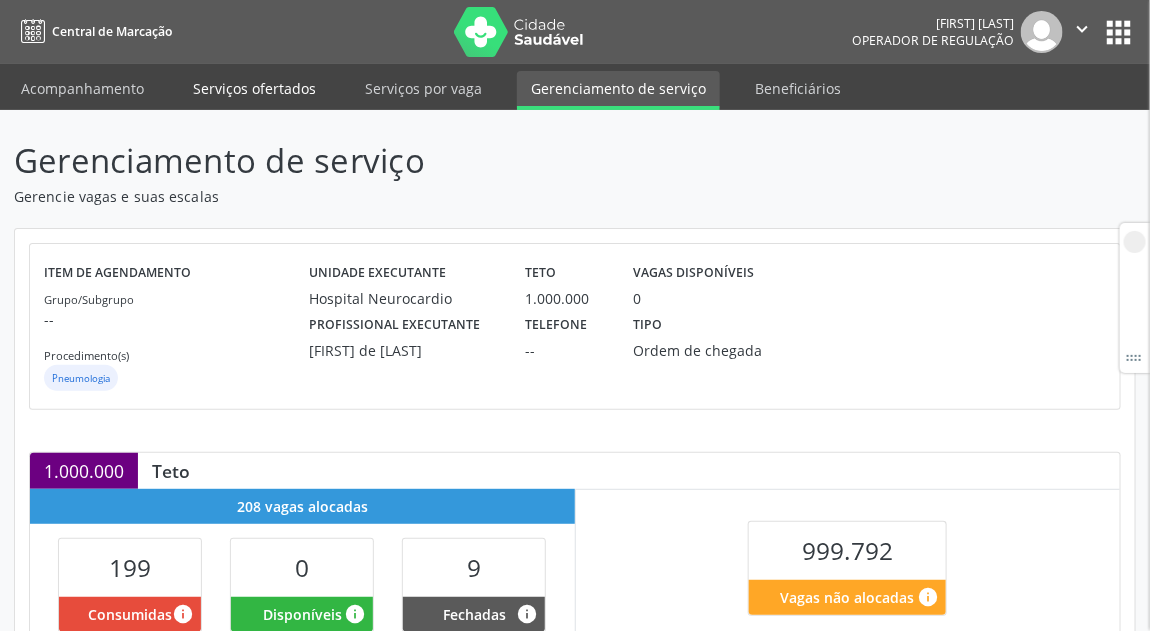 click on "Serviços ofertados" at bounding box center [254, 88] 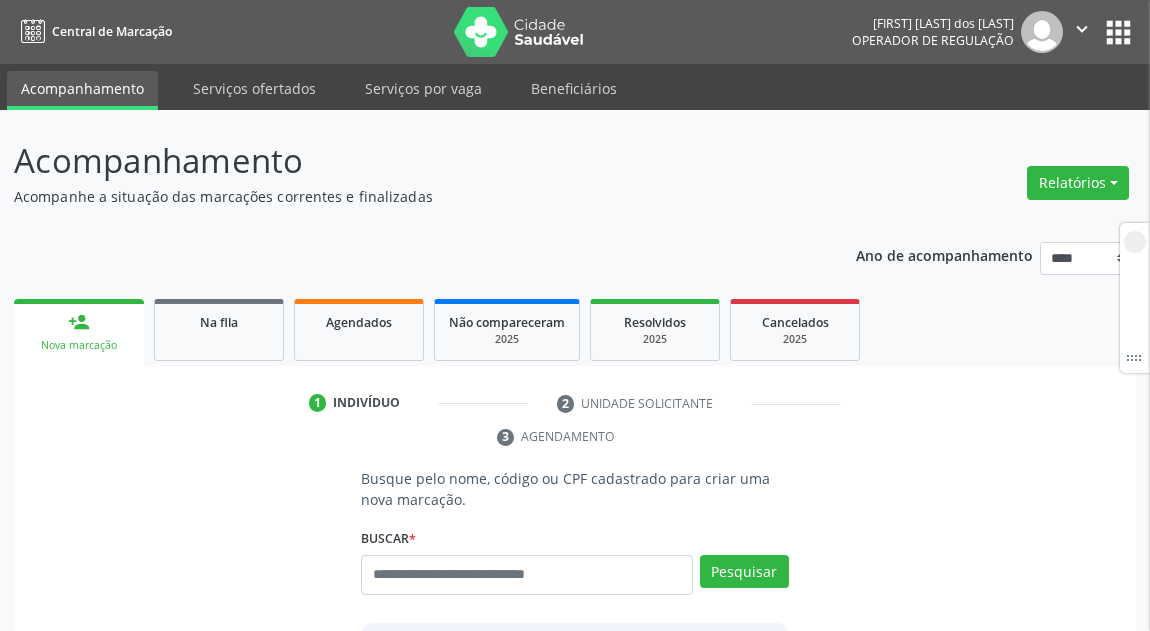 scroll, scrollTop: 0, scrollLeft: 0, axis: both 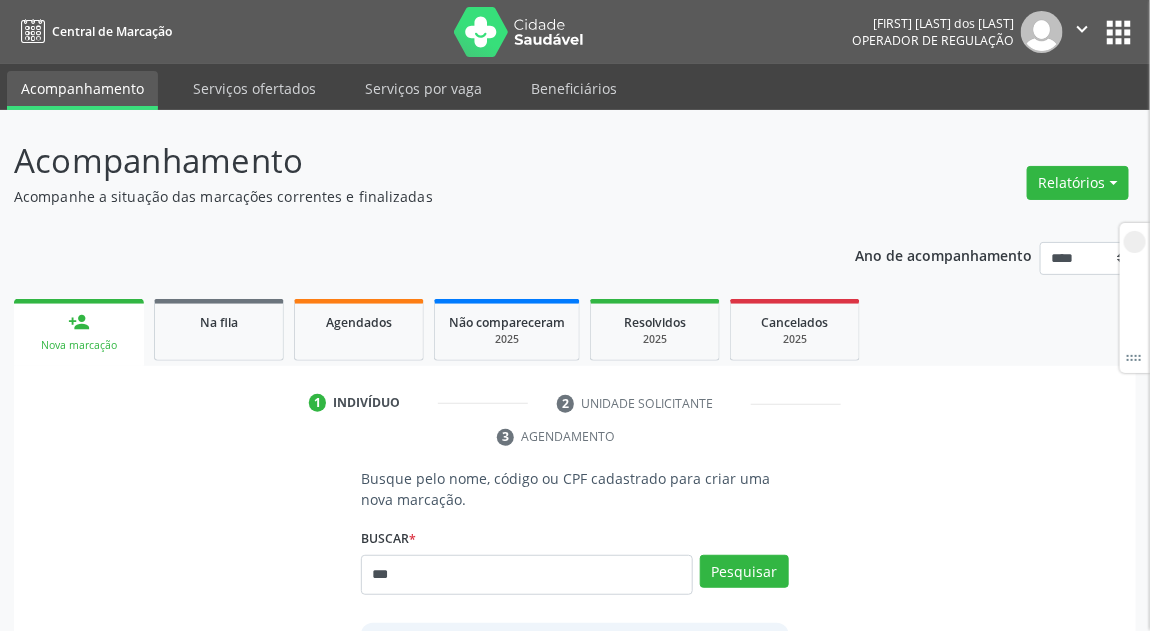 type on "***" 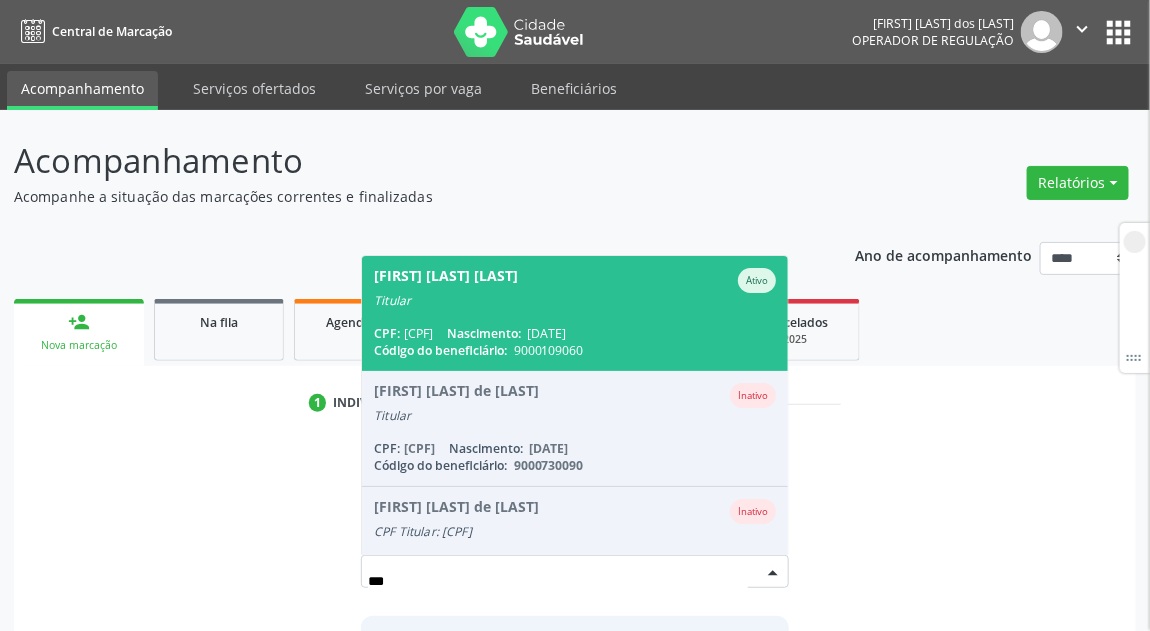 click on "Código do beneficiário:
9000109060" at bounding box center (575, 350) 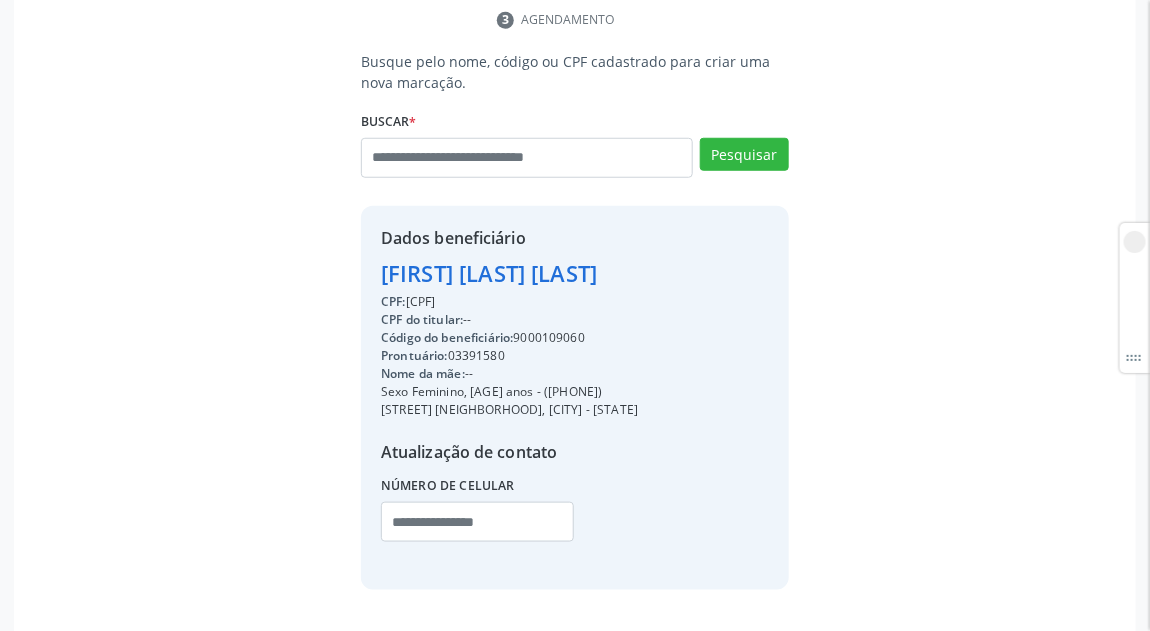 scroll, scrollTop: 480, scrollLeft: 0, axis: vertical 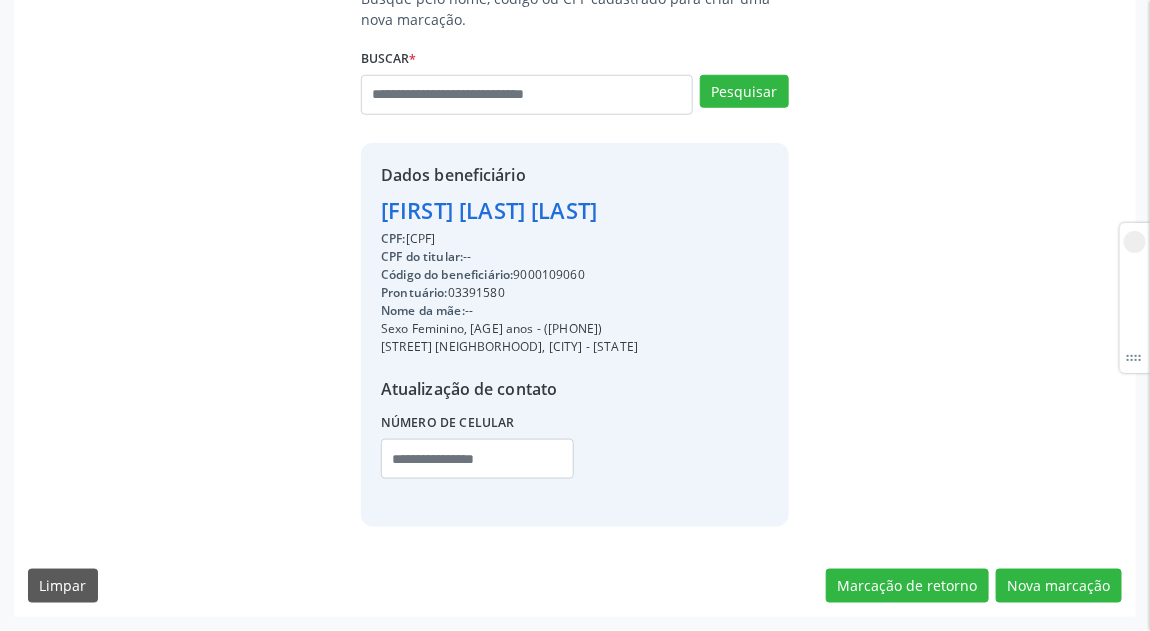 click on "Acompanhamento
Acompanhe a situação das marcações correntes e finalizadas
Relatórios
Acompanhamento
Consolidado
Procedimentos realizados
Ano de acompanhamento
**** **** **** **** ****
person_add
Nova marcação
Na fila   Agendados   Não compareceram
2025
Resolvidos
2025
Cancelados
2025
1
Indivíduo
2
Unidade solicitante
3
Agendamento
Busque pelo nome, código ou CPF cadastrado para criar uma nova marcação.
Buscar
*
Adahira Marques Pereira
Adahira Marques Pereira
Ativo
Titular
CPF:
123.893.904-04
Nascimento:
17/12/1953
Código do beneficiário:
9000109060
Inativo" at bounding box center [575, 130] 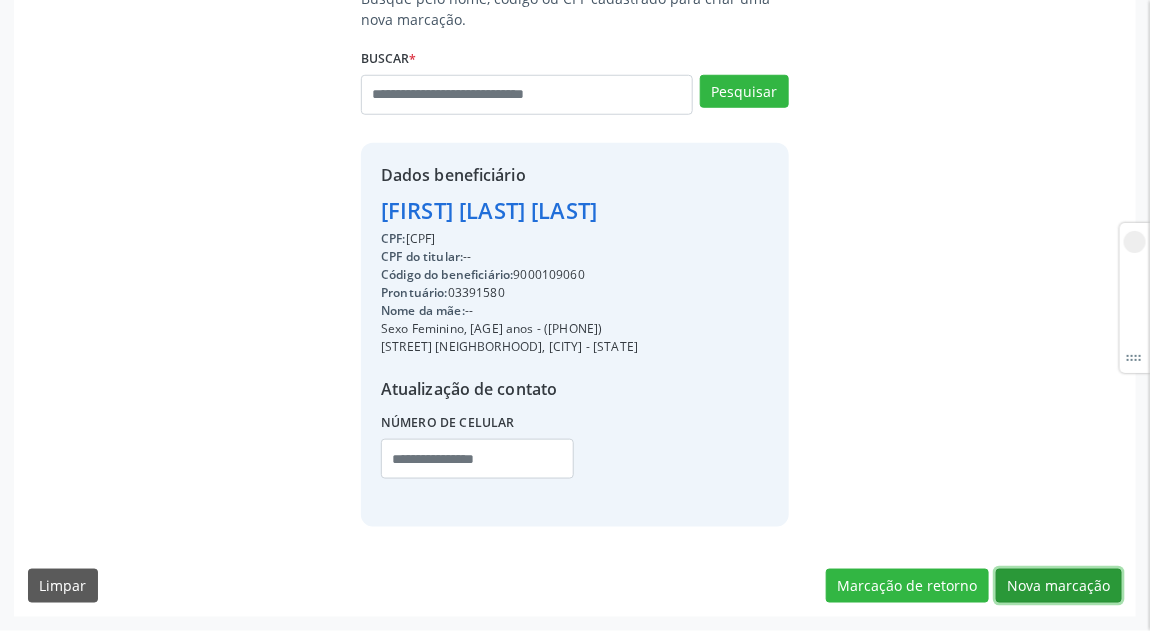 click on "Nova marcação" at bounding box center [1059, 586] 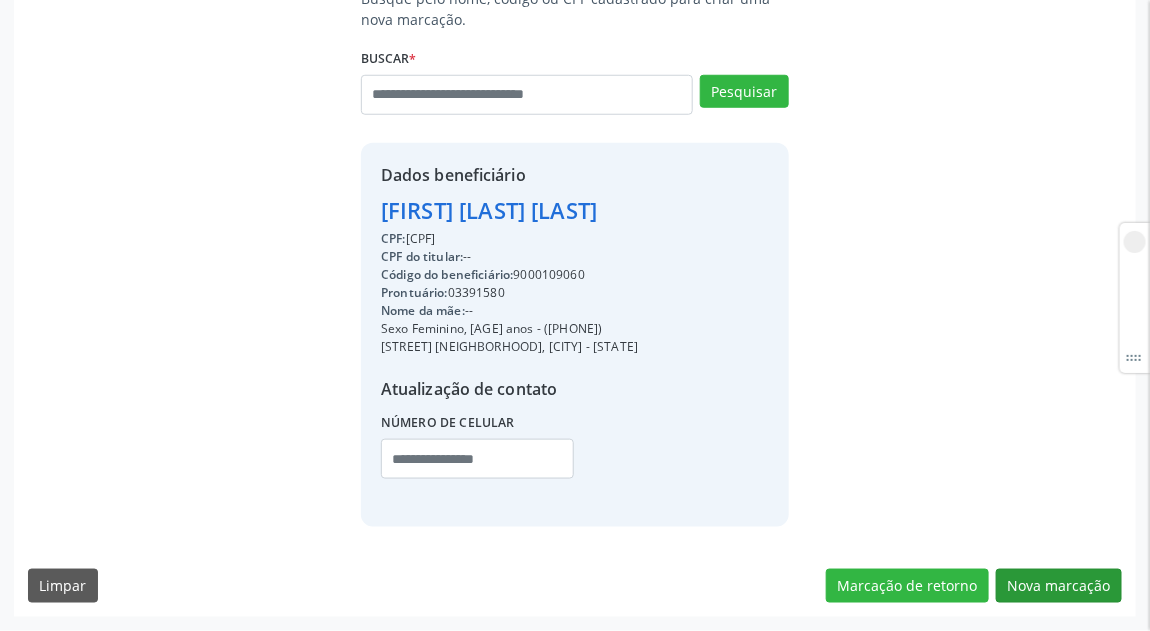 scroll, scrollTop: 297, scrollLeft: 0, axis: vertical 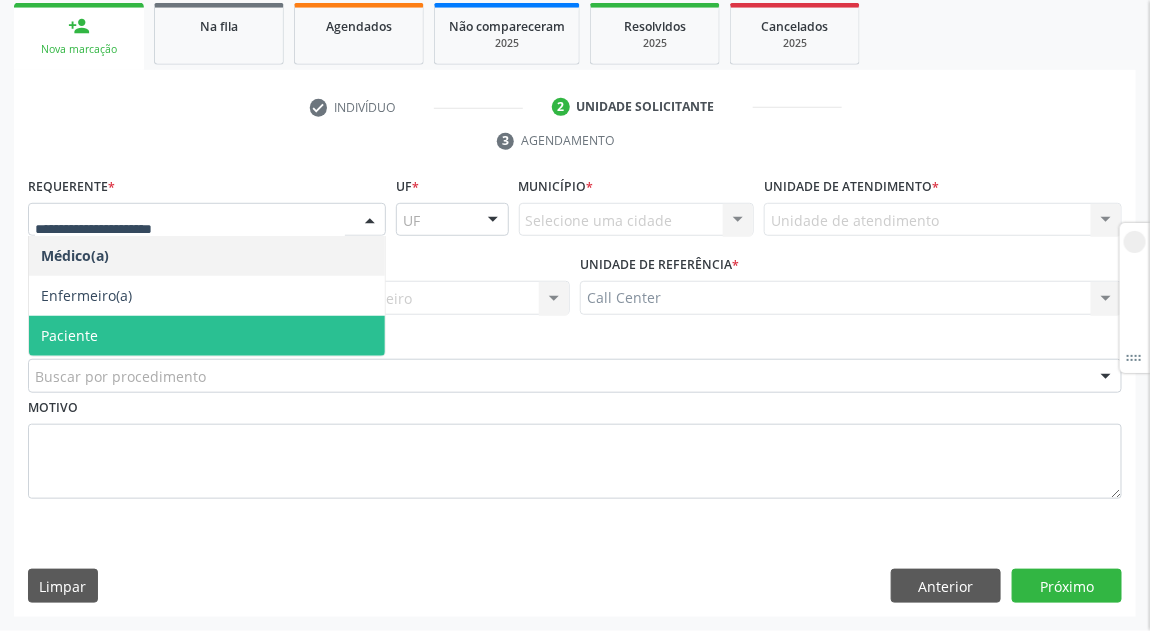 click on "Paciente" at bounding box center (207, 336) 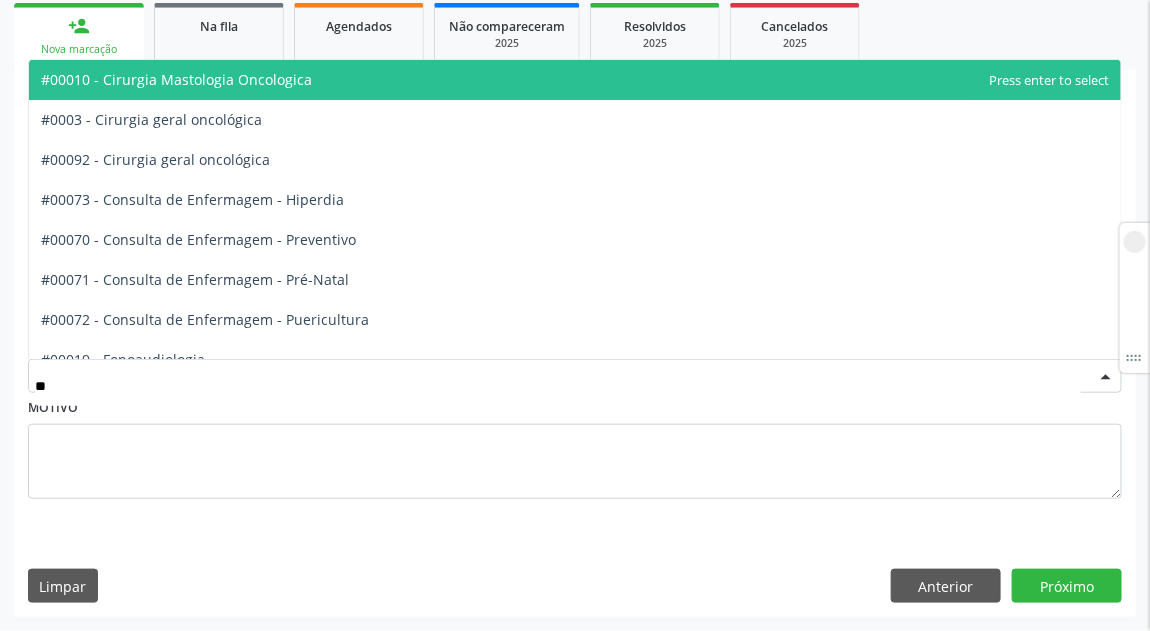 type on "***" 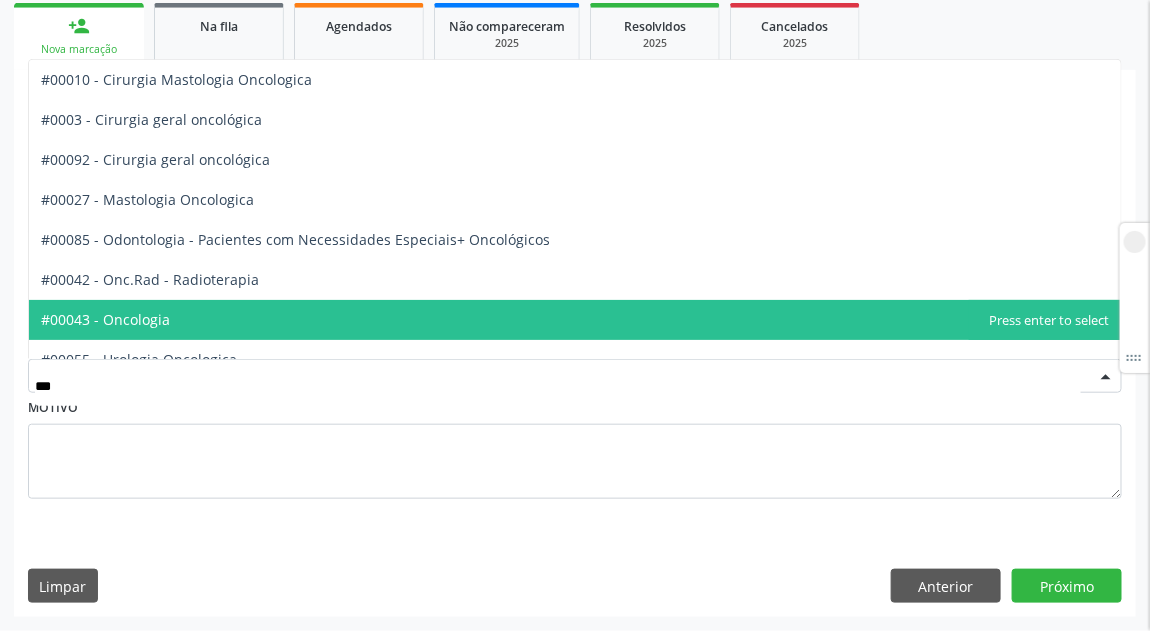 click on "#00043 - Oncologia" at bounding box center (105, 319) 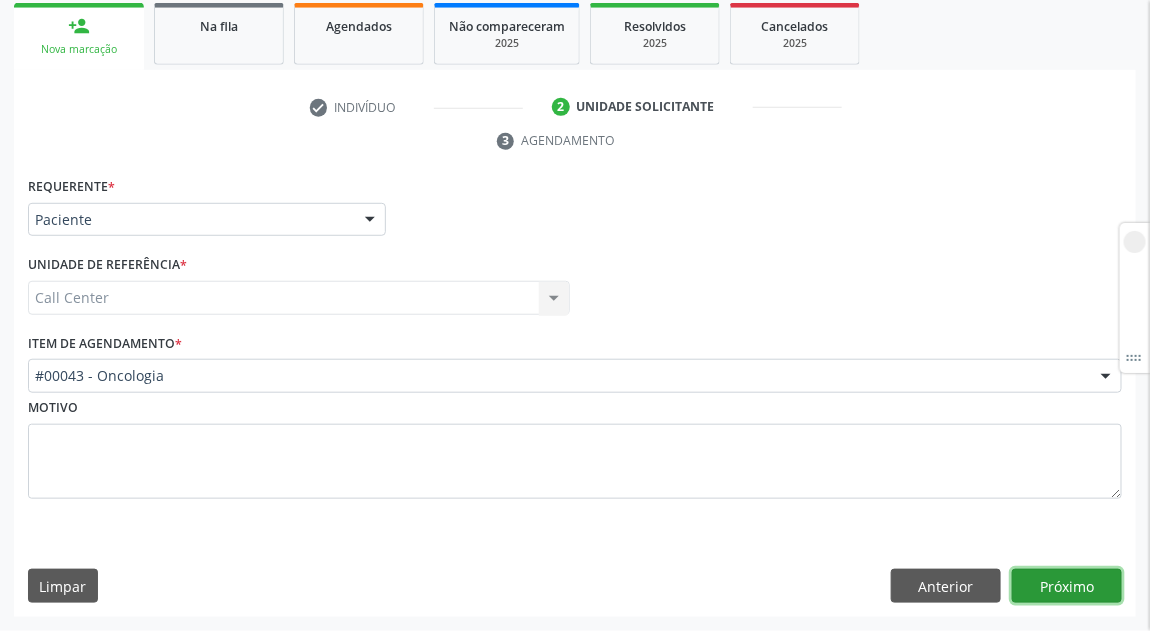 click on "Próximo" at bounding box center (1067, 586) 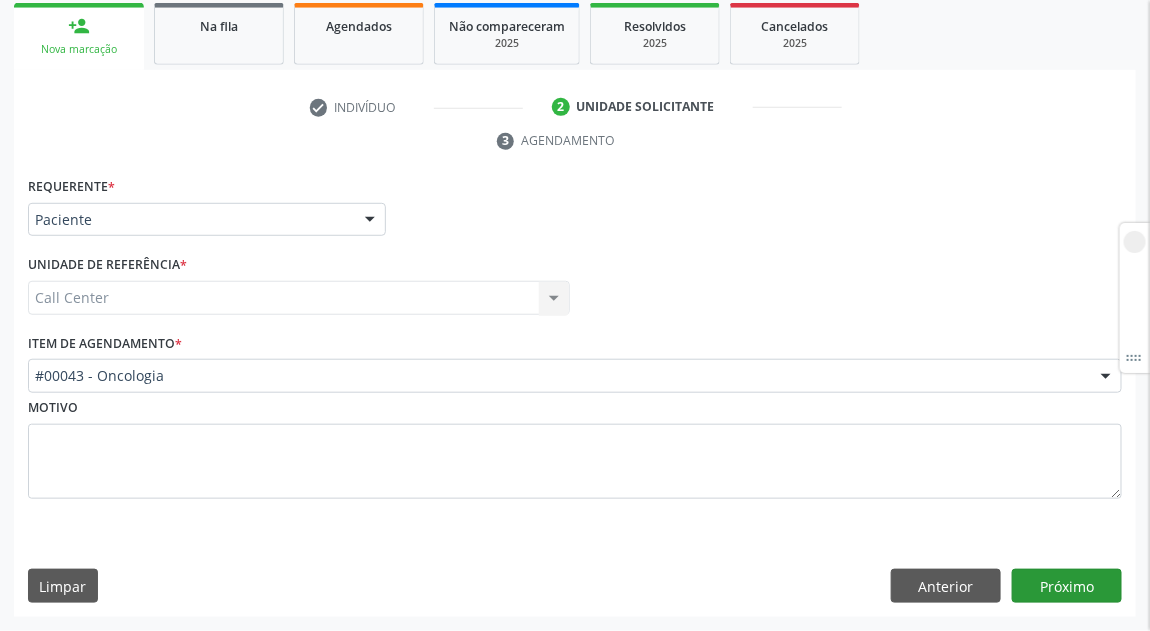 scroll, scrollTop: 271, scrollLeft: 0, axis: vertical 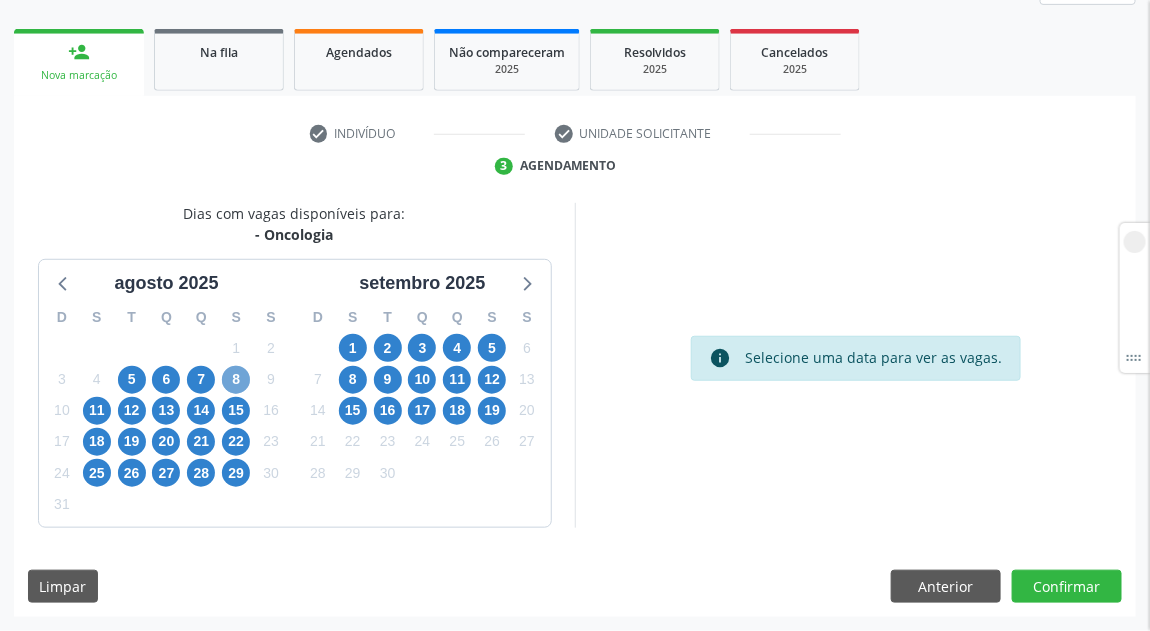 click on "8" at bounding box center [236, 380] 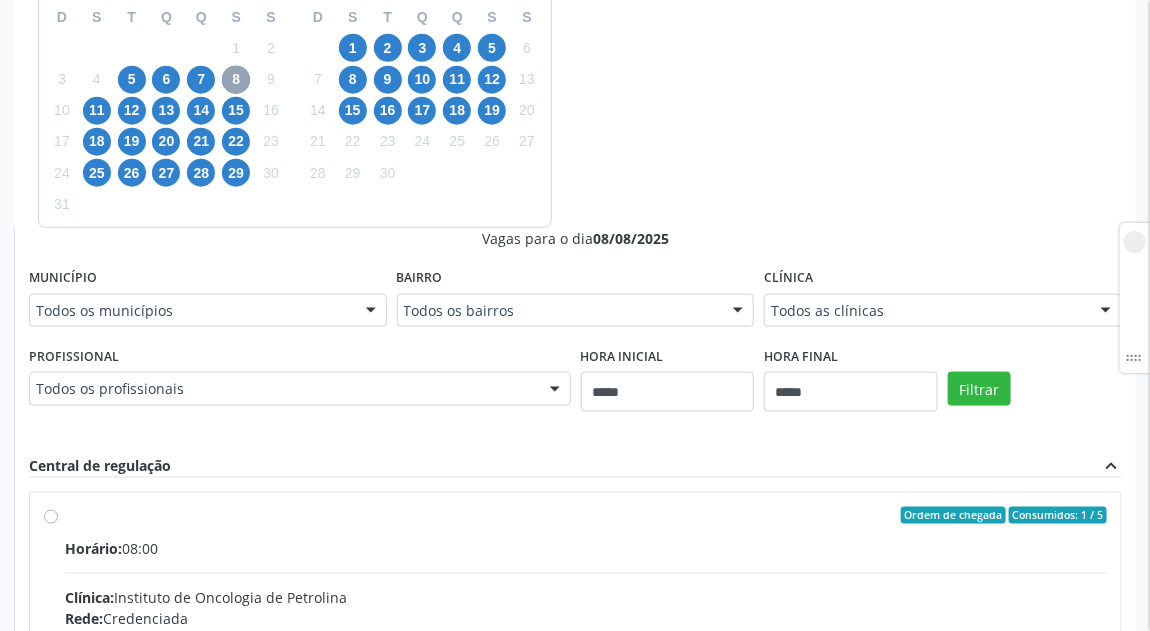 scroll, scrollTop: 571, scrollLeft: 0, axis: vertical 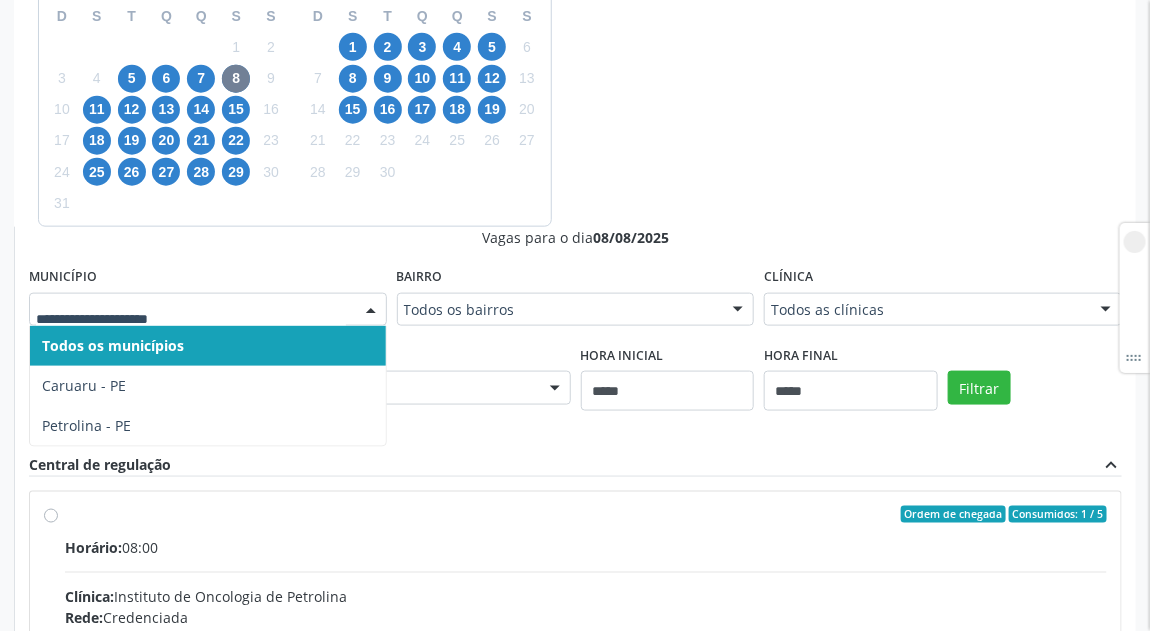 click at bounding box center (208, 310) 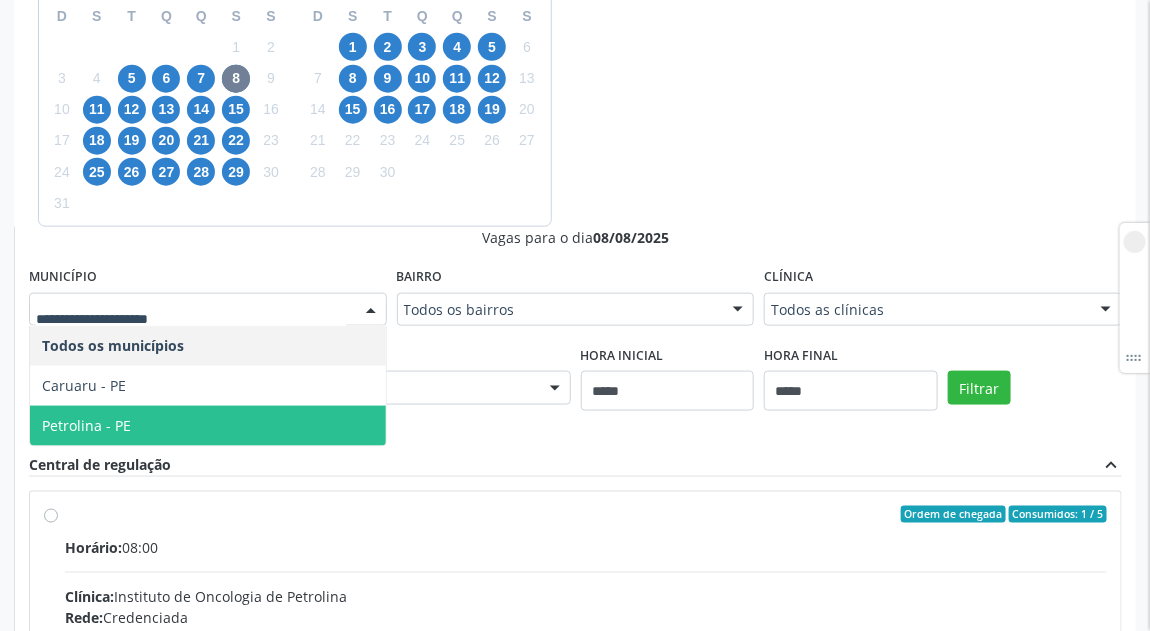 click on "Petrolina - PE" at bounding box center [86, 425] 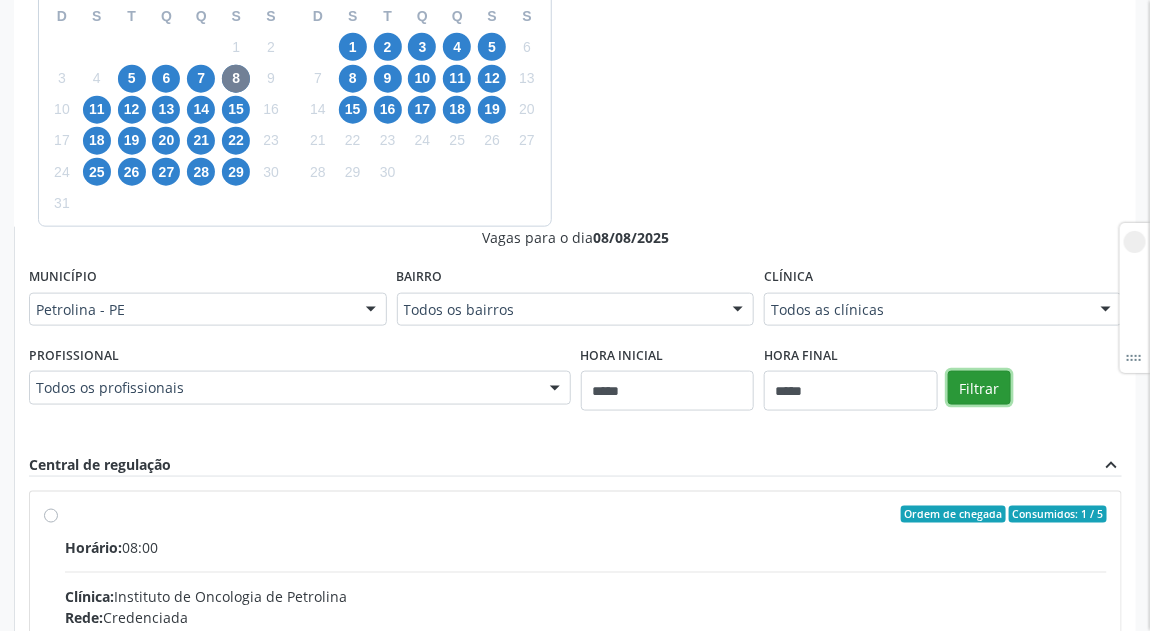 click on "Filtrar" at bounding box center (979, 388) 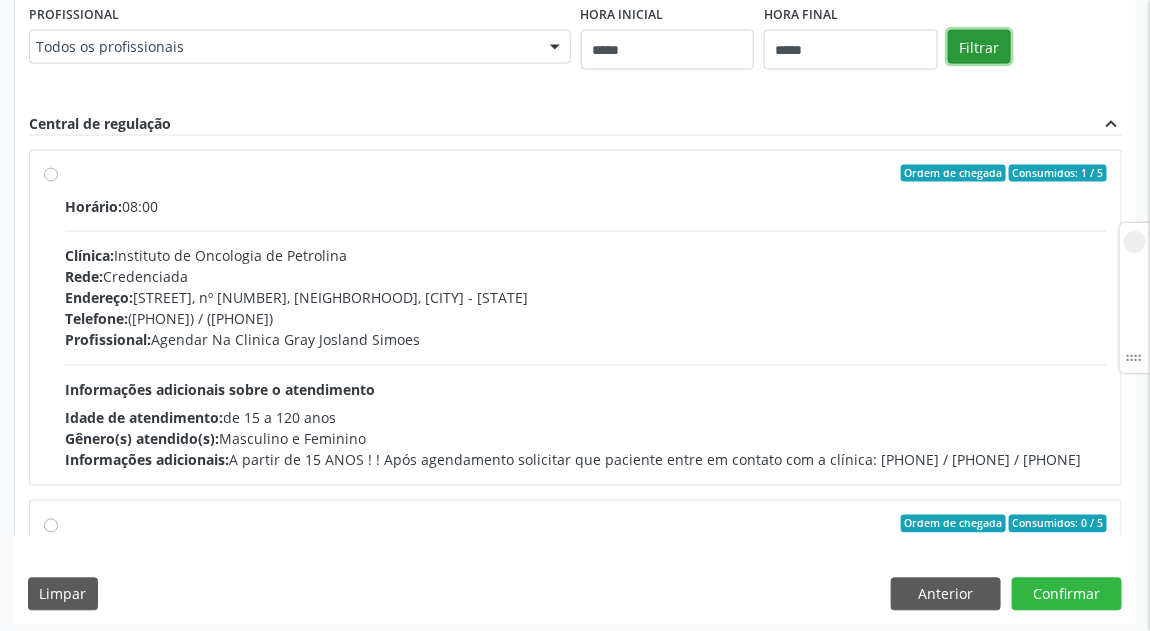 scroll, scrollTop: 921, scrollLeft: 0, axis: vertical 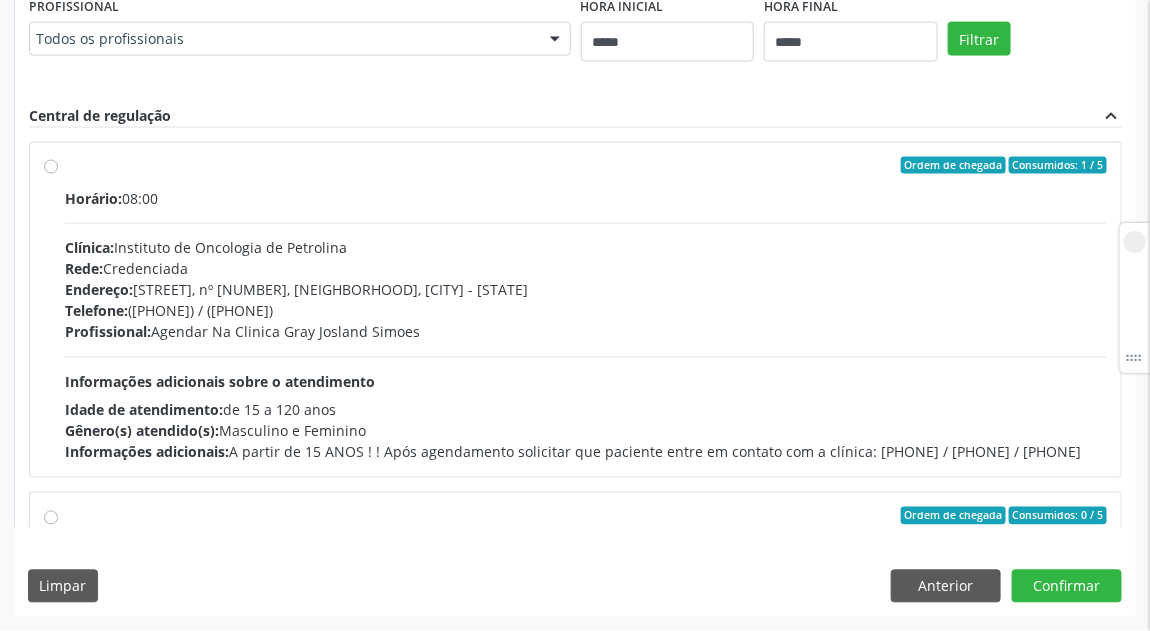 click on "Ordem de chegada
Consumidos: 1 / 5
Horário:   08:00
Clínica:  Instituto de Oncologia de Petrolina
Rede:
Credenciada
Endereço:   Av Fernando Goes, nº 1048, Centro, Petrolina - PE
Telefone:   (87) 38610392 / (87) 3862-4085
Profissional:
Agendar Na Clinica Gray Josland Simoes
Informações adicionais sobre o atendimento
Idade de atendimento:
de 15 a 120 anos
Gênero(s) atendido(s):
Masculino e Feminino
Informações adicionais:
A partir de 15 ANOS ! !
Após agendamento solicitar que paciente entre em contato com a clínica: 87-3862-4085 / 87-3861-0392 / 87-98814-7863" at bounding box center [586, 310] 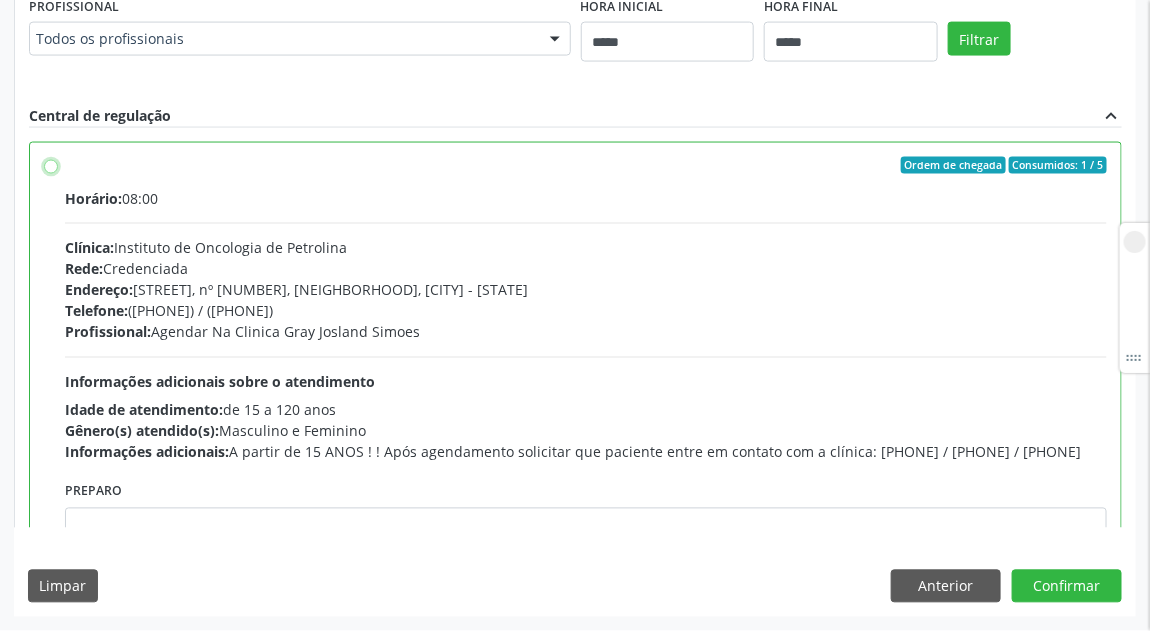 scroll, scrollTop: 150, scrollLeft: 0, axis: vertical 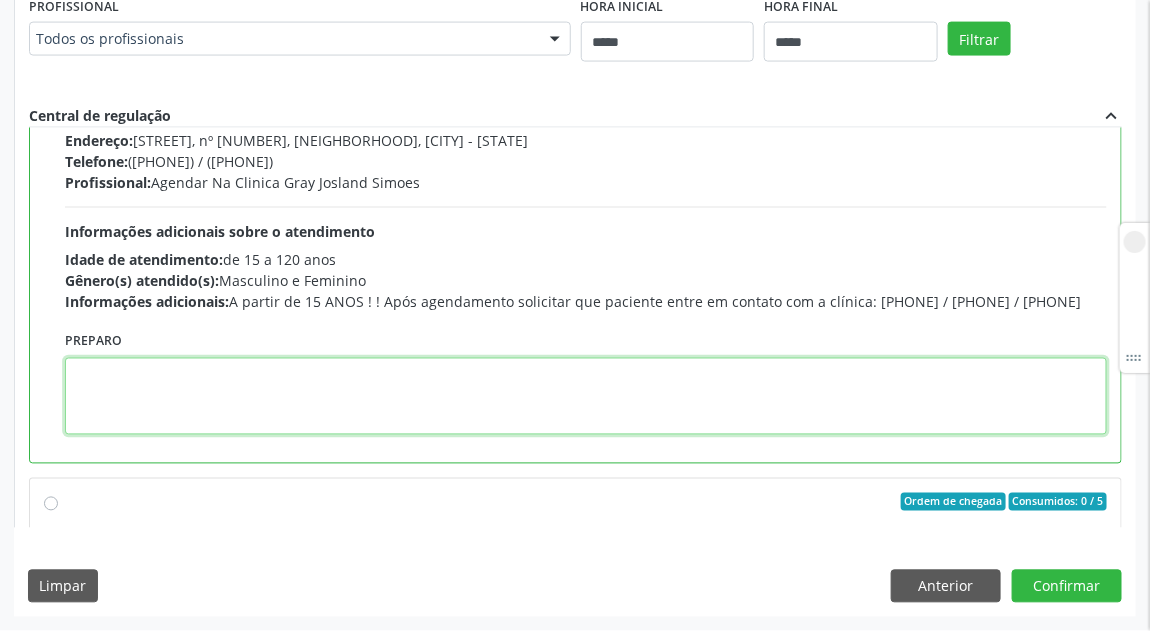 click at bounding box center (586, 396) 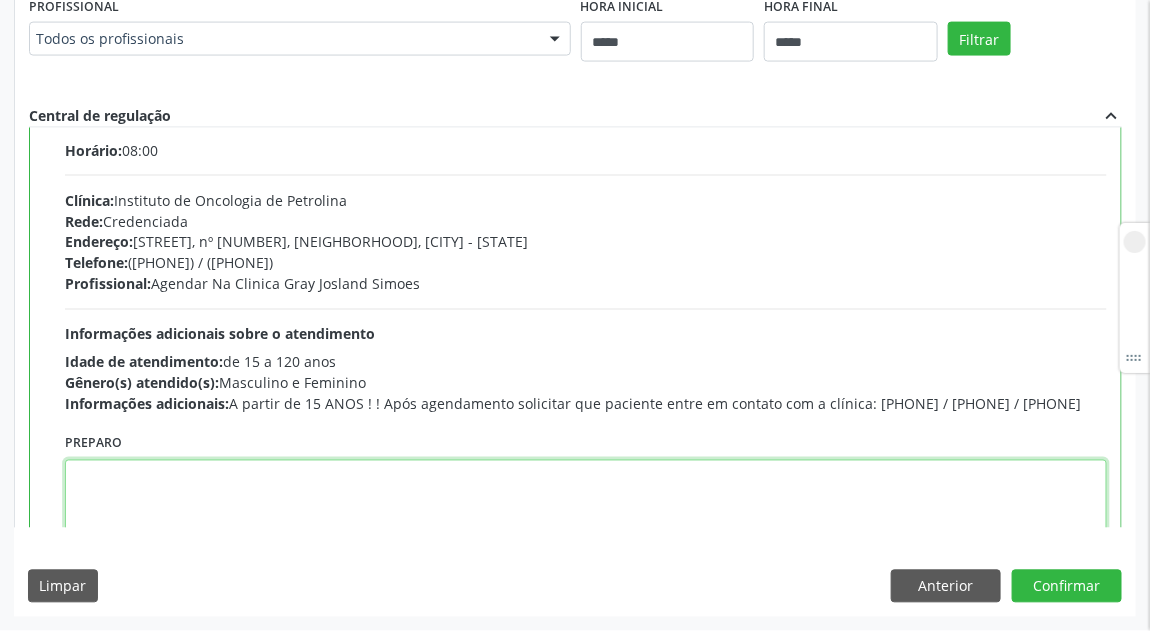 scroll, scrollTop: 0, scrollLeft: 0, axis: both 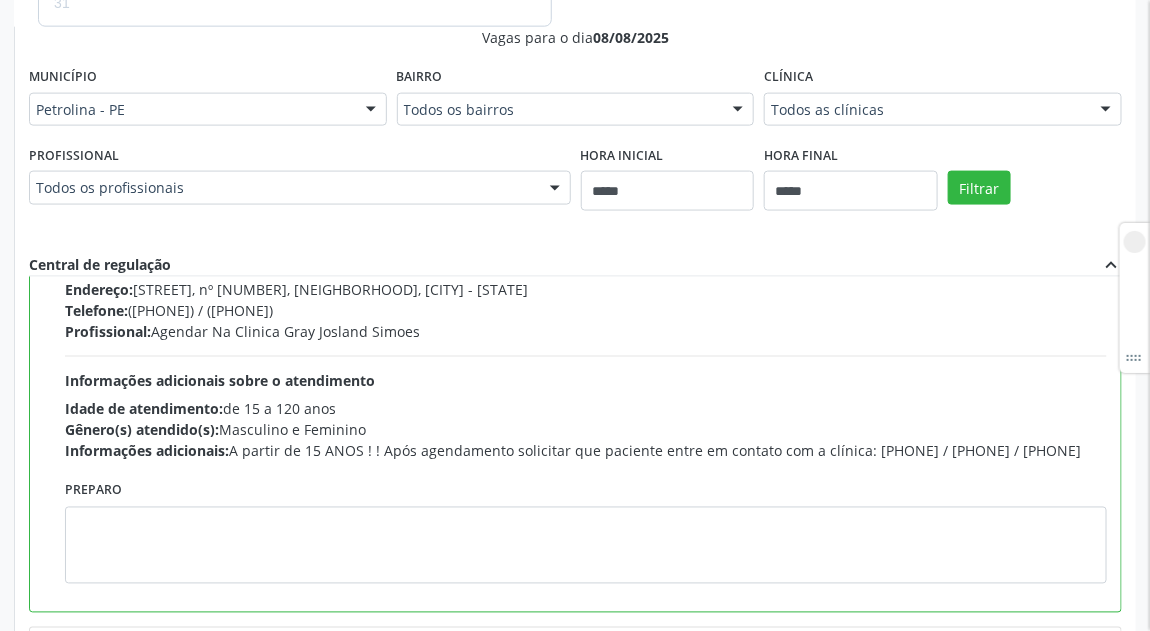 click on "Informações adicionais:
A partir de 15 ANOS ! !
Após agendamento solicitar que paciente entre em contato com a clínica: 87-3862-4085 / 87-3861-0392 / 87-98814-7863" at bounding box center [586, 451] 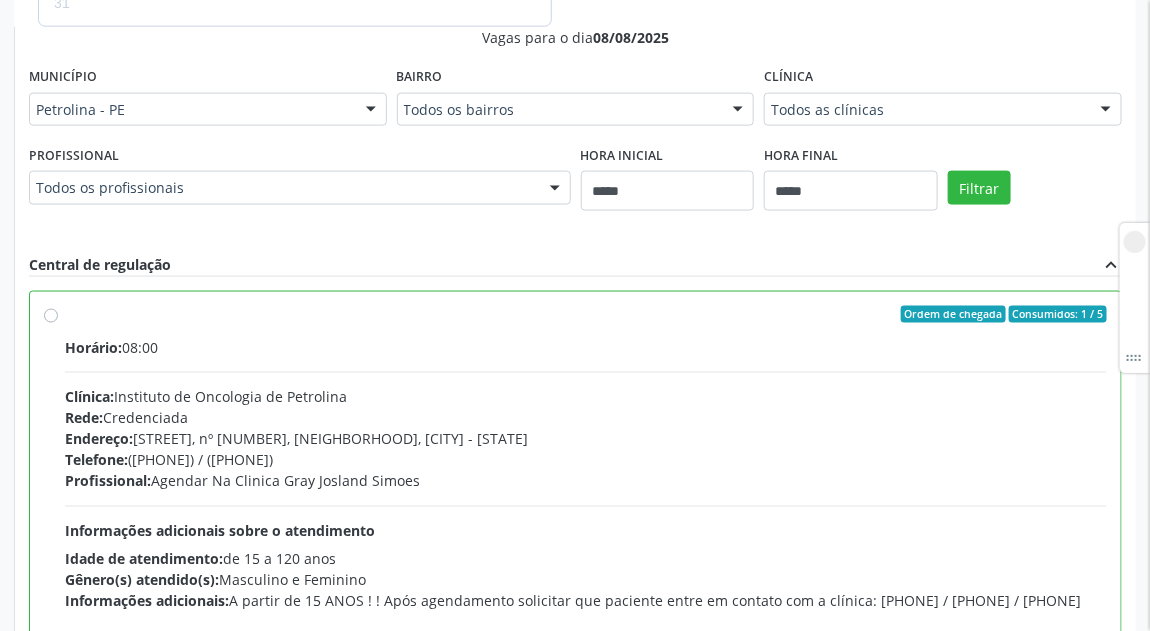 click on "Telefone:   (87) 38610392 / (87) 3862-4085" at bounding box center [586, 460] 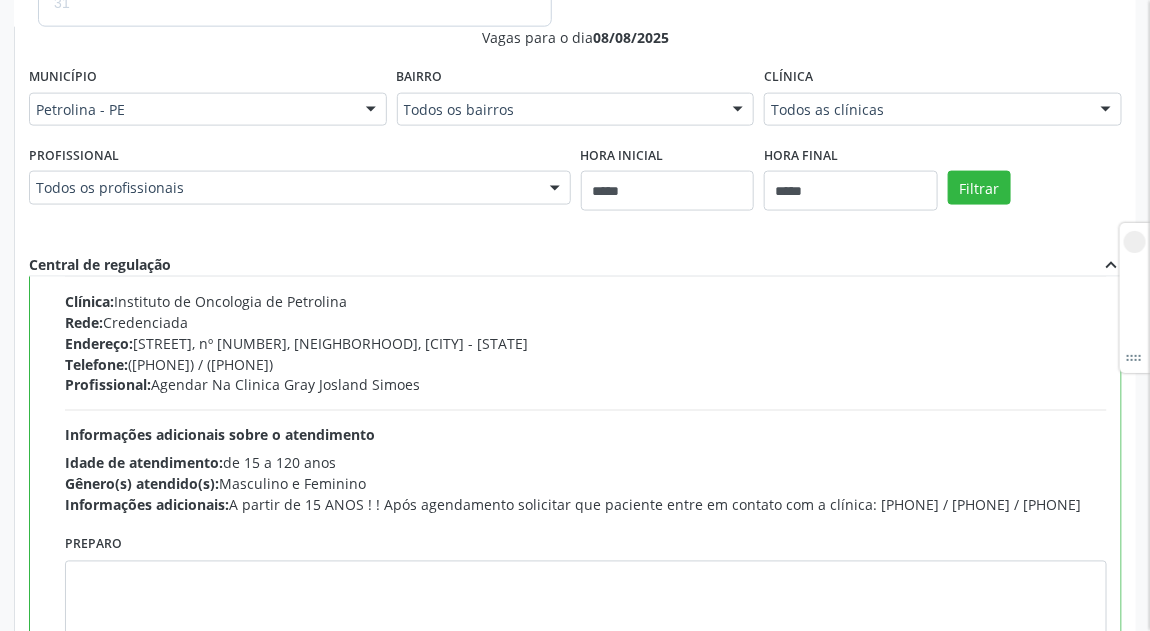 scroll, scrollTop: 150, scrollLeft: 0, axis: vertical 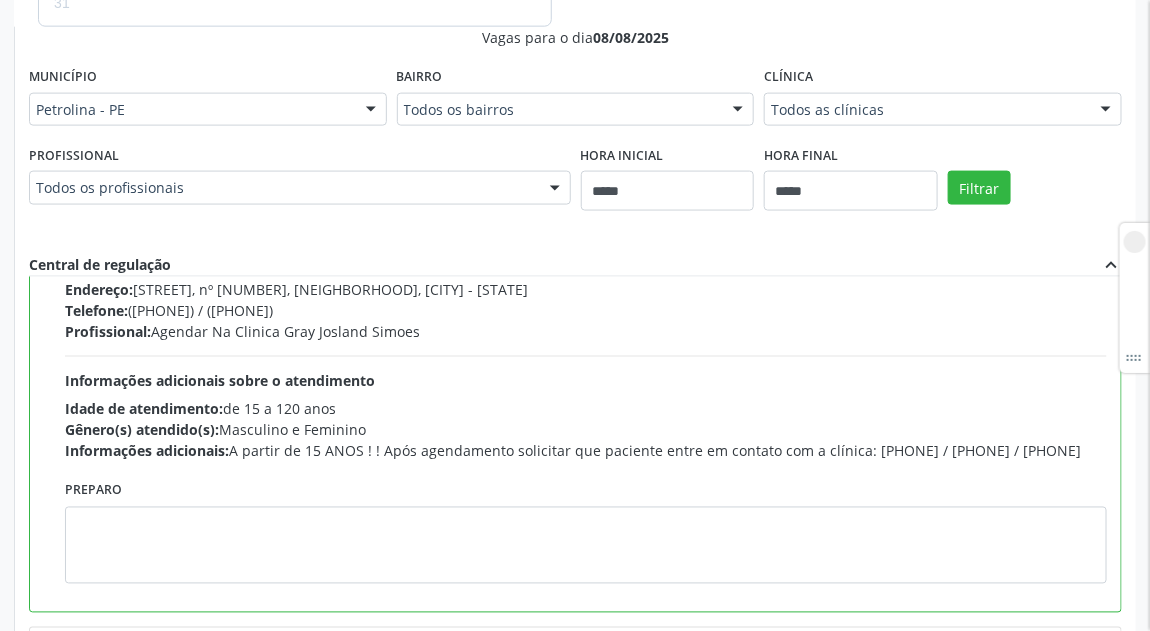 click on "Informações adicionais:
A partir de 15 ANOS ! !
Após agendamento solicitar que paciente entre em contato com a clínica: 87-3862-4085 / 87-3861-0392 / 87-98814-7863" at bounding box center [586, 451] 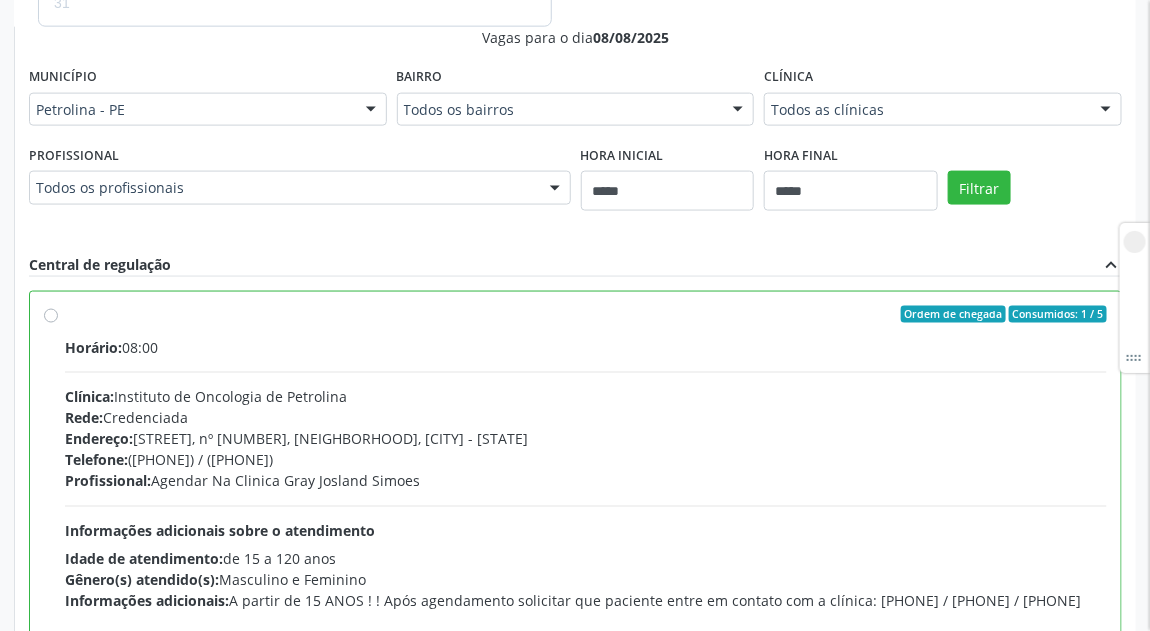 click on "Telefone:   (87) 38610392 / (87) 3862-4085" at bounding box center [586, 460] 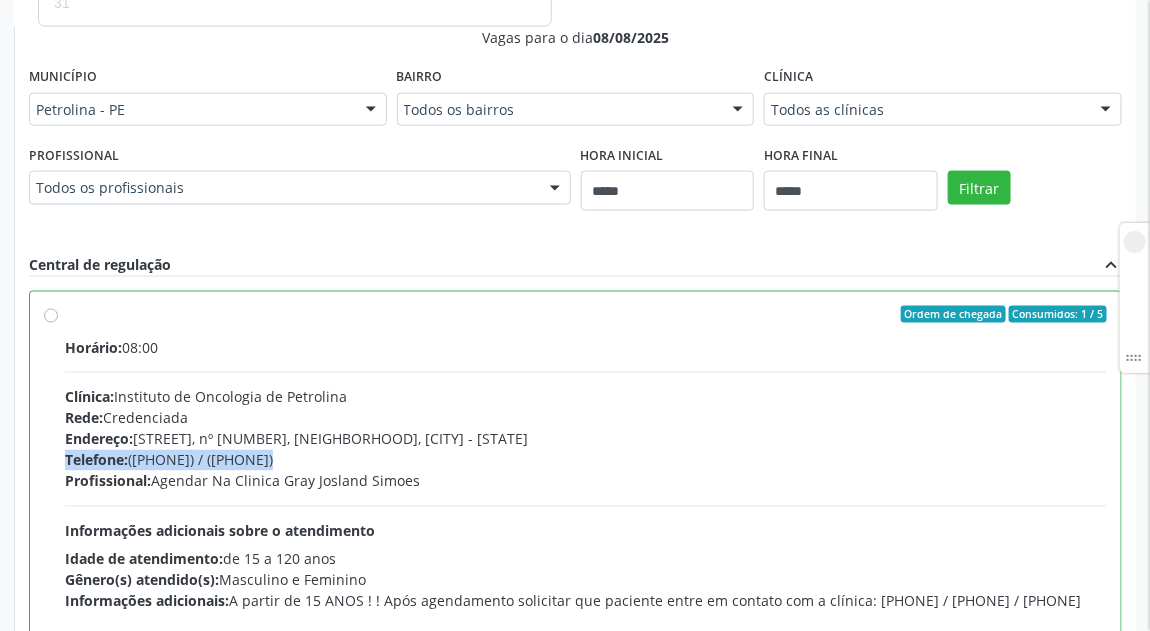 click on "Telefone:   (87) 38610392 / (87) 3862-4085" at bounding box center [586, 460] 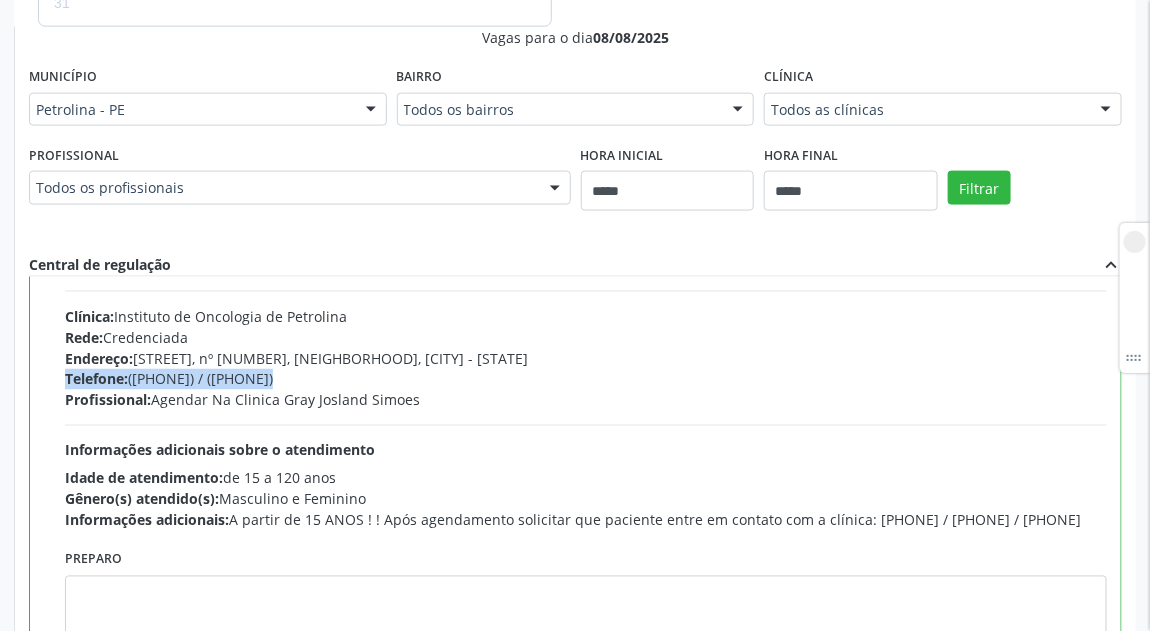 scroll, scrollTop: 150, scrollLeft: 0, axis: vertical 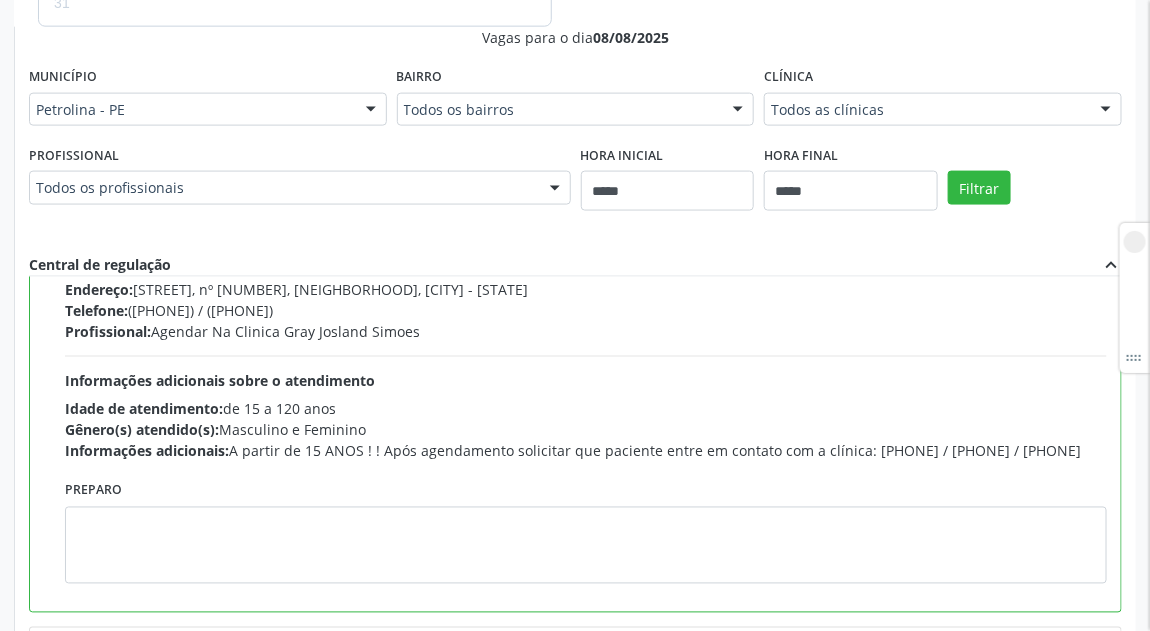 click on "Informações adicionais:
A partir de 15 ANOS ! !
Após agendamento solicitar que paciente entre em contato com a clínica: 87-3862-4085 / 87-3861-0392 / 87-98814-7863" at bounding box center [586, 451] 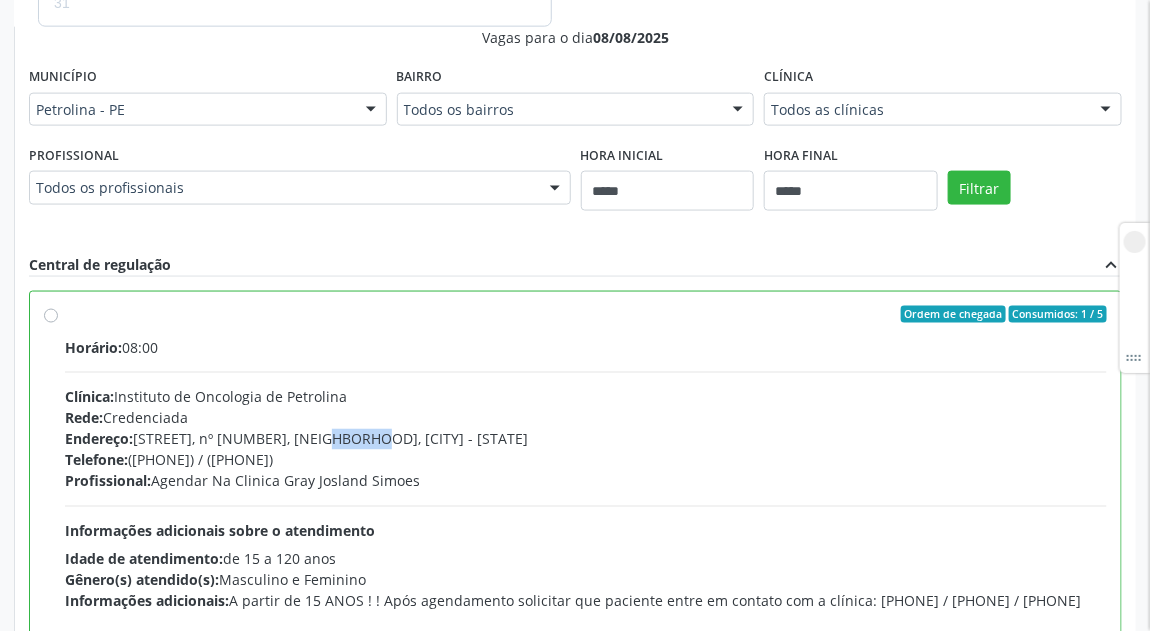 click on "Endereço:   Av Fernando Goes, nº 1048, Centro, Petrolina - PE" at bounding box center (586, 439) 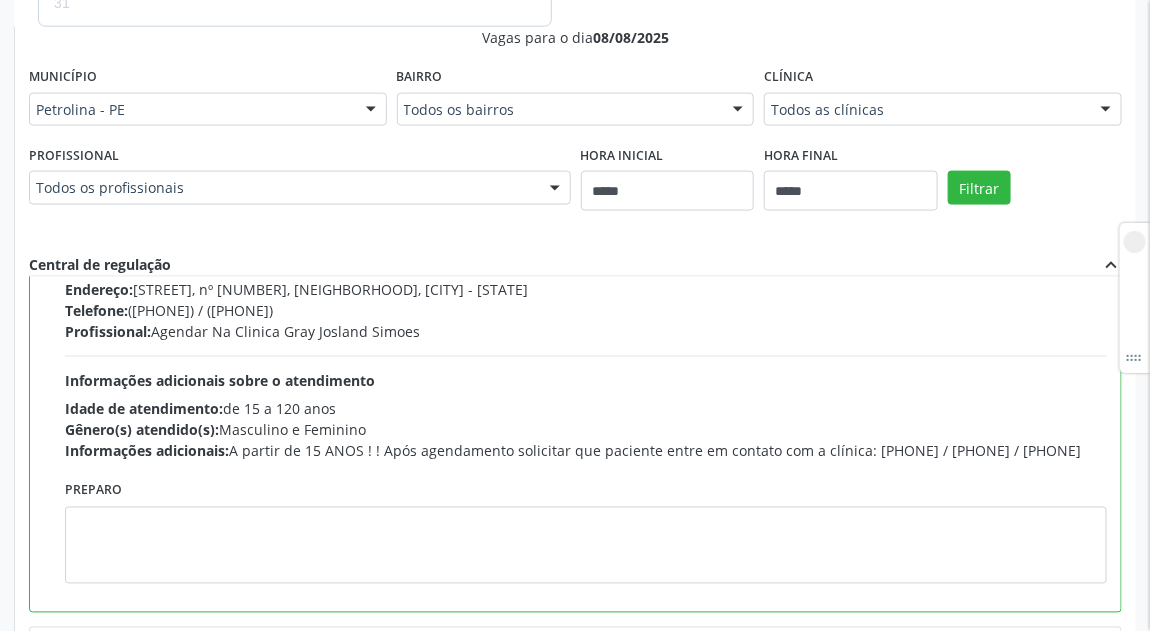 click on "Informações adicionais:
A partir de 15 ANOS ! !
Após agendamento solicitar que paciente entre em contato com a clínica: 87-3862-4085 / 87-3861-0392 / 87-98814-7863" at bounding box center (586, 451) 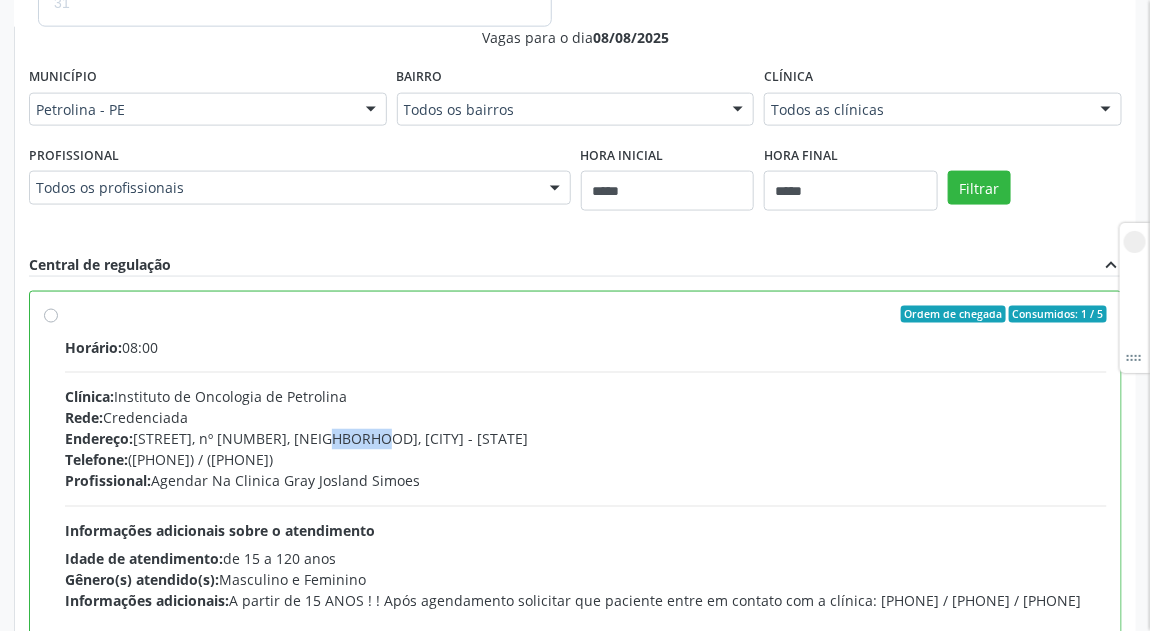 click on "Endereço:   Av Fernando Goes, nº 1048, Centro, Petrolina - PE" at bounding box center [586, 439] 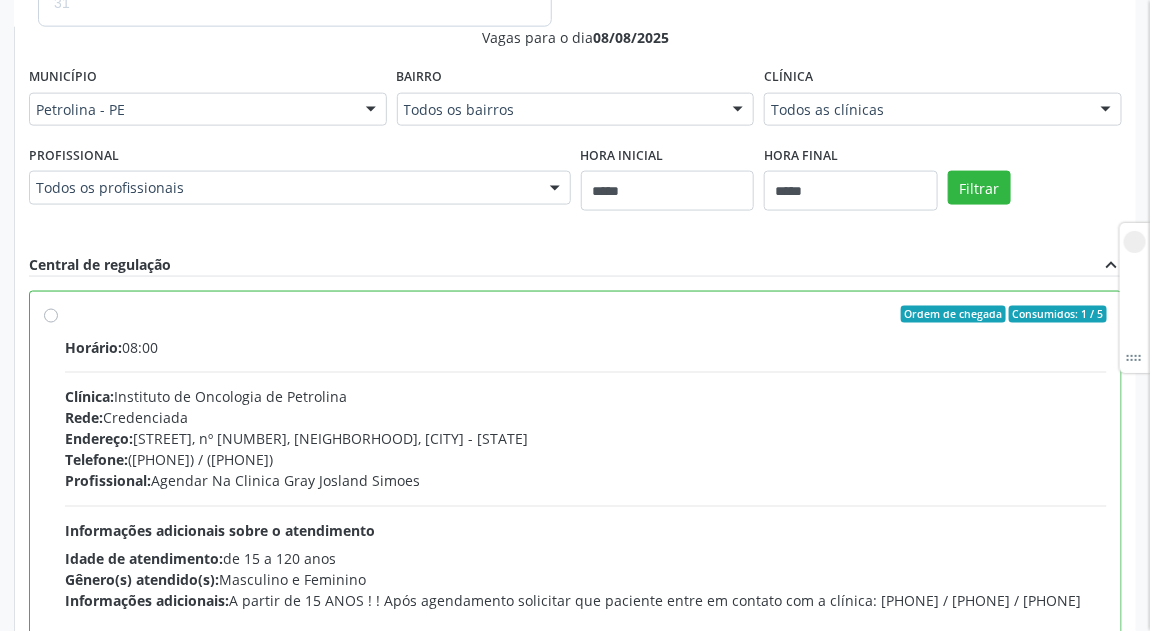 click on "Ordem de chegada
Consumidos: 1 / 5
Horário:   08:00
Clínica:  Instituto de Oncologia de Petrolina
Rede:
Credenciada
Endereço:   Av Fernando Goes, nº 1048, Centro, Petrolina - PE
Telefone:   (87) 38610392 / (87) 3862-4085
Profissional:
Agendar Na Clinica Gray Josland Simoes
Informações adicionais sobre o atendimento
Idade de atendimento:
de 15 a 120 anos
Gênero(s) atendido(s):
Masculino e Feminino
Informações adicionais:
A partir de 15 ANOS ! !
Após agendamento solicitar que paciente entre em contato com a clínica: 87-3862-4085 / 87-3861-0392 / 87-98814-7863
Preparo" at bounding box center [575, 527] 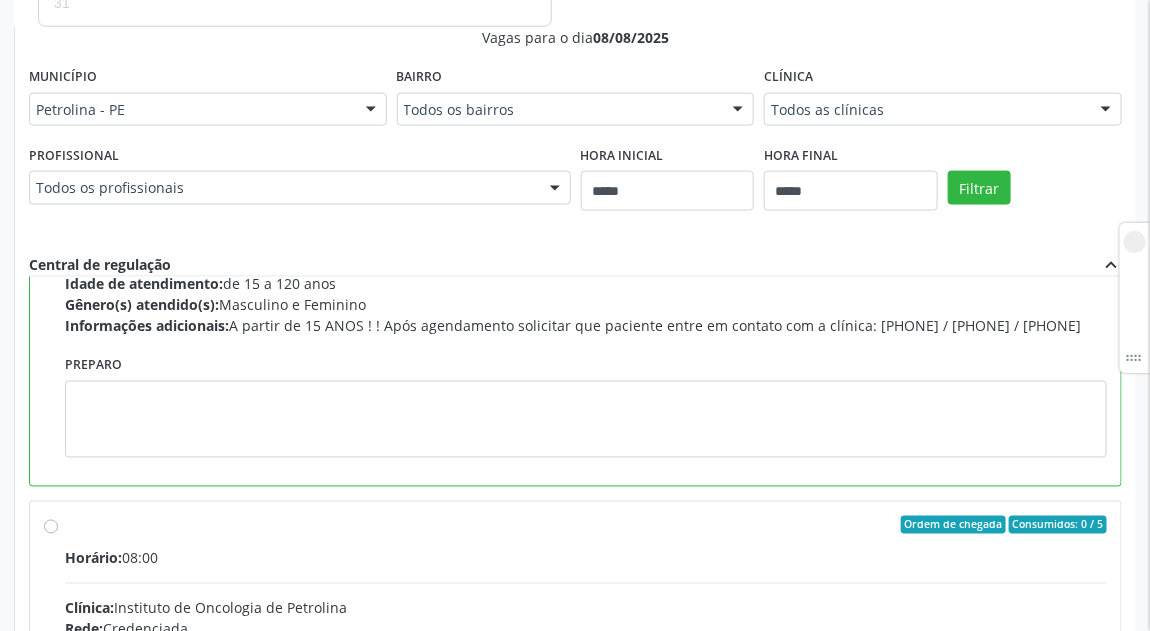 scroll, scrollTop: 300, scrollLeft: 0, axis: vertical 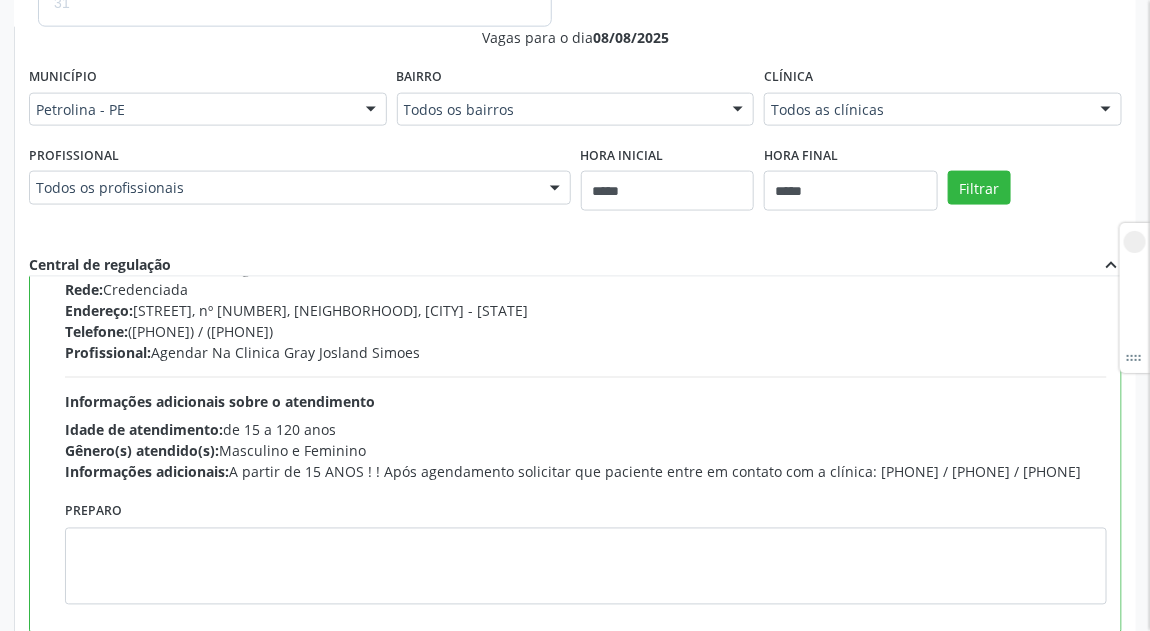 drag, startPoint x: 379, startPoint y: 300, endPoint x: 909, endPoint y: 502, distance: 567.1896 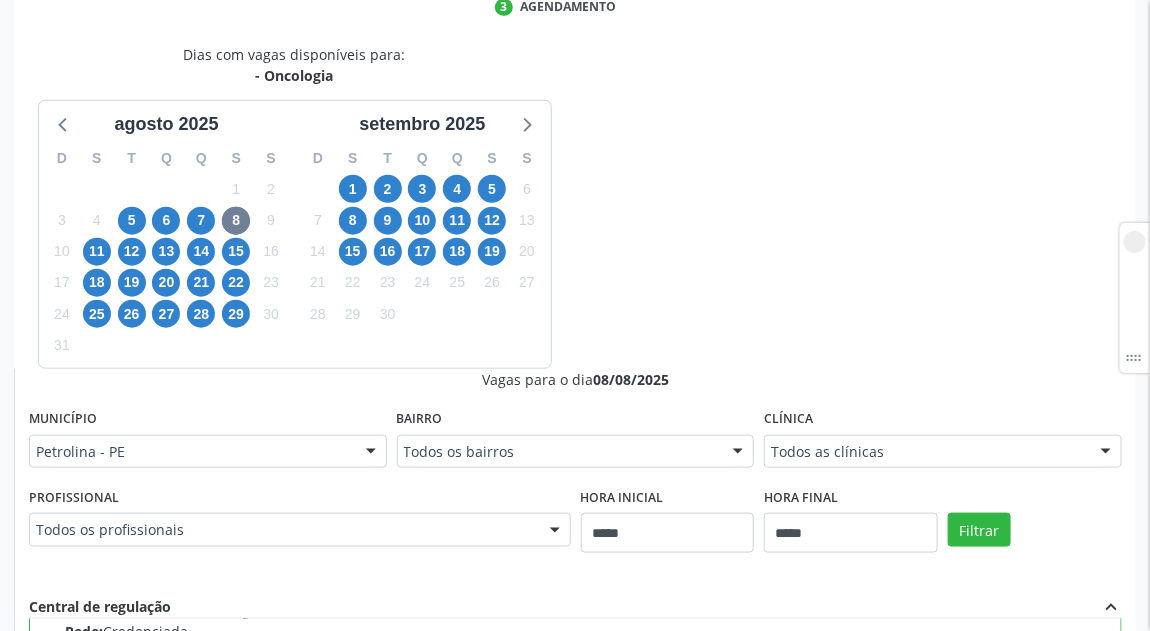 scroll, scrollTop: 0, scrollLeft: 0, axis: both 